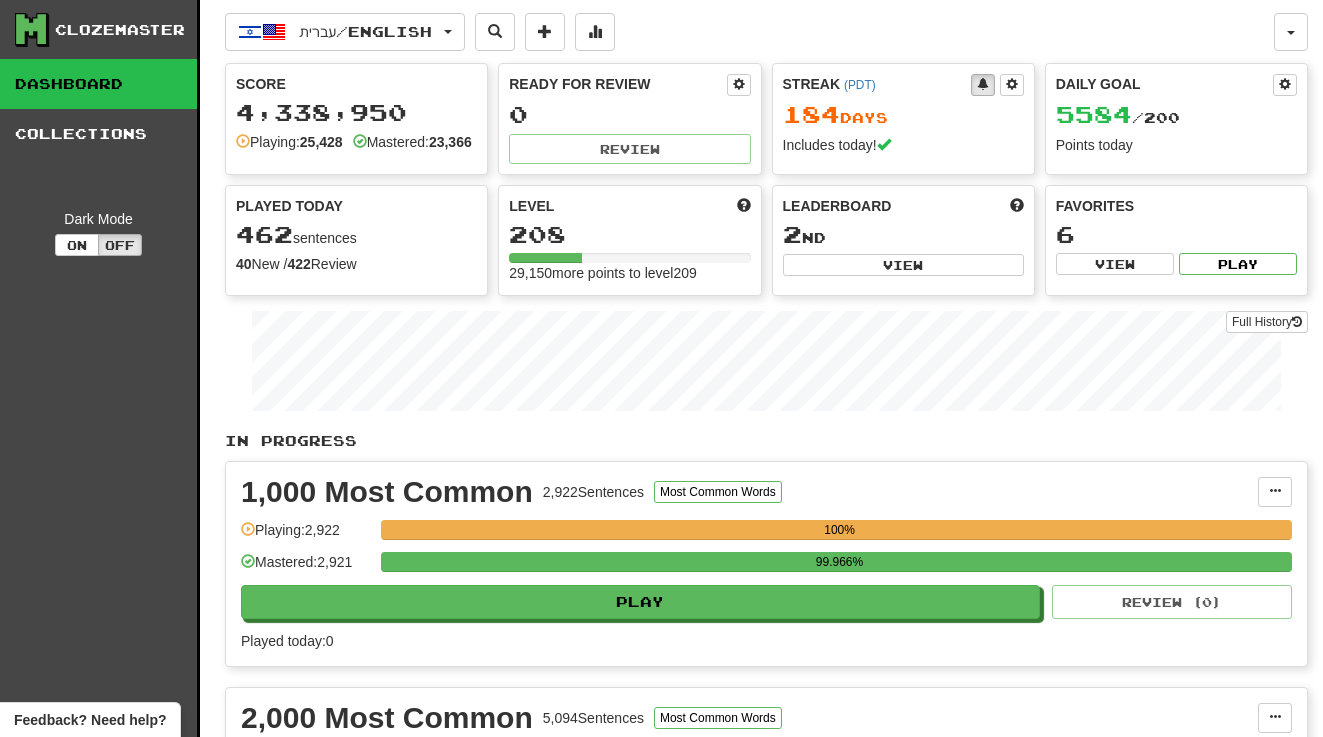scroll, scrollTop: 0, scrollLeft: 0, axis: both 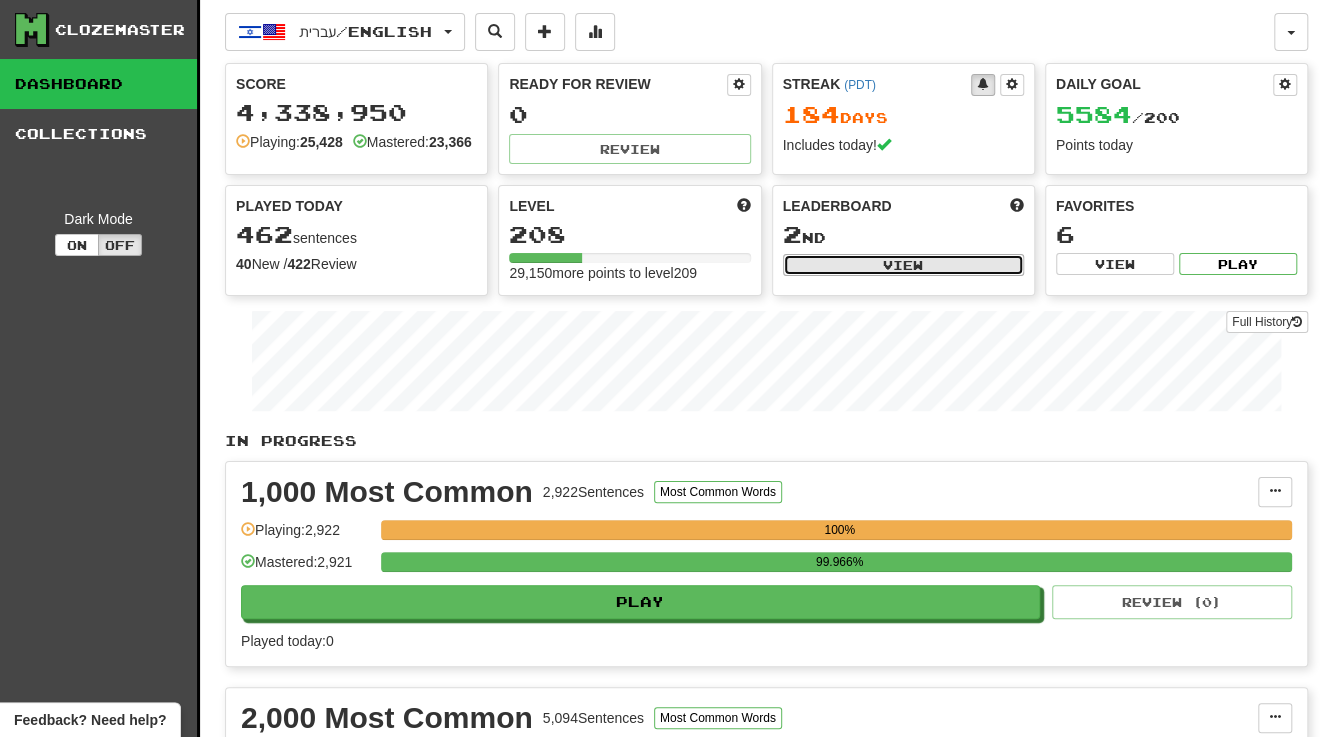 click on "View" at bounding box center (903, 265) 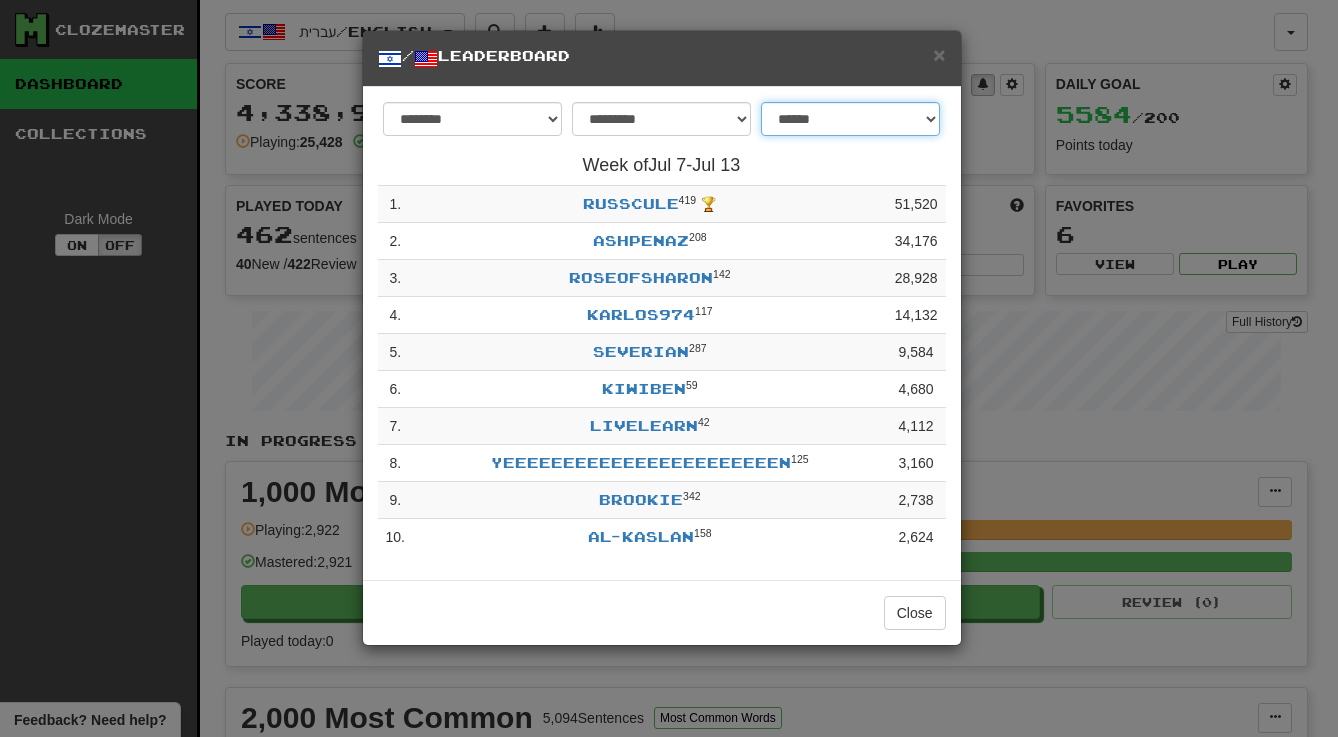 click on "**********" at bounding box center (850, 119) 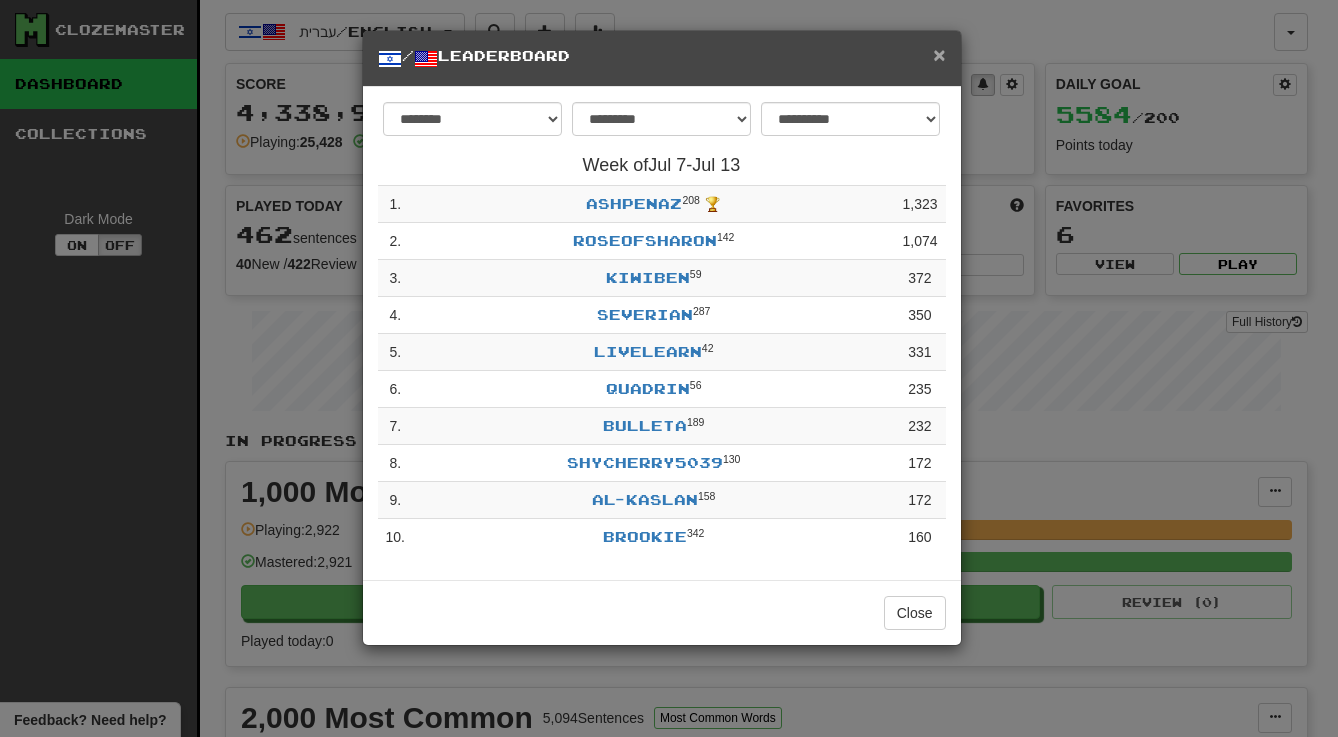 click on "×" at bounding box center [939, 54] 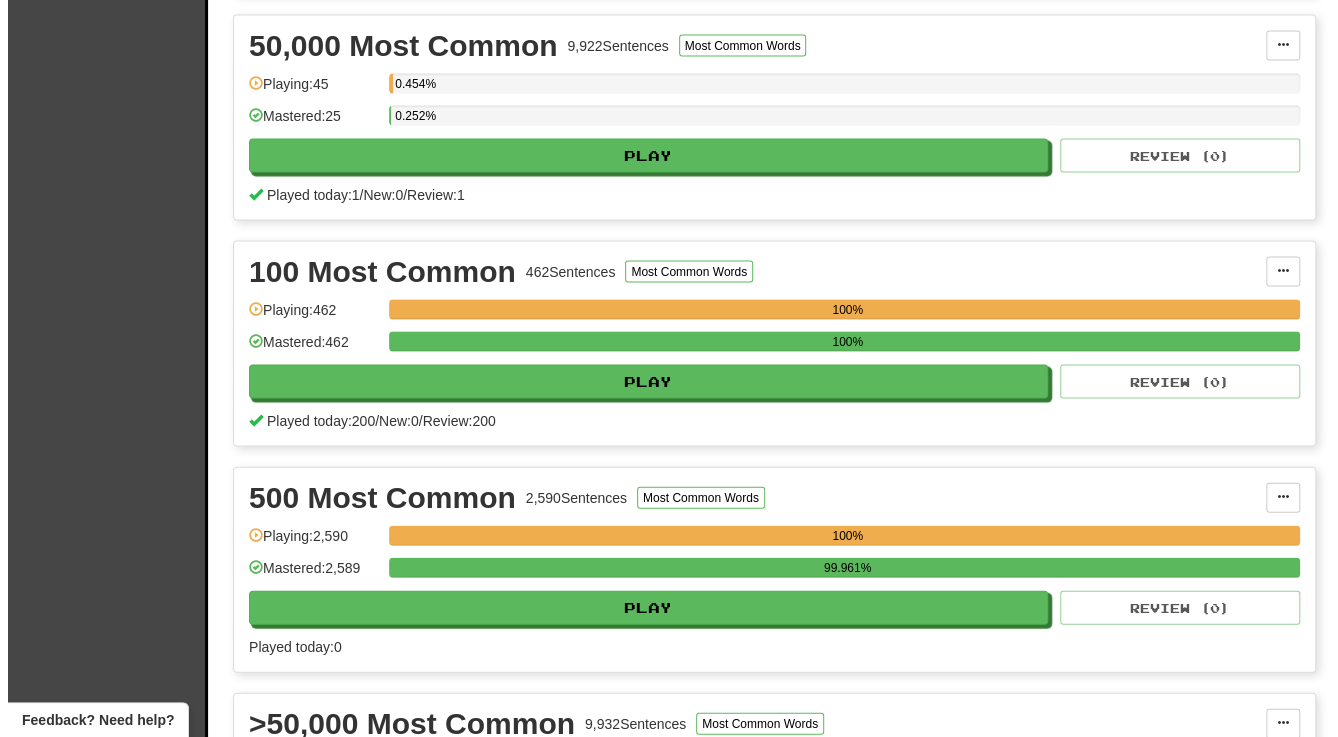 scroll, scrollTop: 2000, scrollLeft: 0, axis: vertical 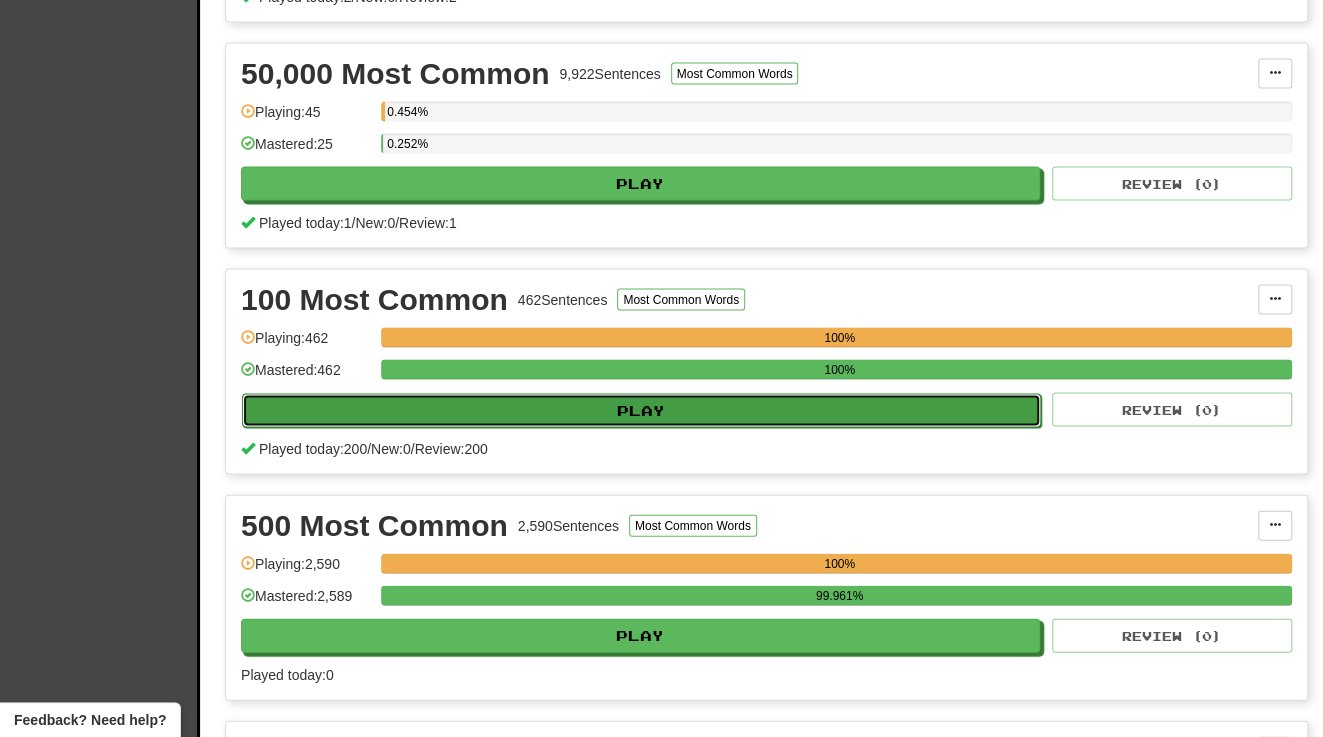 click on "Play" at bounding box center (641, 411) 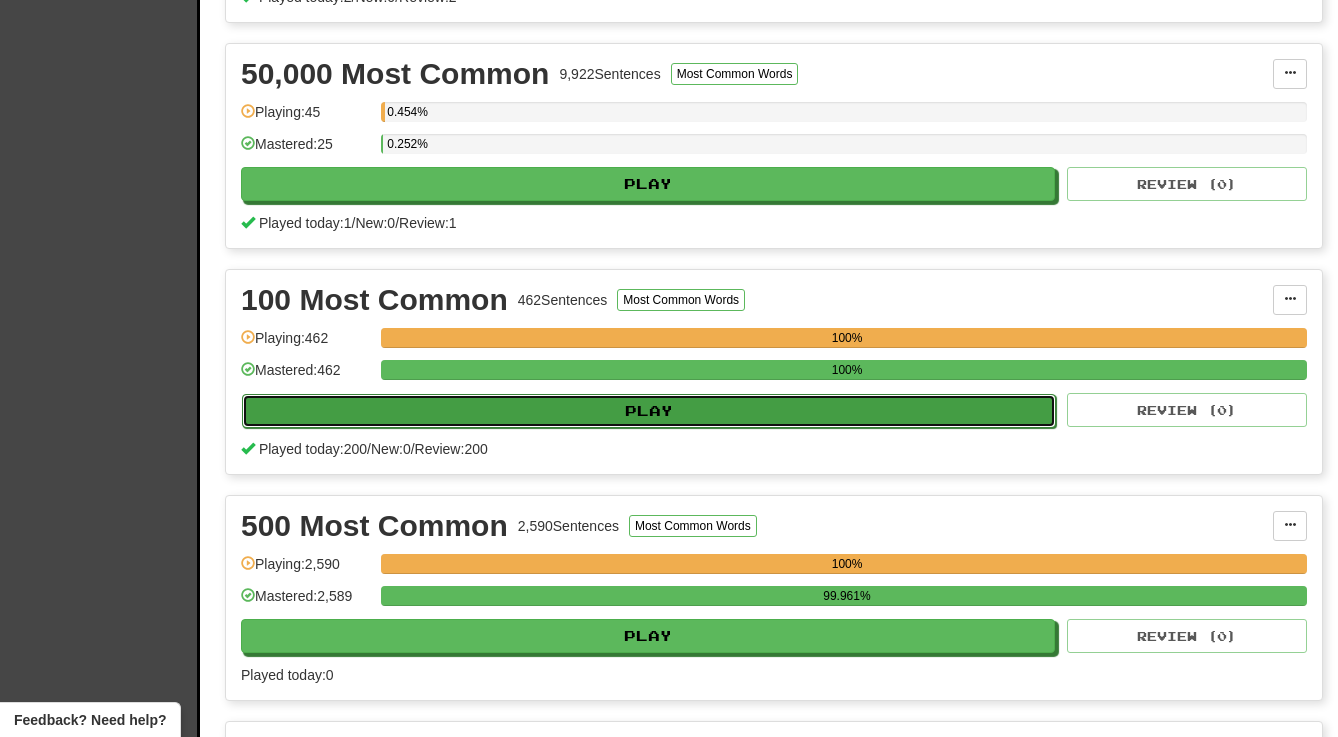 select on "***" 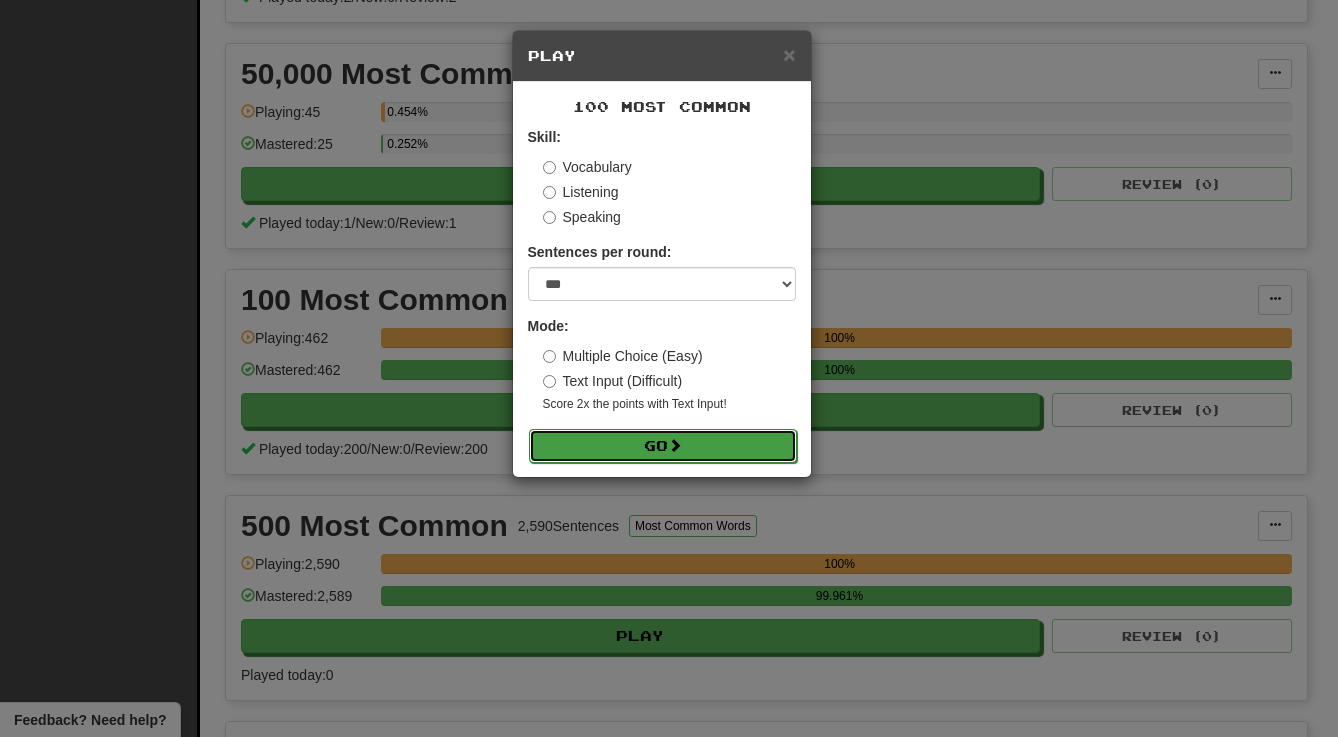 click on "Go" at bounding box center (663, 446) 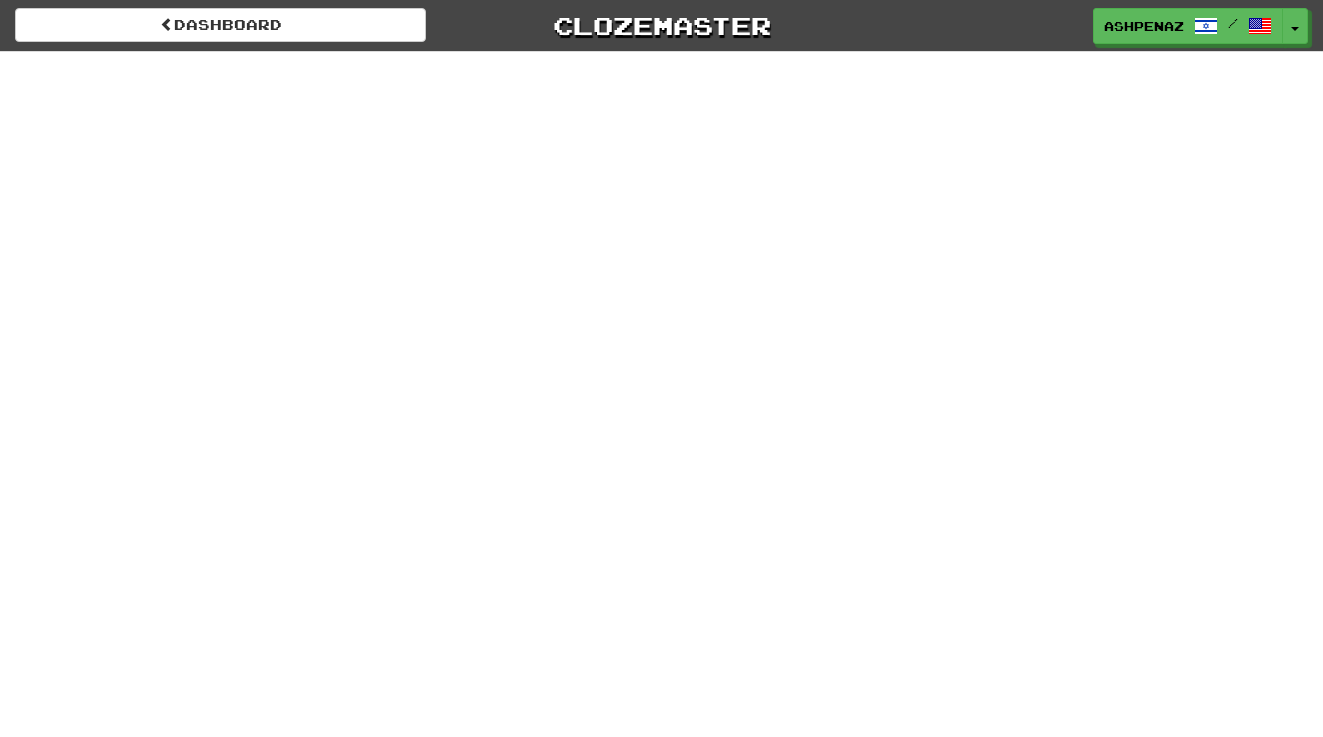 scroll, scrollTop: 0, scrollLeft: 0, axis: both 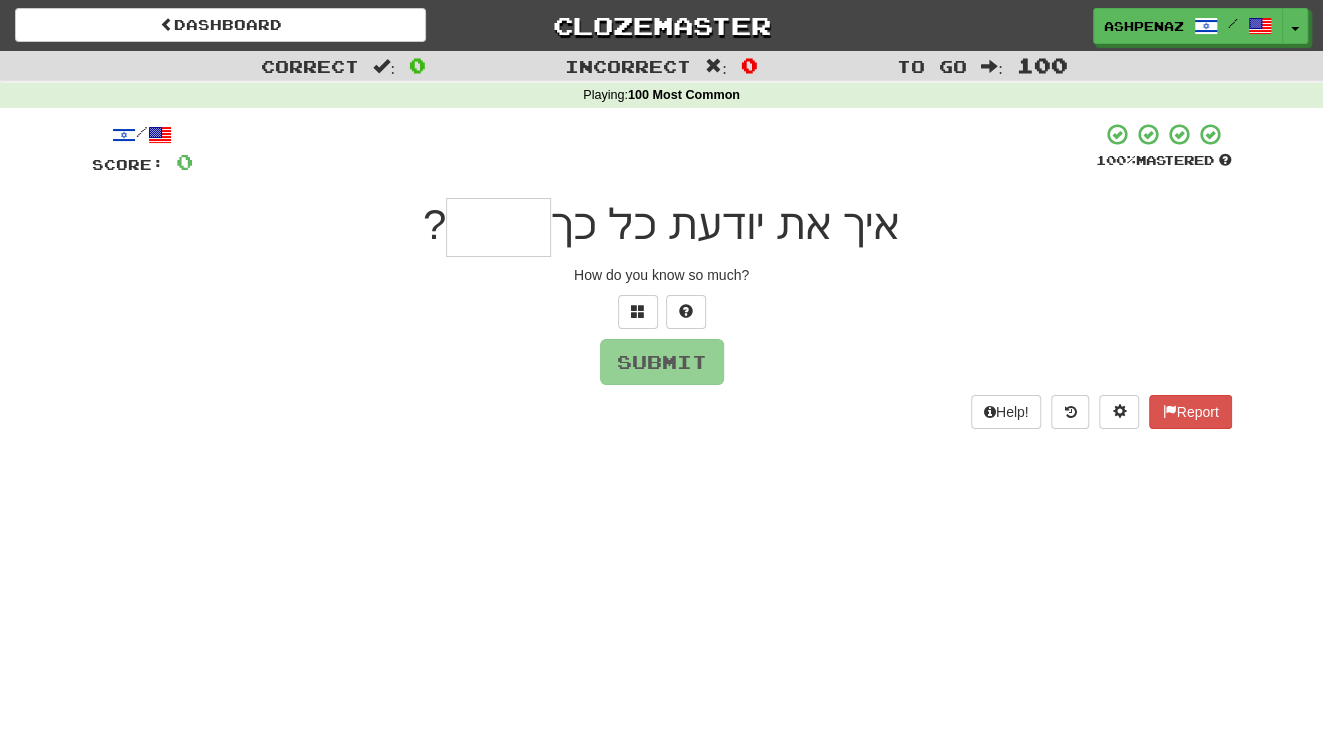 type on "*" 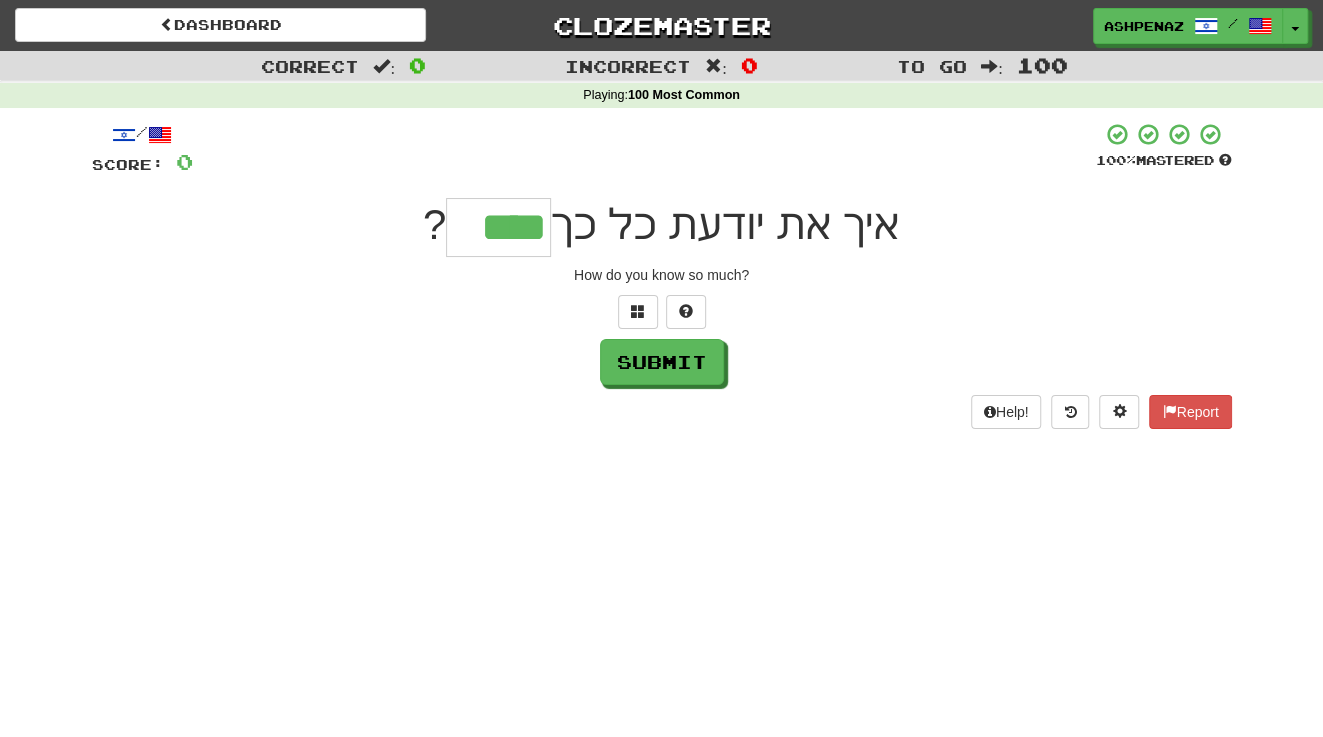 type on "****" 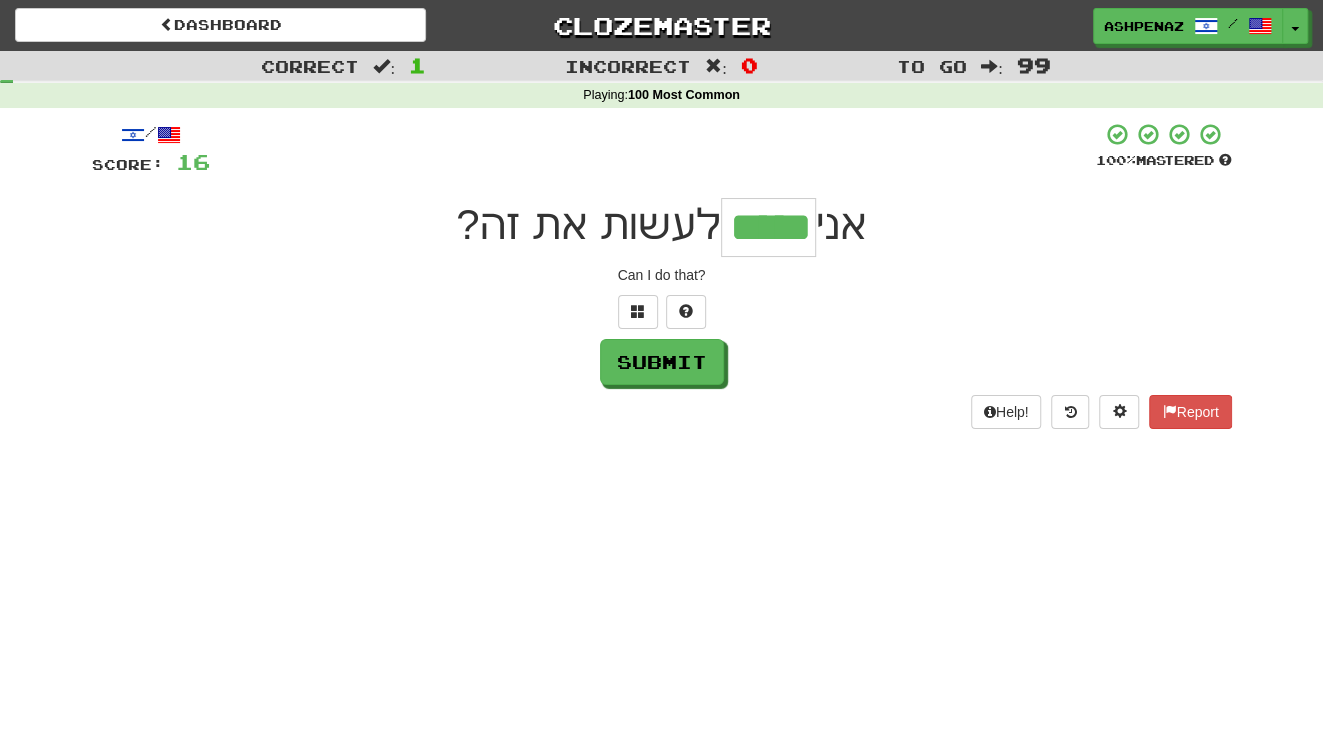 type on "*****" 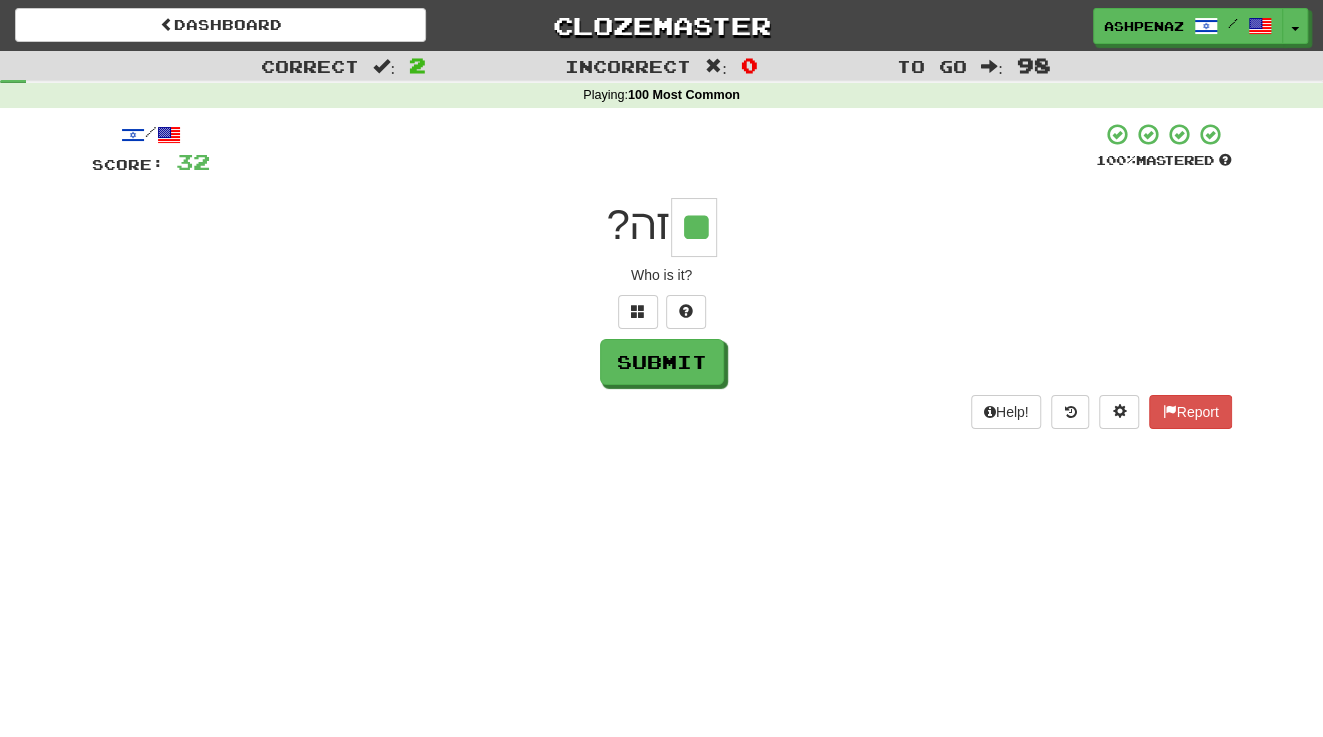 type on "**" 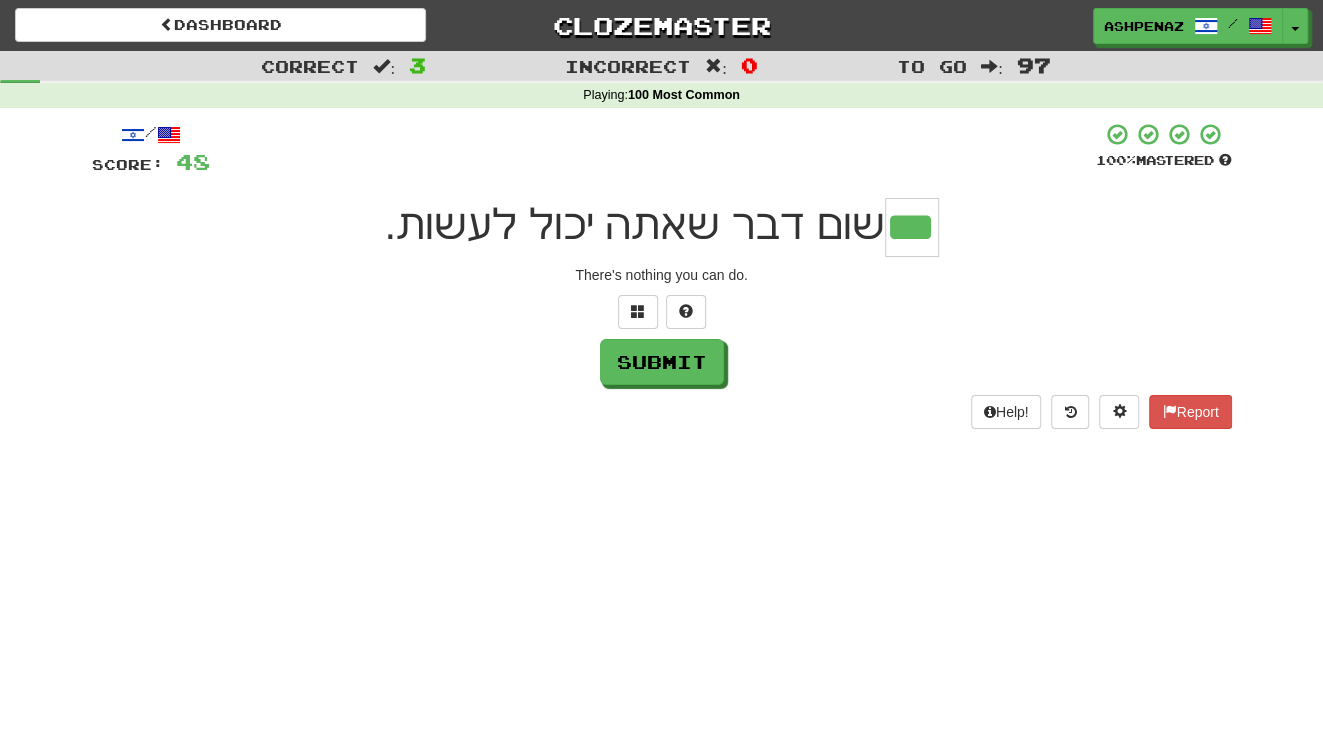 type on "***" 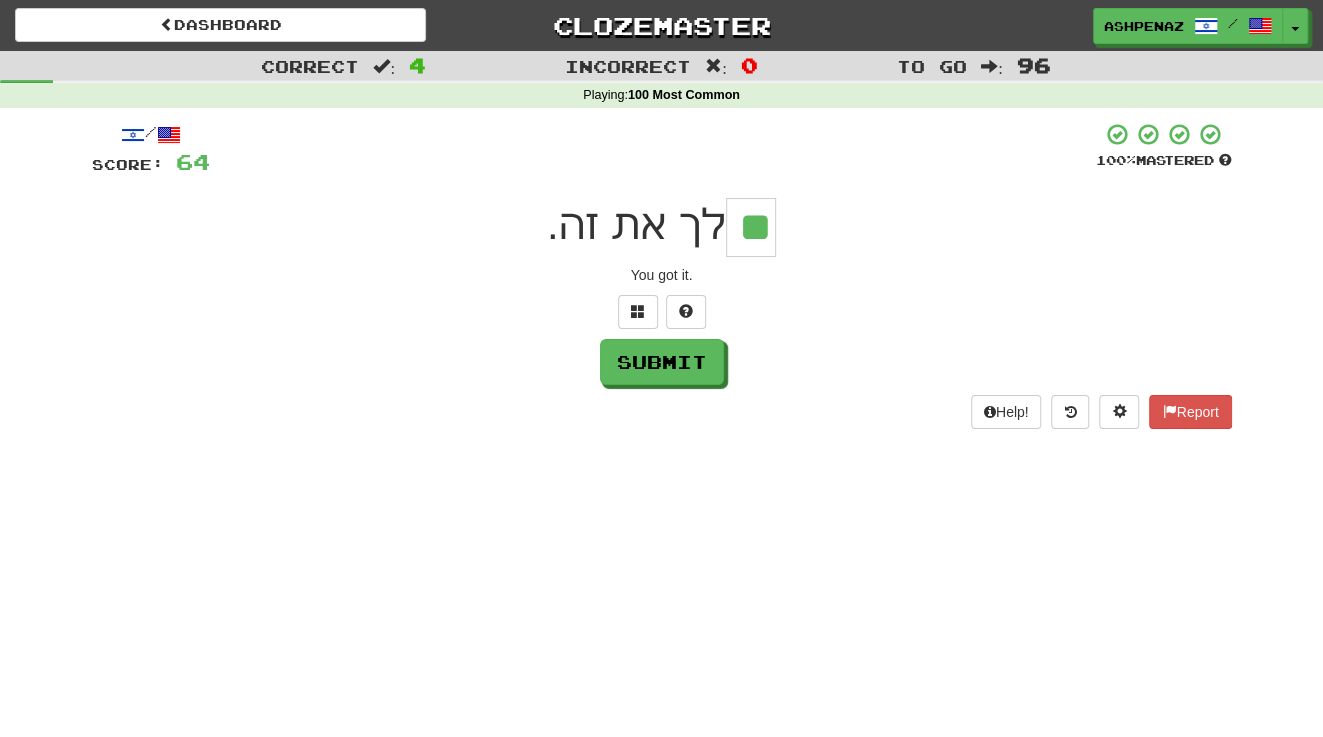 type on "**" 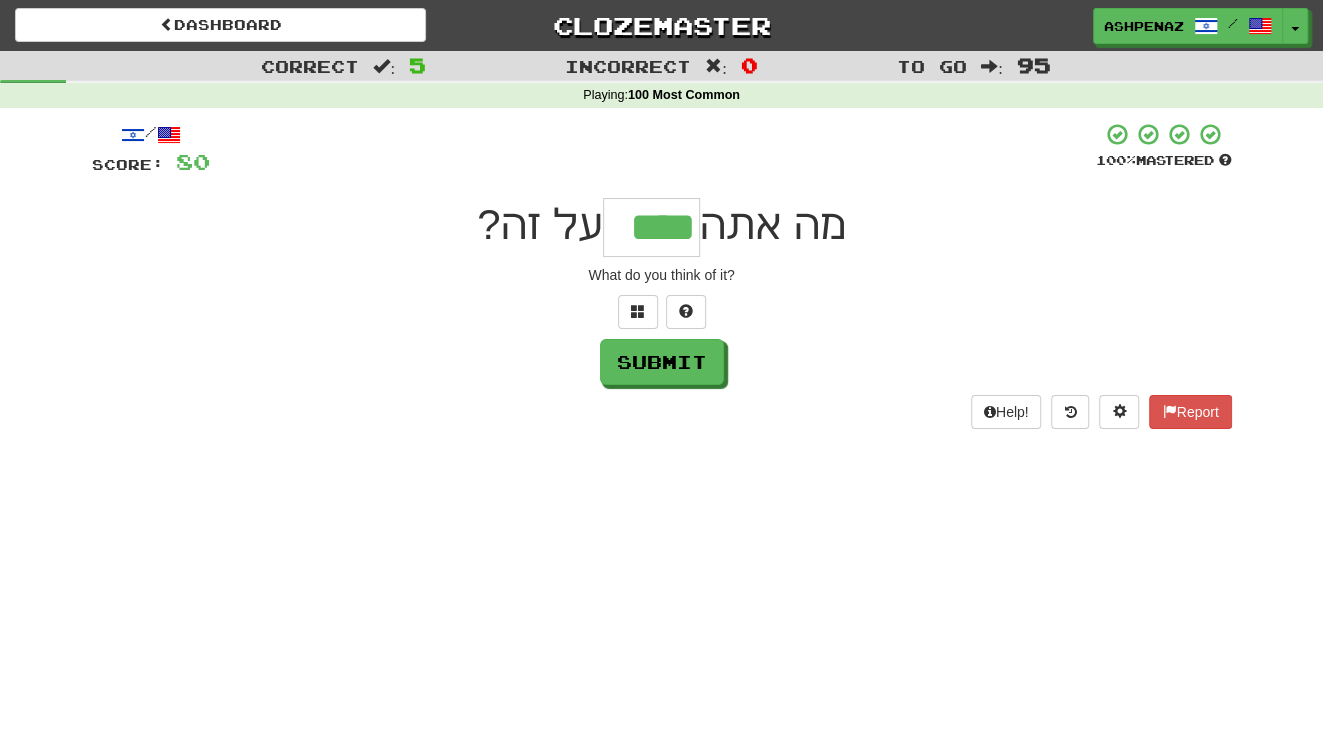 type on "****" 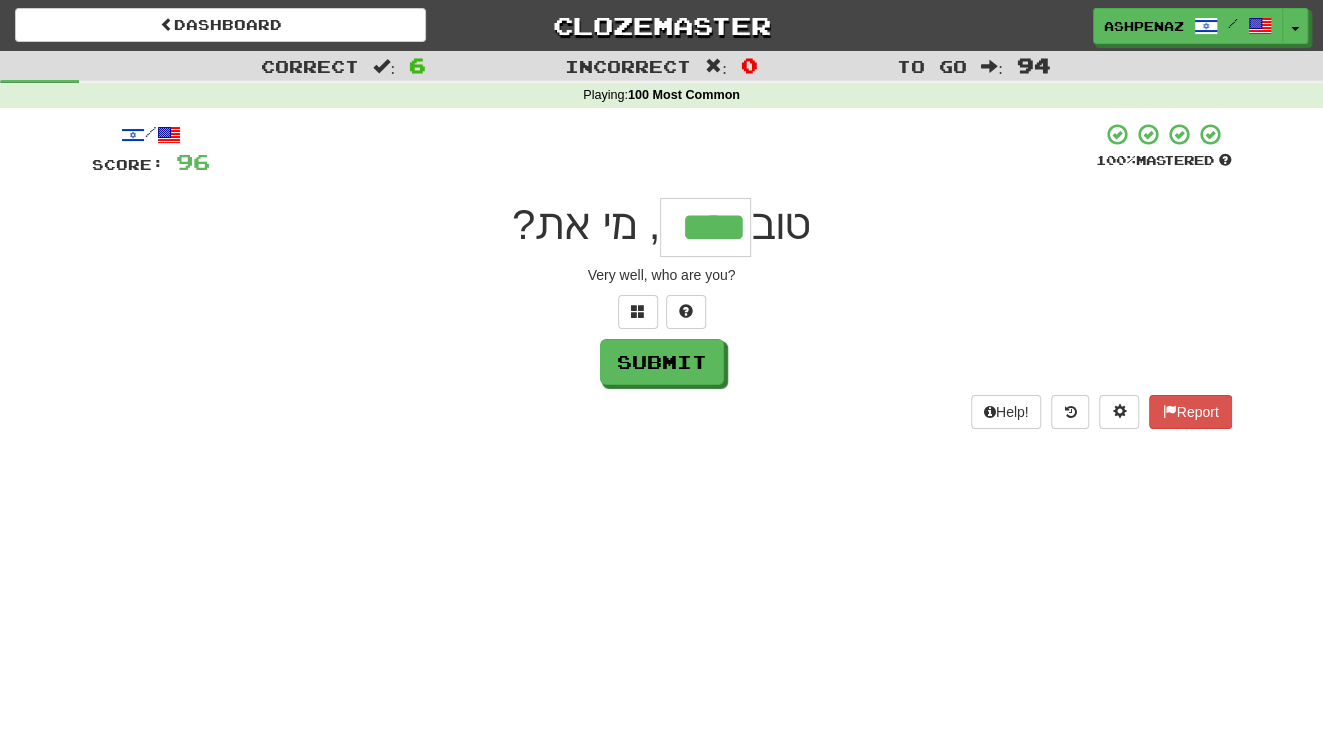 type on "****" 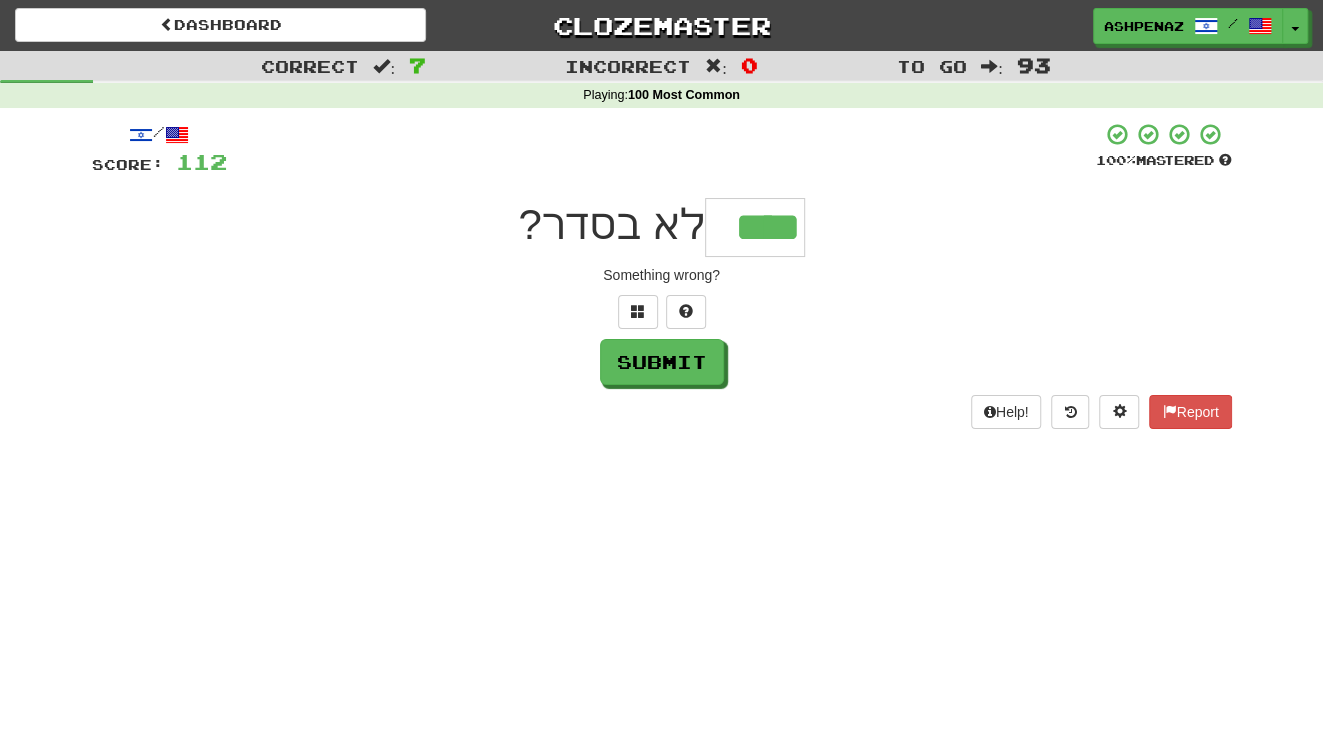 type on "****" 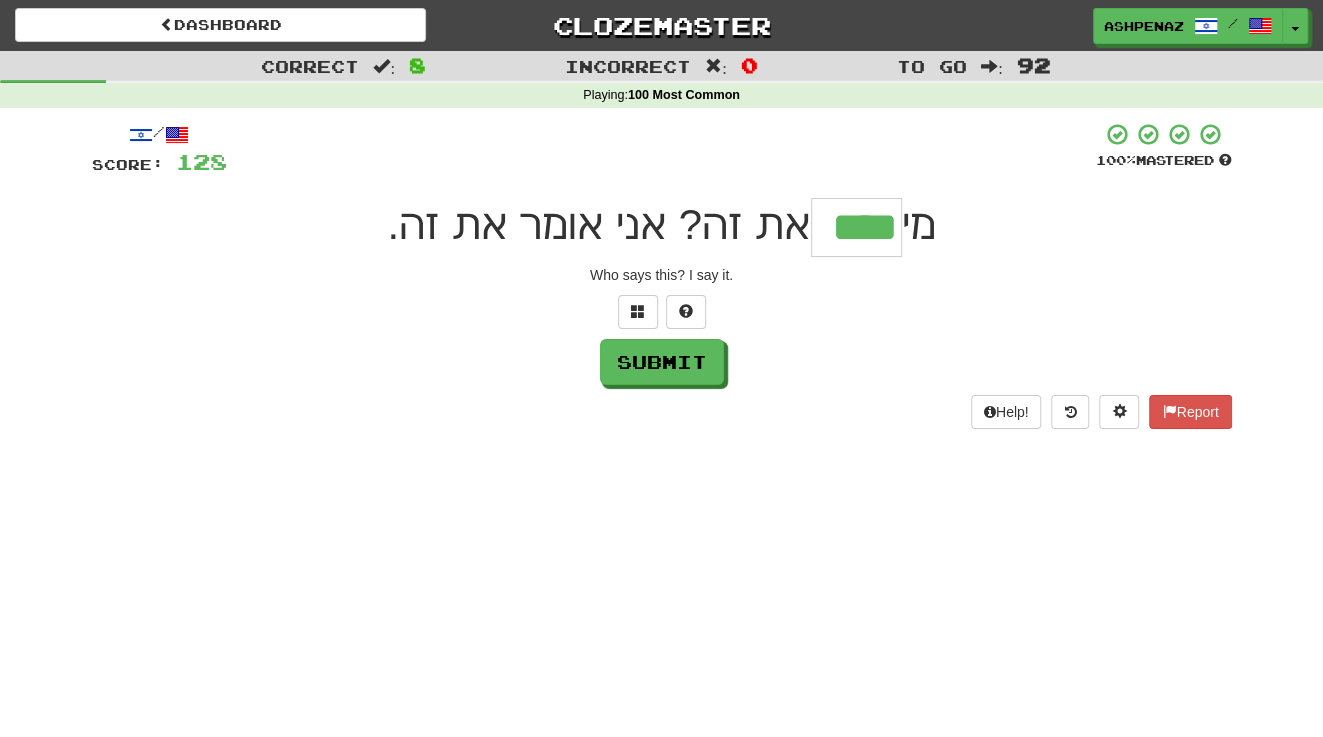 type on "****" 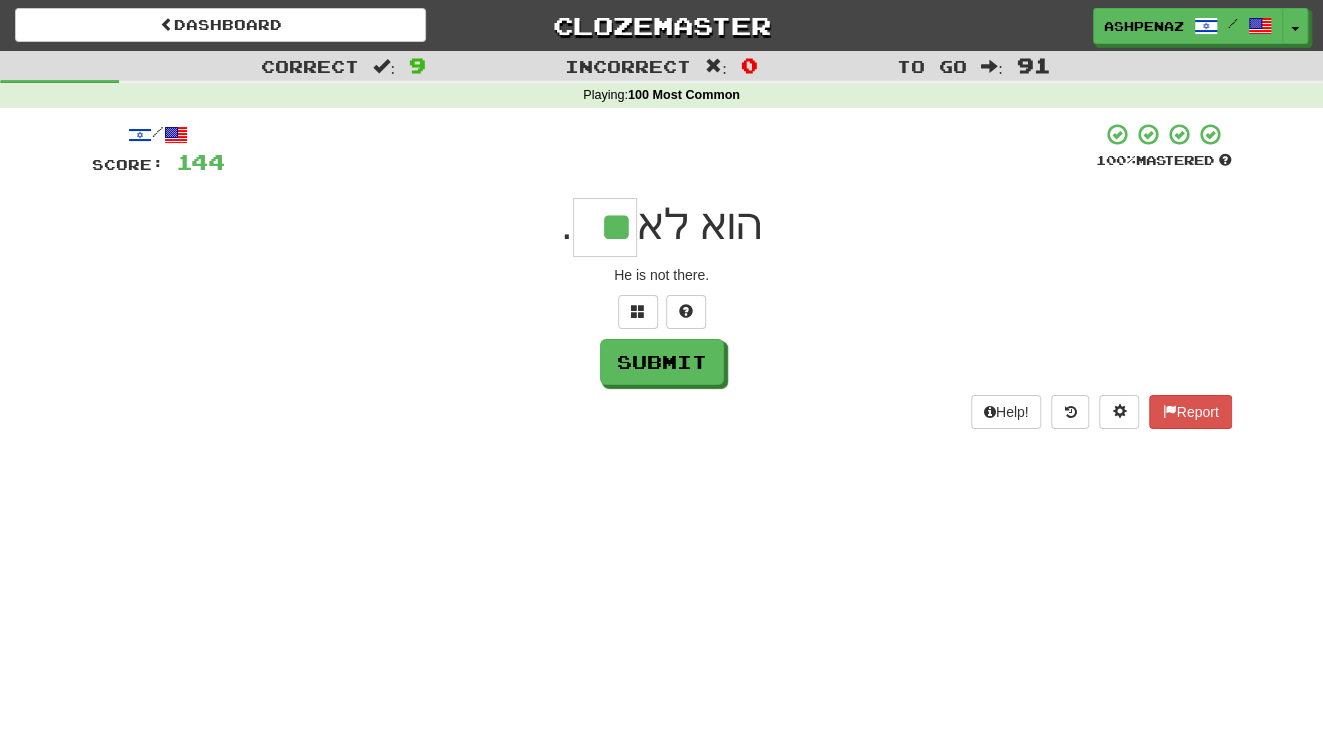 type on "**" 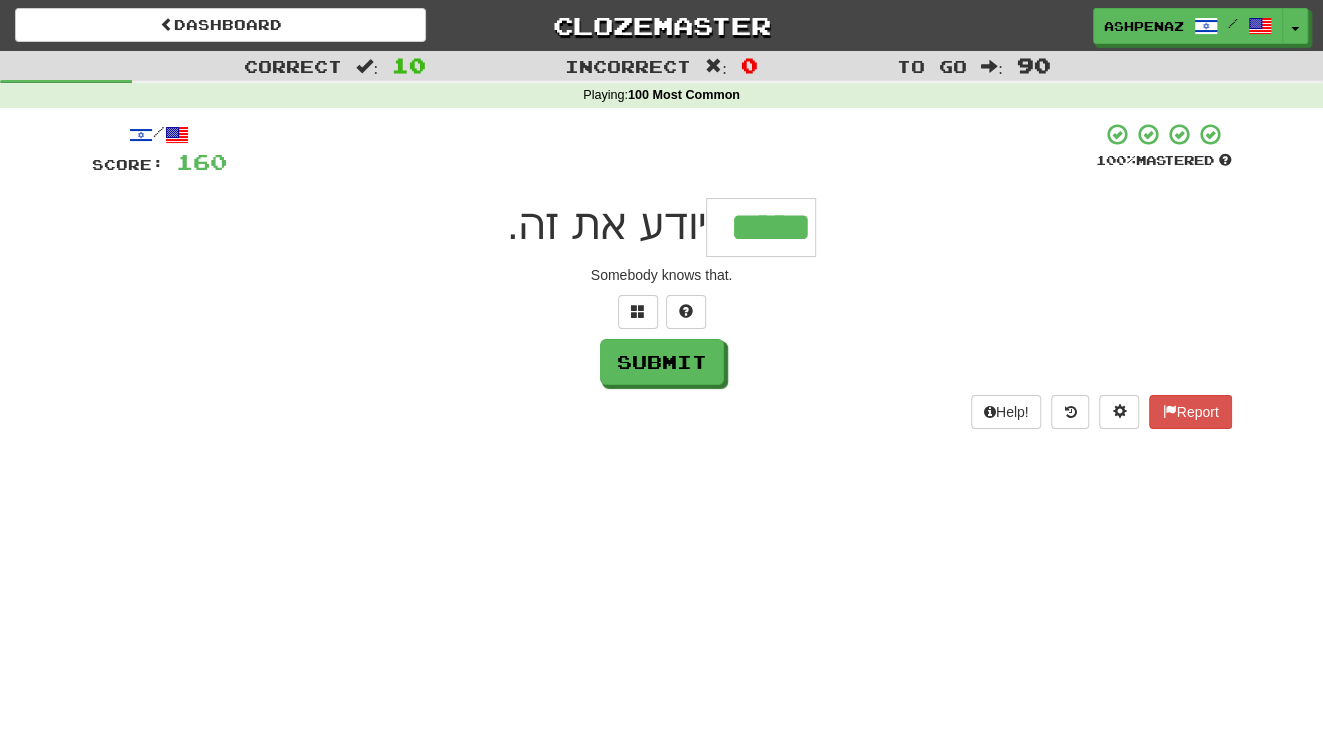type on "*****" 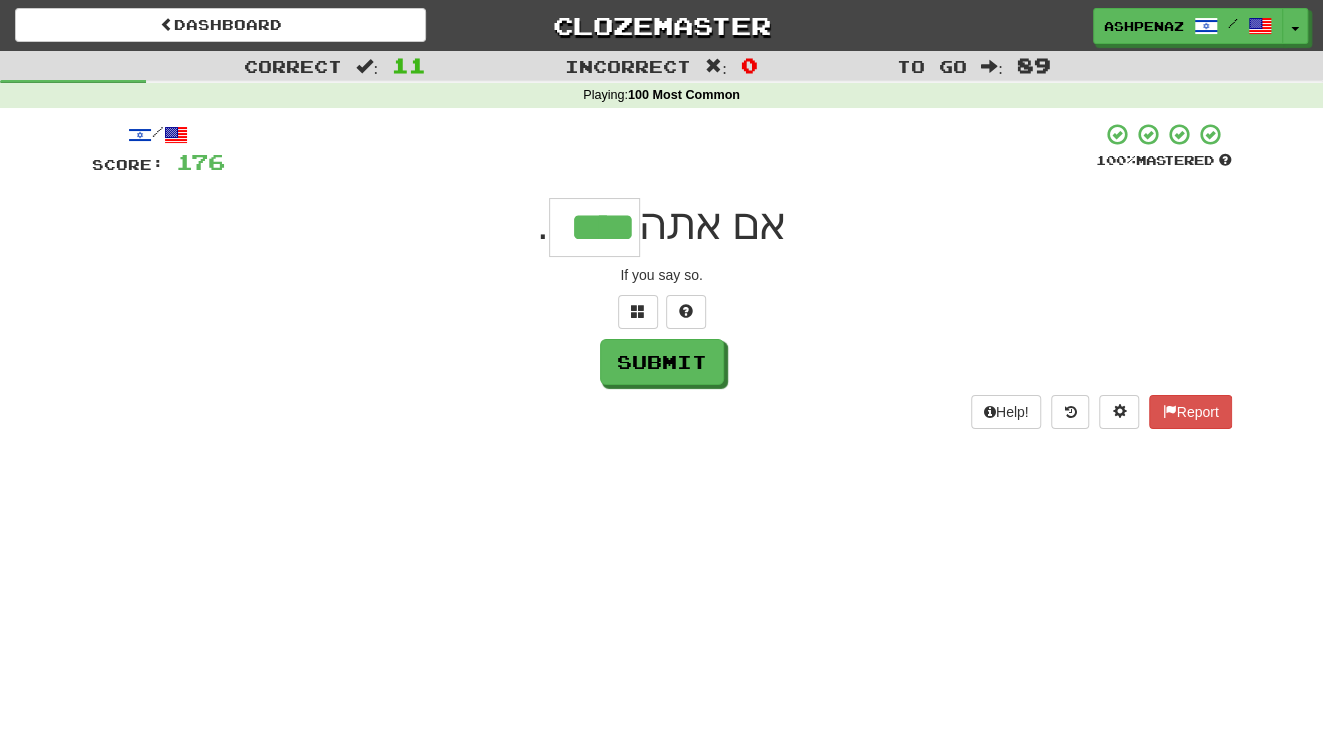 type on "****" 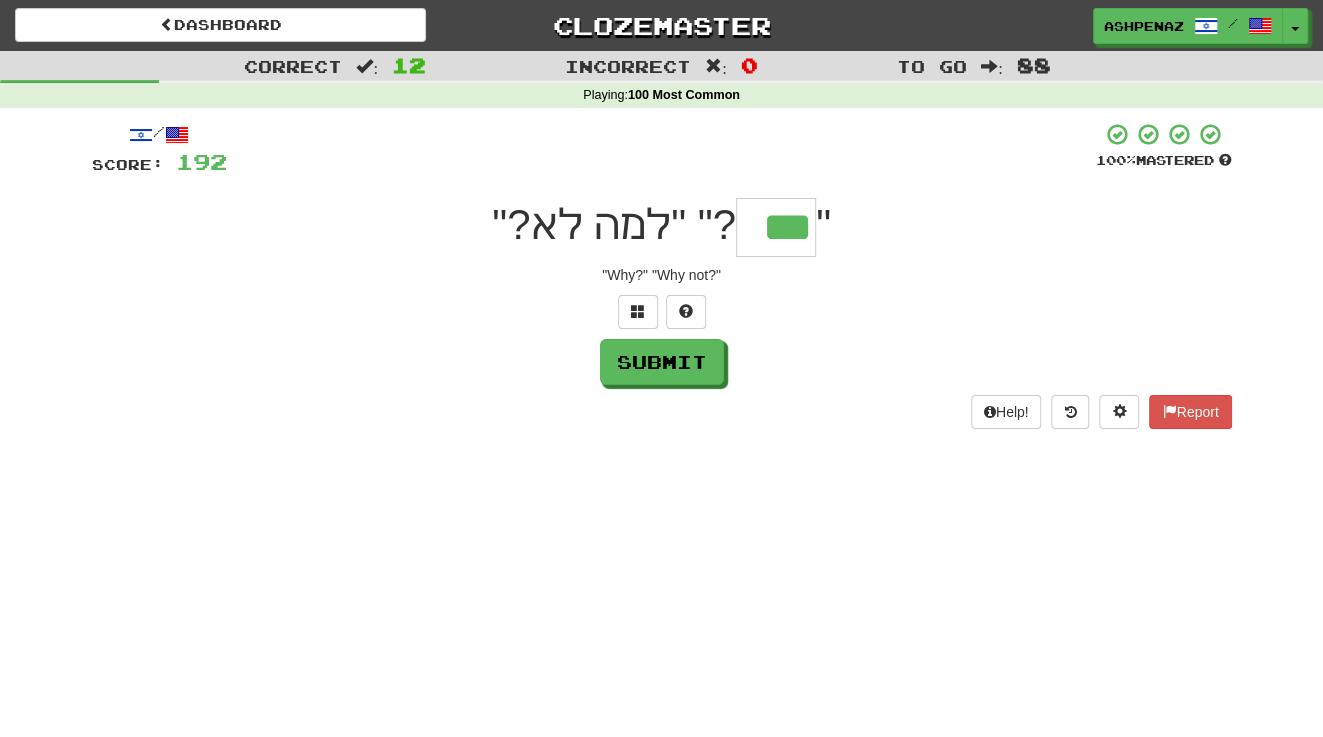 type on "***" 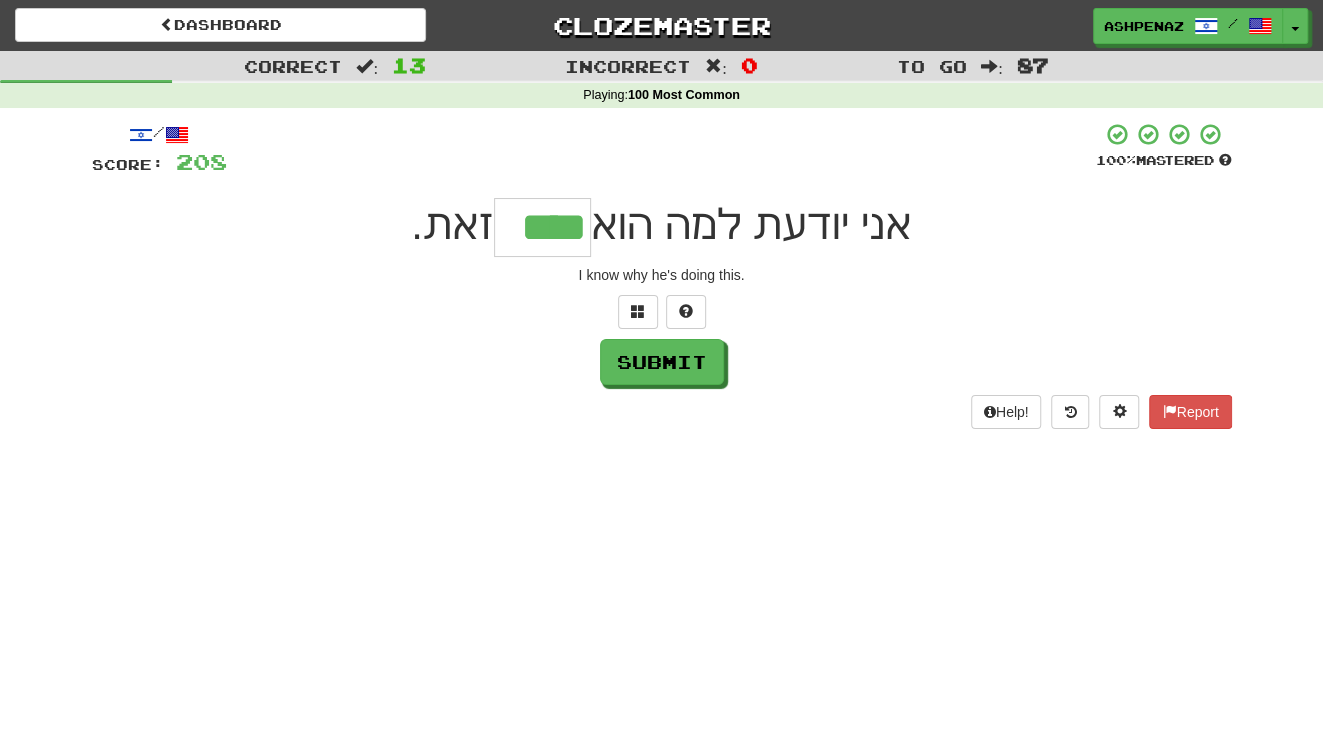 type on "****" 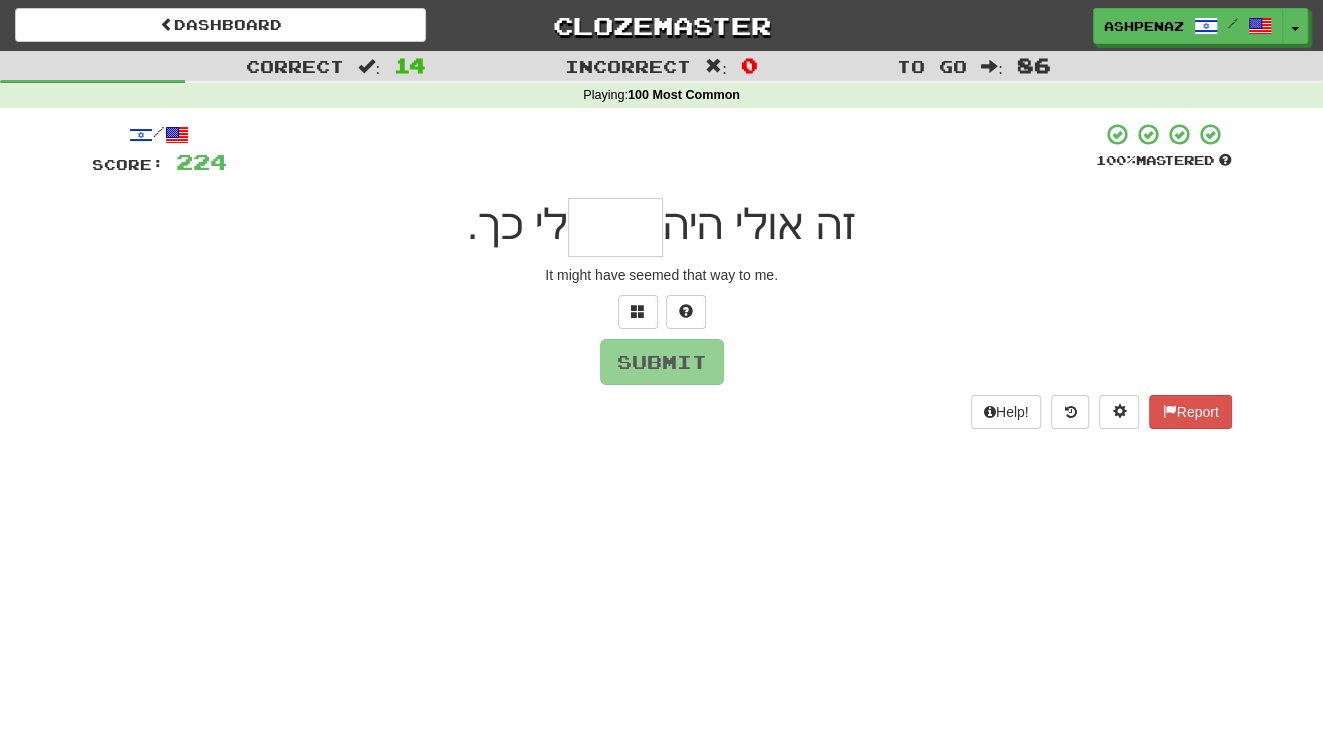 type on "*" 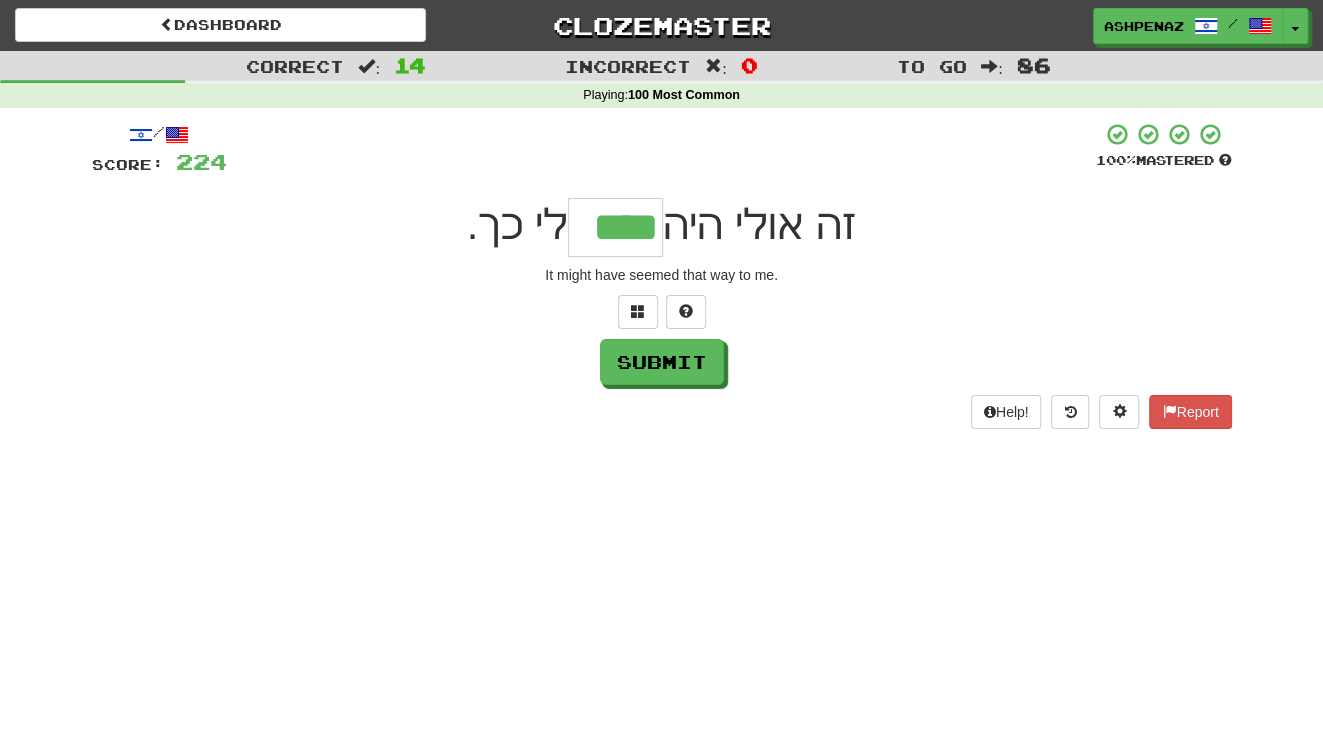 type on "****" 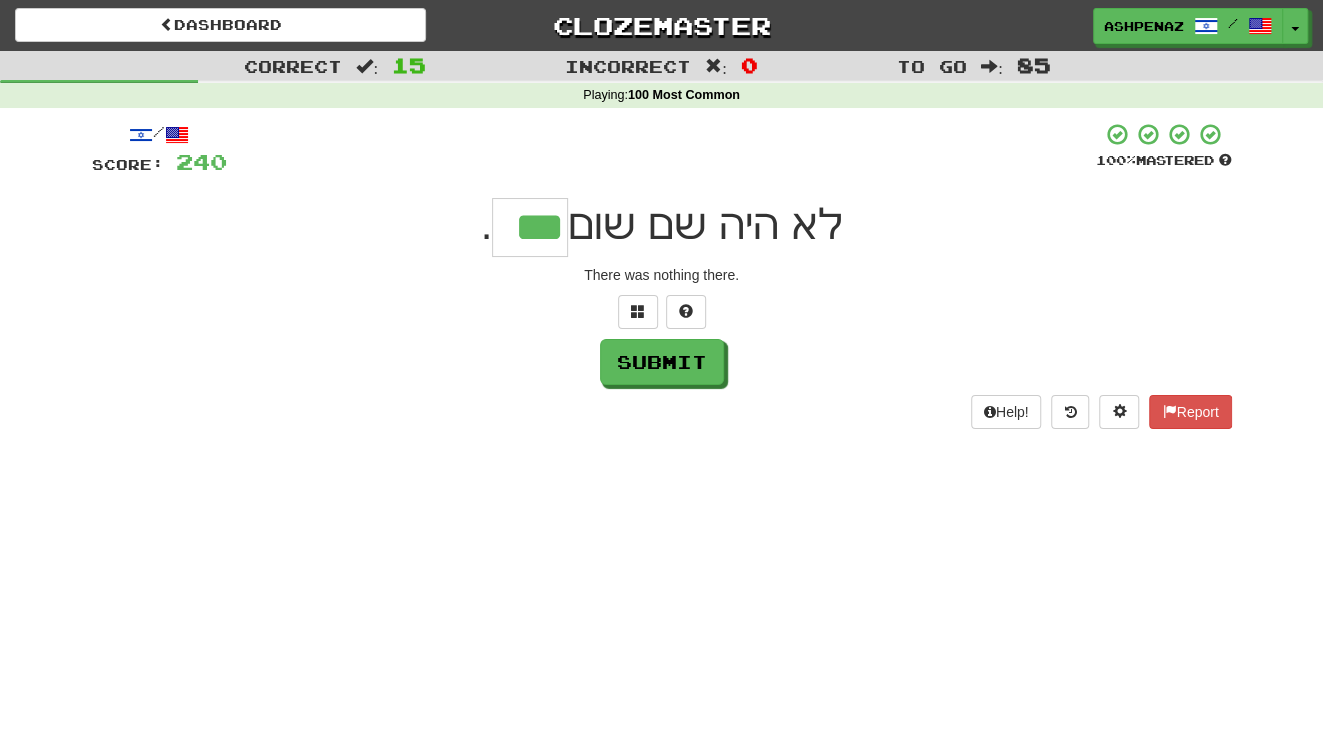 type on "***" 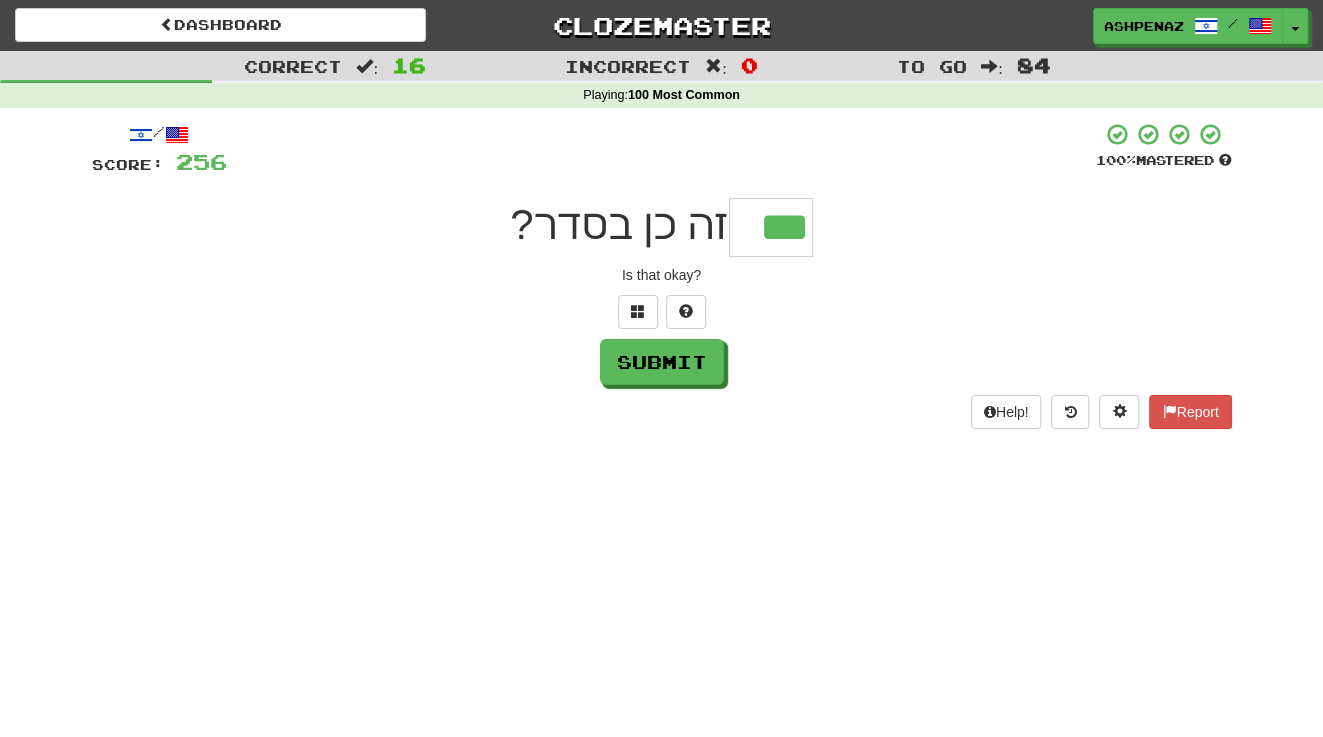 type on "***" 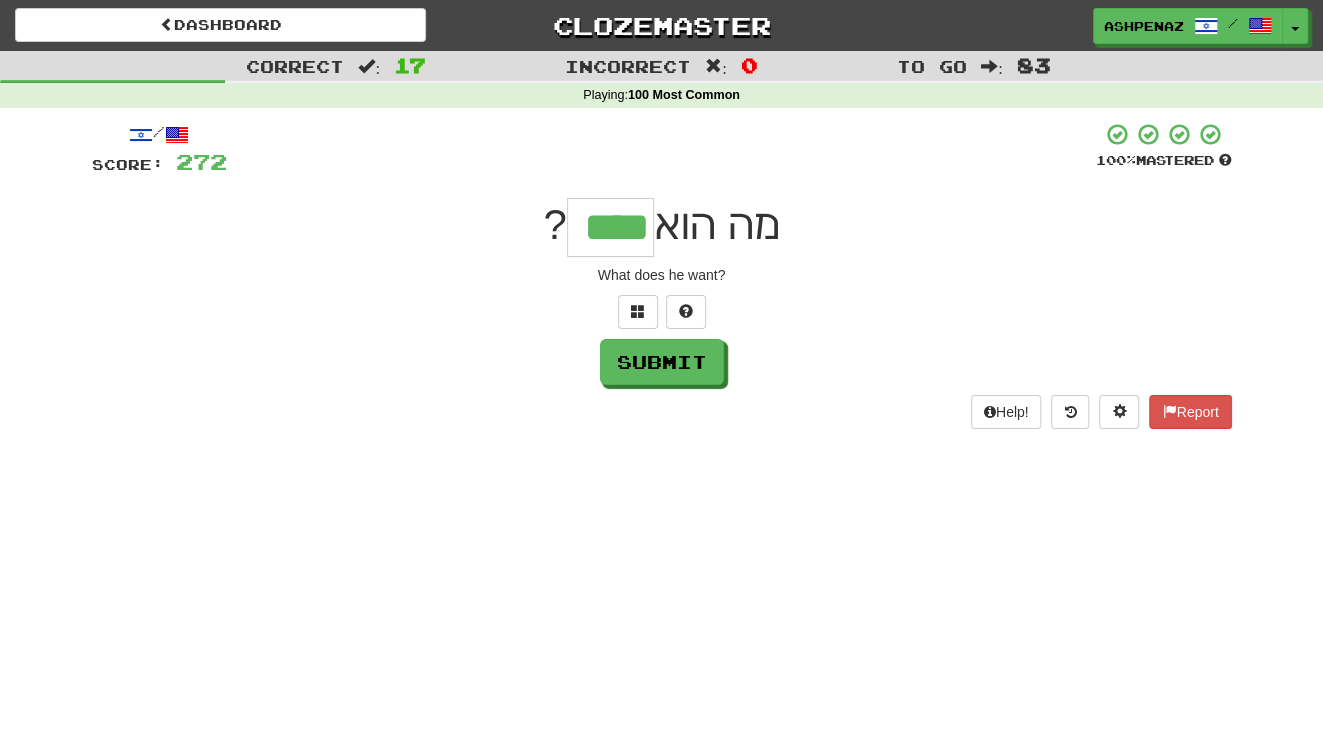 type on "****" 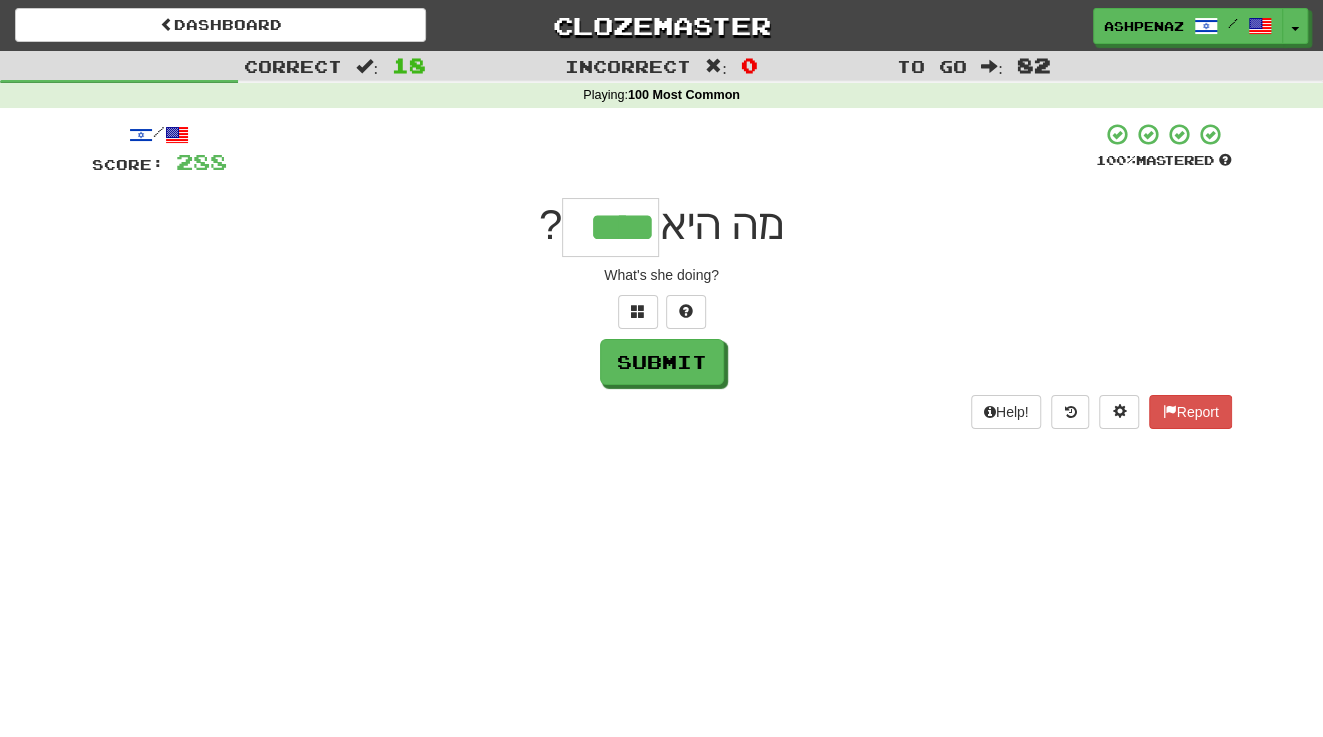 type on "****" 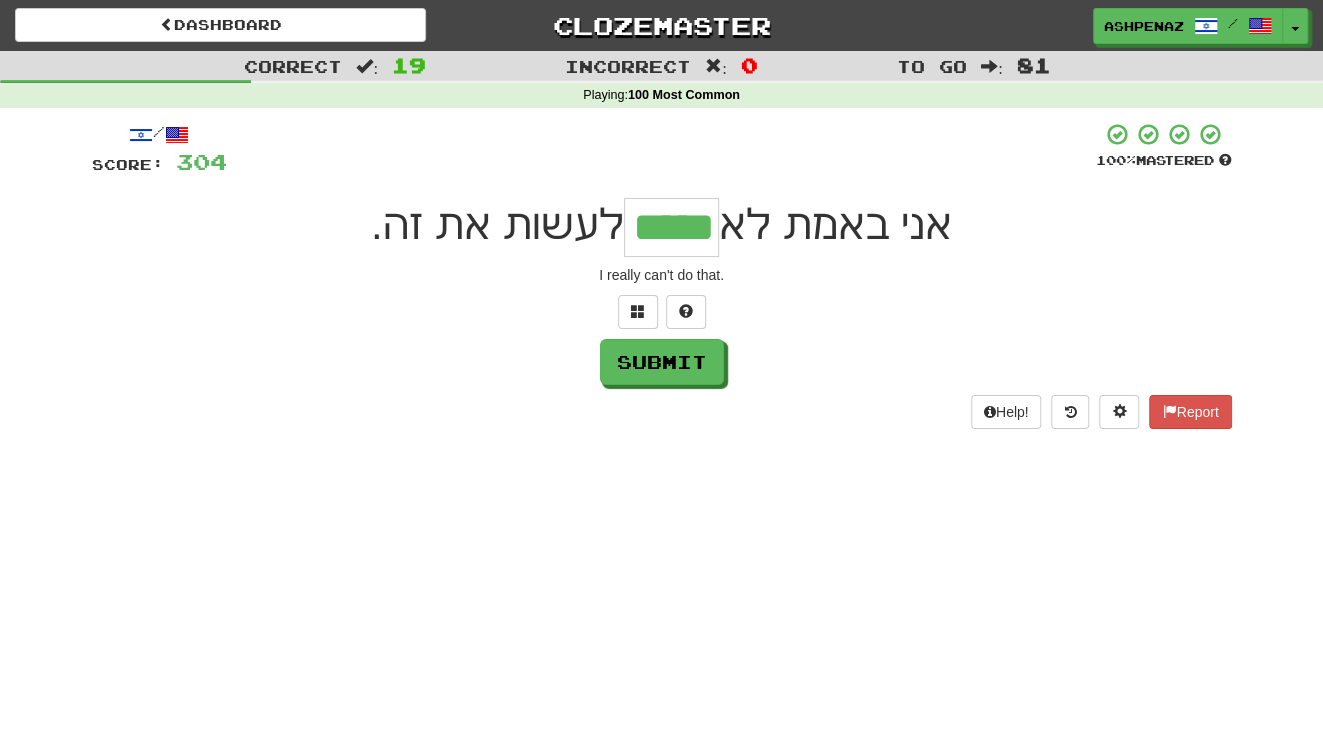 type on "*****" 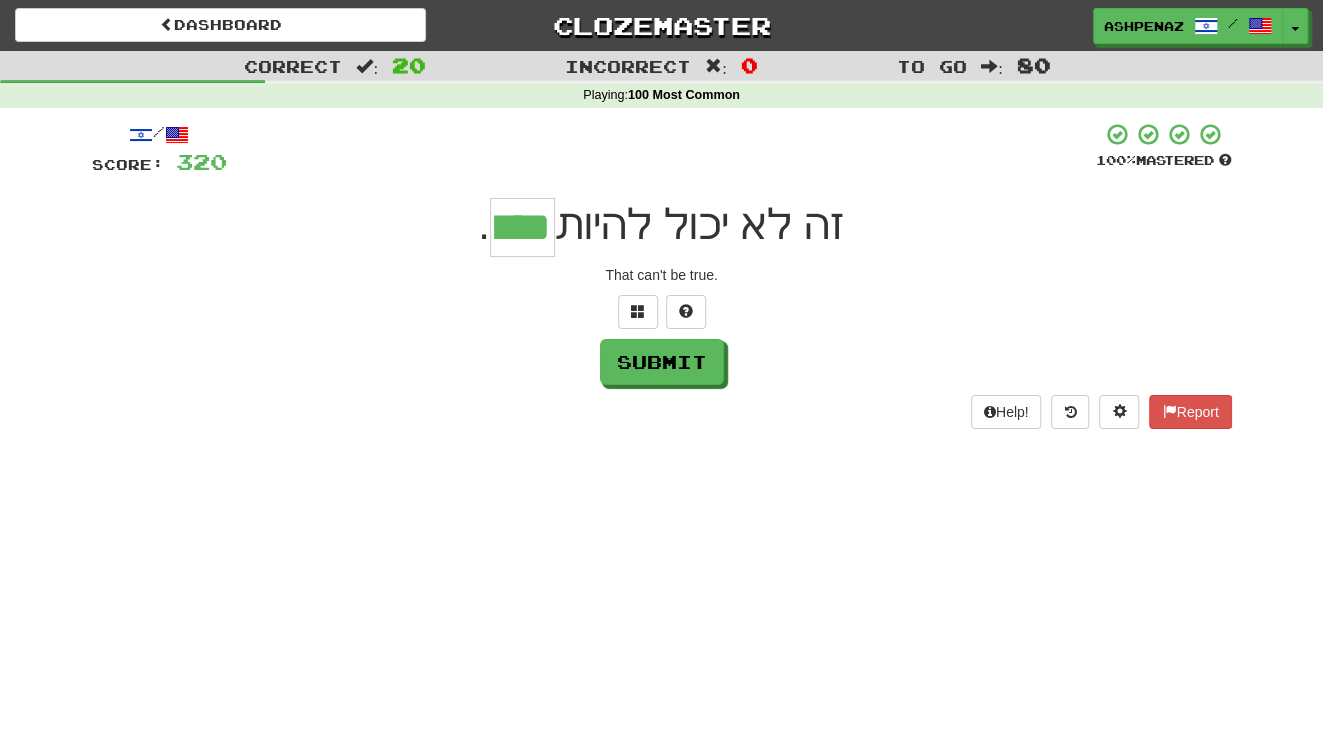 type on "****" 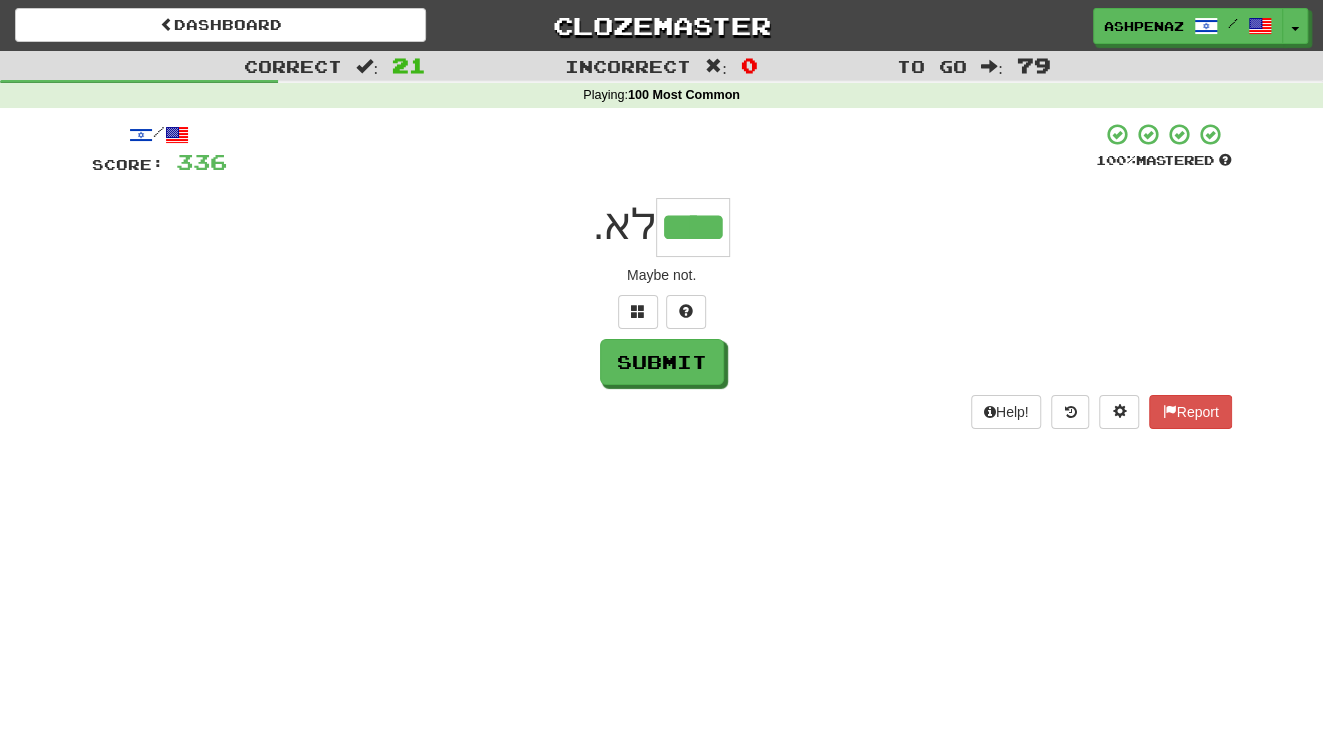 type on "****" 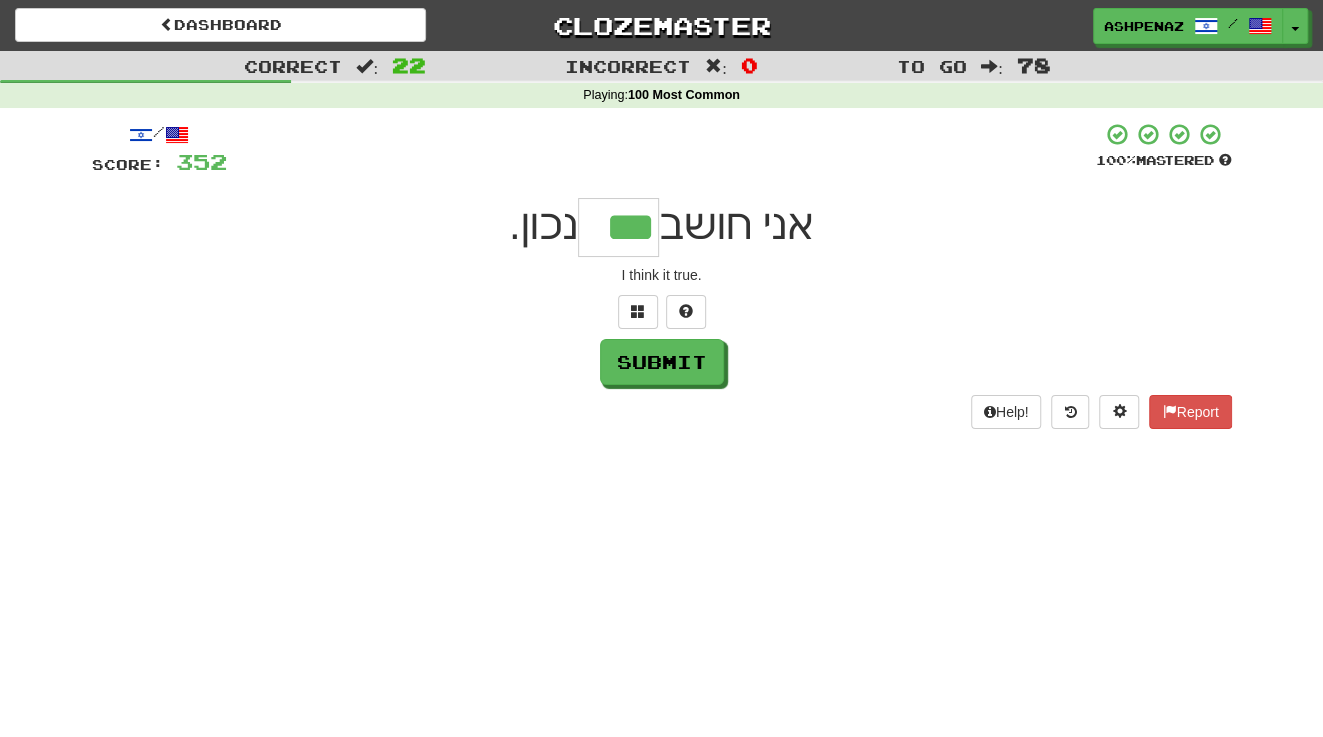 type on "***" 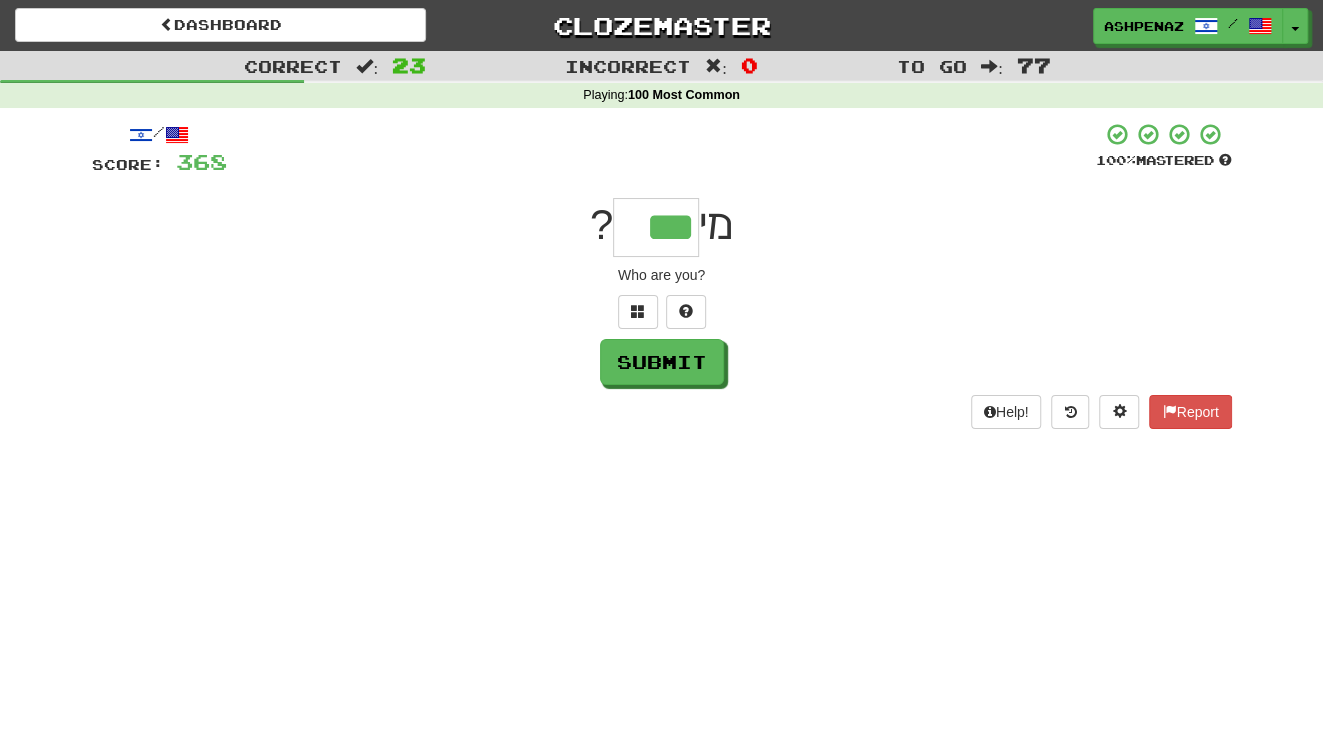 type on "***" 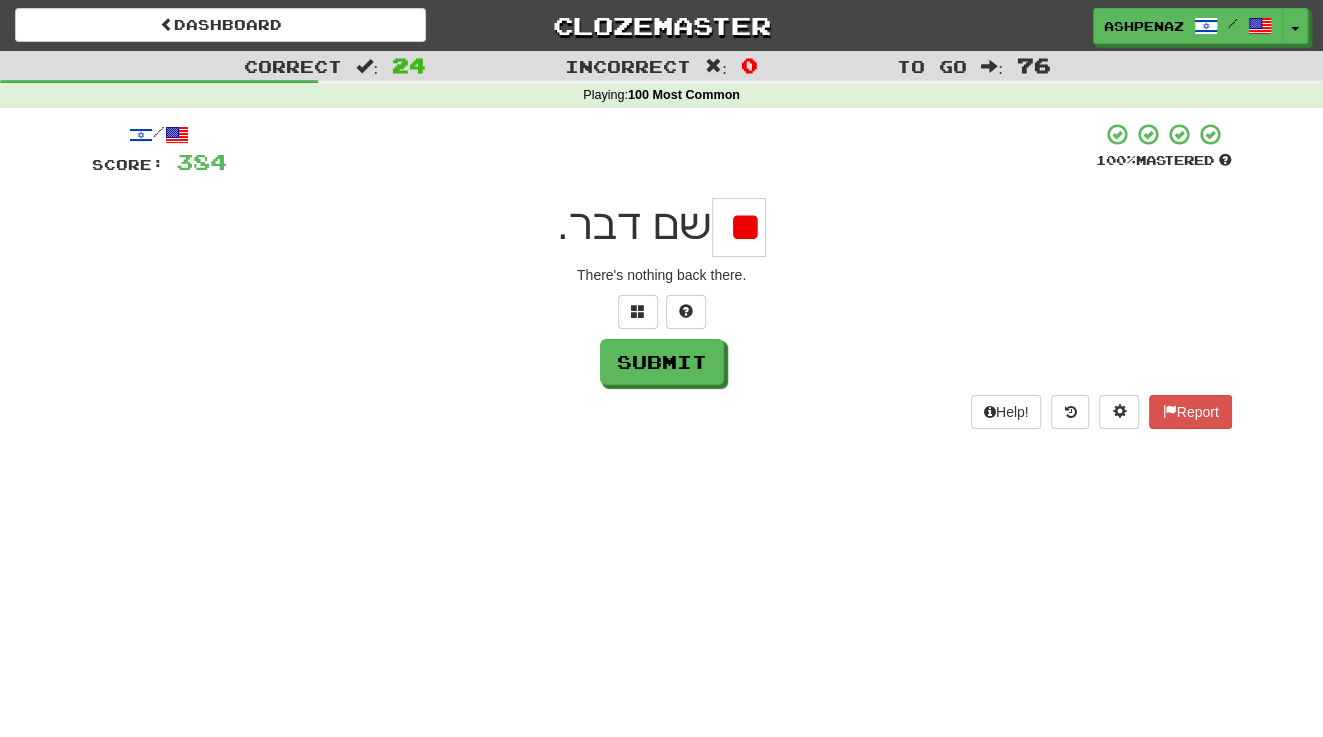 type on "*" 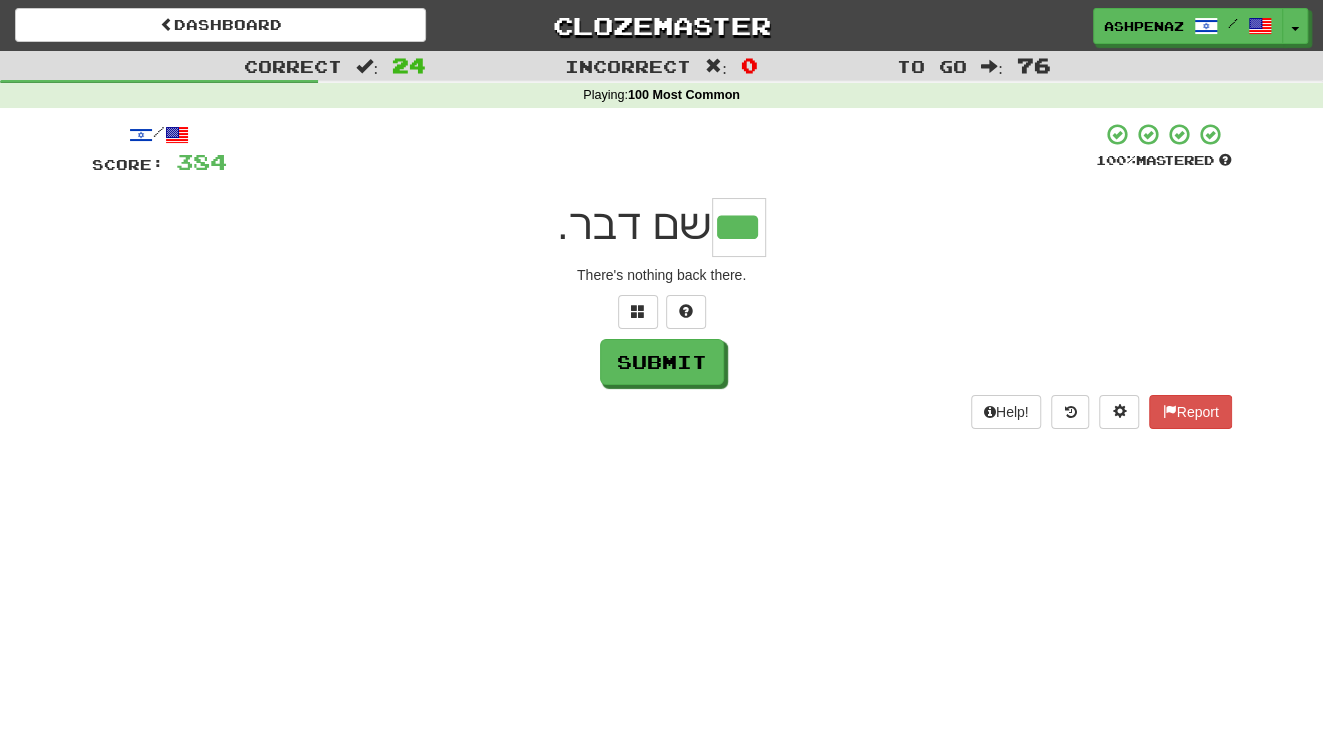 type on "***" 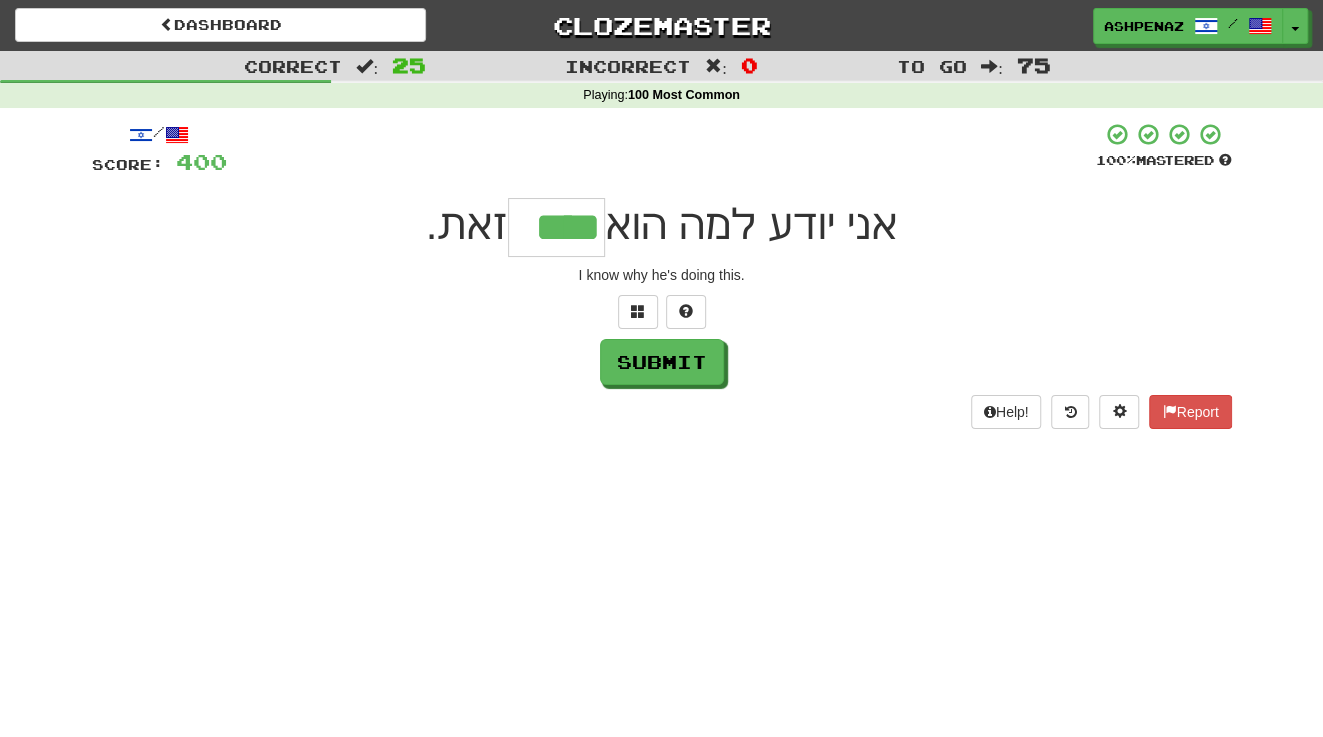 type on "****" 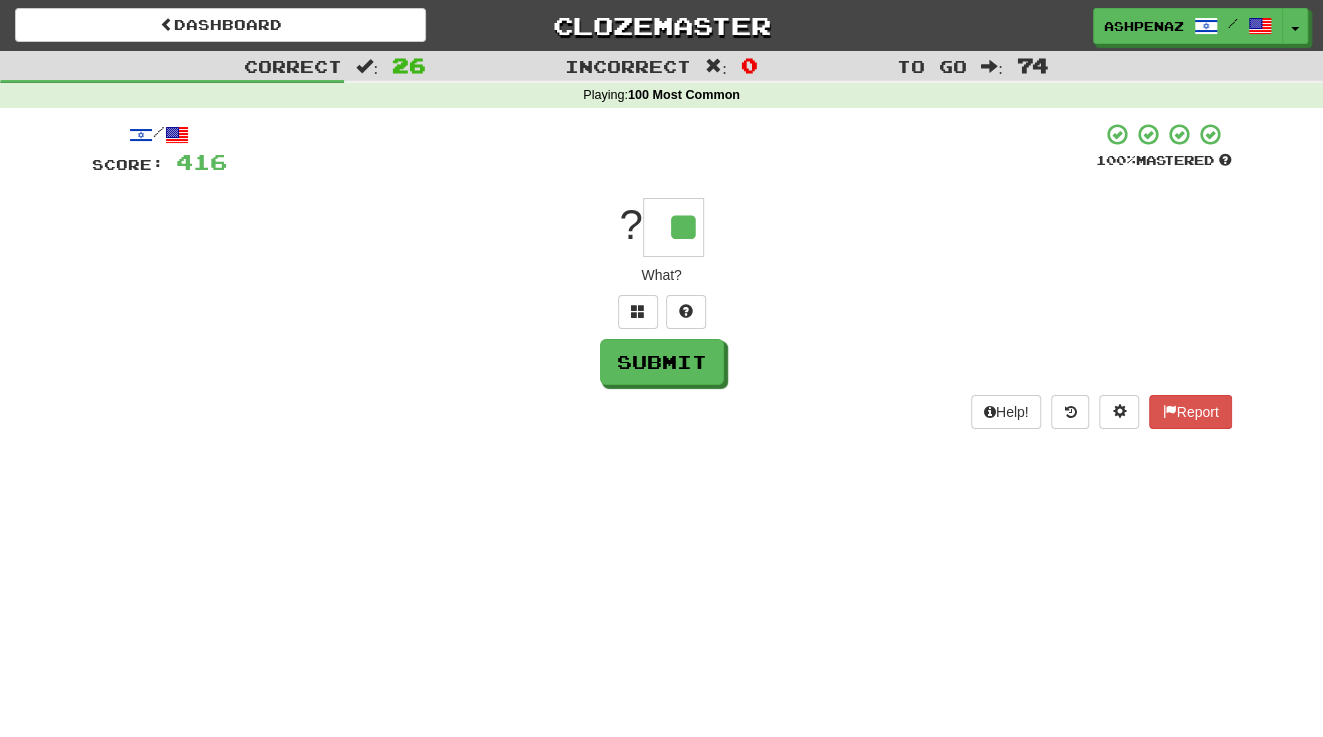 type on "**" 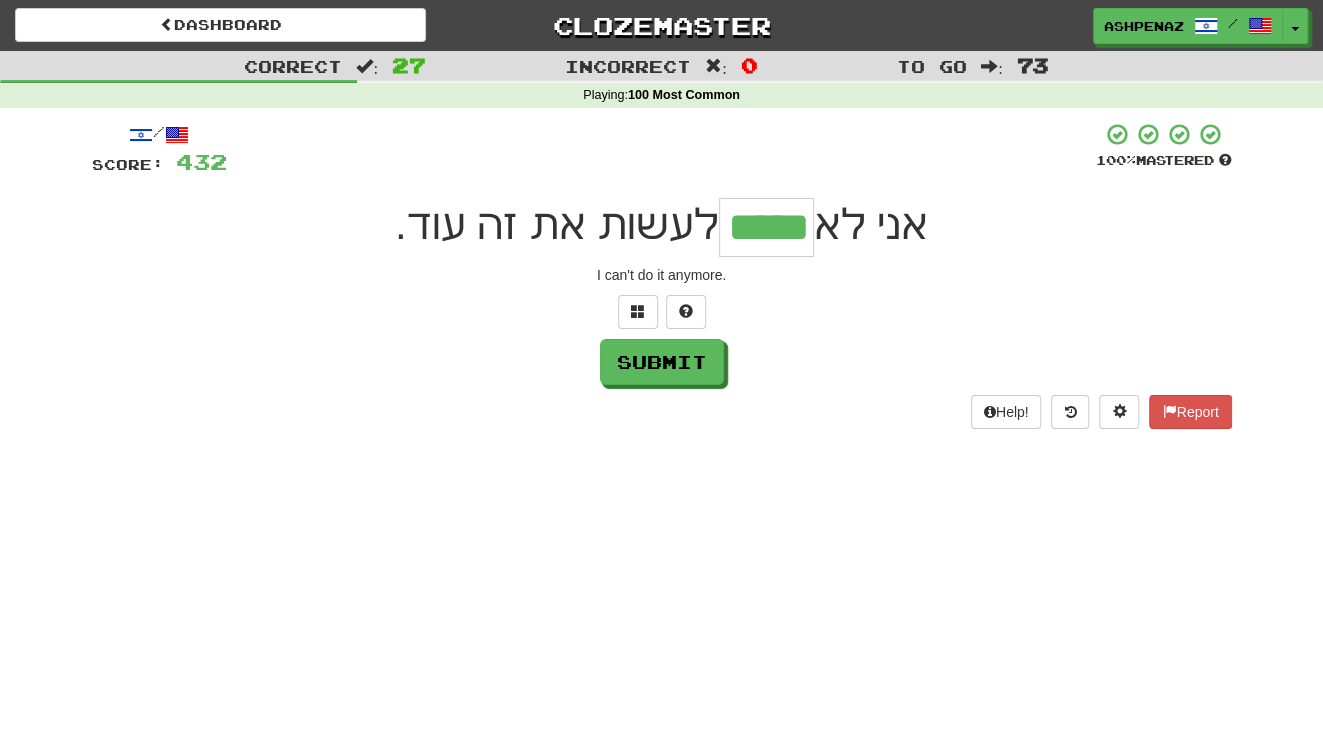 type on "*****" 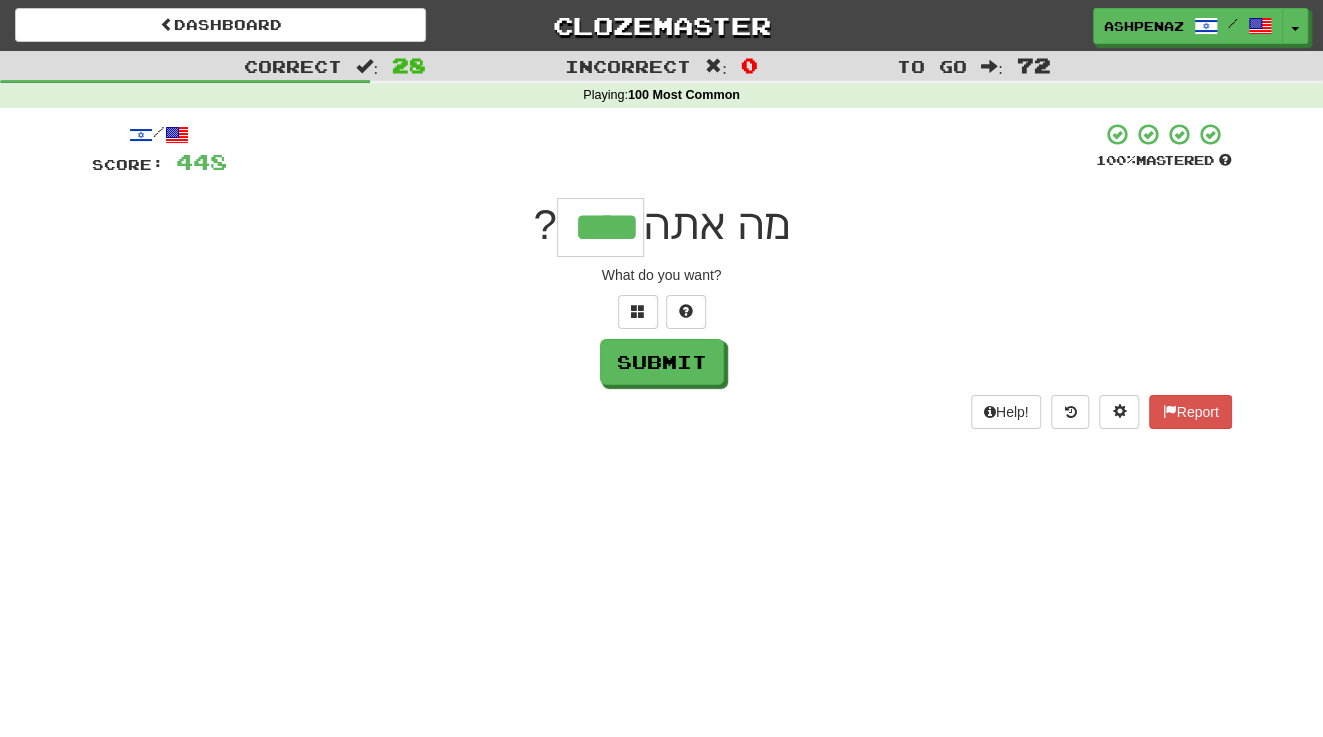type on "****" 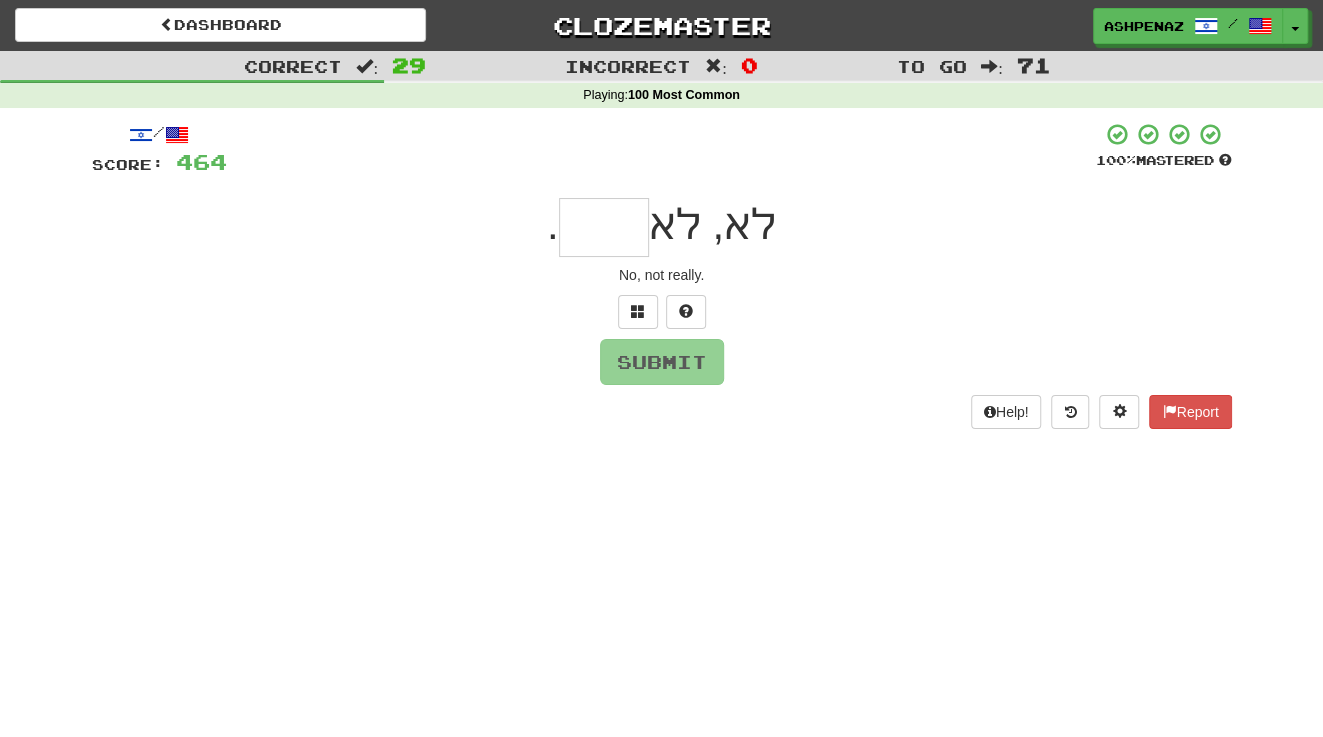 type on "*" 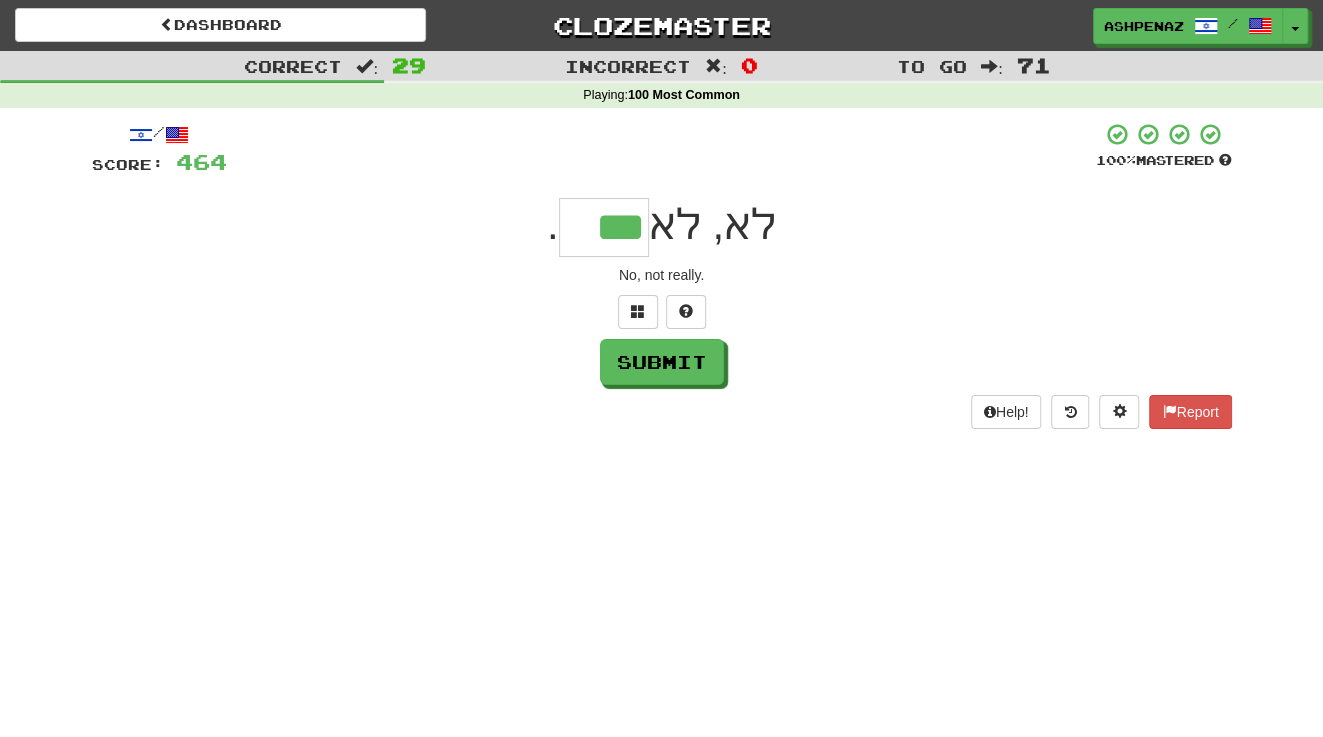 type on "***" 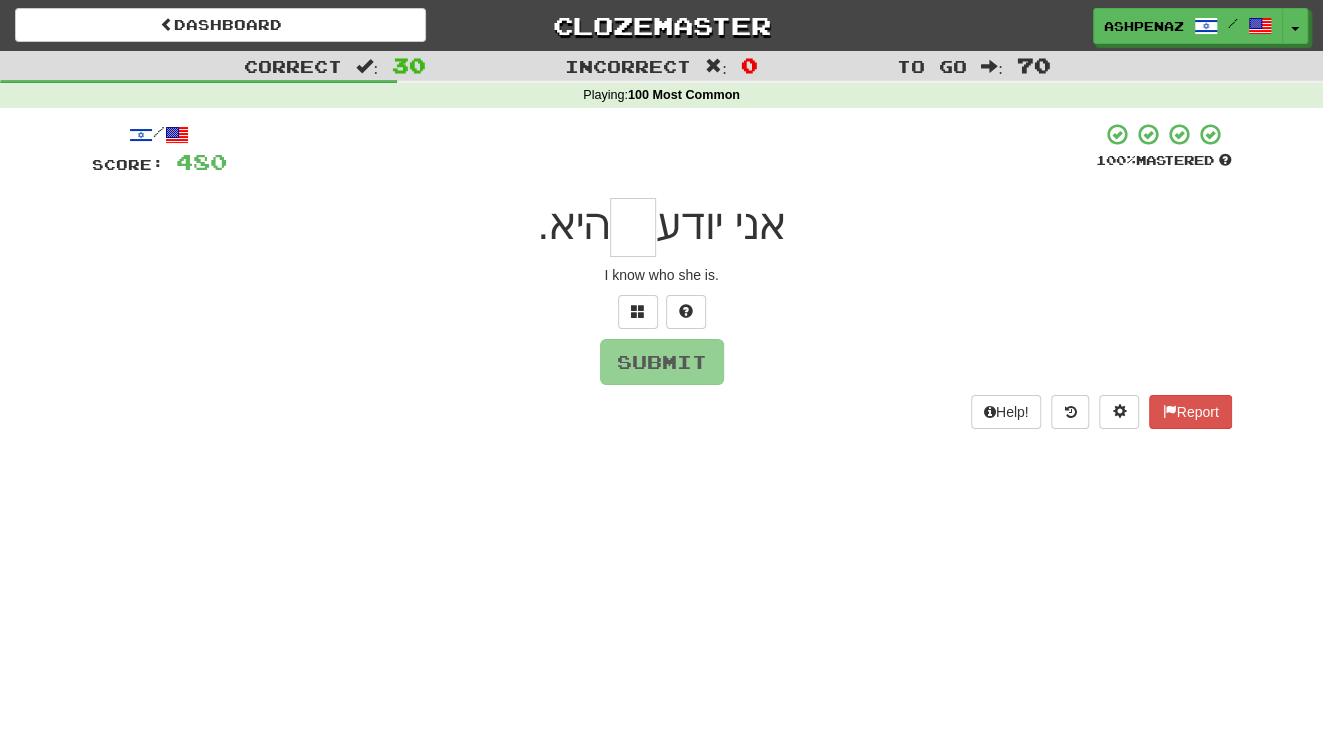 type on "*" 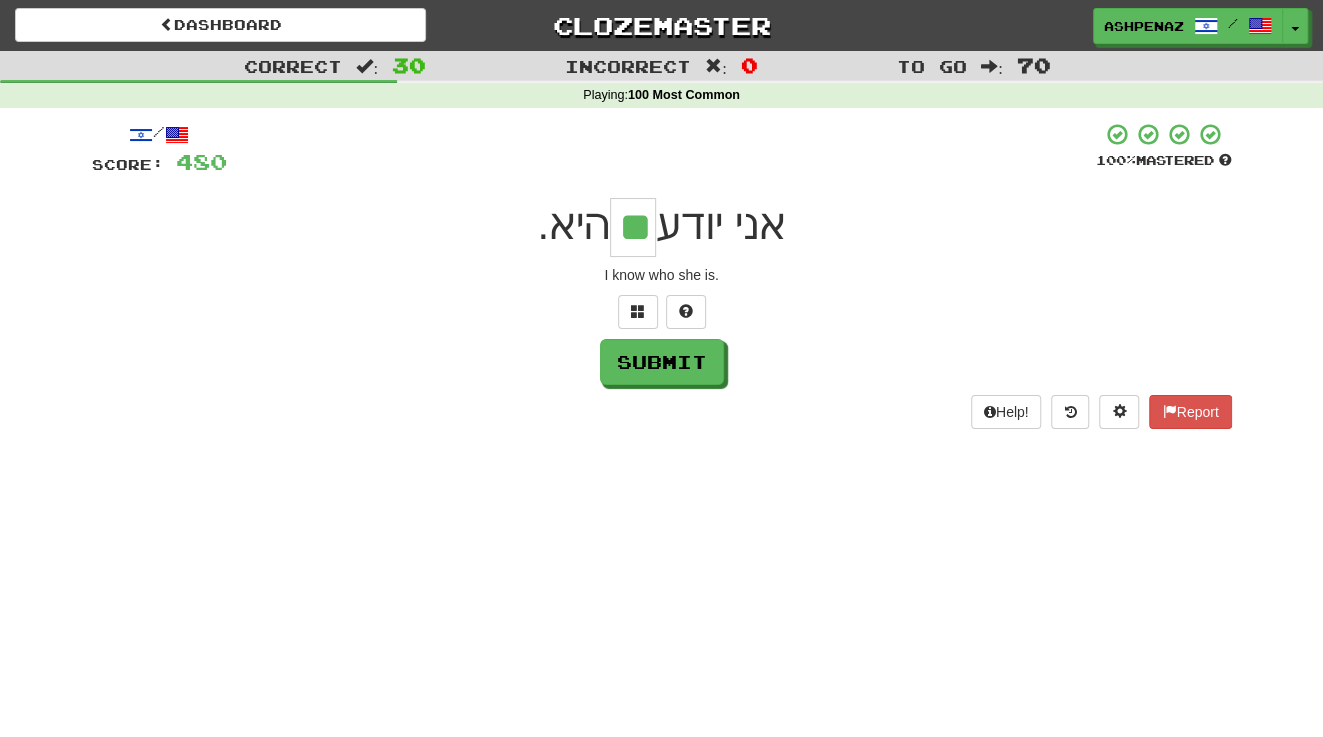 type on "**" 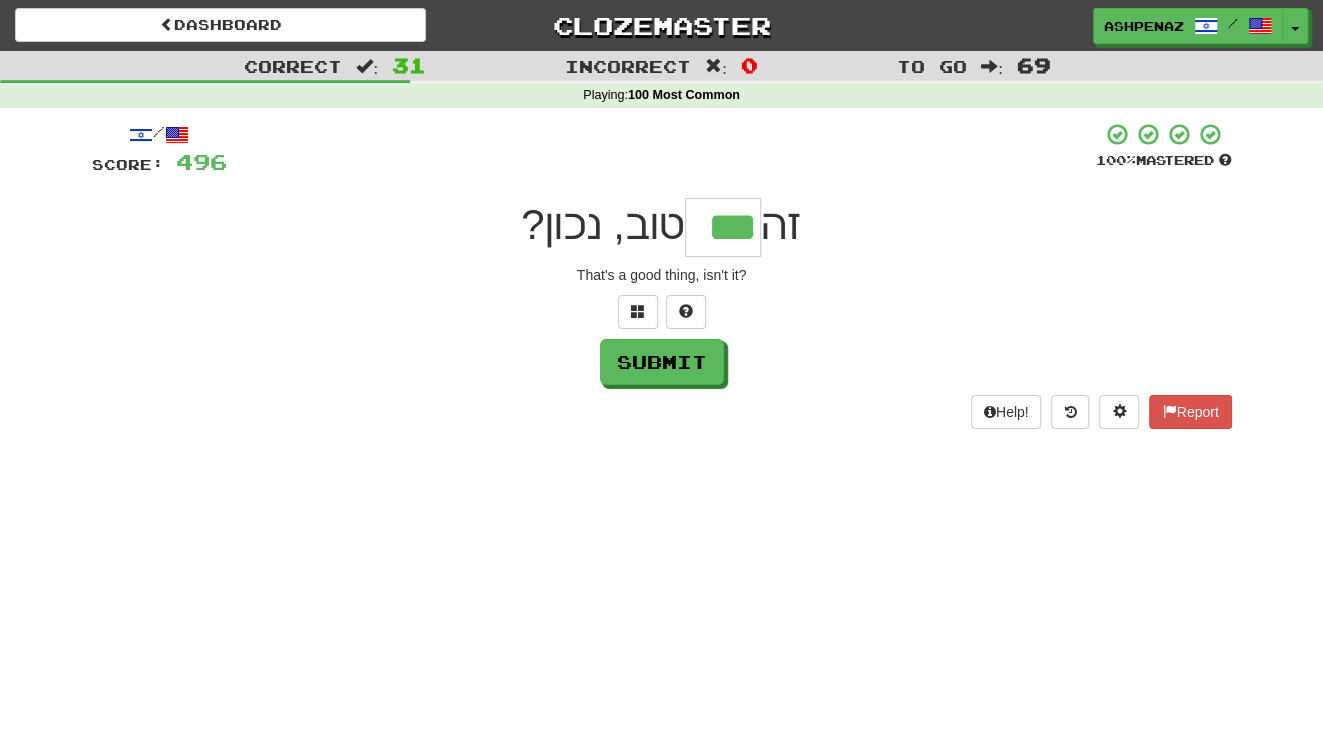 type on "***" 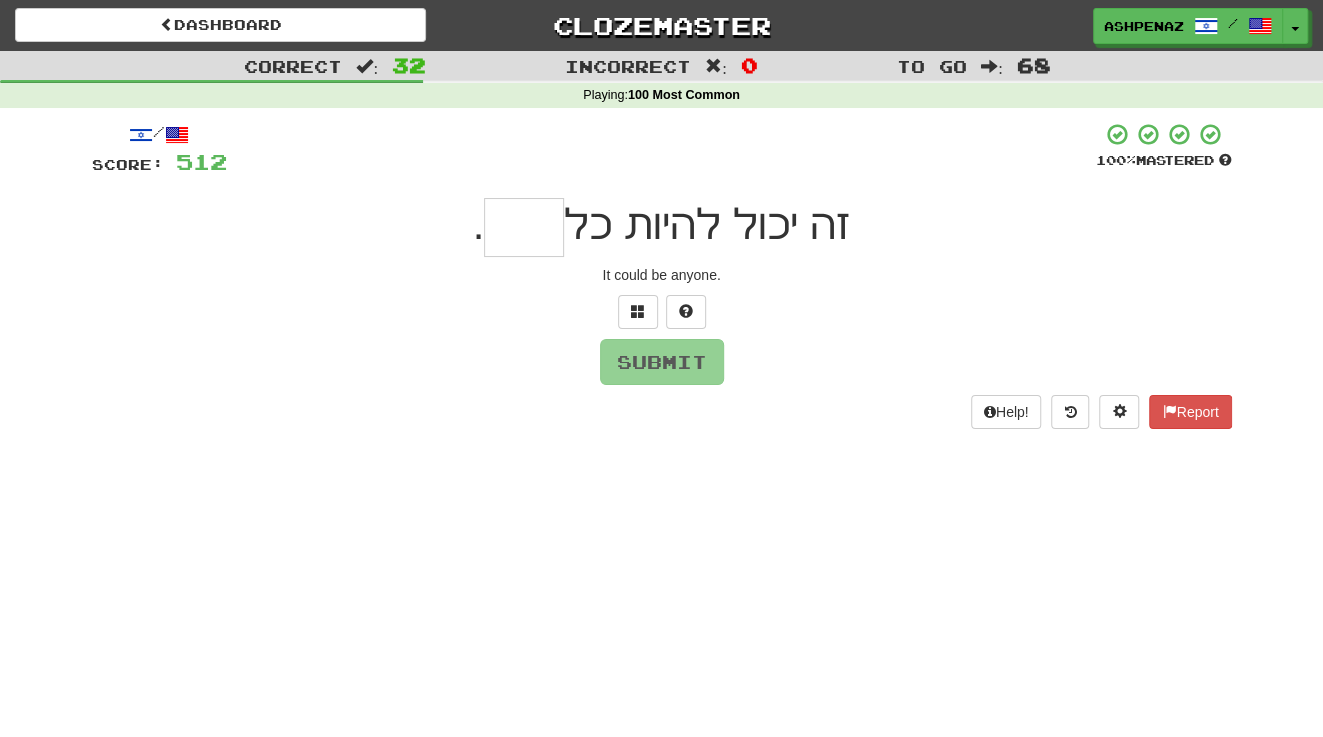 type on "*" 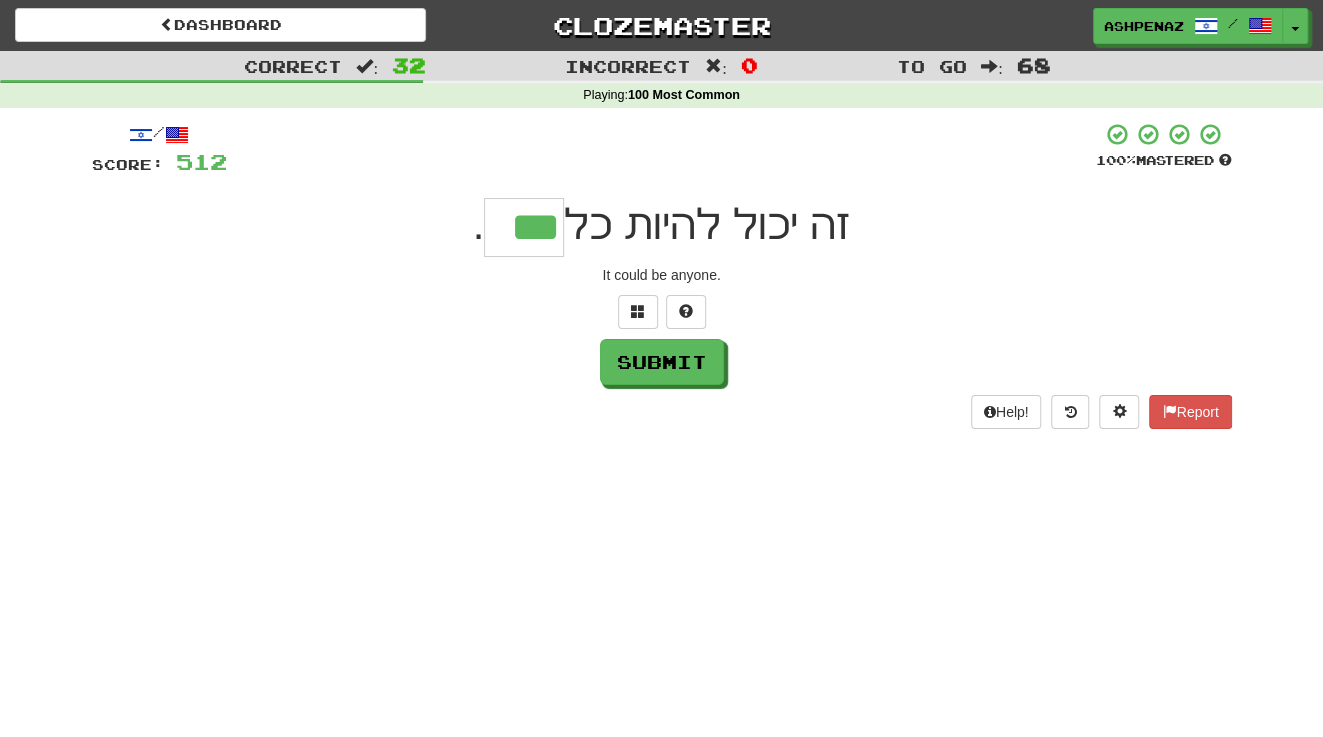 type on "***" 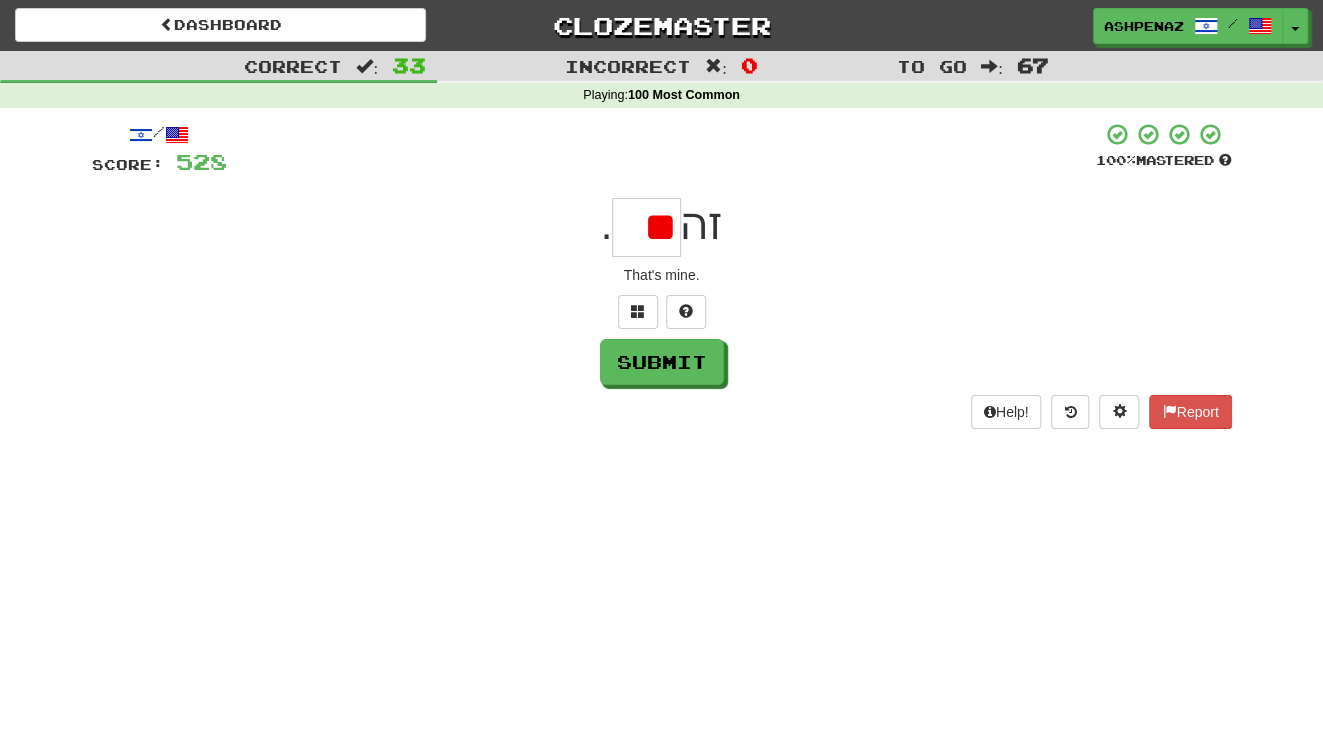 type on "*" 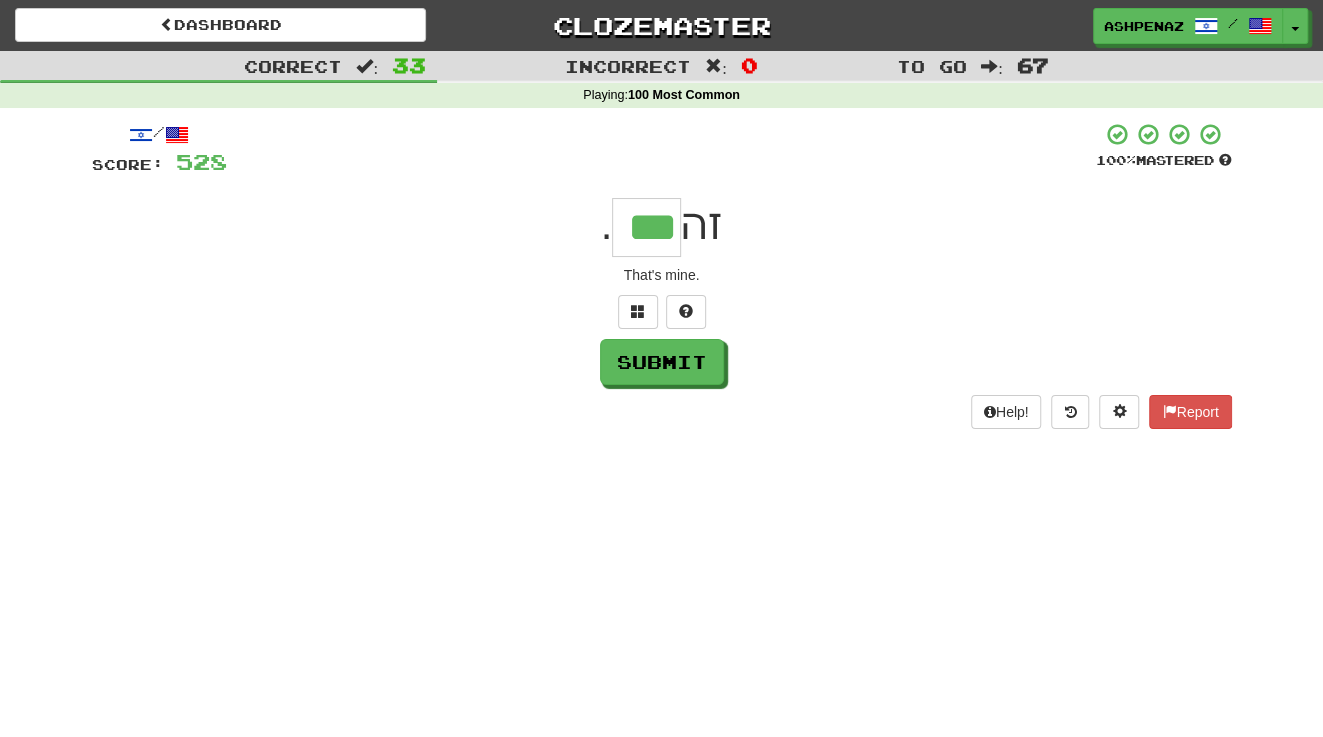 type on "***" 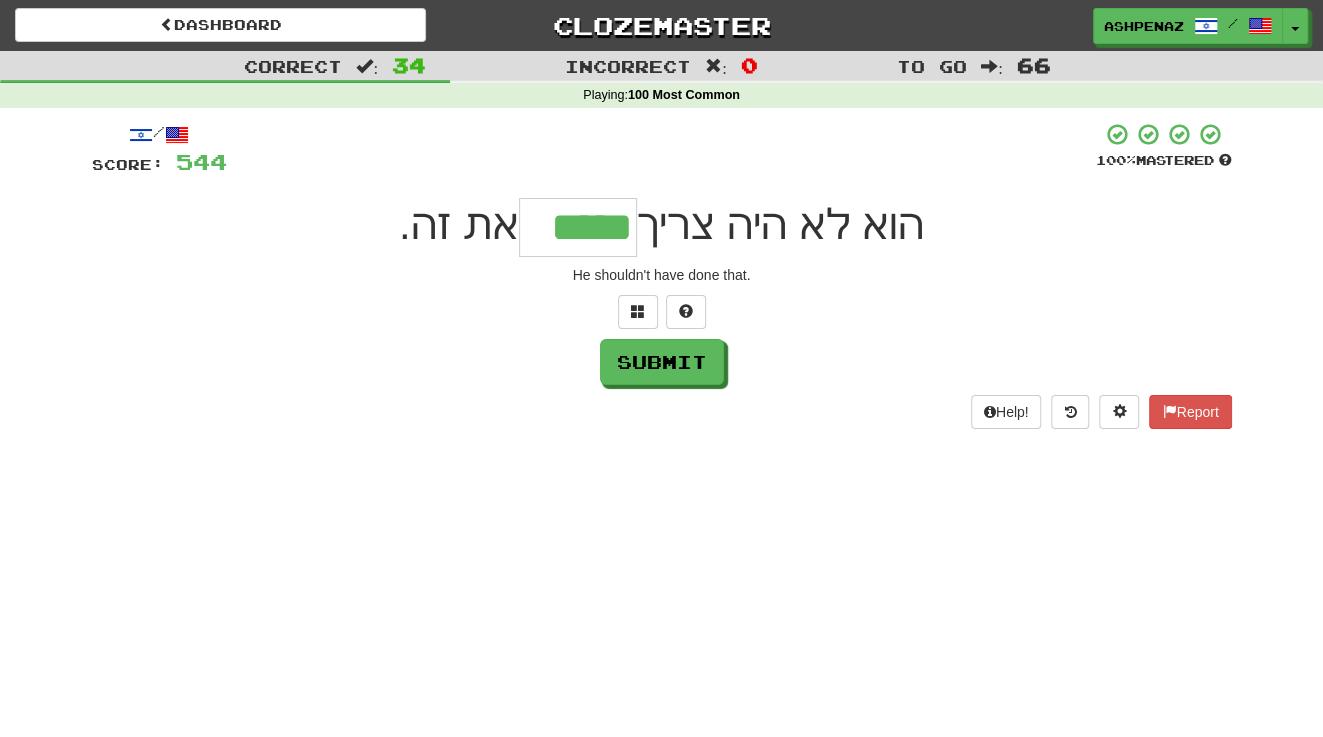 type on "*****" 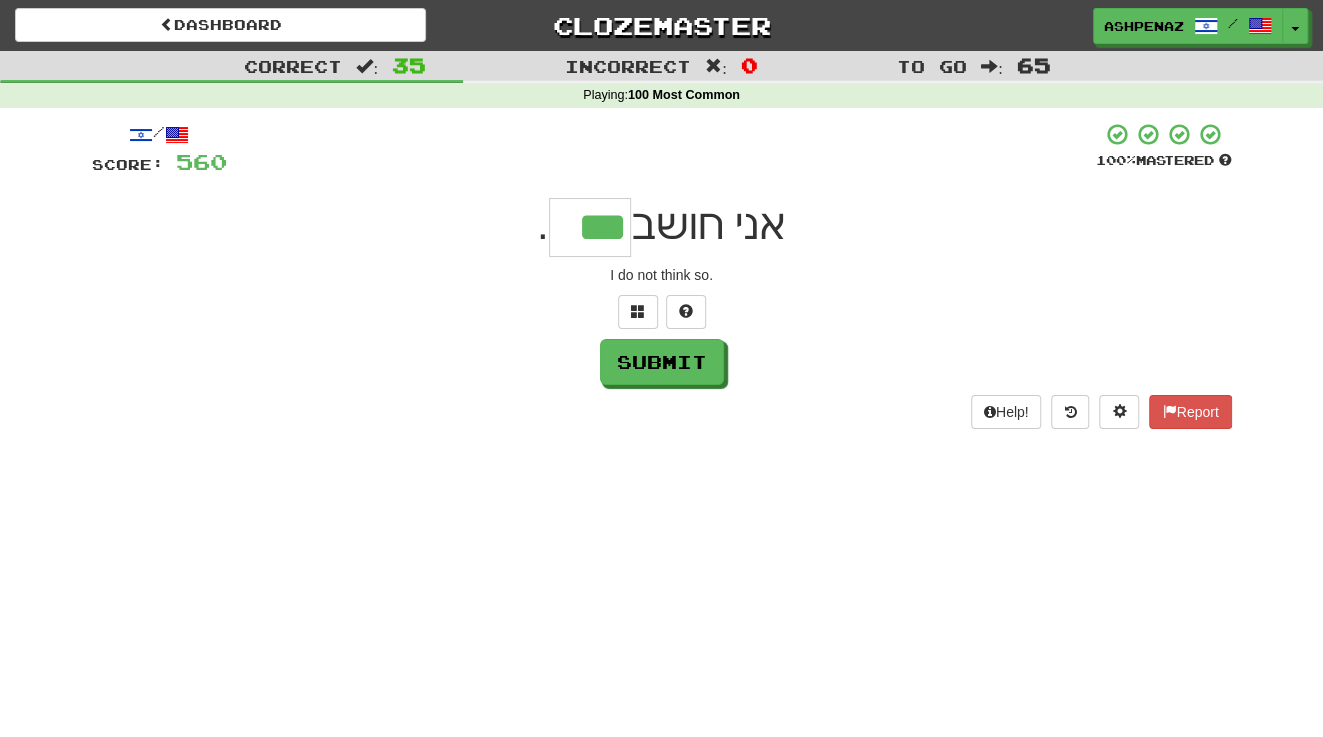 type on "***" 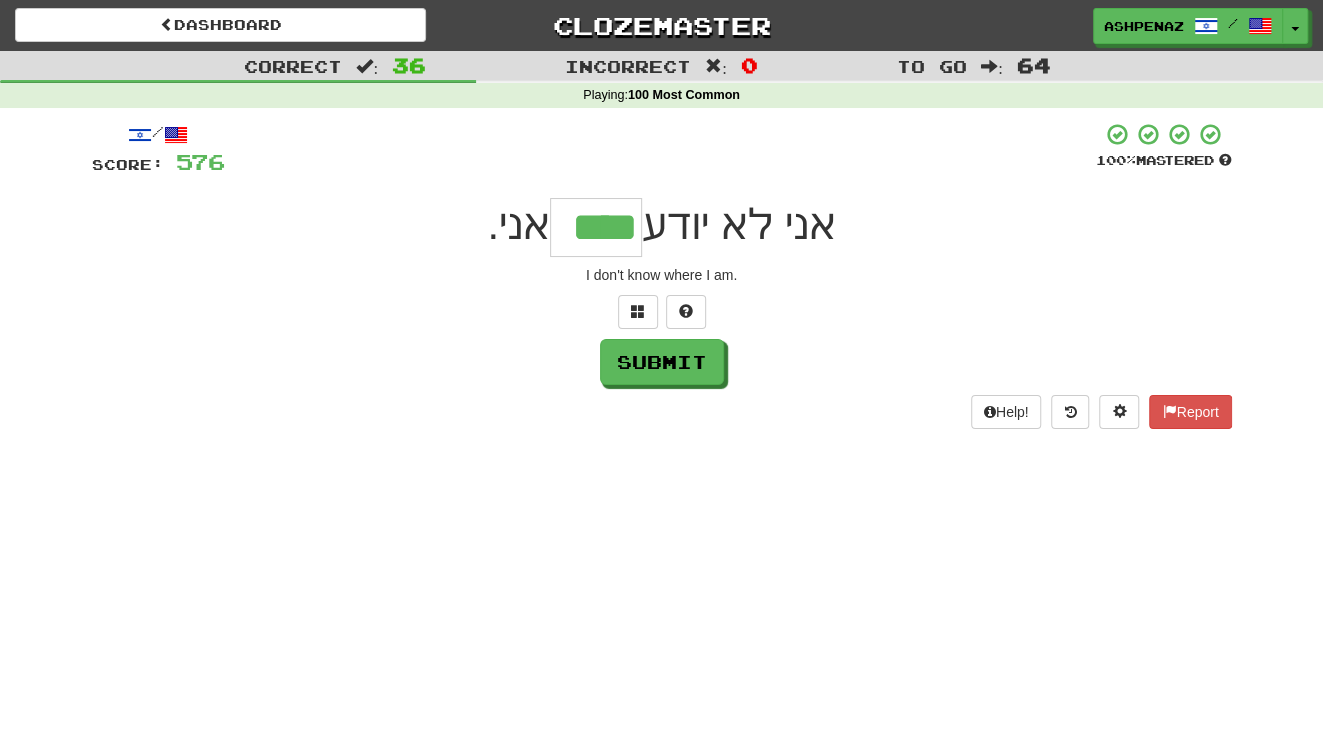 type on "****" 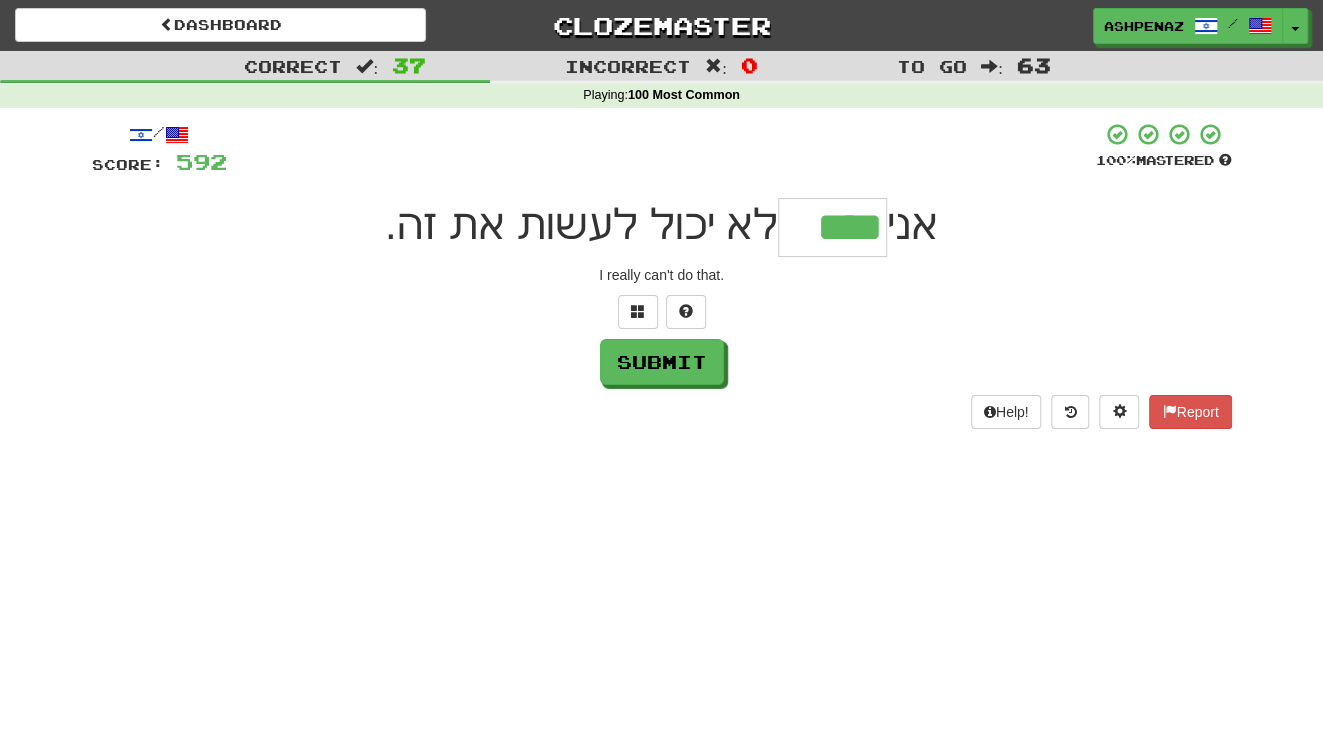 type on "****" 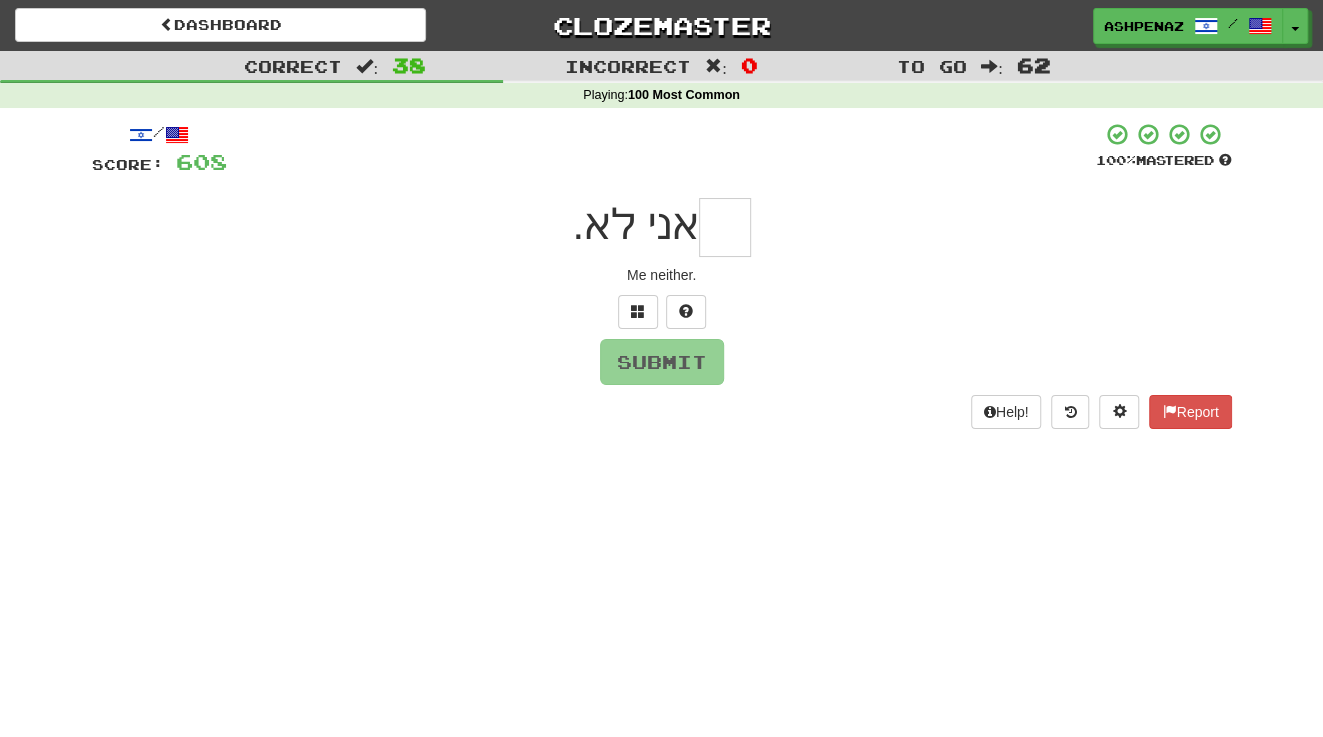 type on "*" 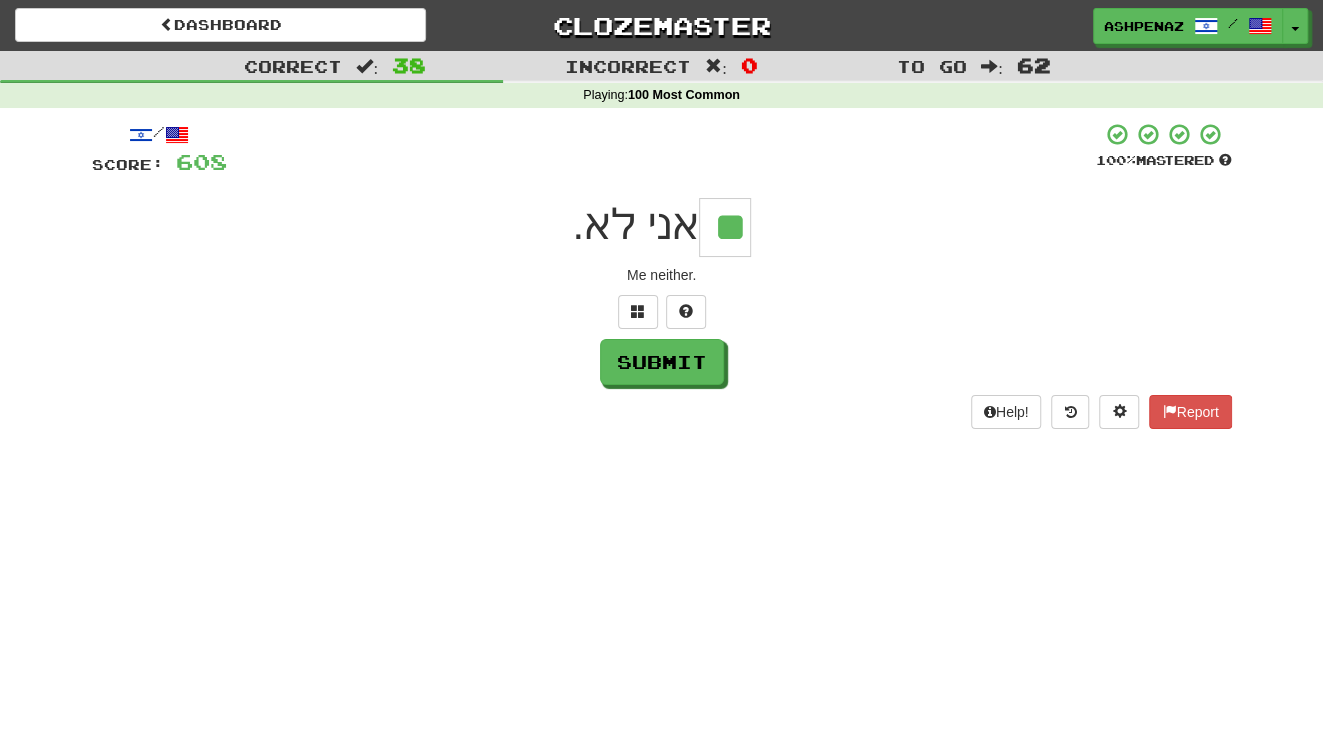 type on "**" 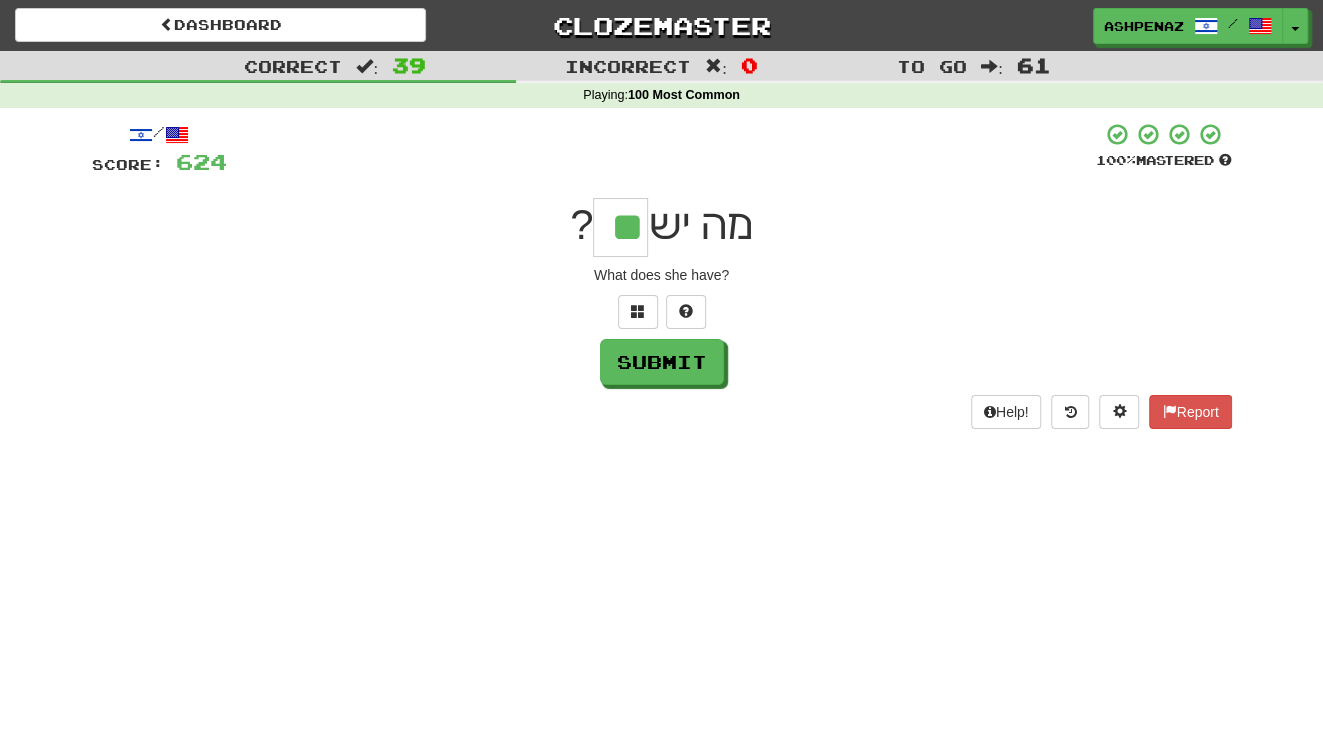 type on "**" 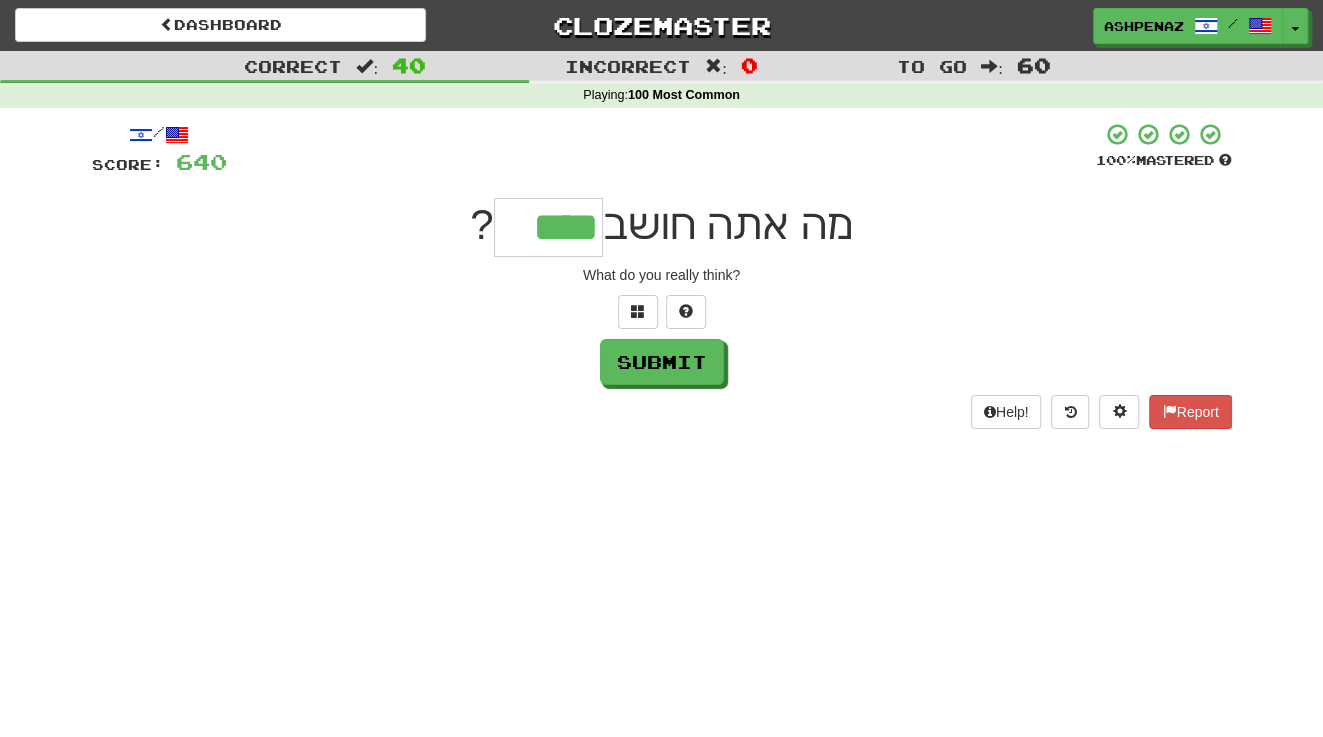 type on "****" 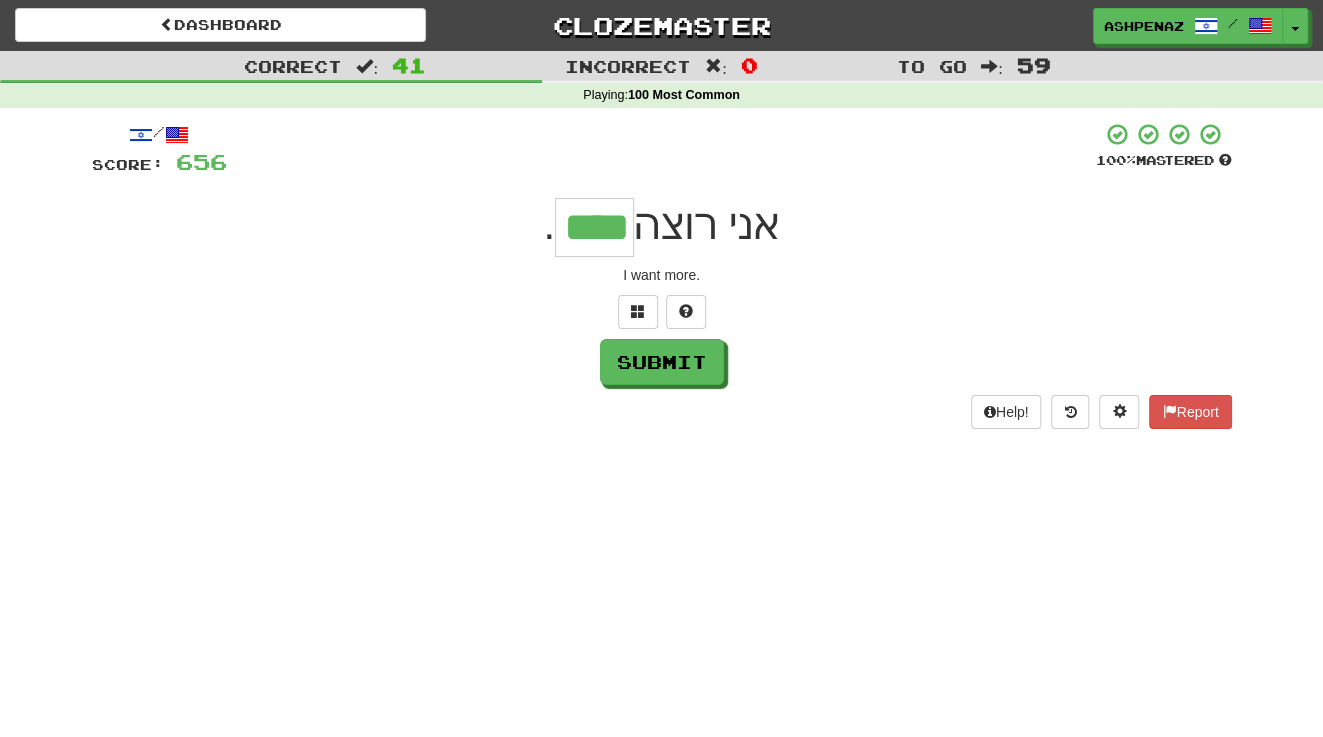 type on "****" 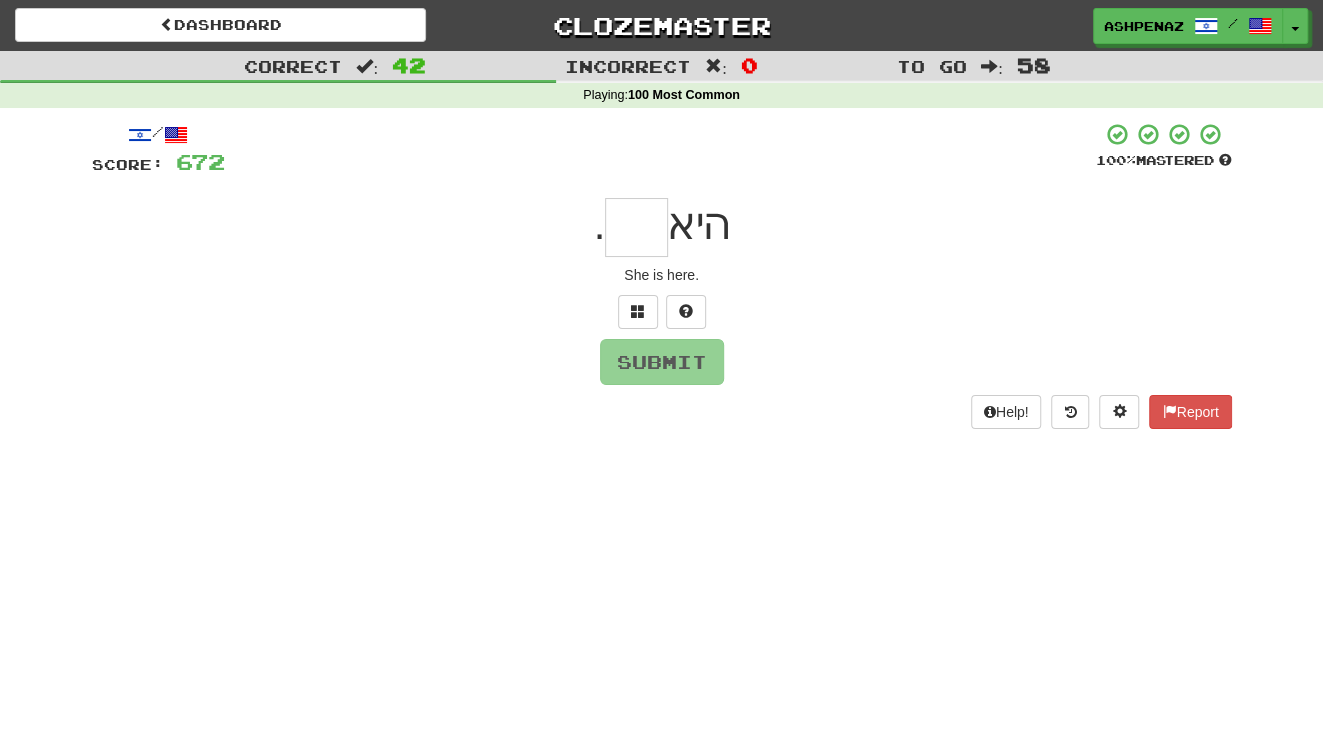 type on "*" 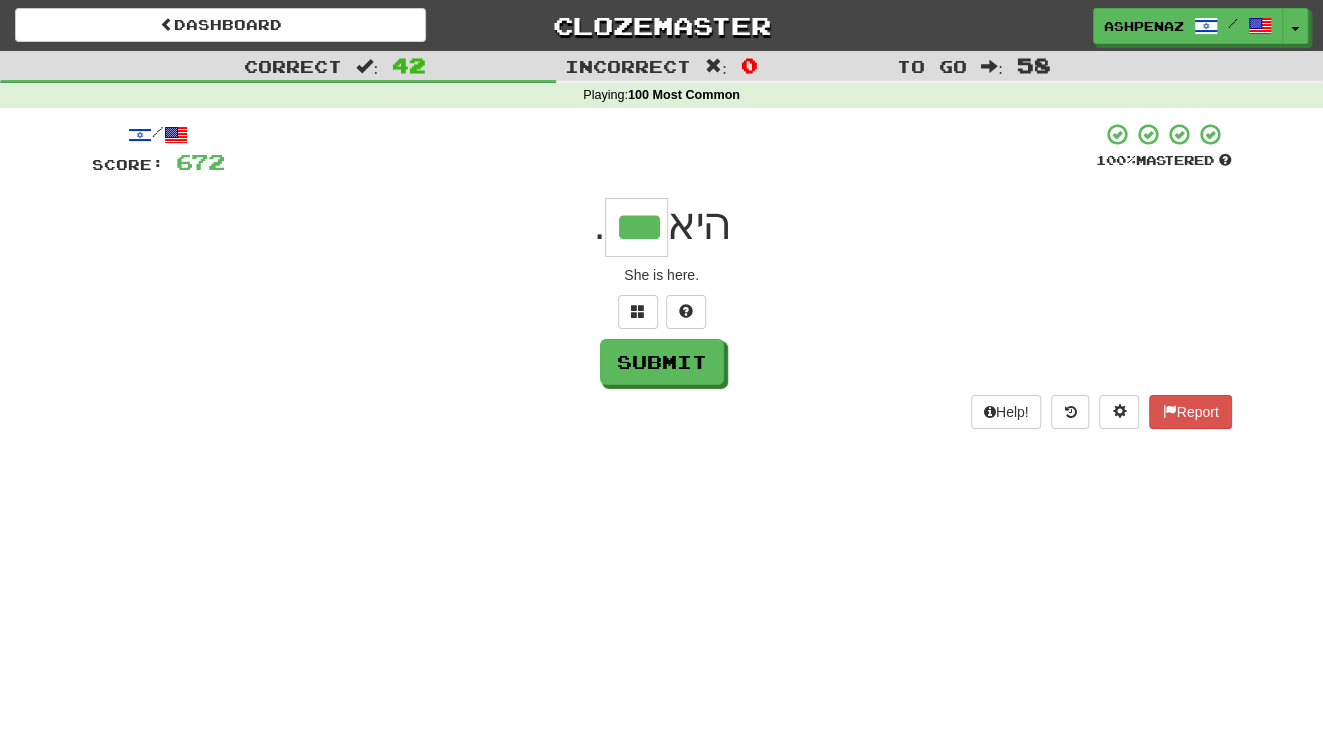 type on "***" 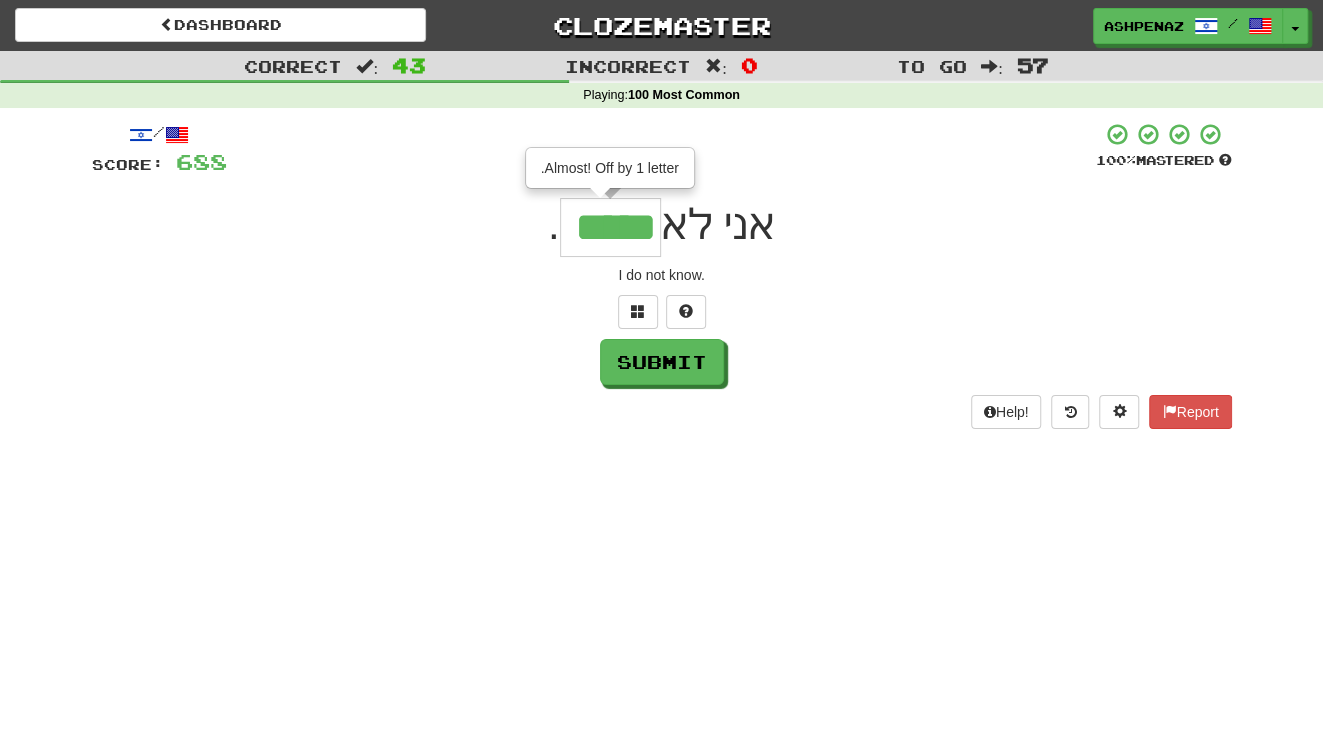 type on "*****" 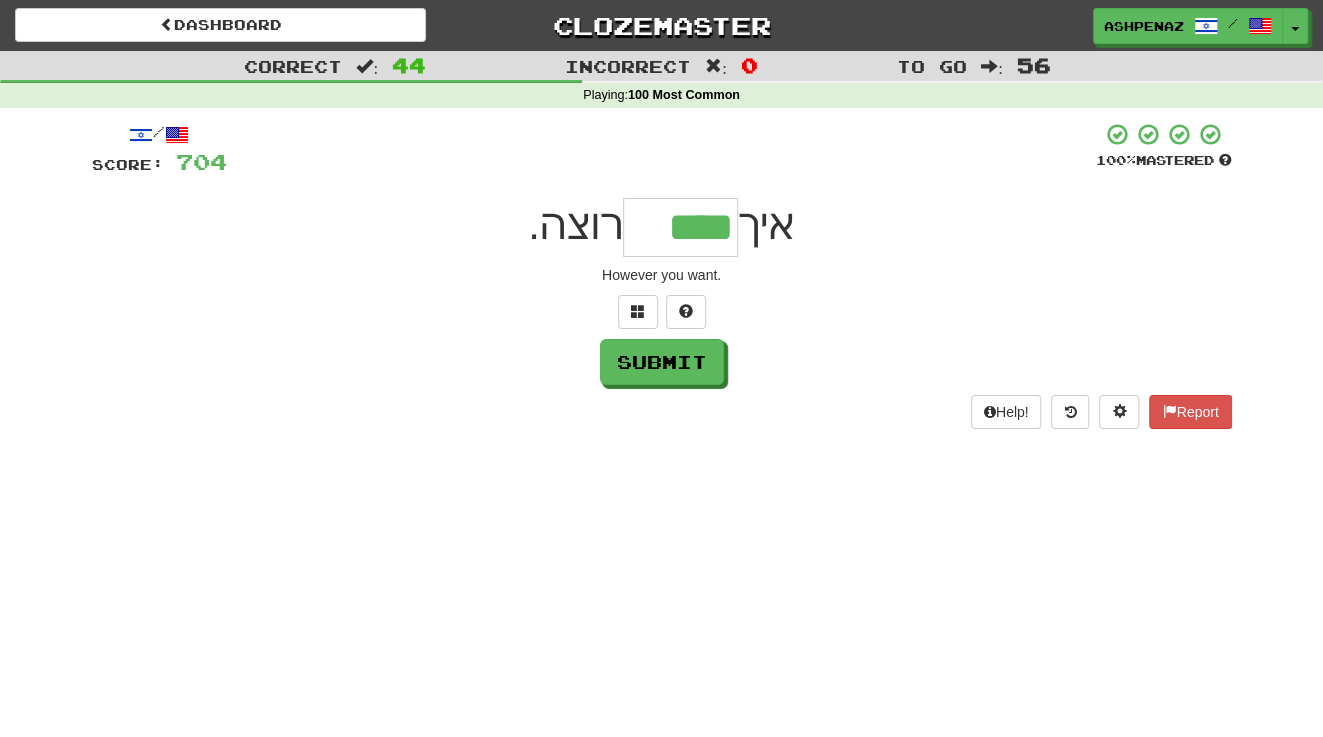 type on "****" 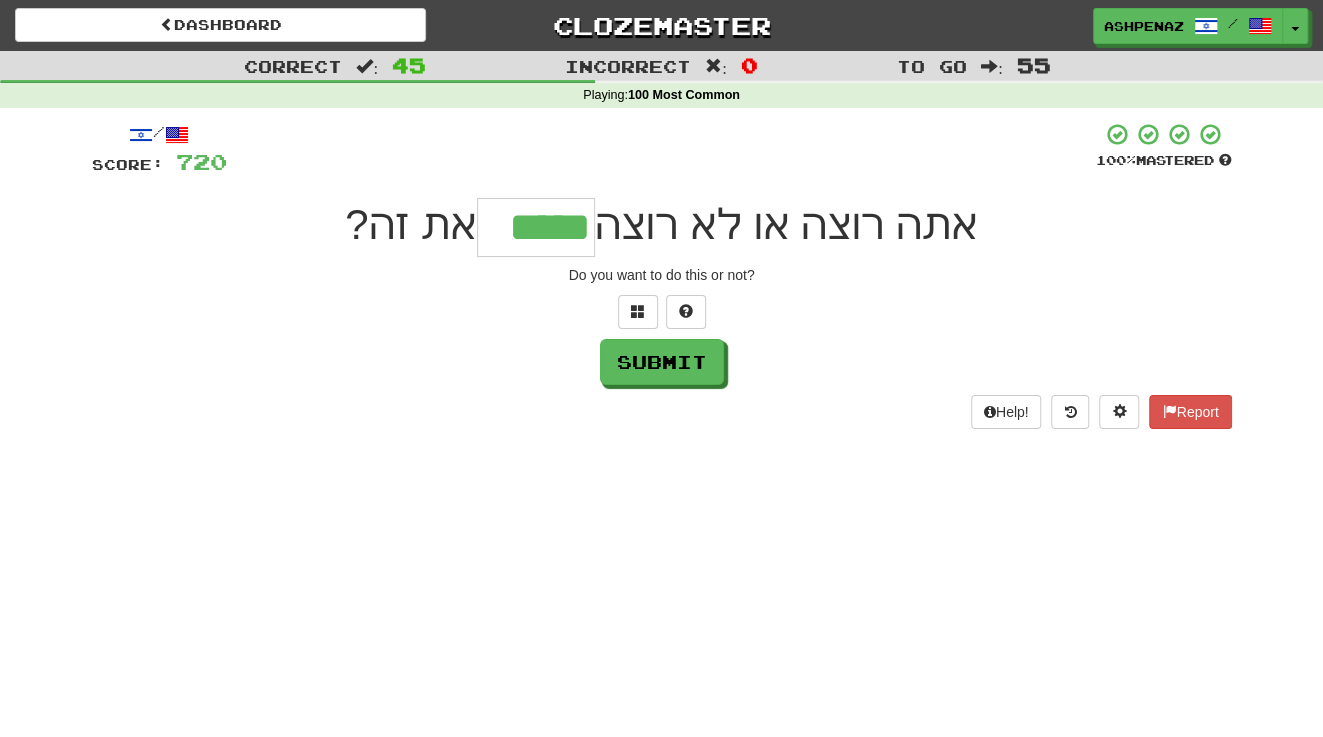 type on "*****" 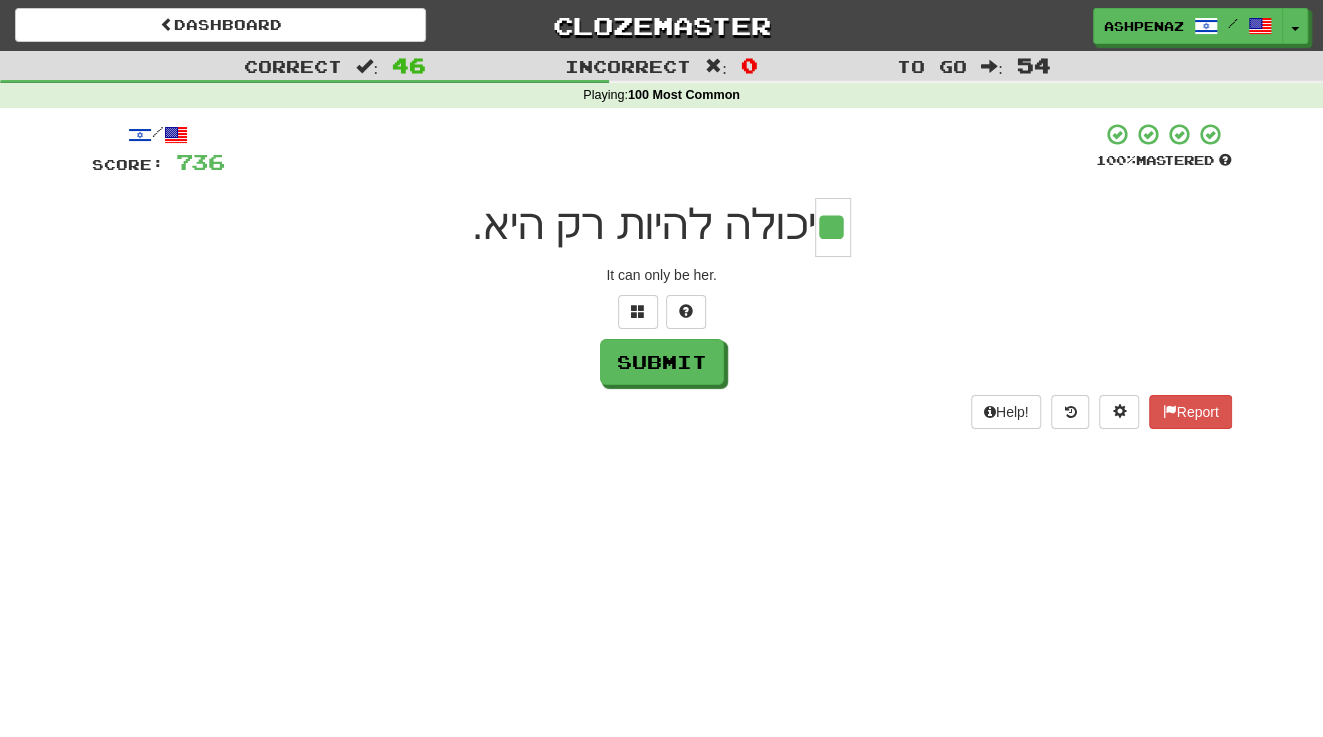 type on "**" 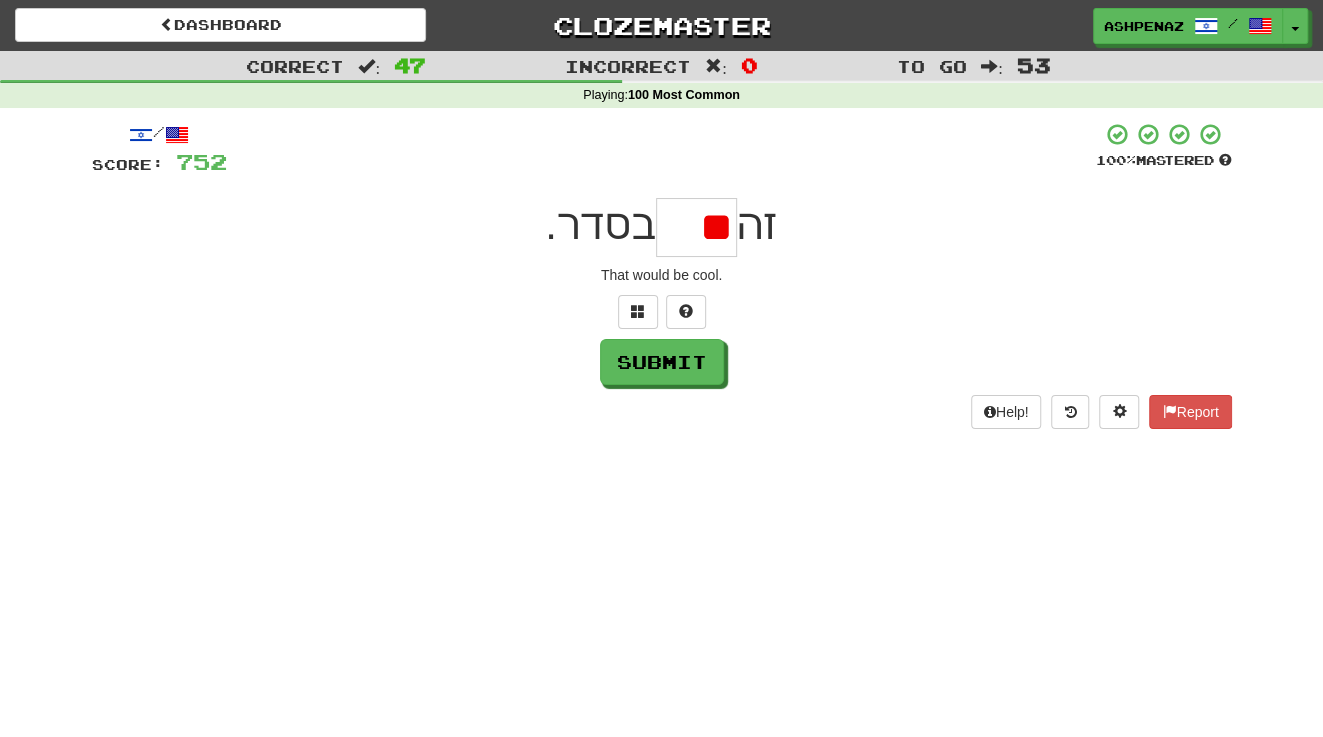 type on "*" 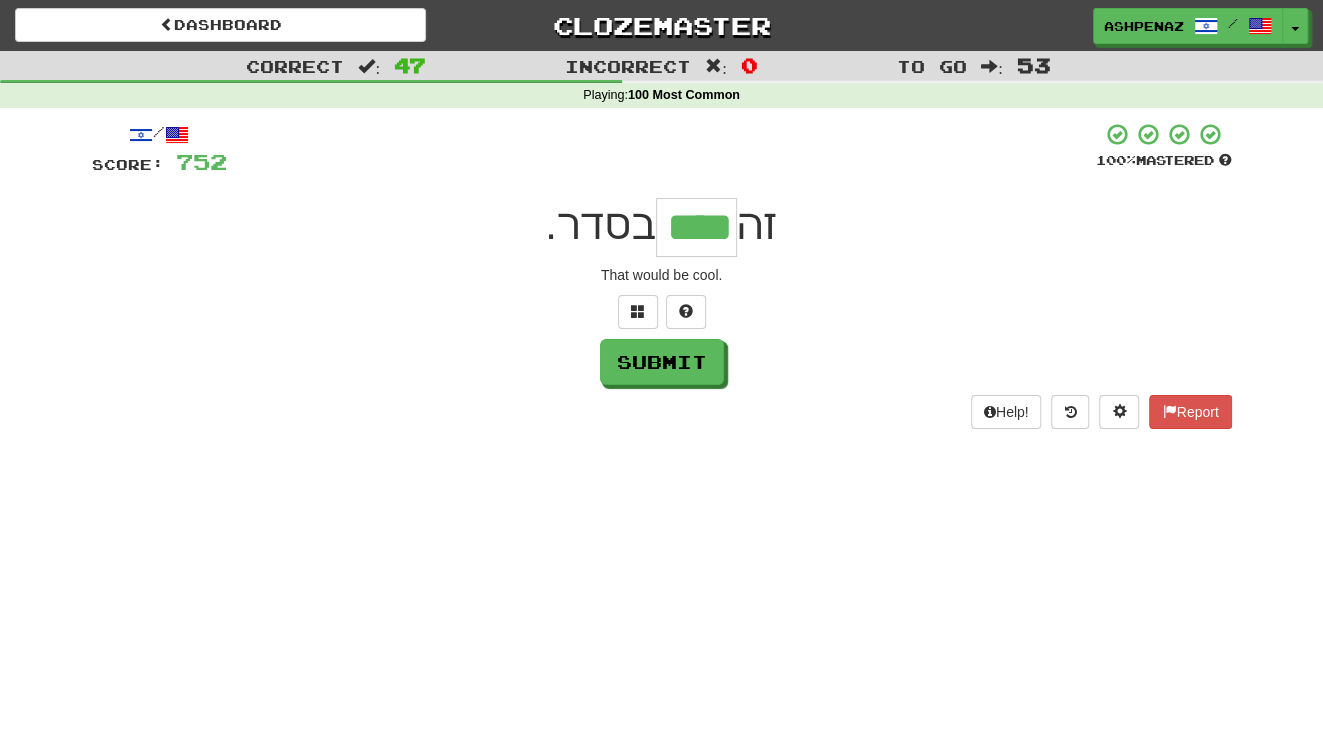 type on "****" 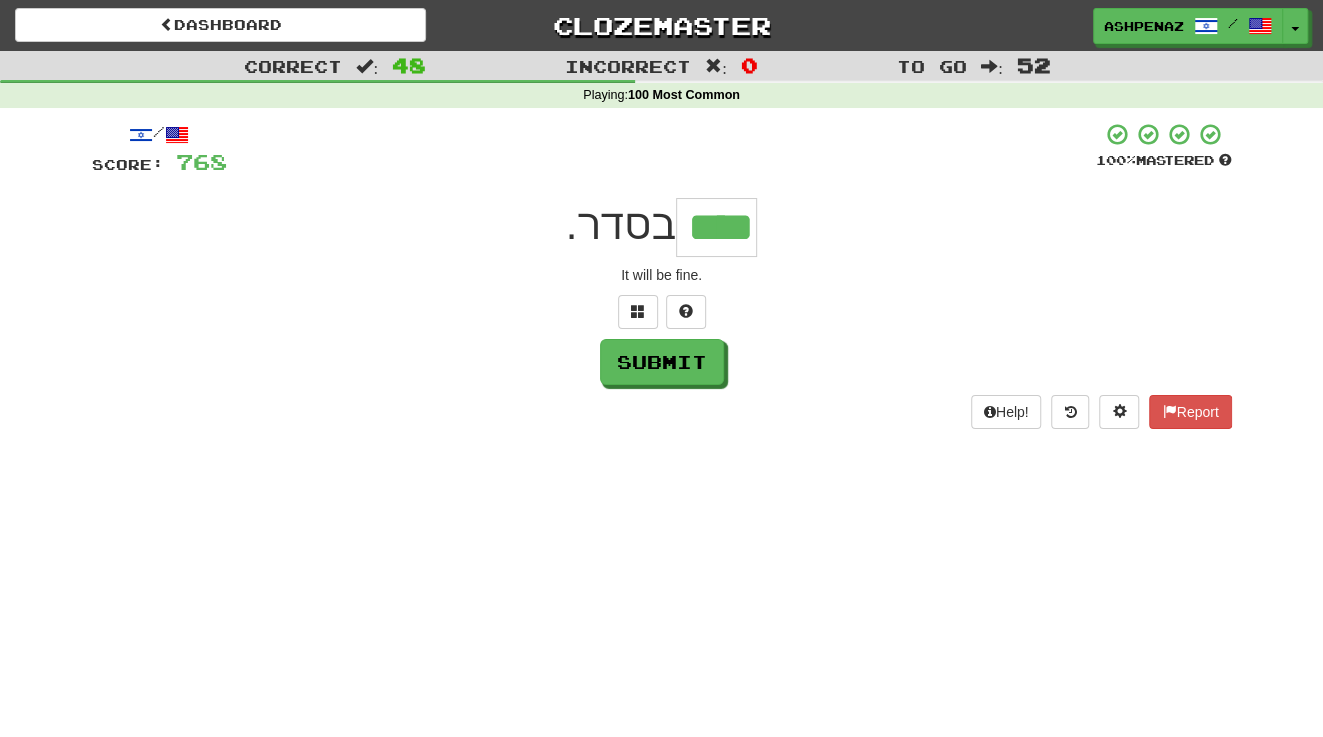 type on "****" 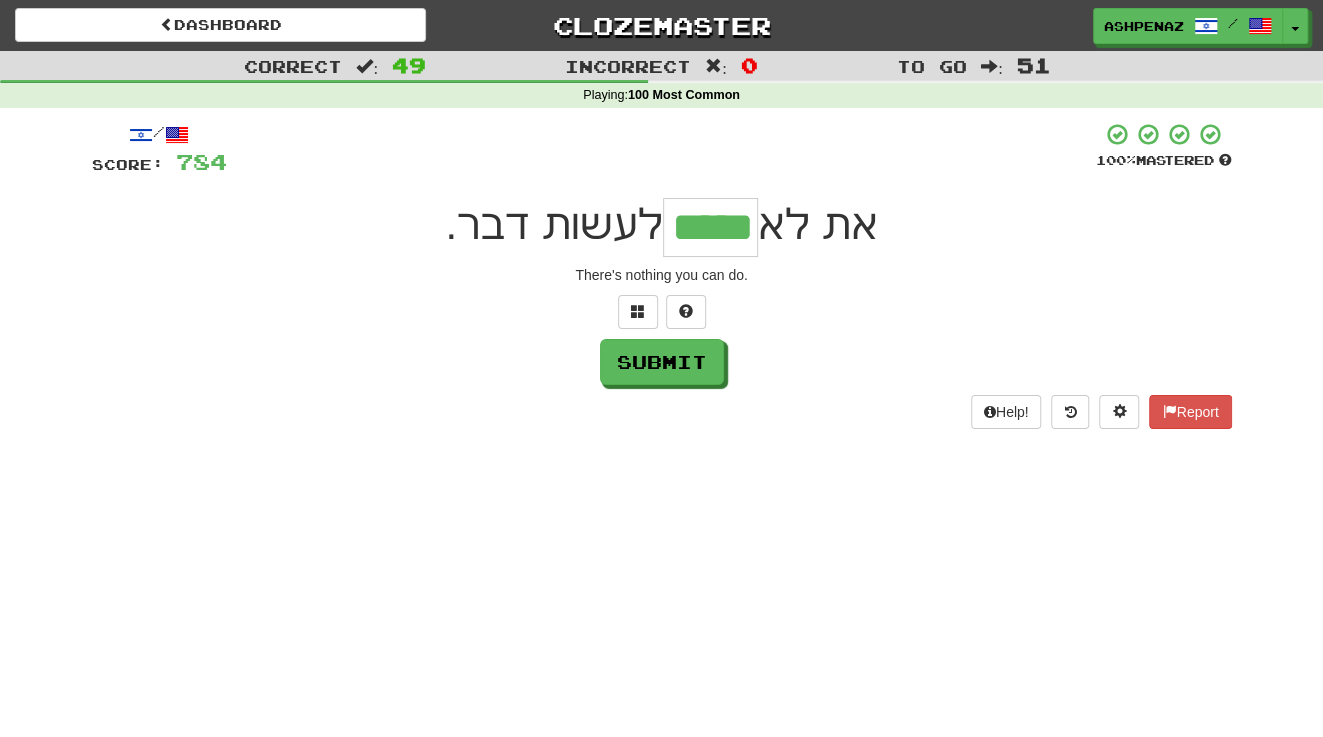 type on "*****" 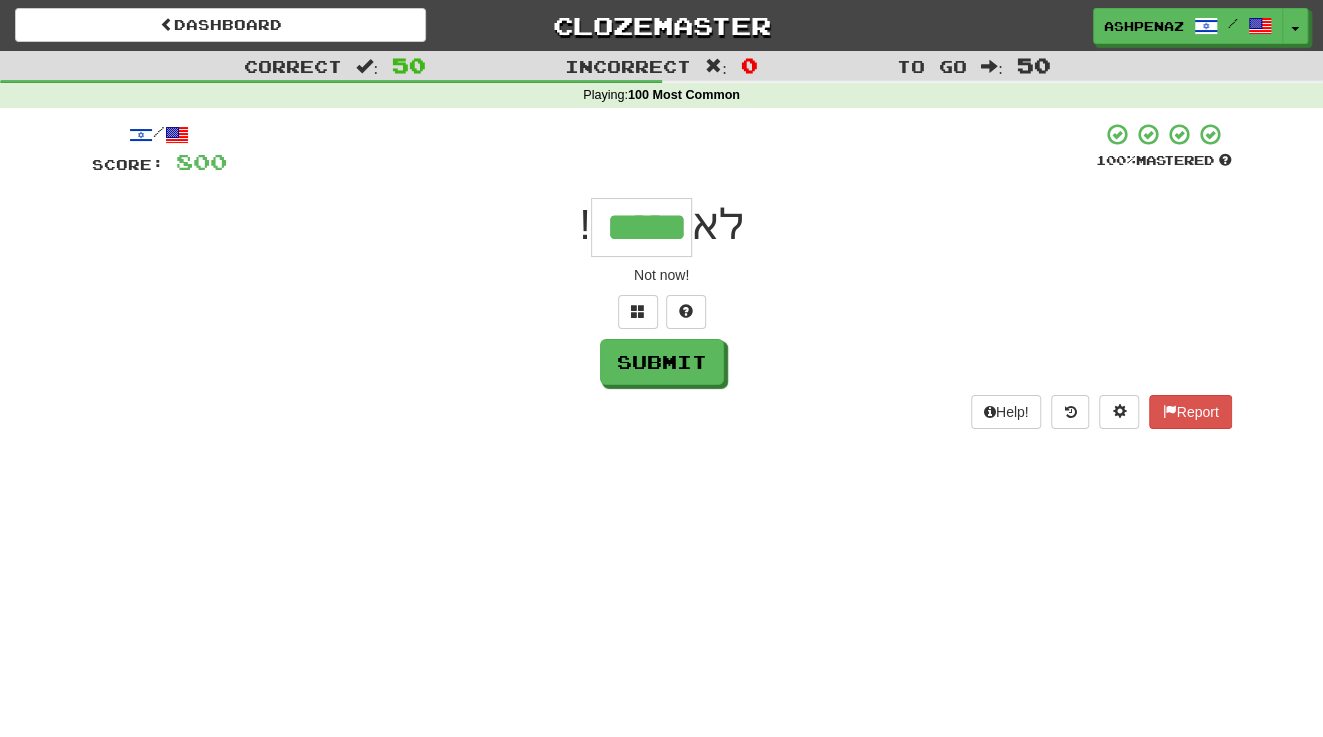 type on "*****" 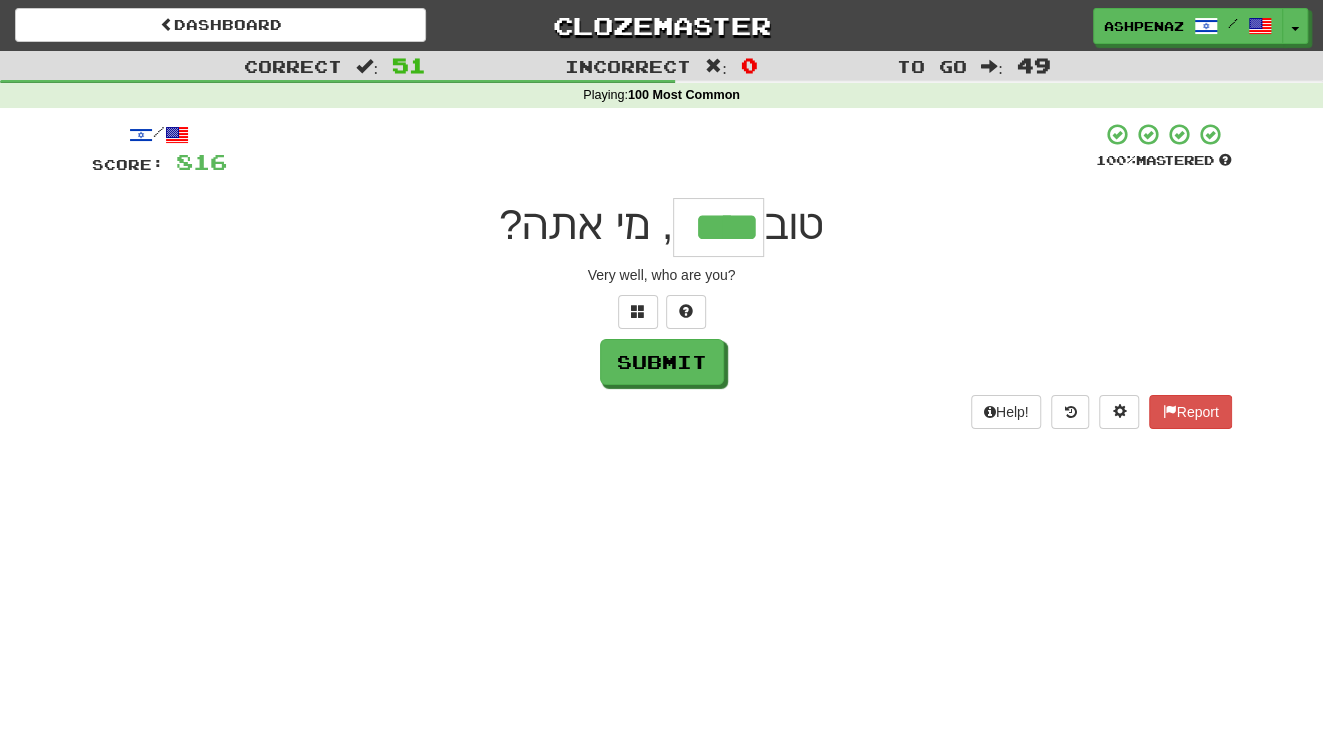 type on "****" 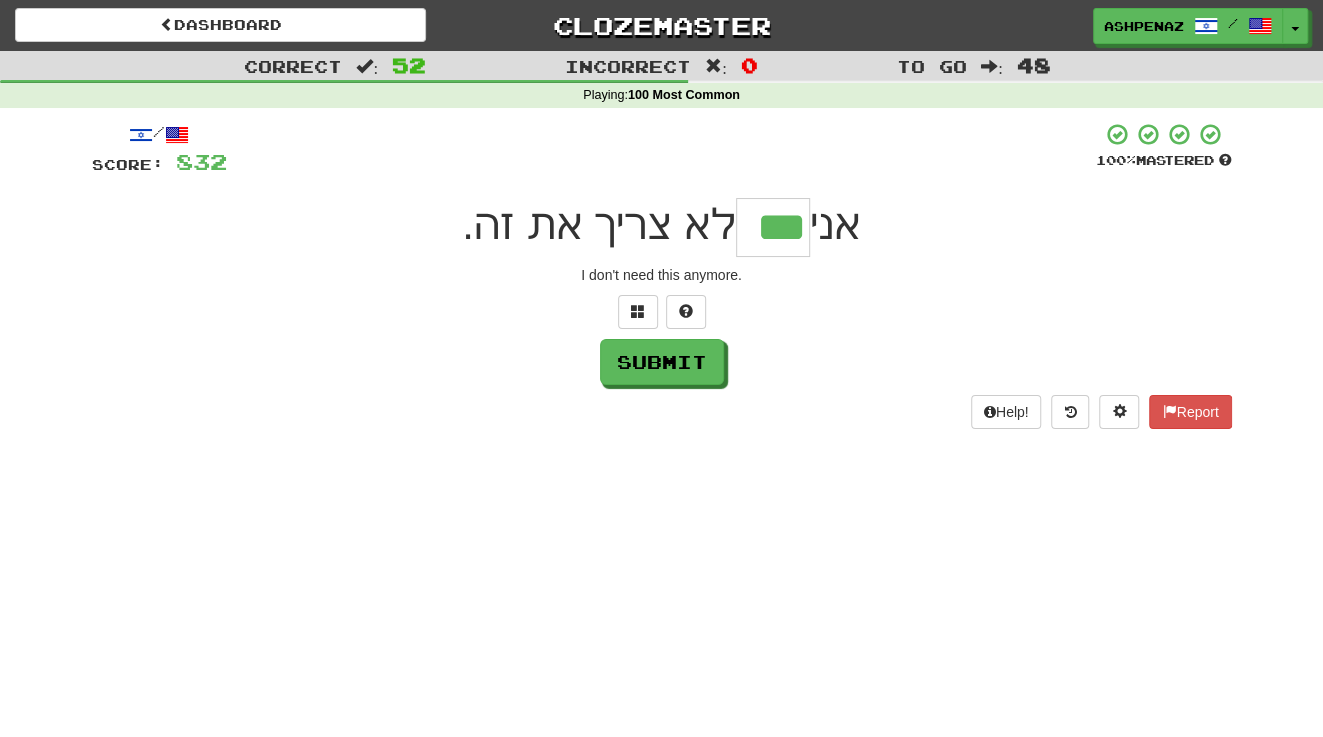 type on "***" 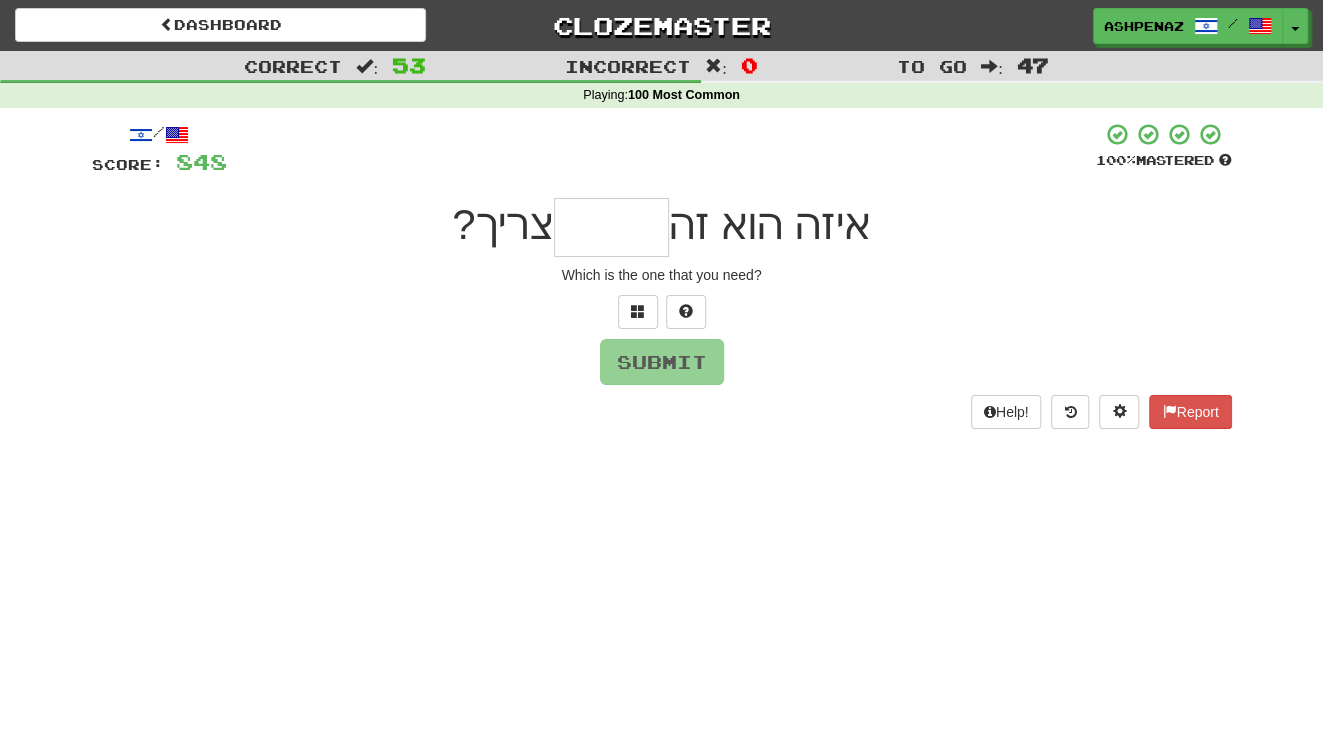 type on "*" 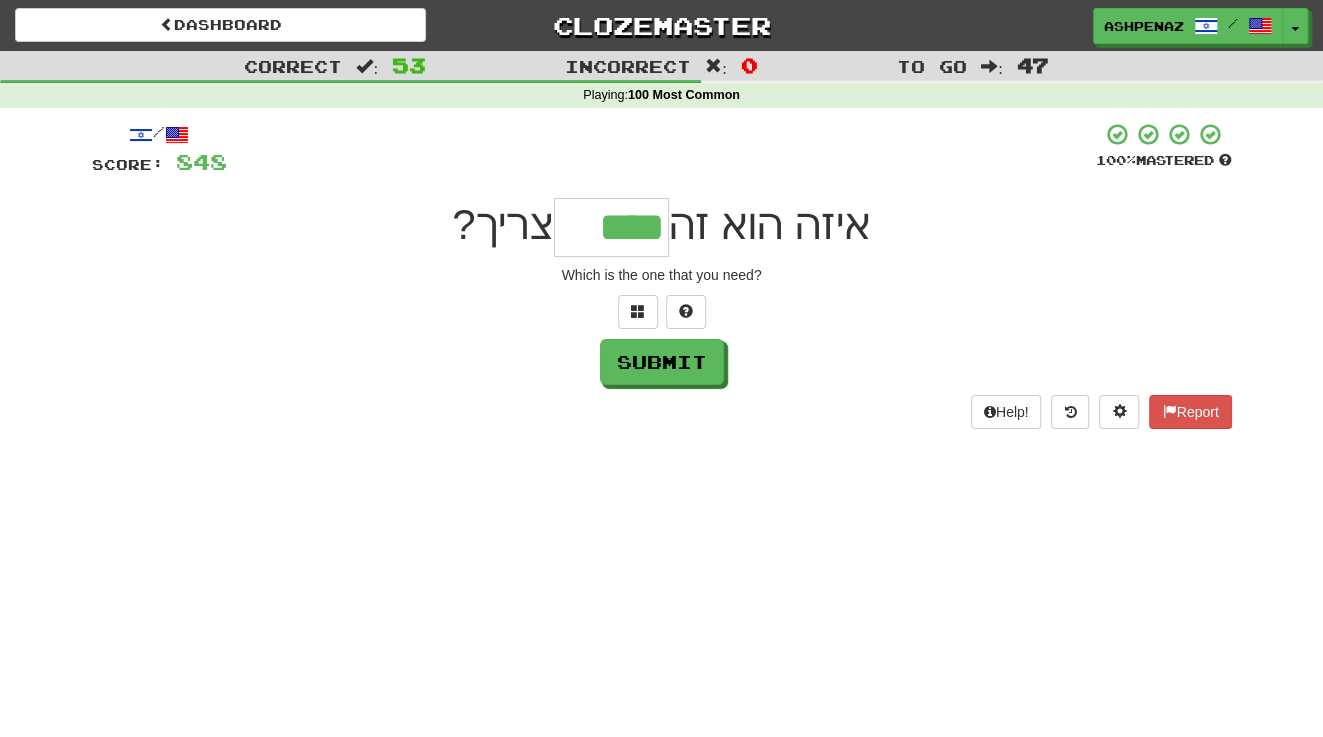 type on "****" 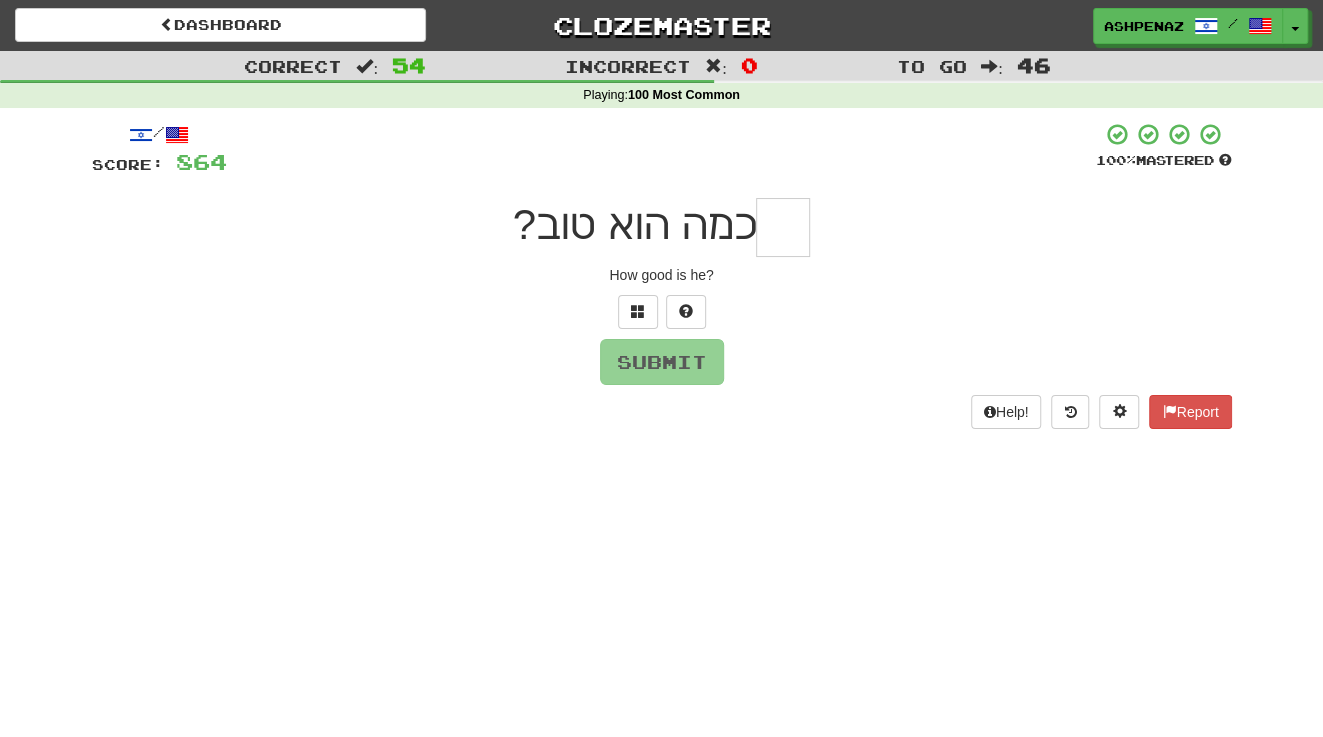type on "*" 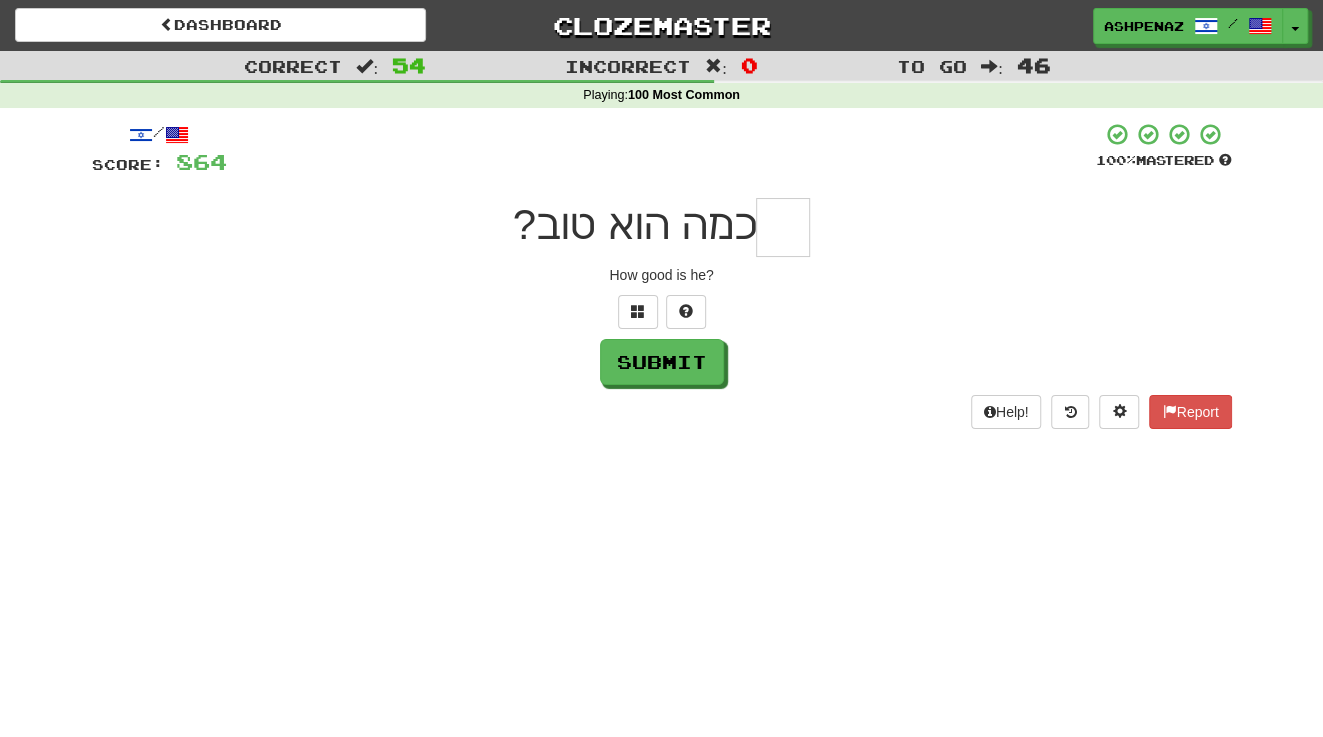 type on "*" 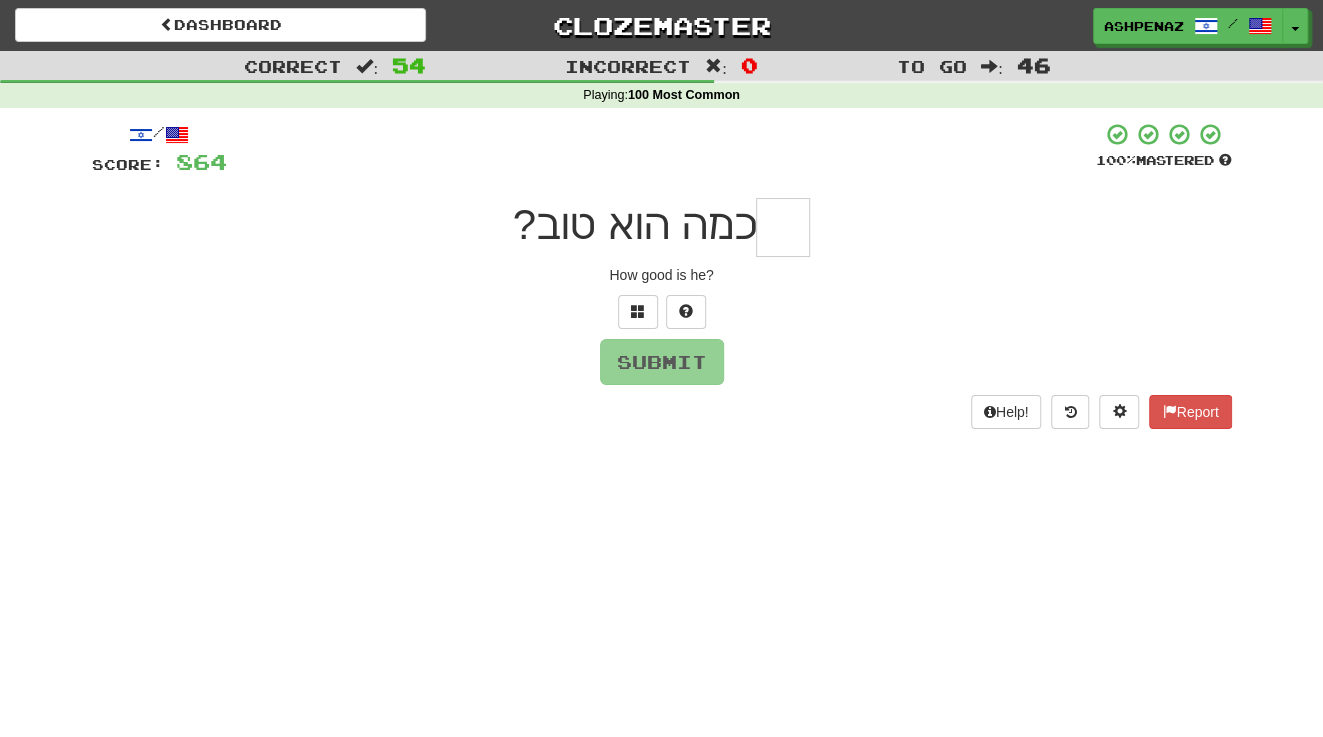 type on "*" 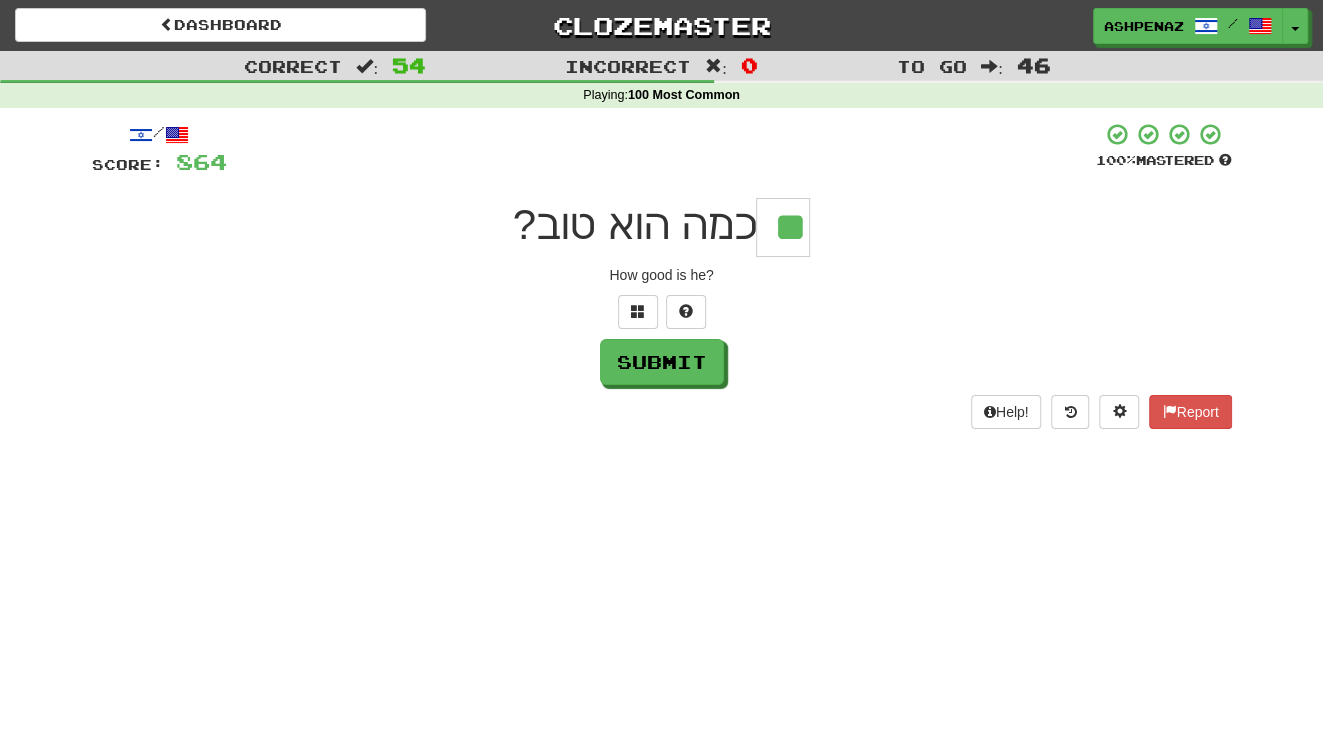 type on "**" 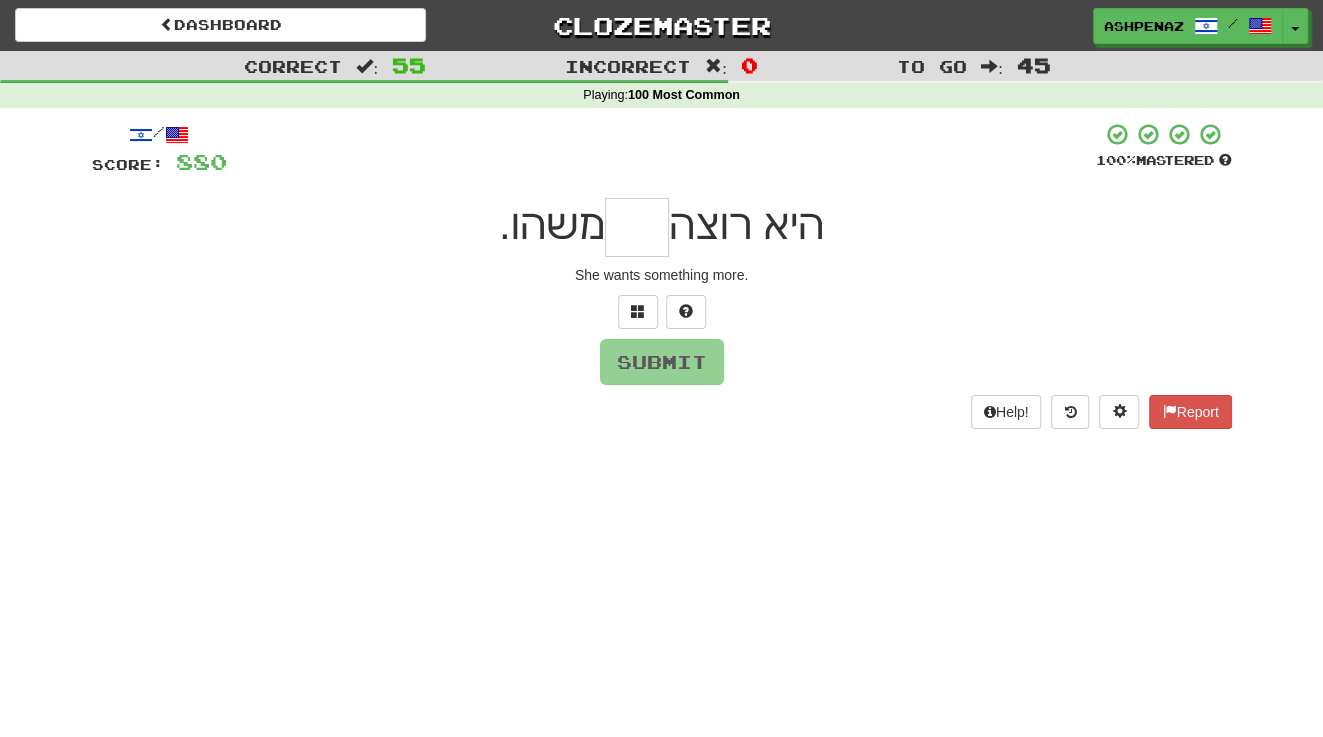 type on "*" 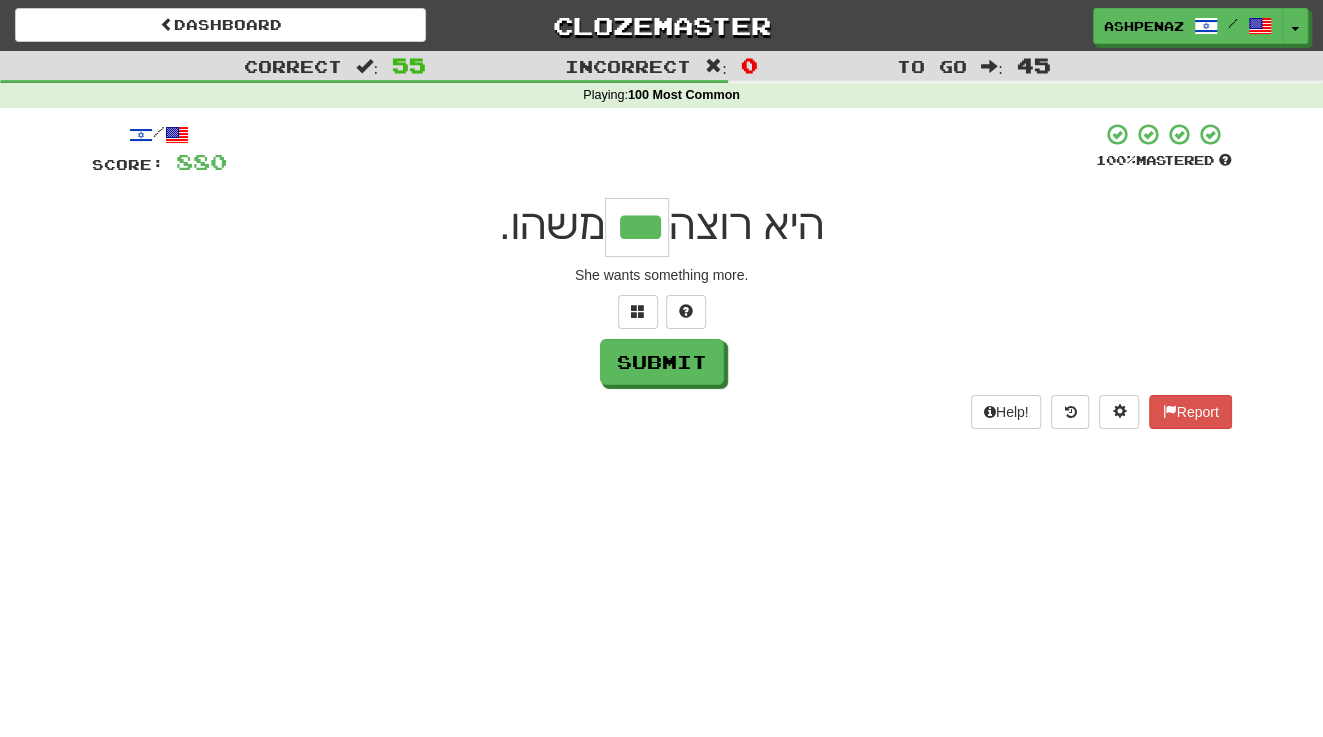 type on "***" 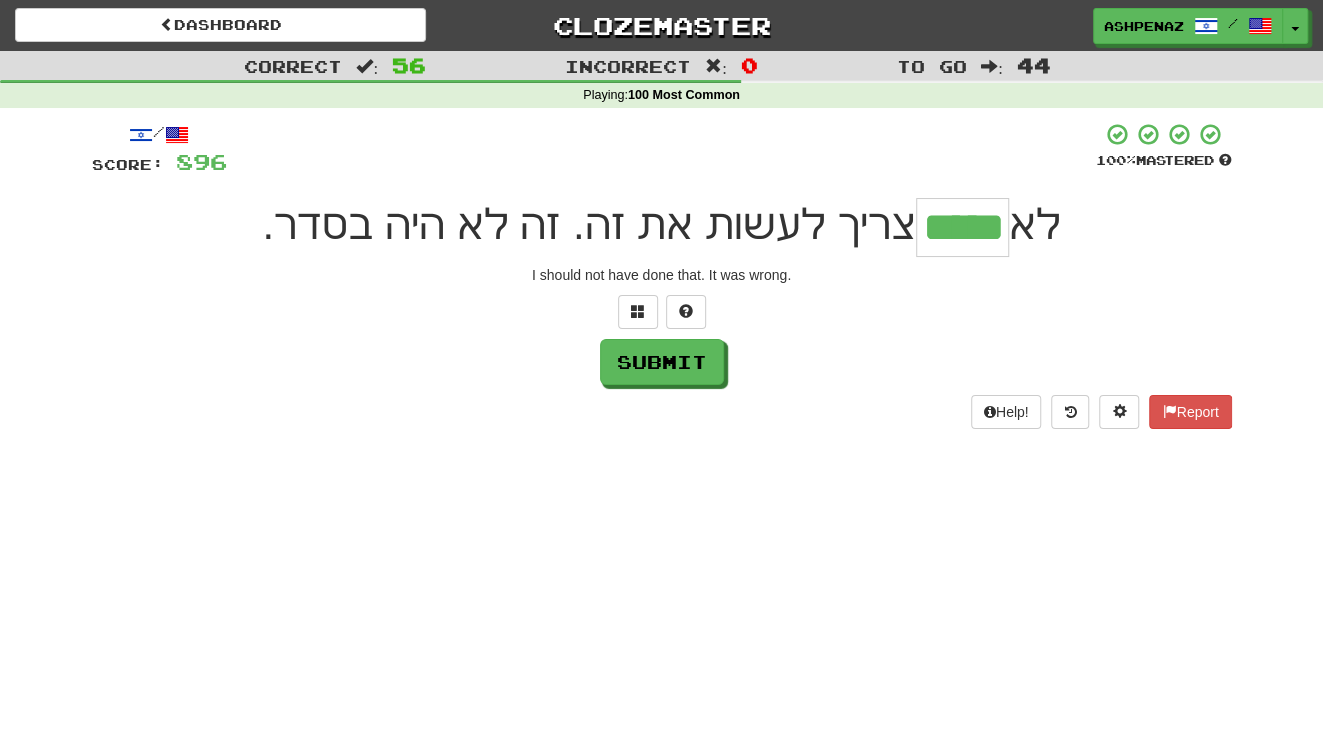 type on "*****" 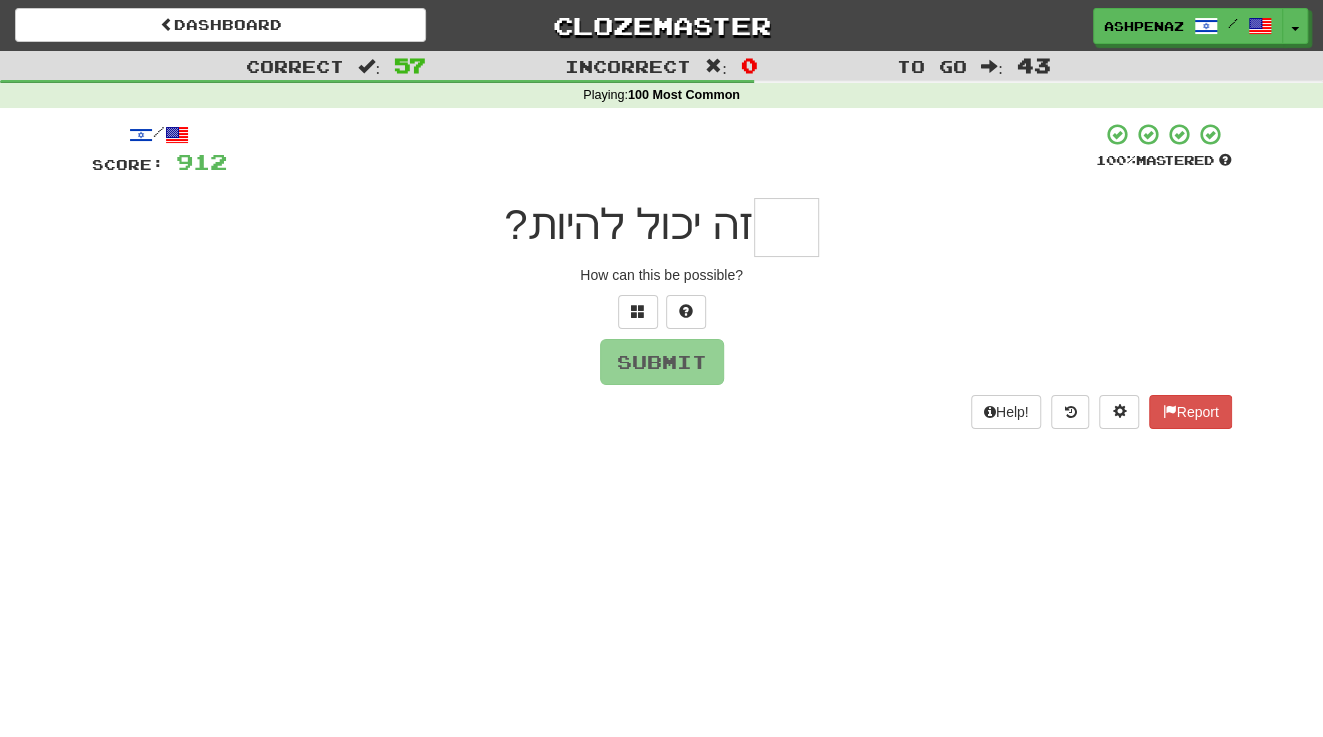 type on "*" 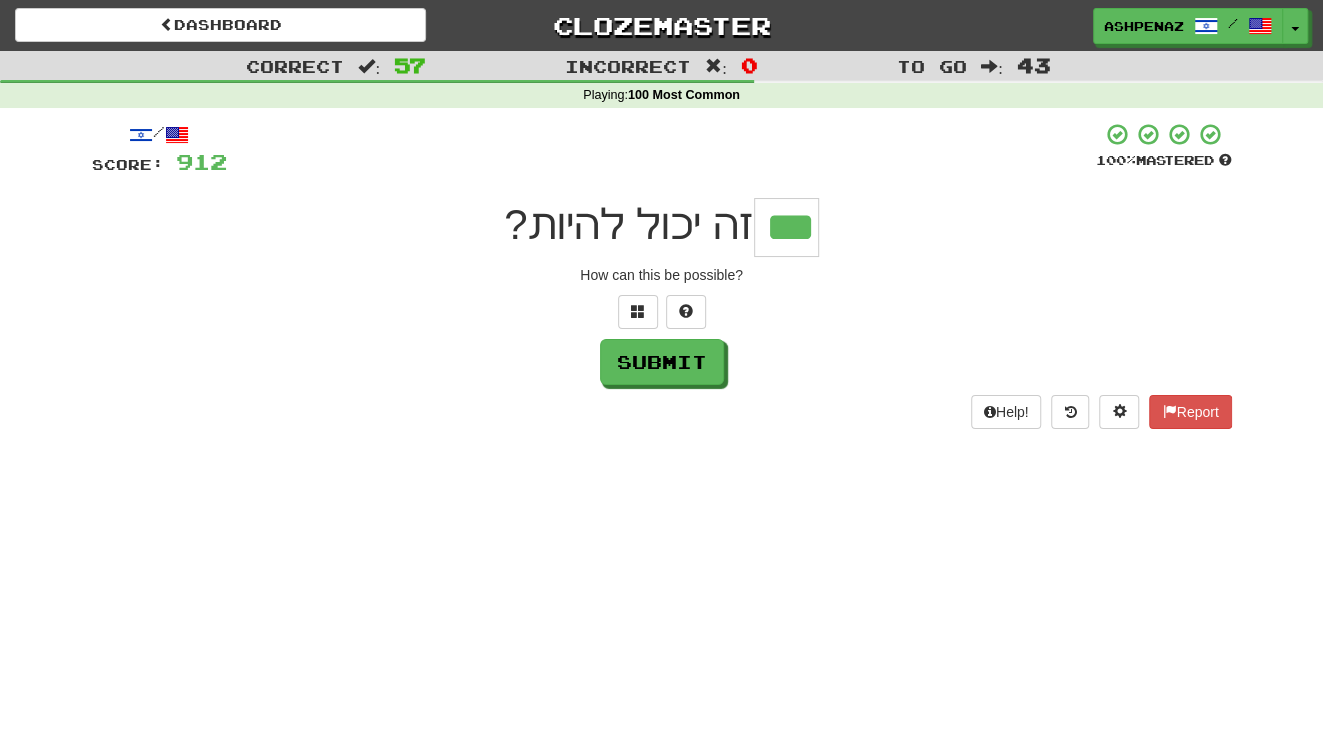type on "***" 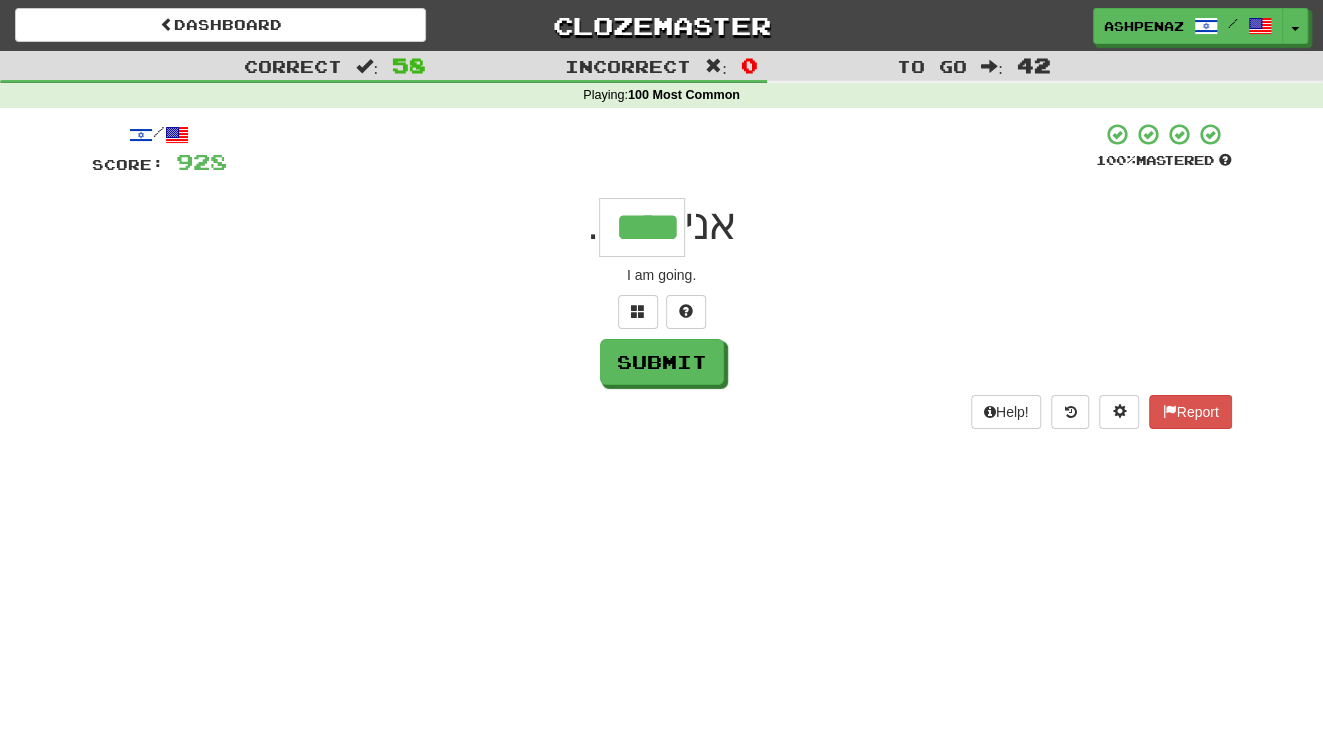type on "****" 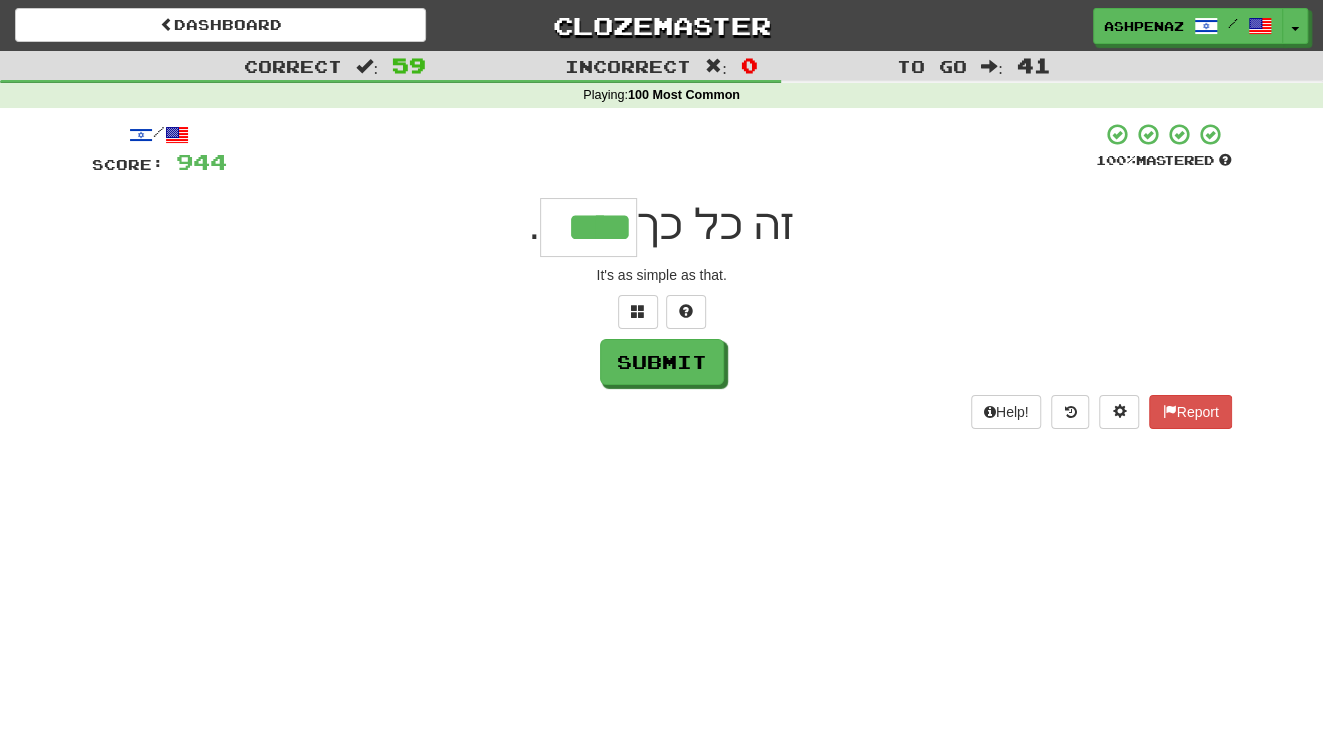 type on "****" 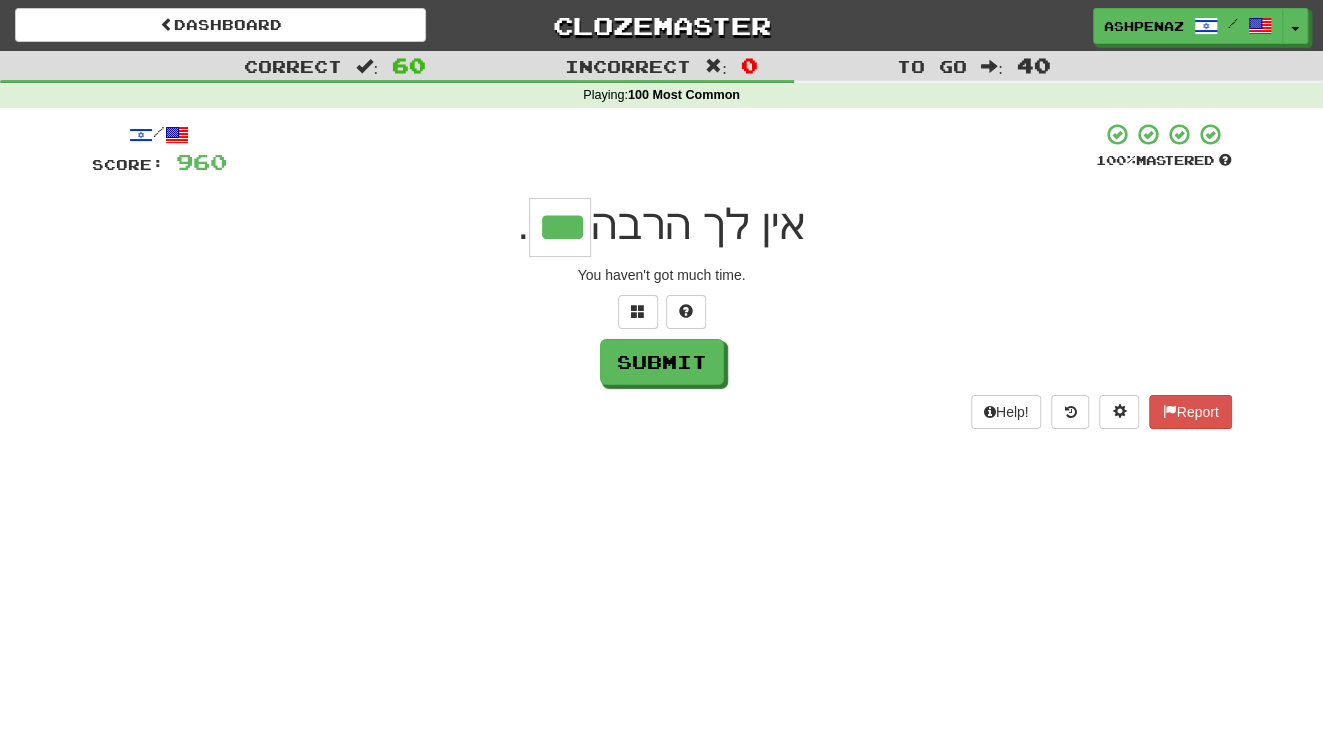 type on "***" 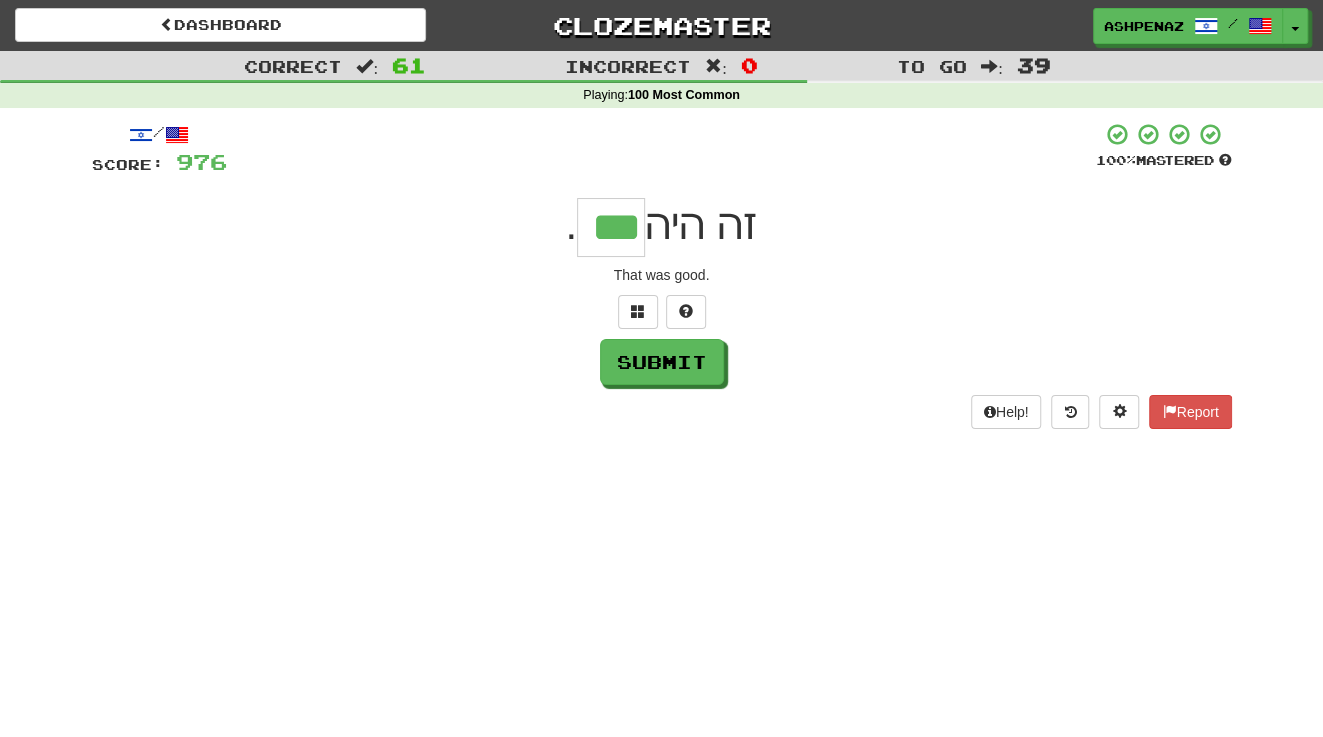 type on "***" 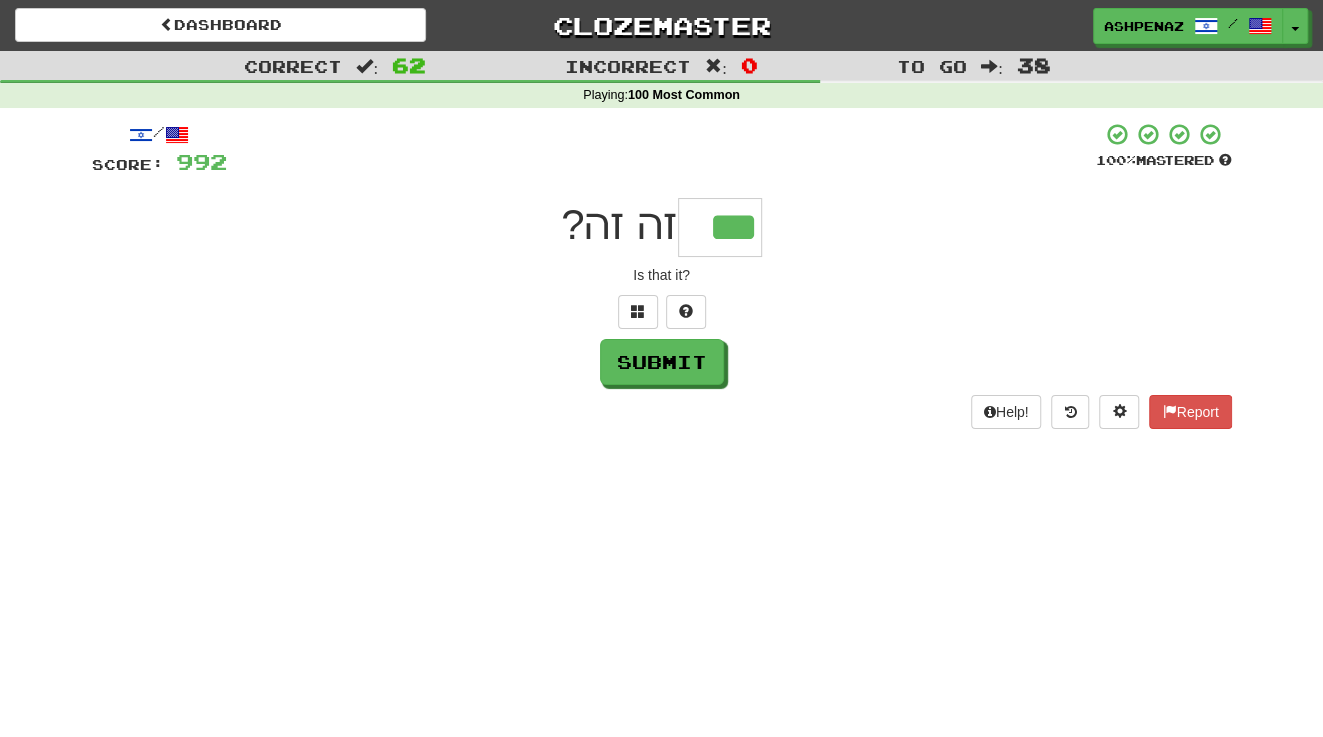 type on "***" 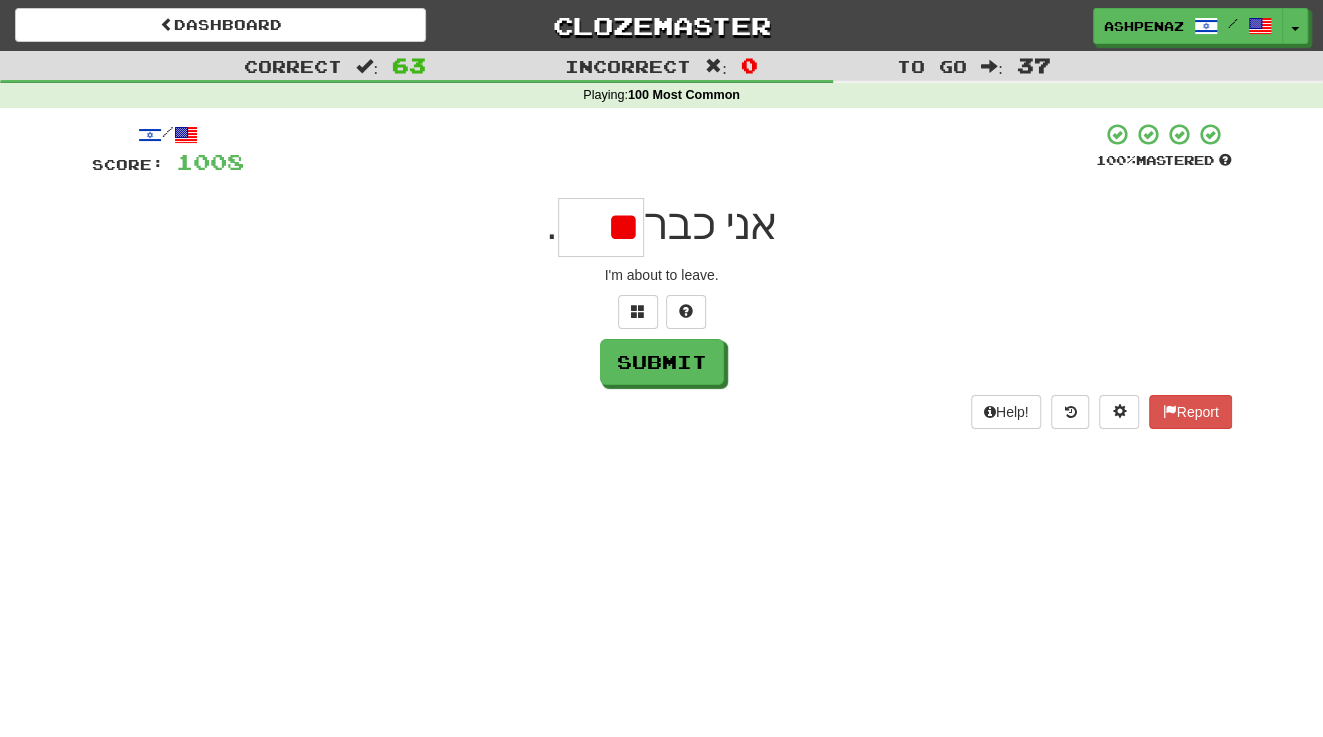 type on "*" 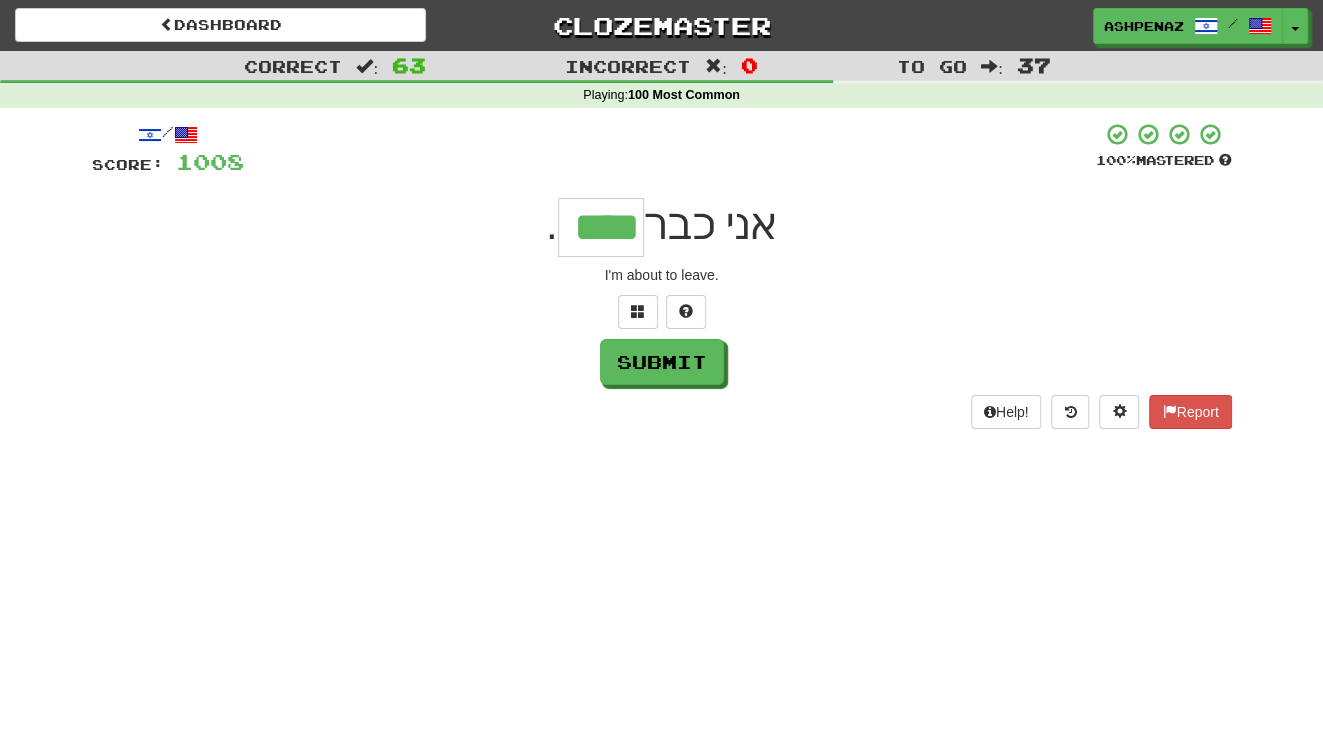 type on "****" 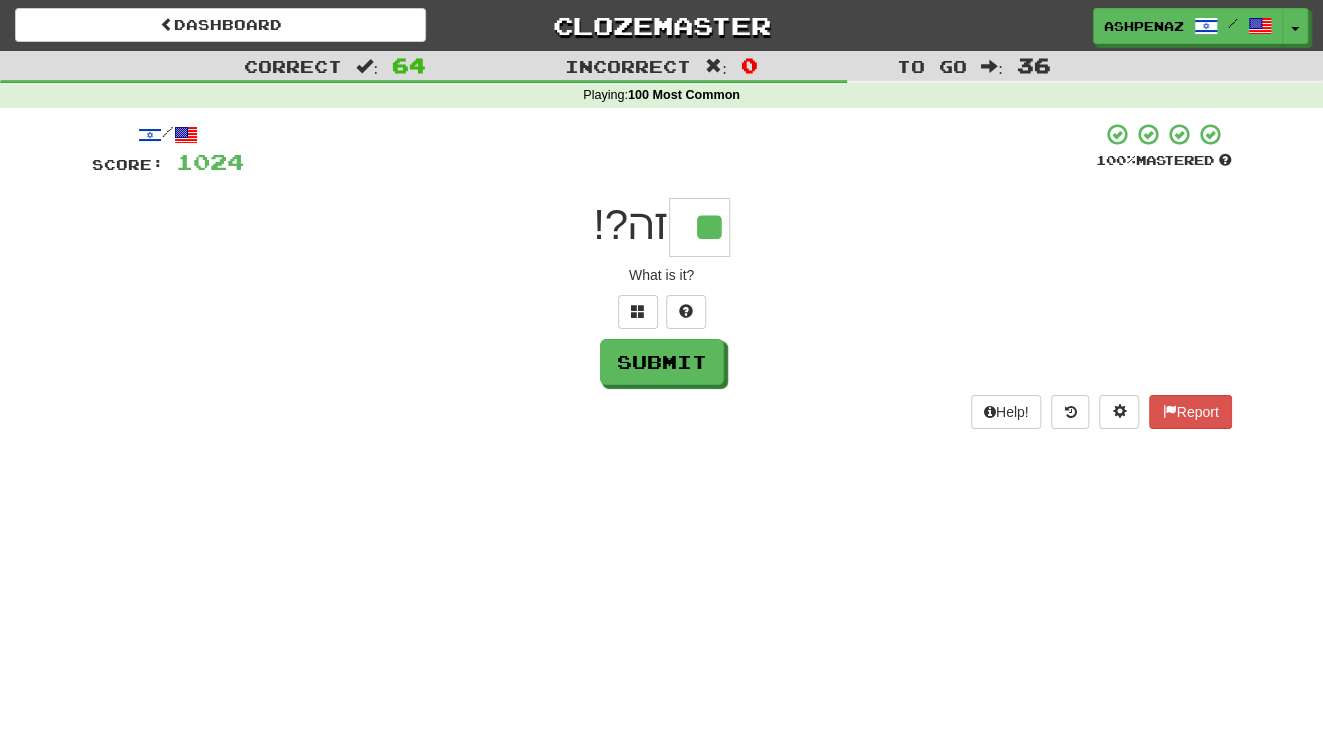 type on "**" 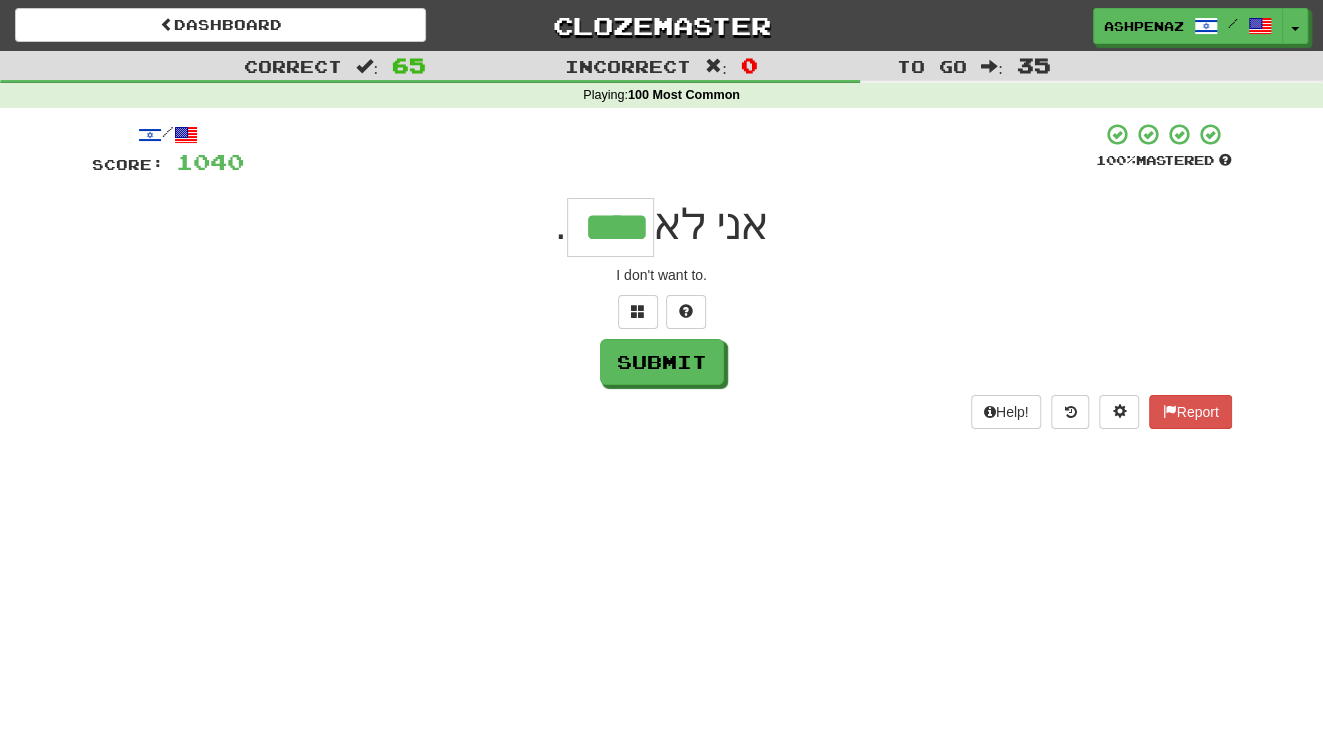 type on "****" 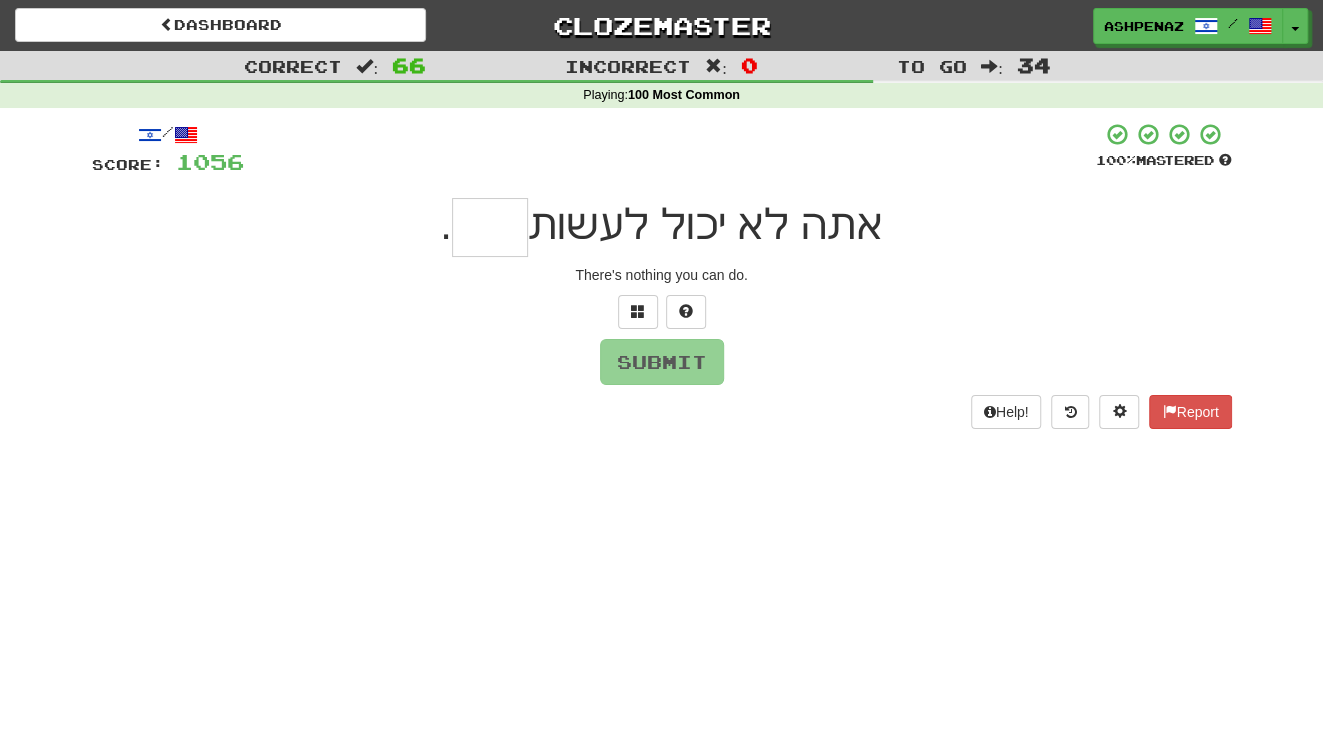 type on "*" 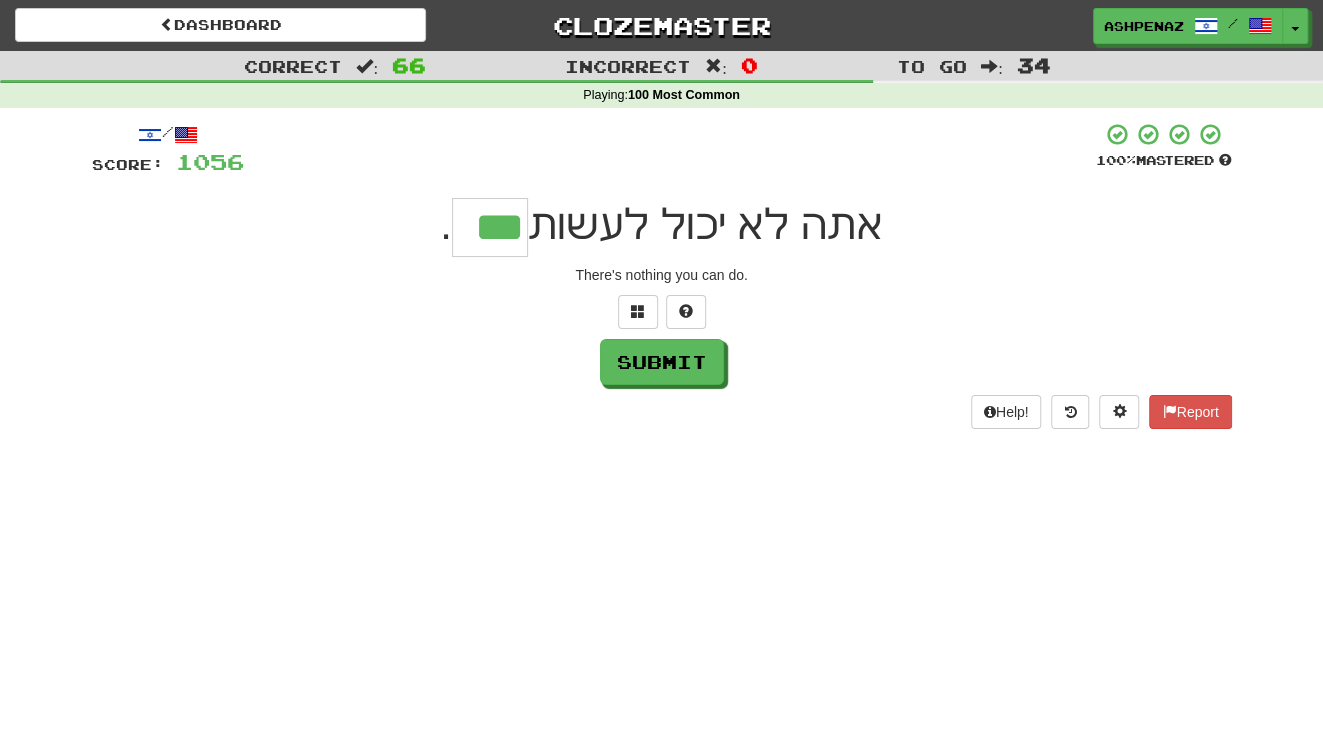 type on "***" 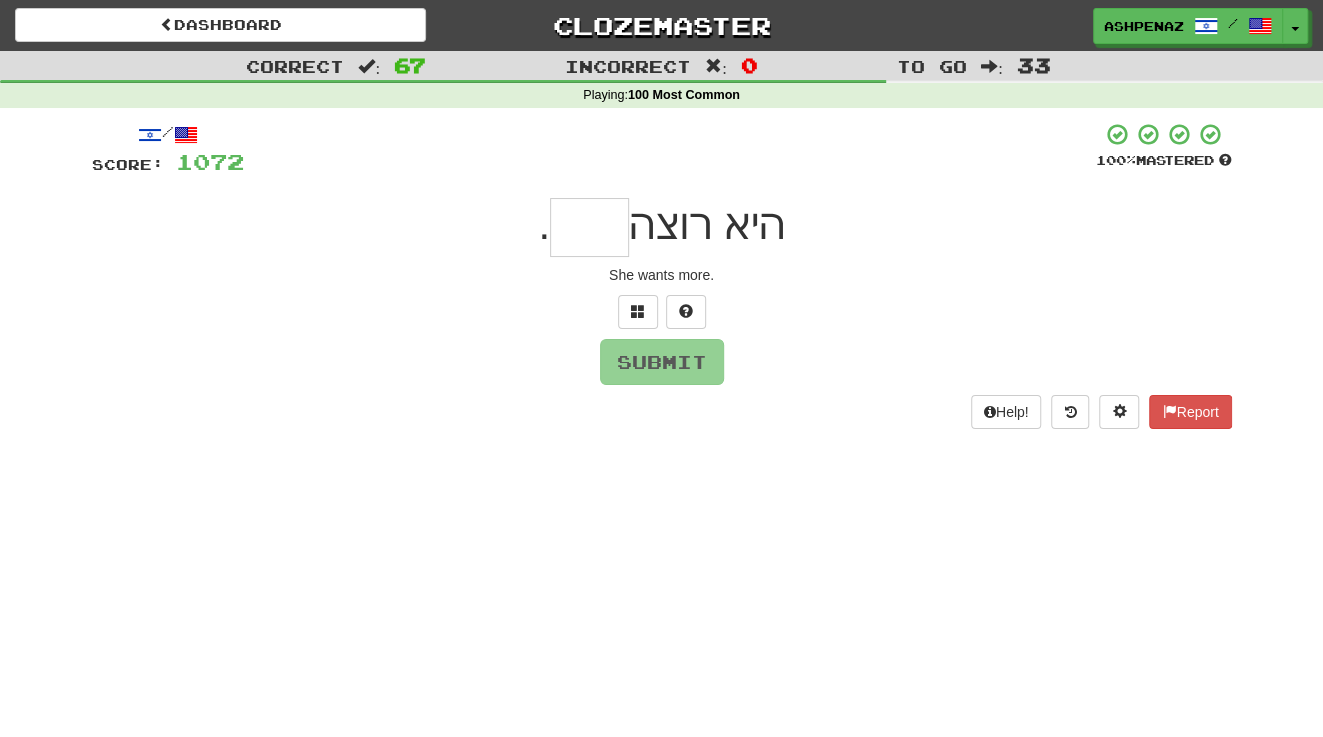 type on "*" 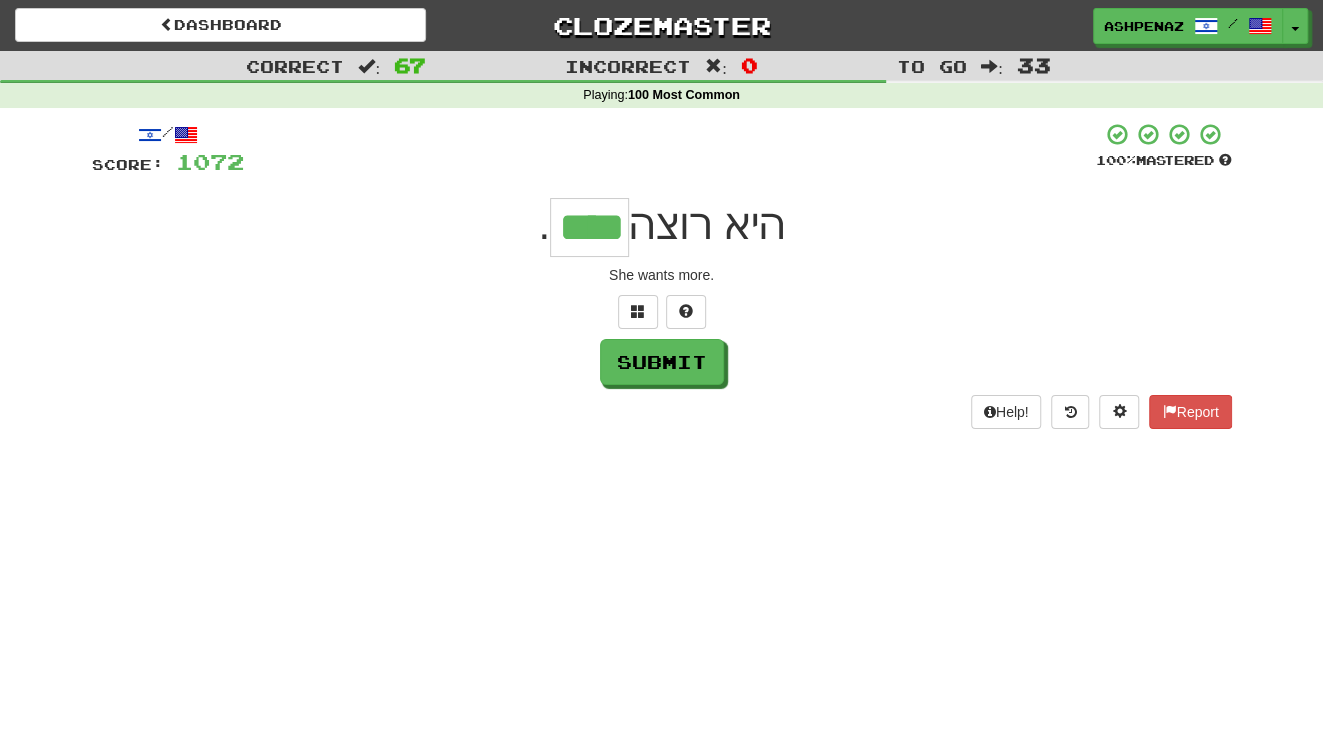 type on "****" 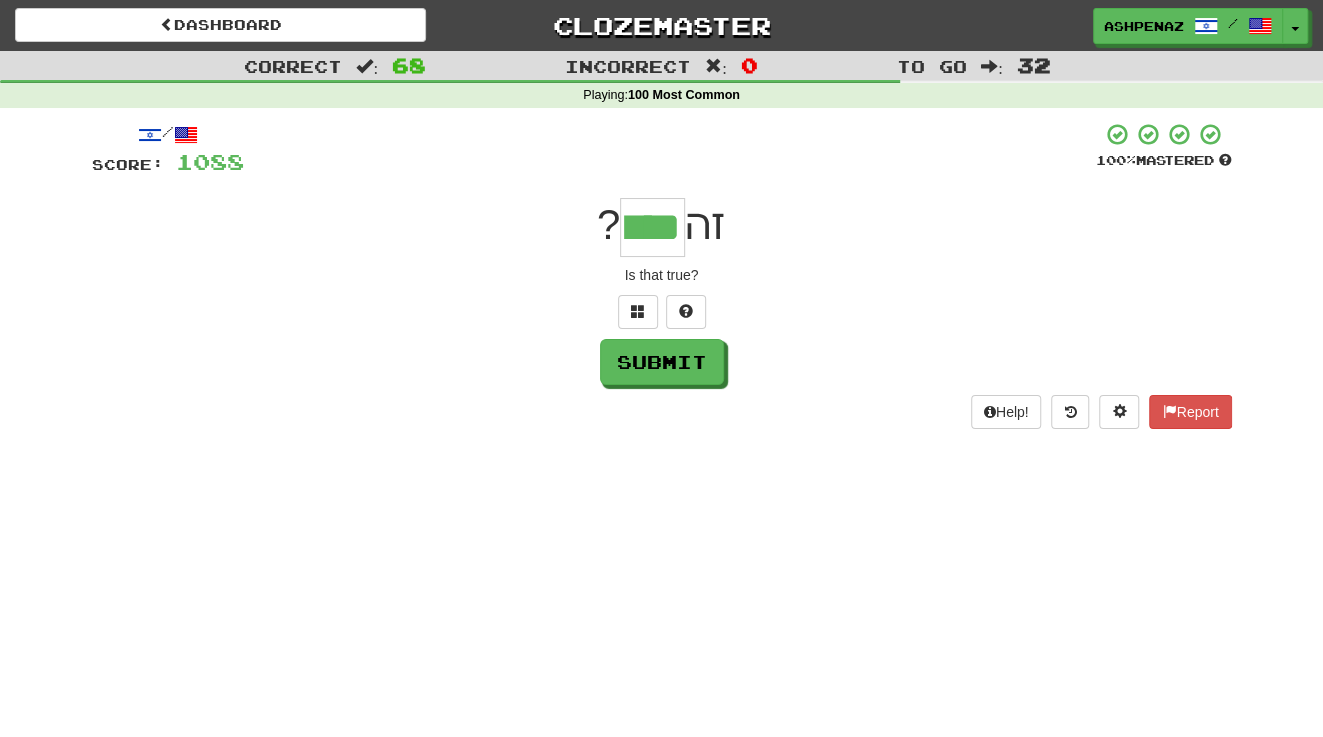 type on "****" 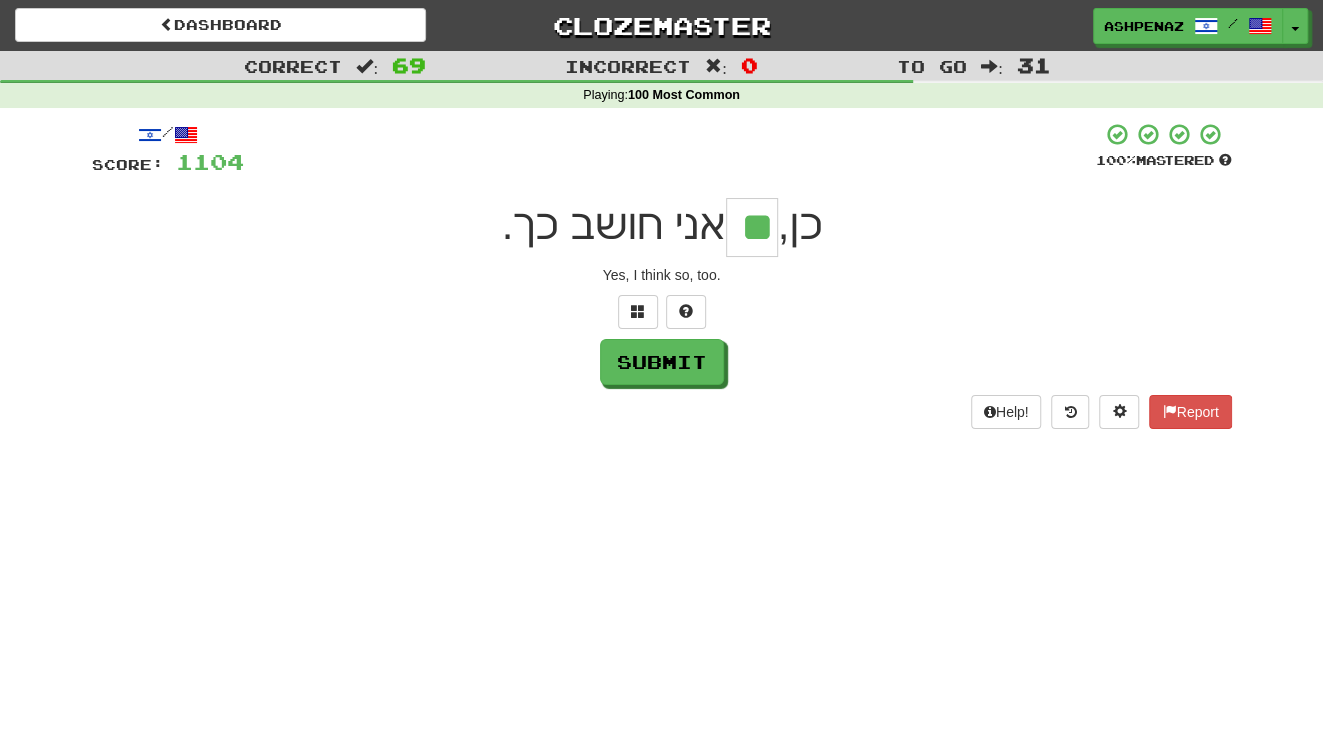 type on "**" 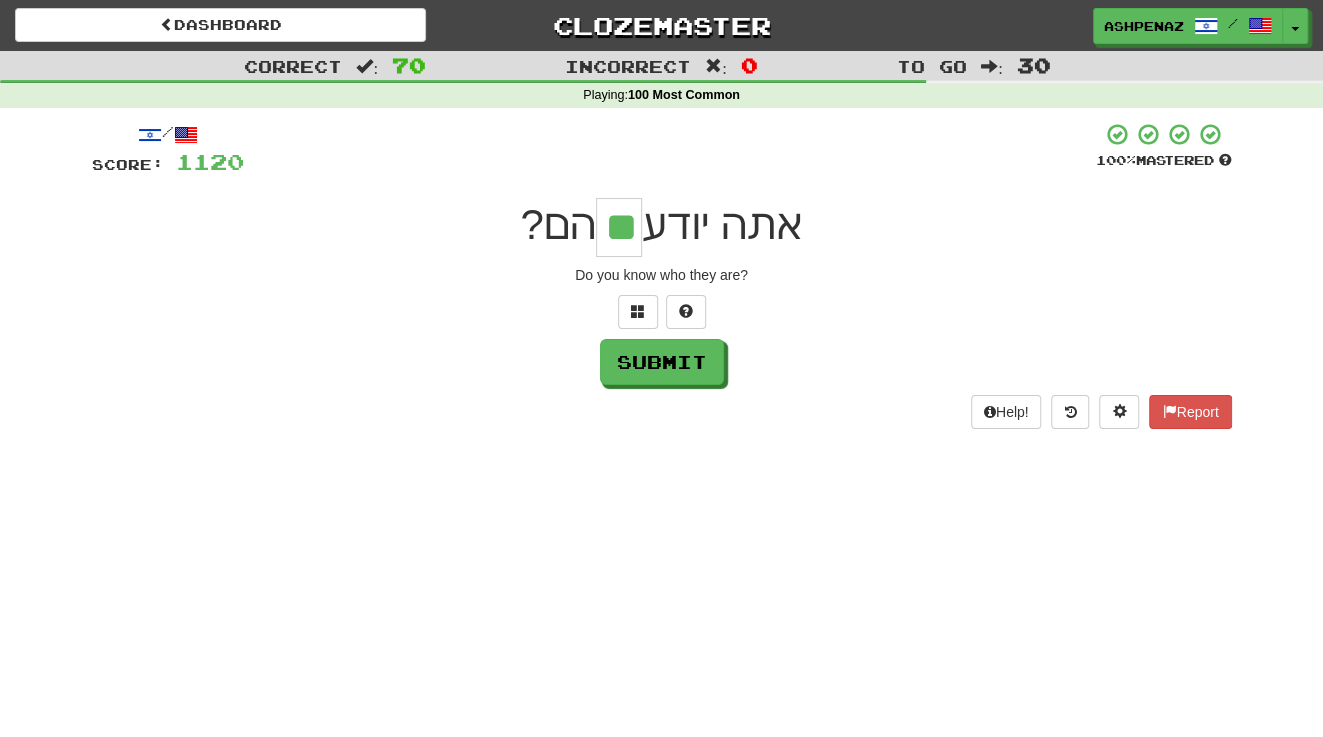 type on "**" 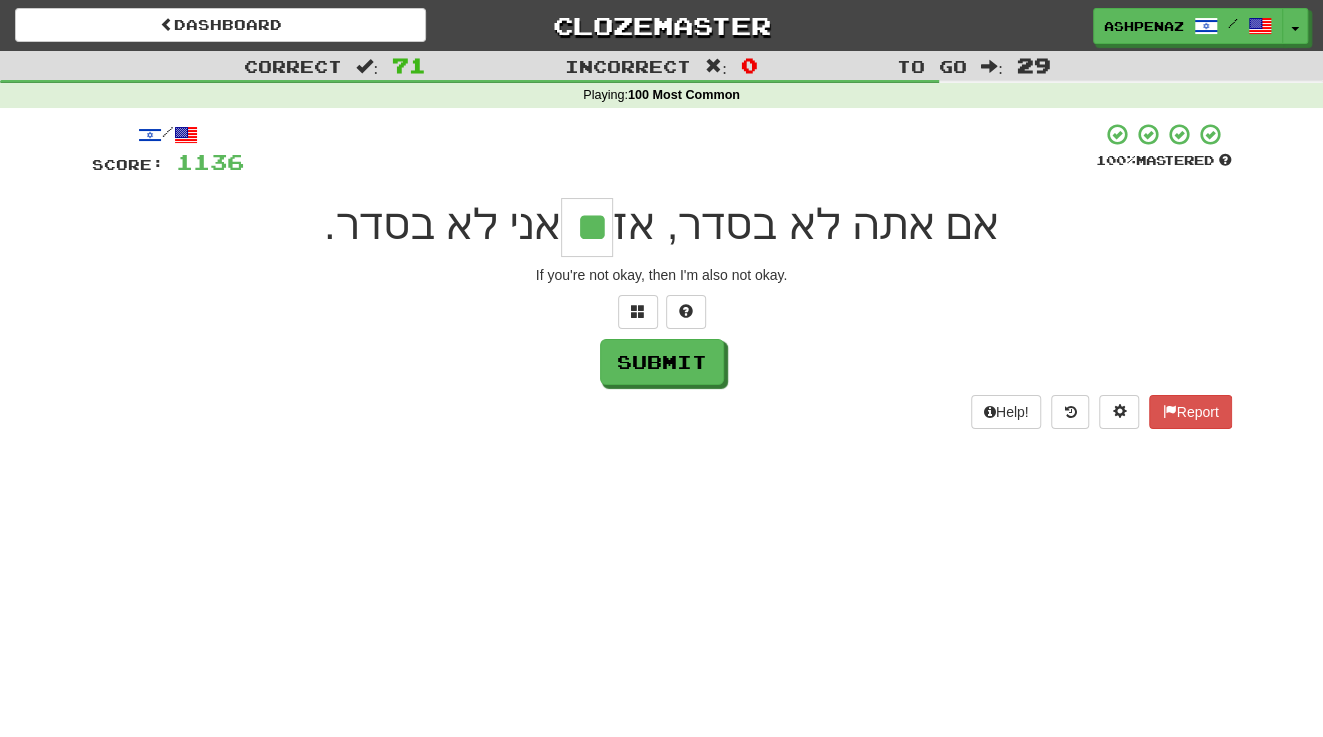 type on "**" 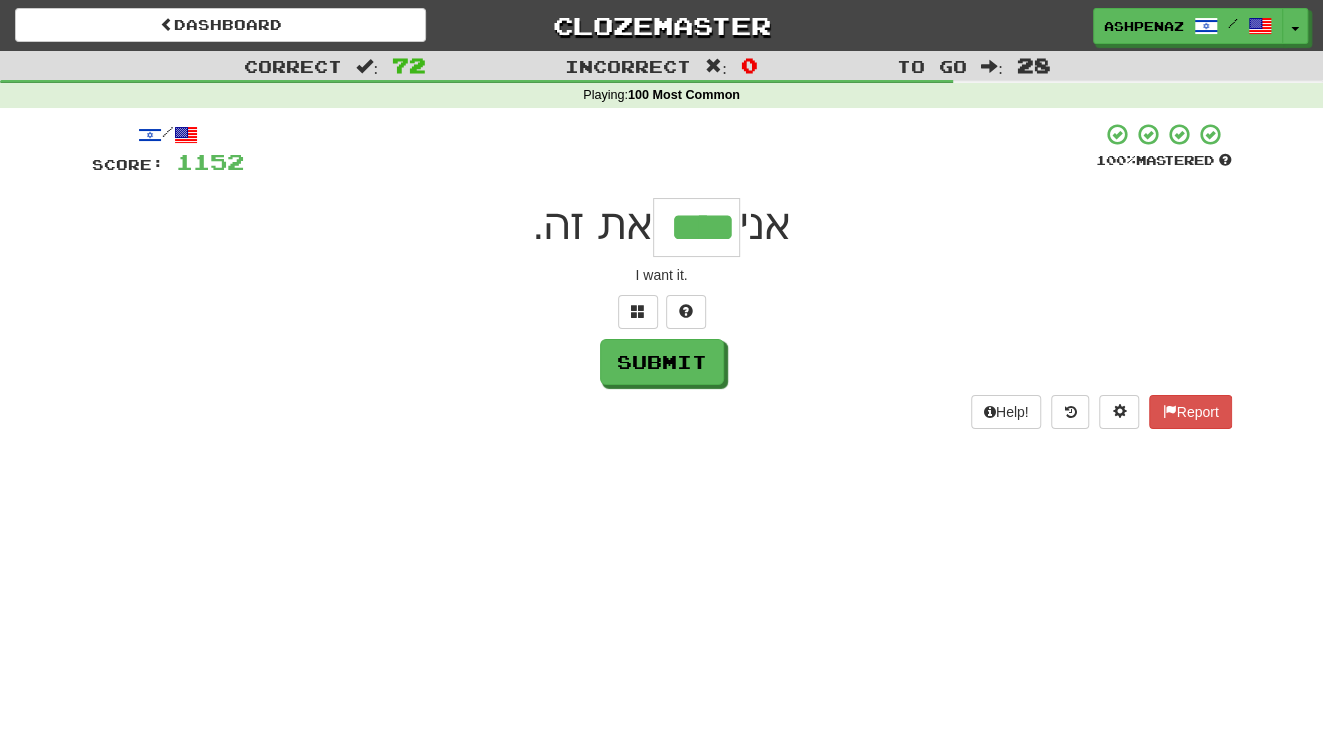 type on "****" 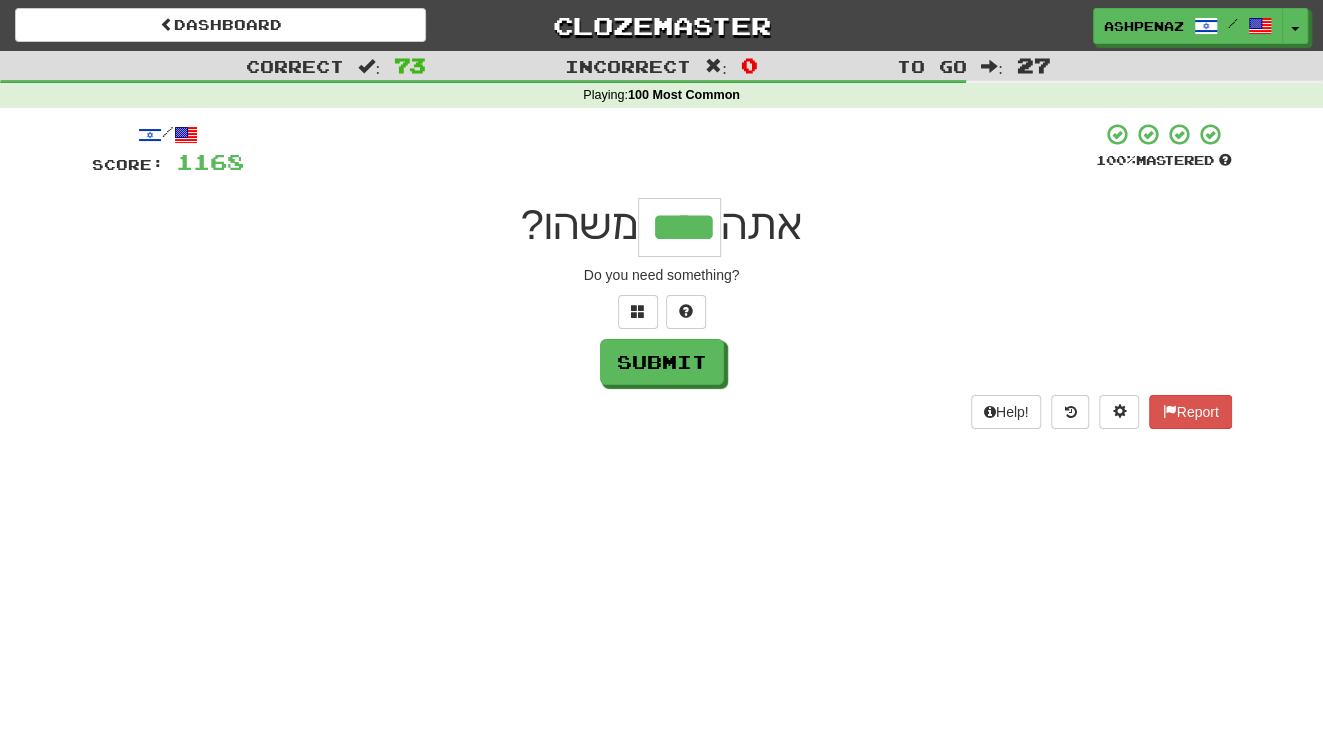 type on "****" 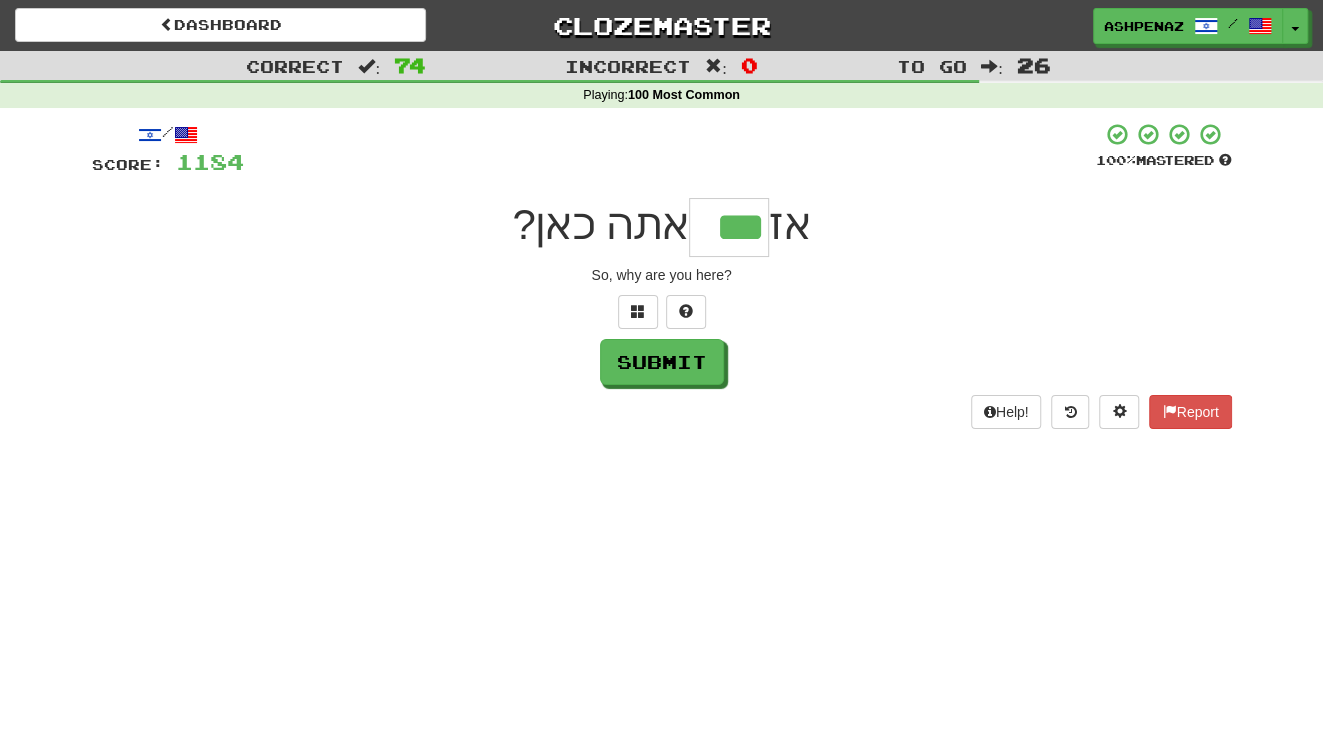 type on "***" 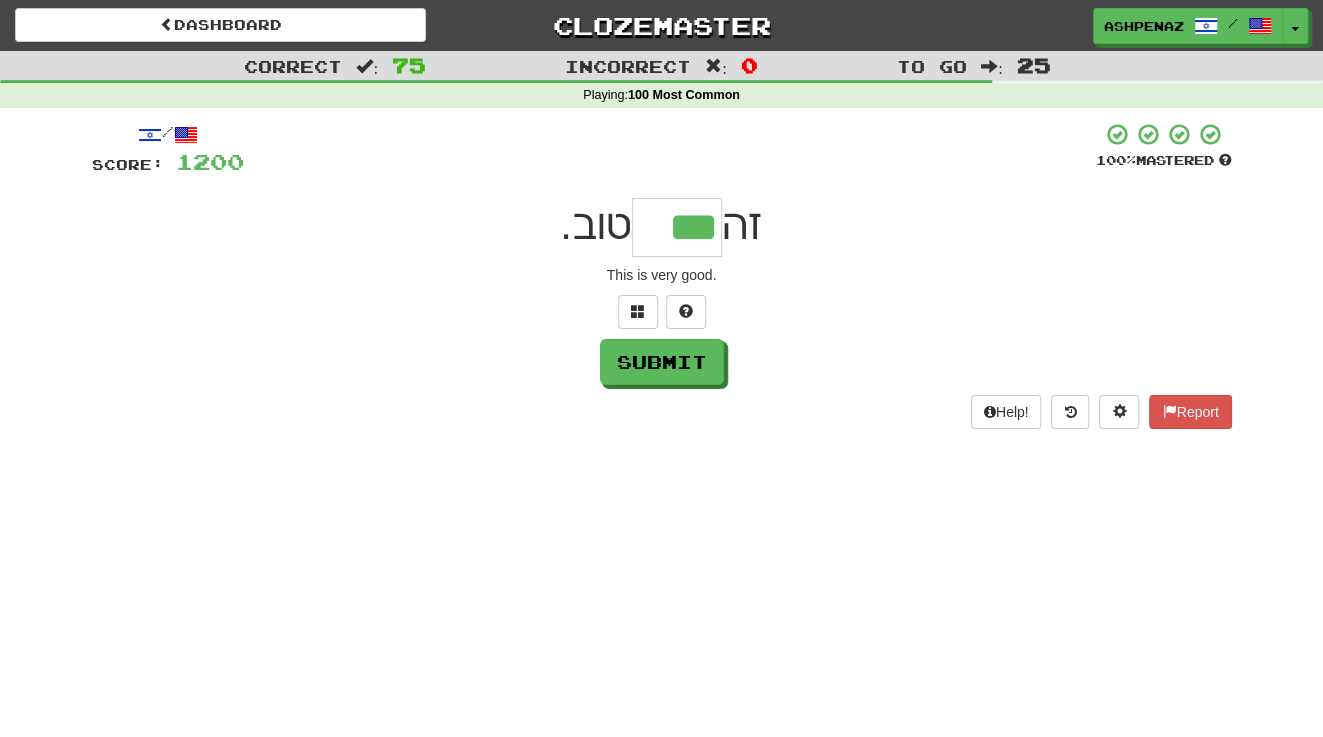 type on "***" 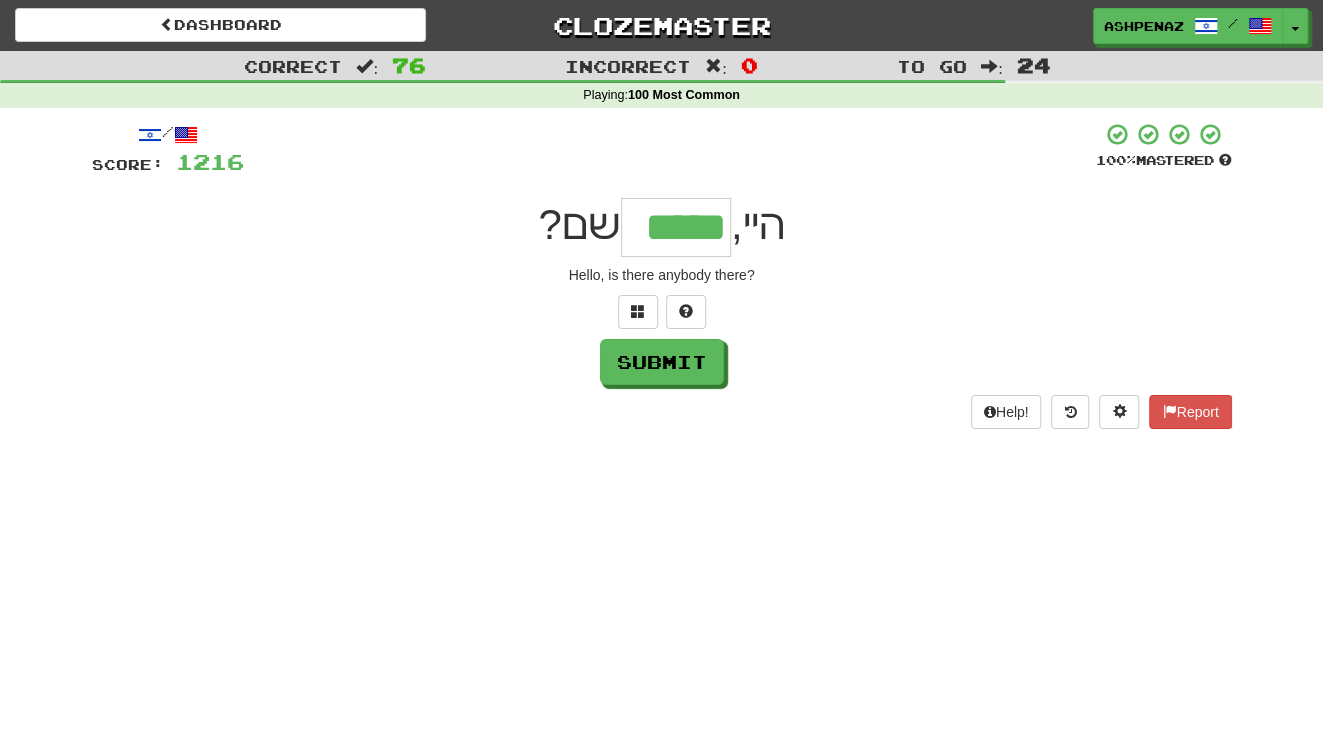 type on "*****" 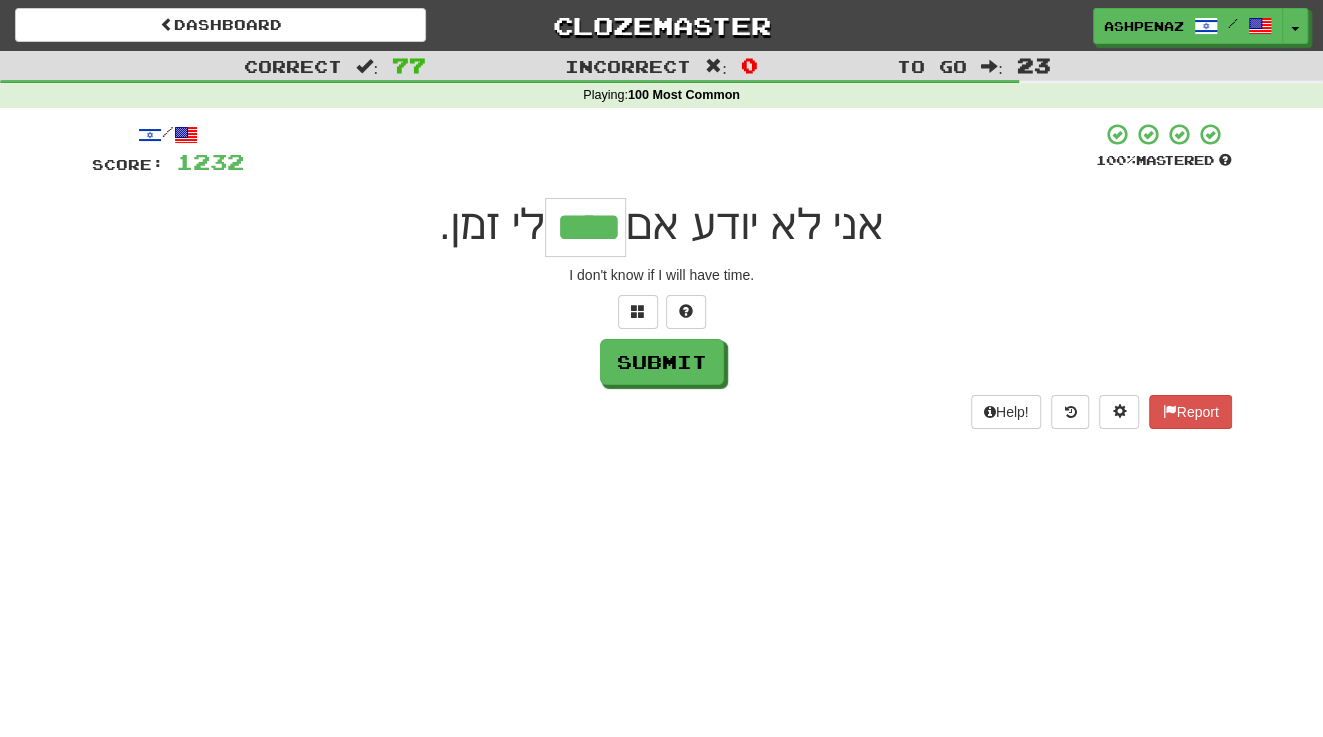 type on "****" 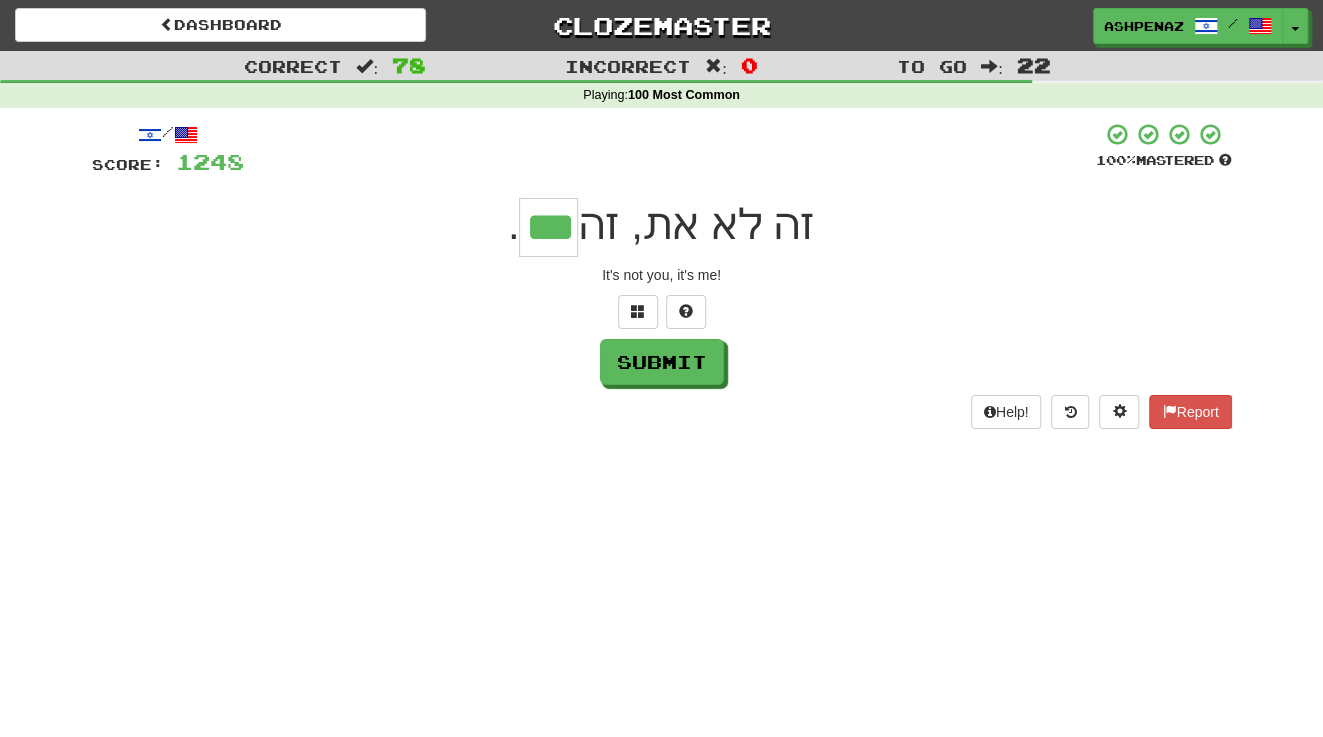type on "***" 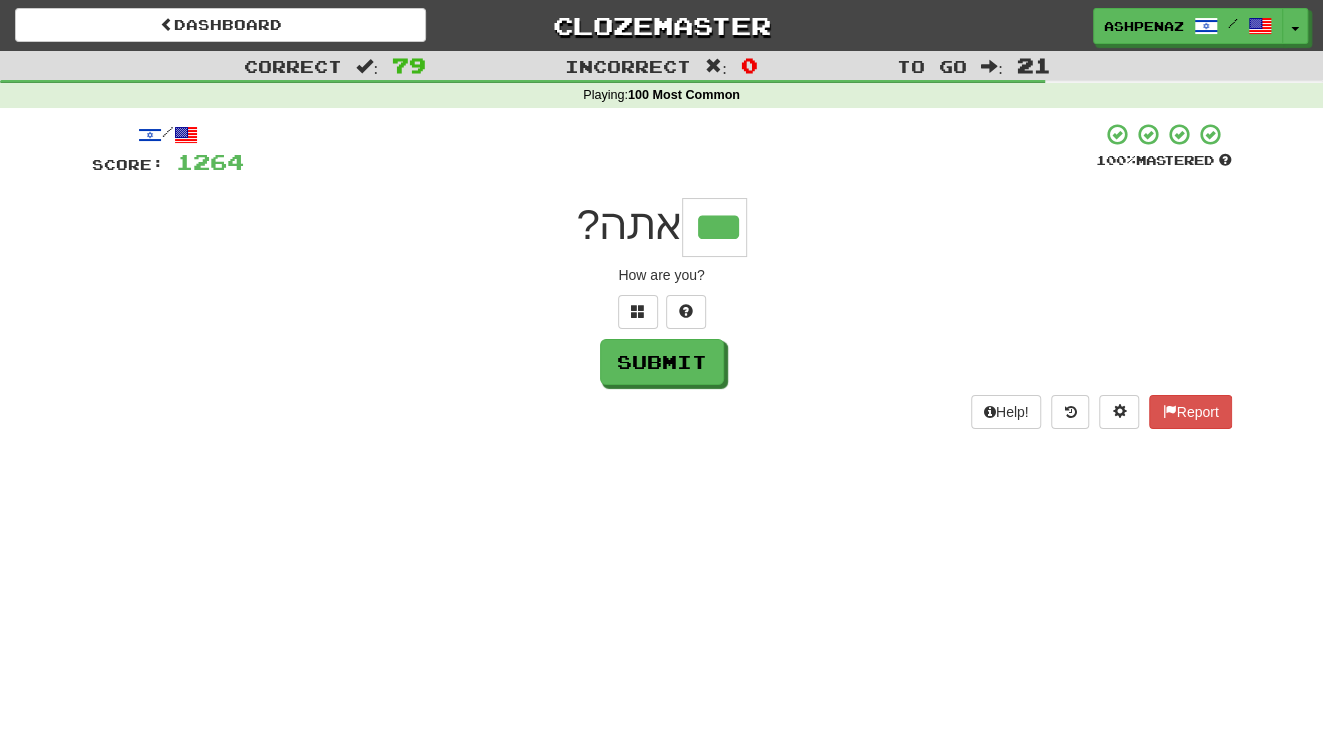 type on "***" 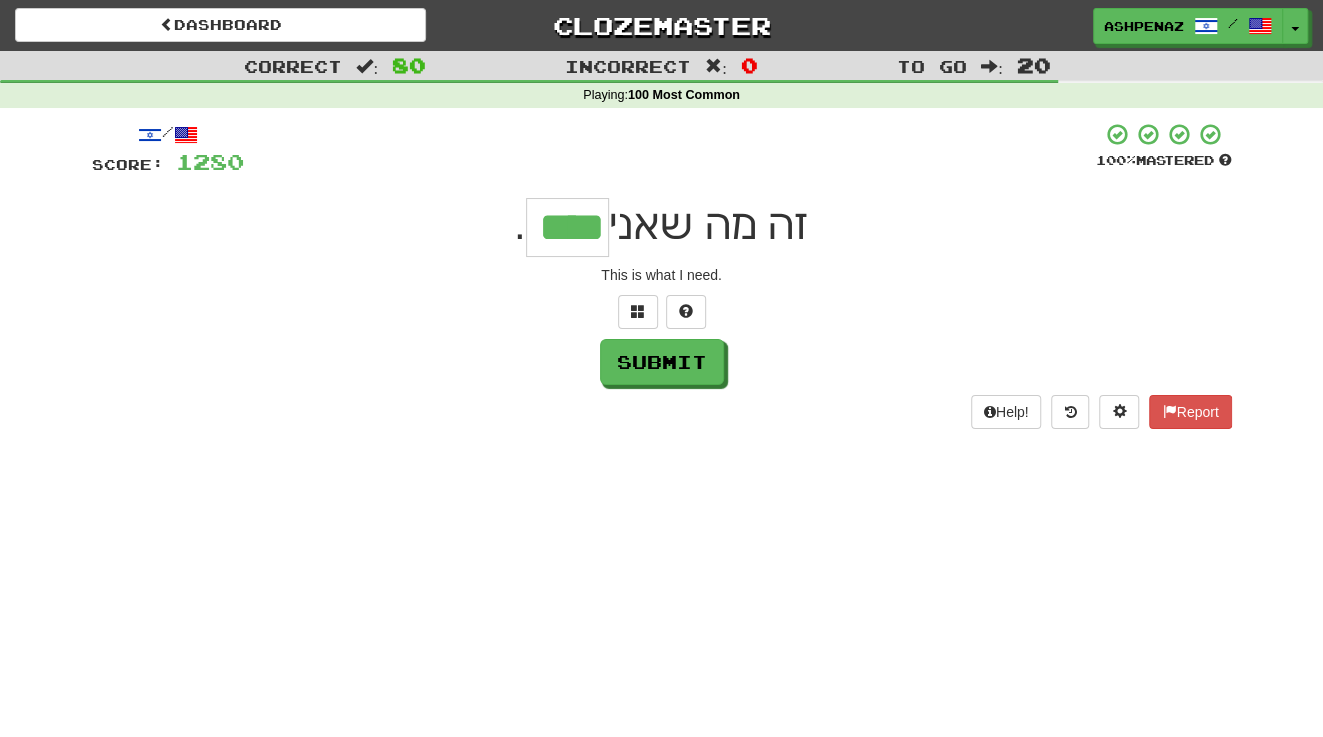 type on "****" 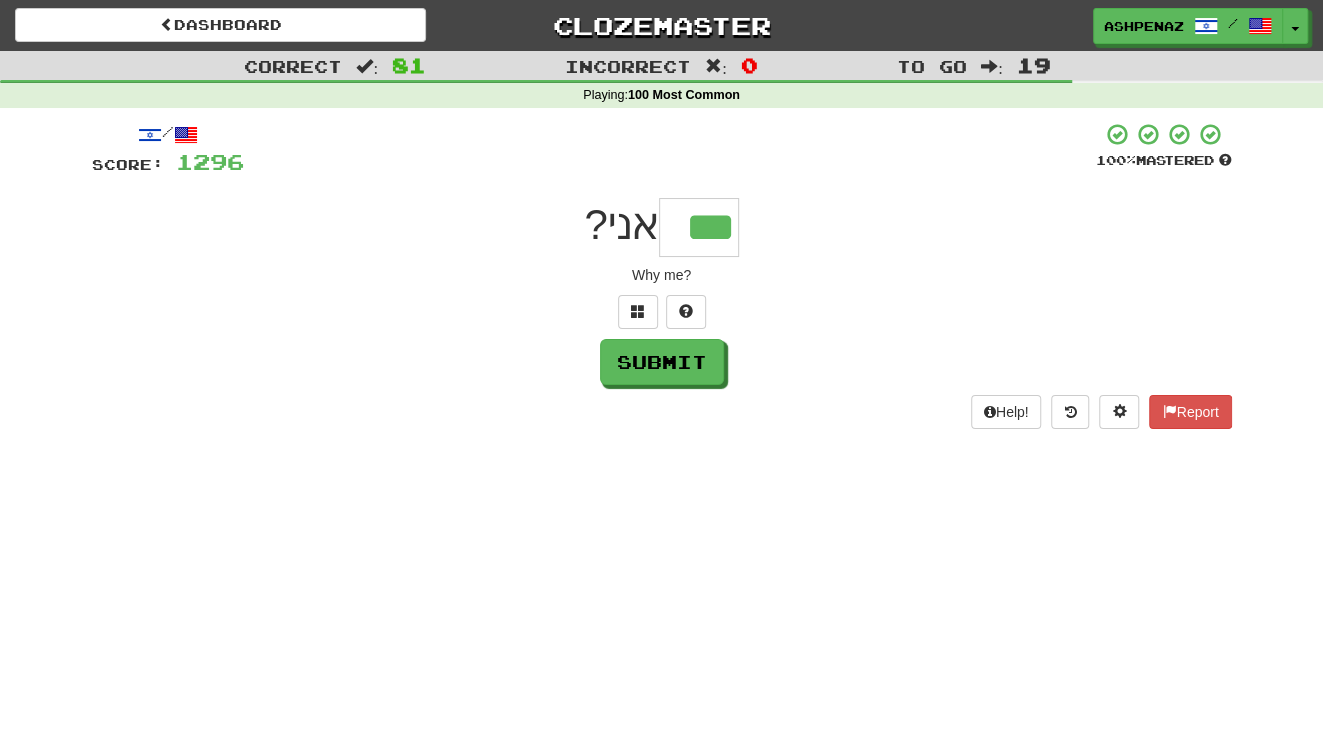 type on "***" 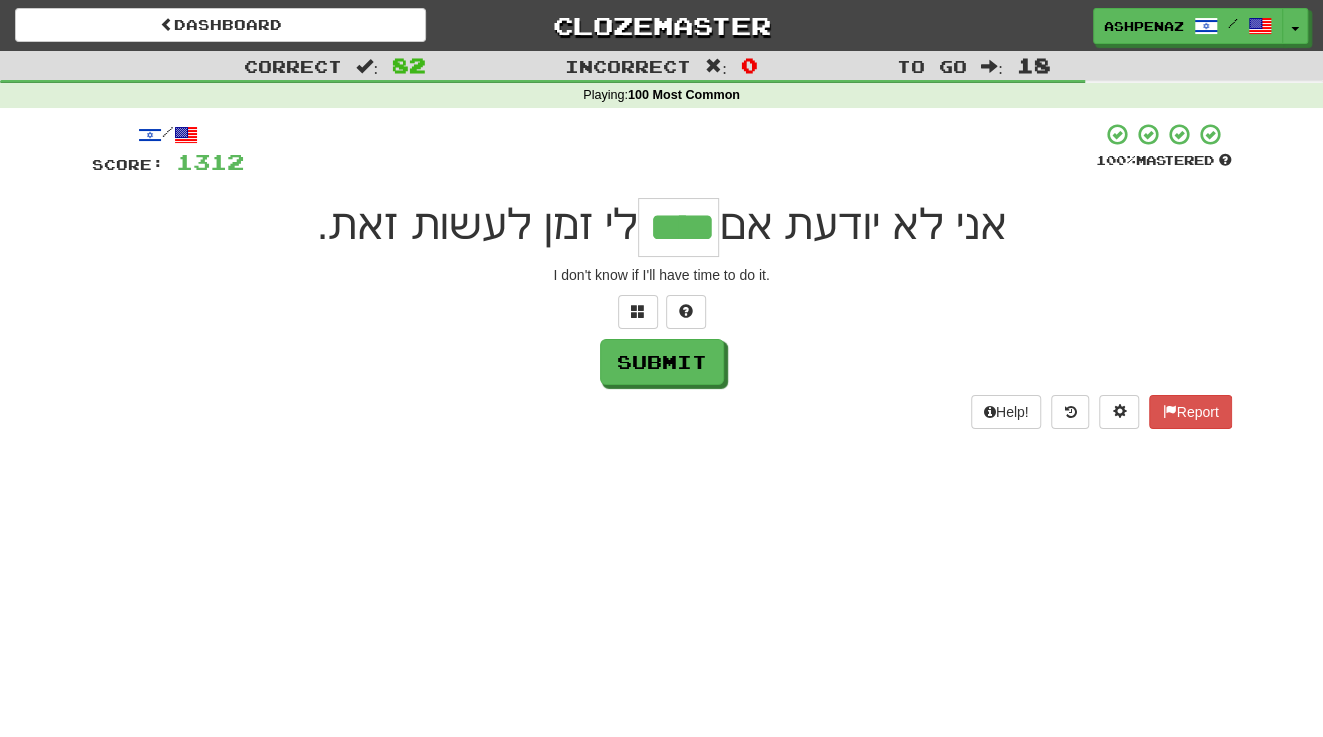 type on "****" 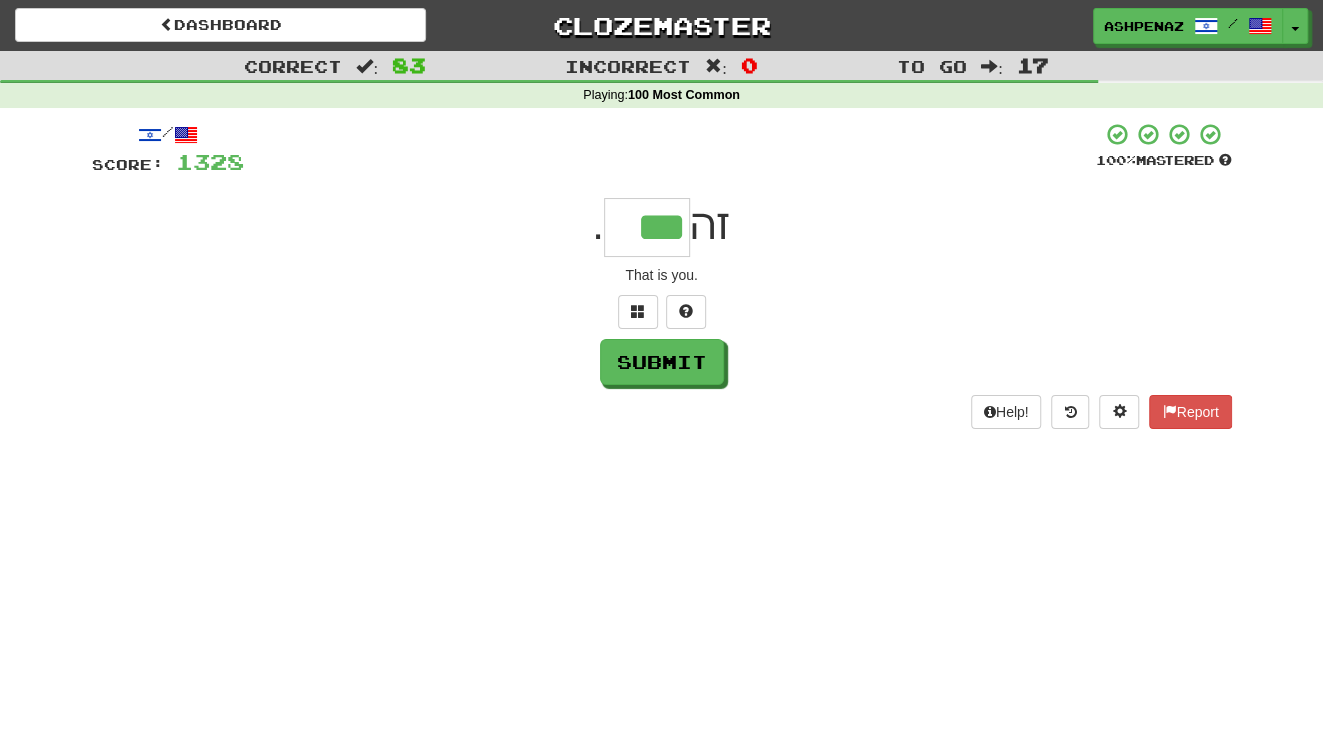 type on "***" 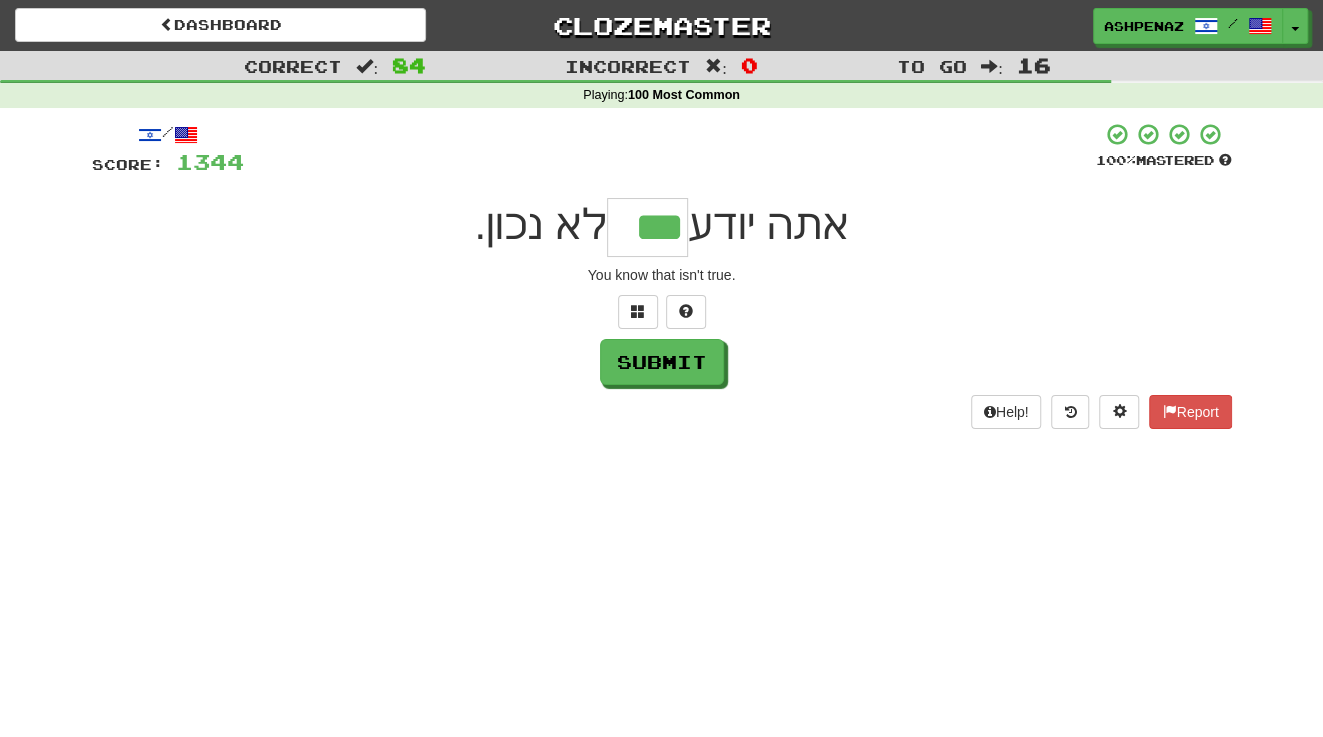 type on "***" 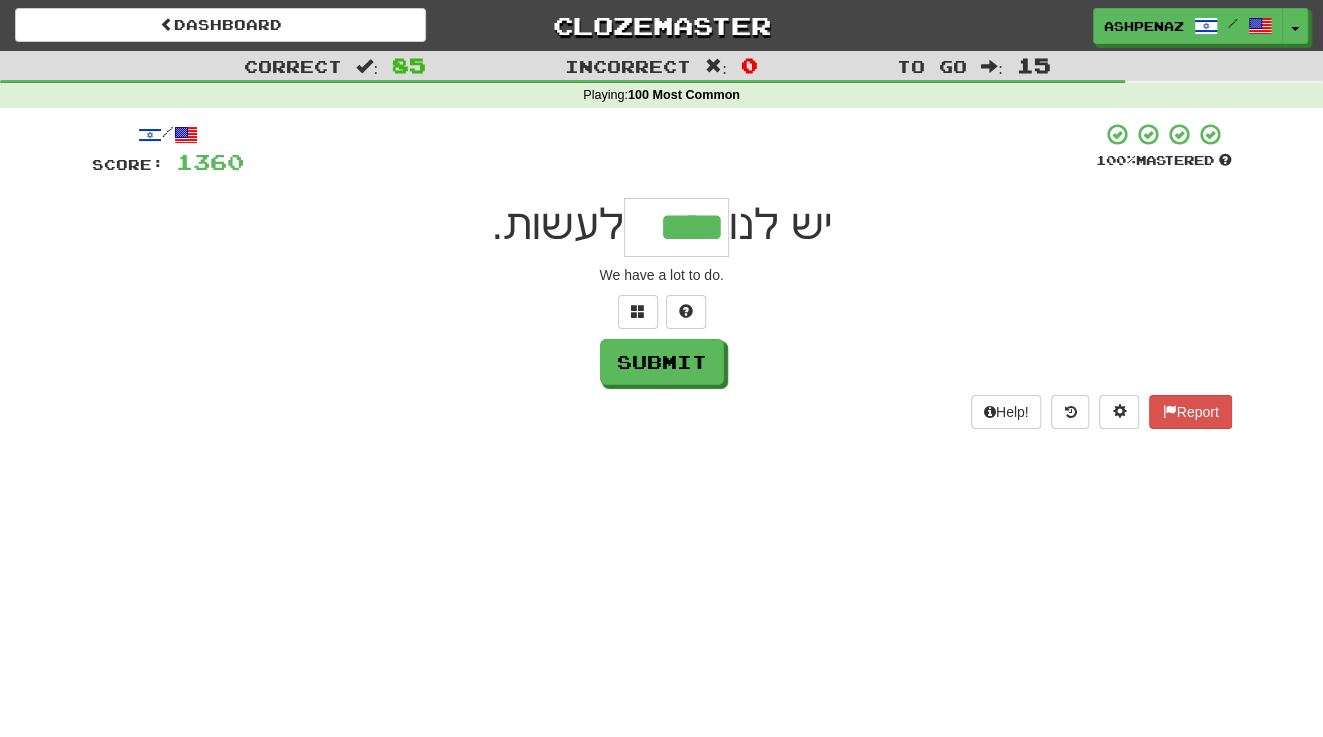 type on "****" 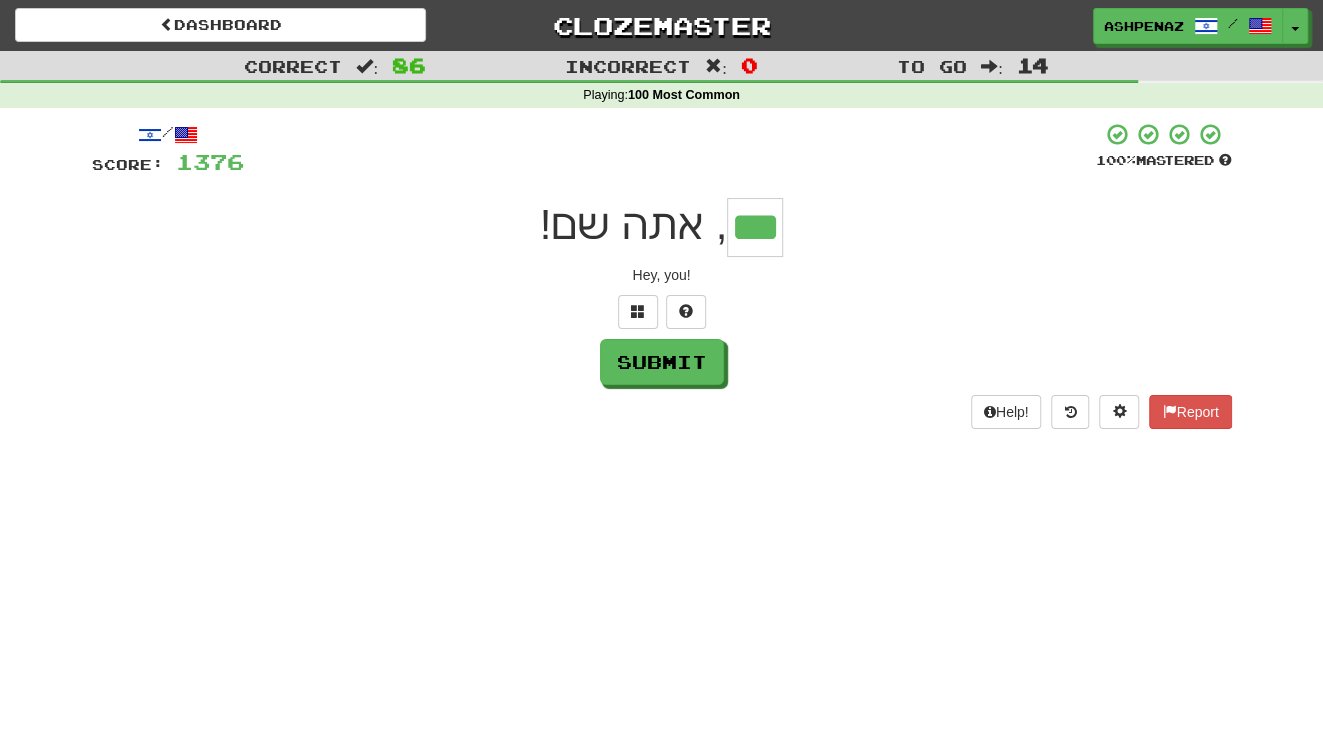 type on "***" 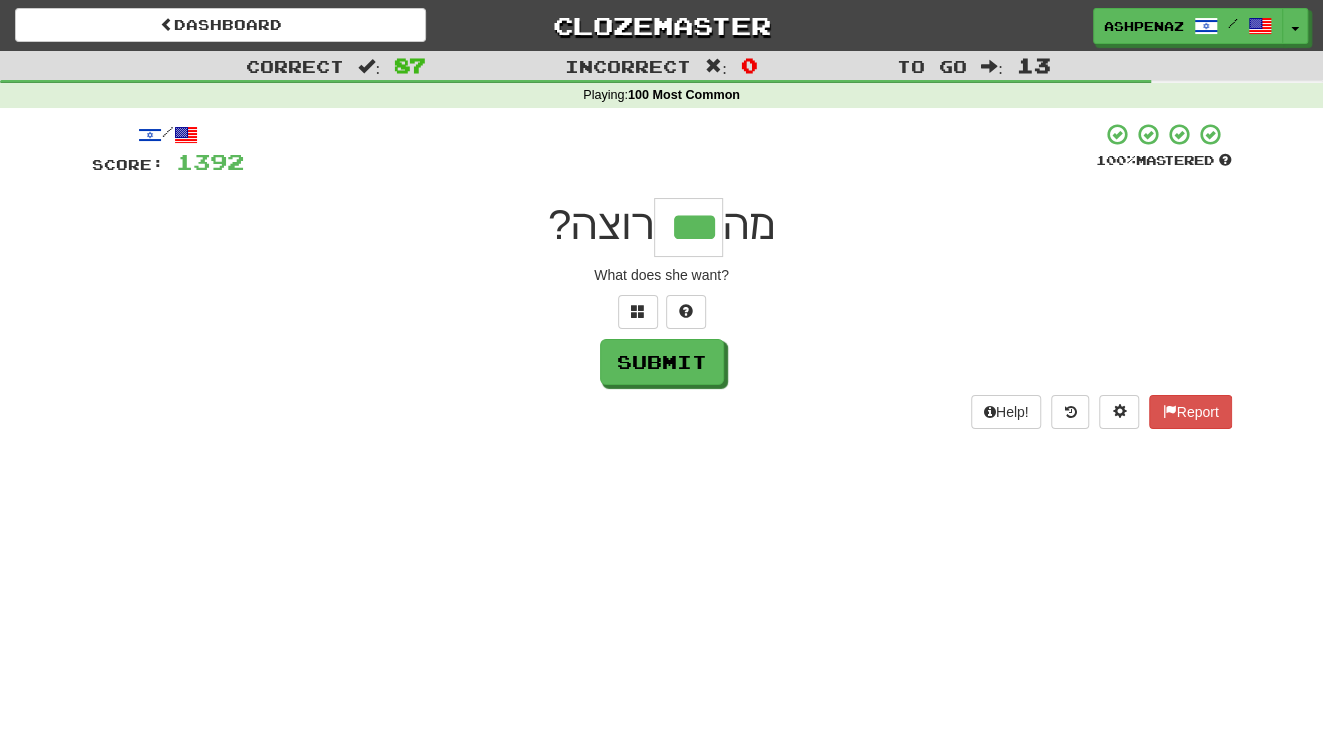 type on "***" 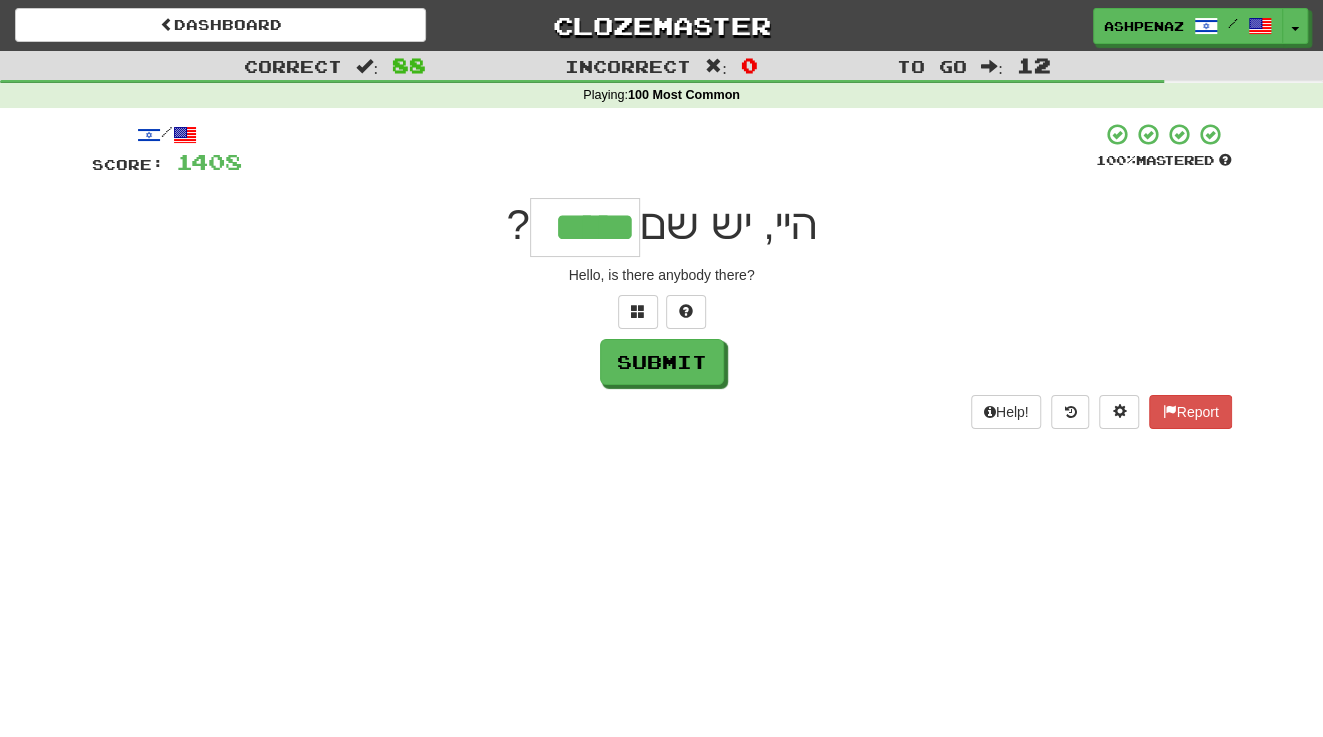 type on "*****" 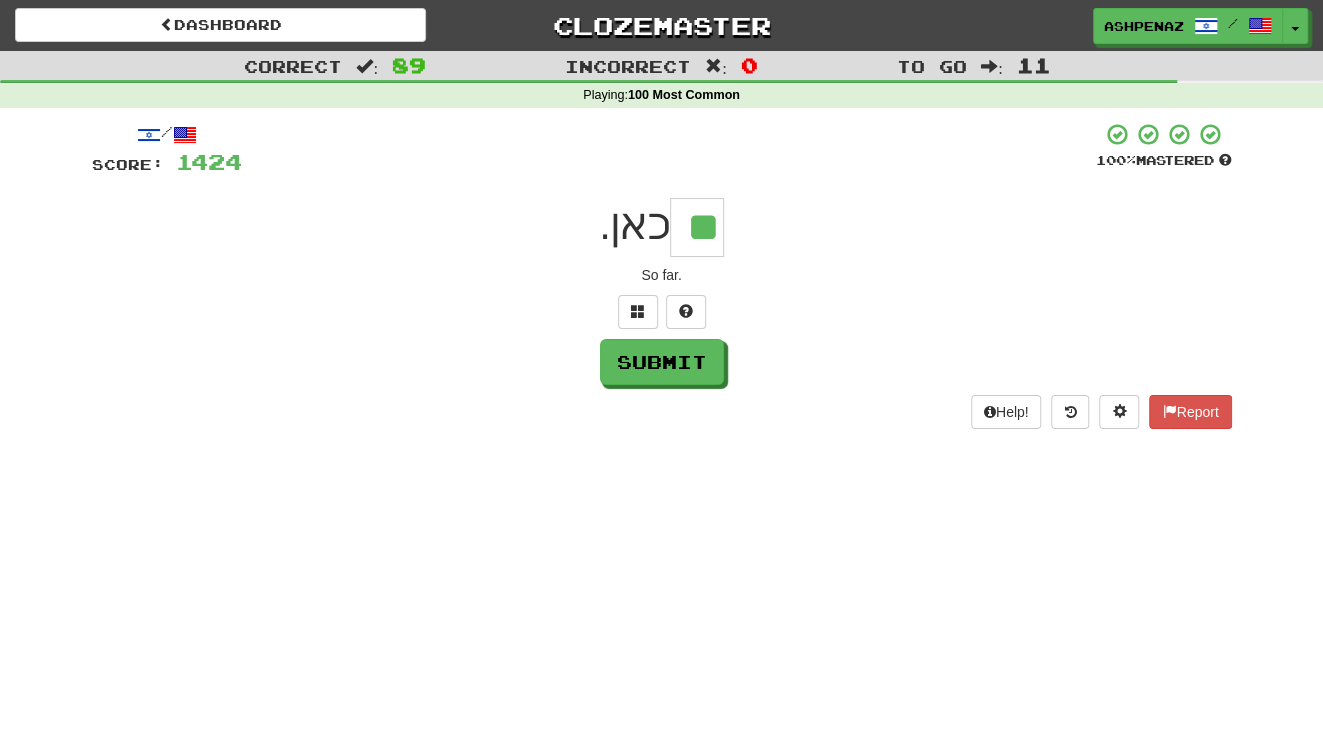 type on "**" 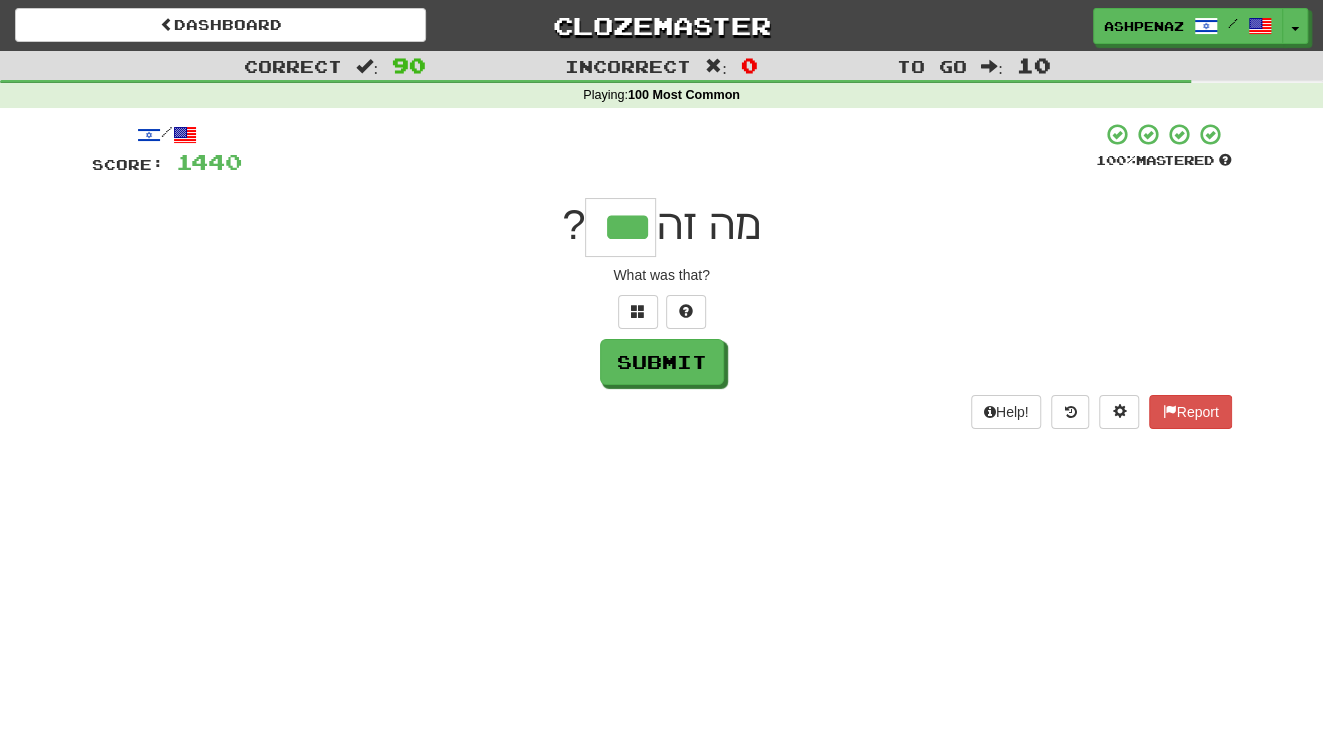 type on "***" 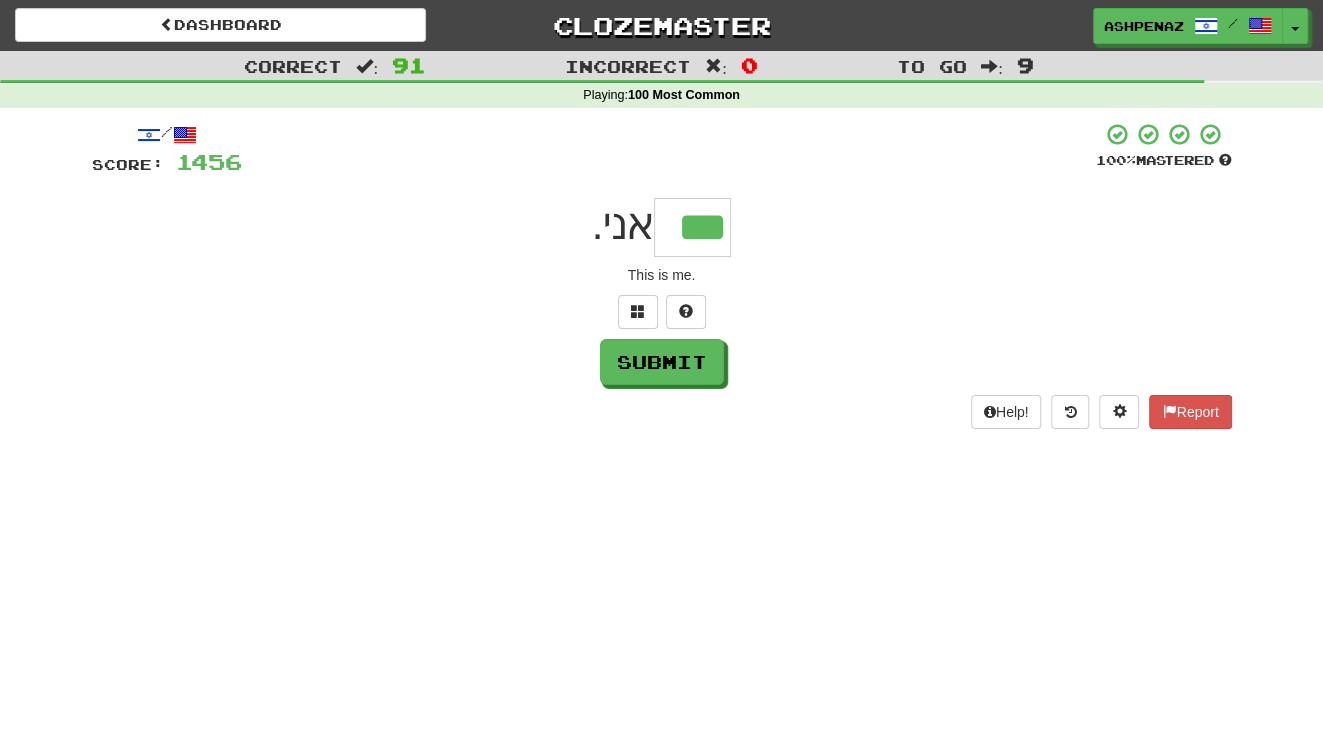 type on "***" 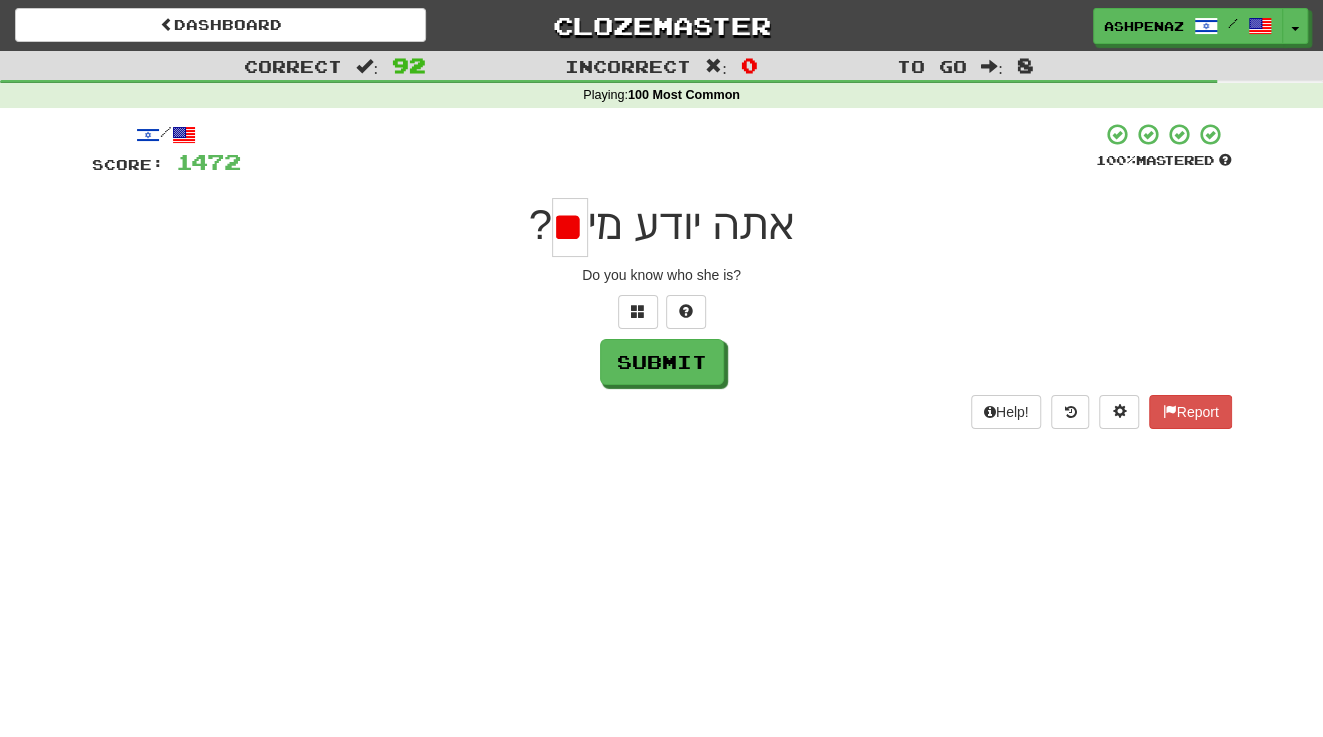 scroll, scrollTop: 0, scrollLeft: -6, axis: horizontal 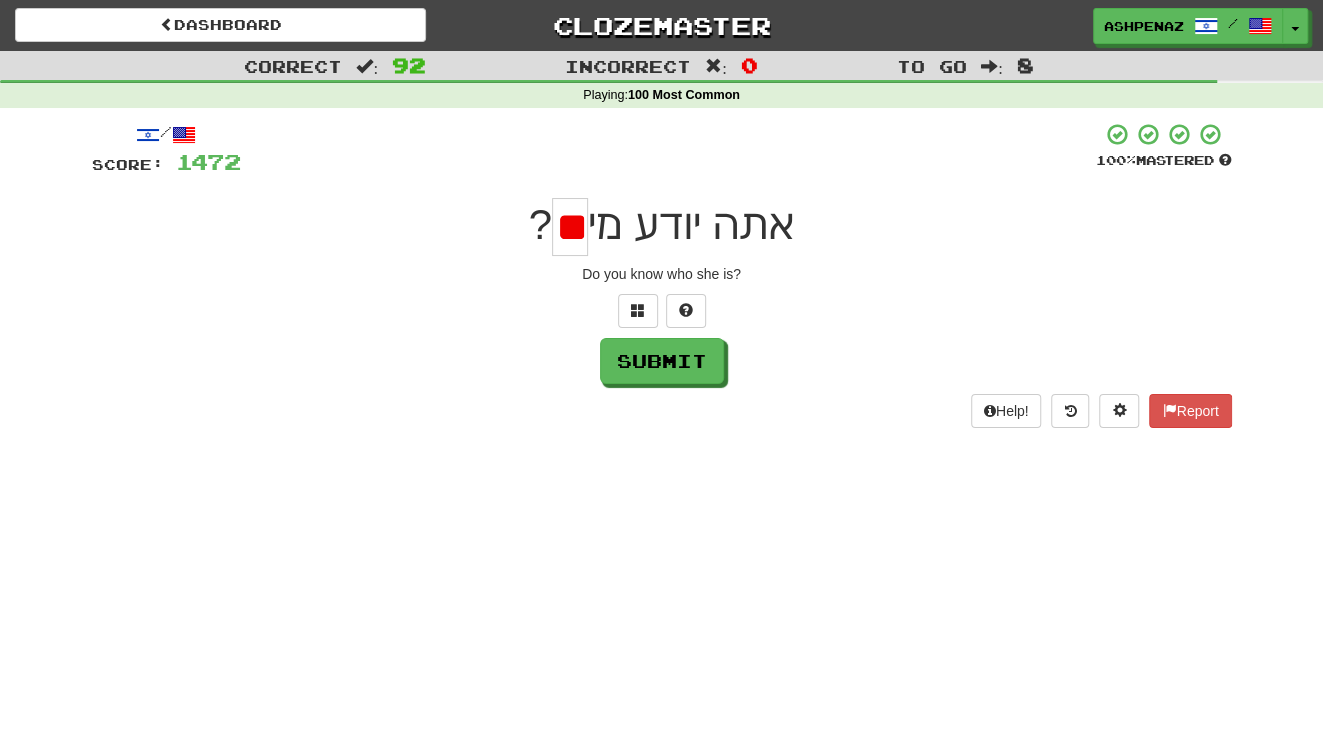 type on "*" 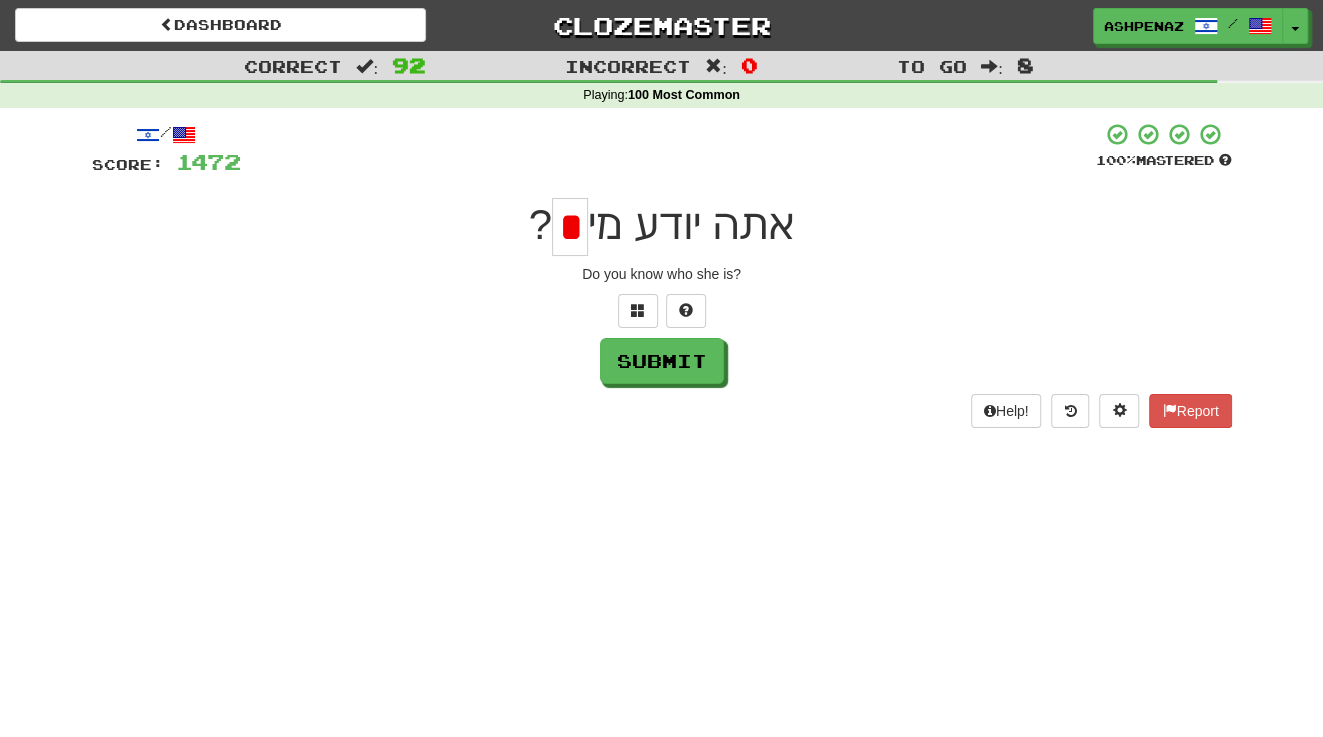 scroll, scrollTop: 0, scrollLeft: 0, axis: both 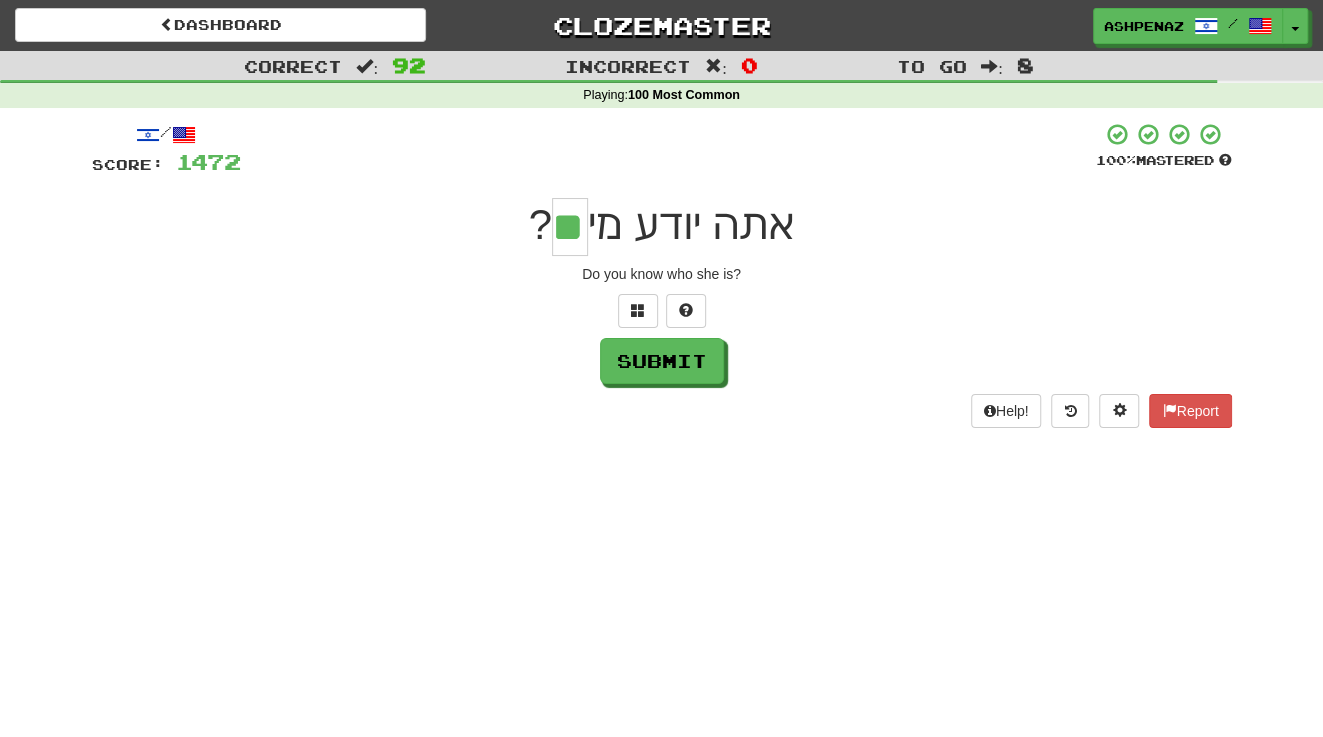 type on "**" 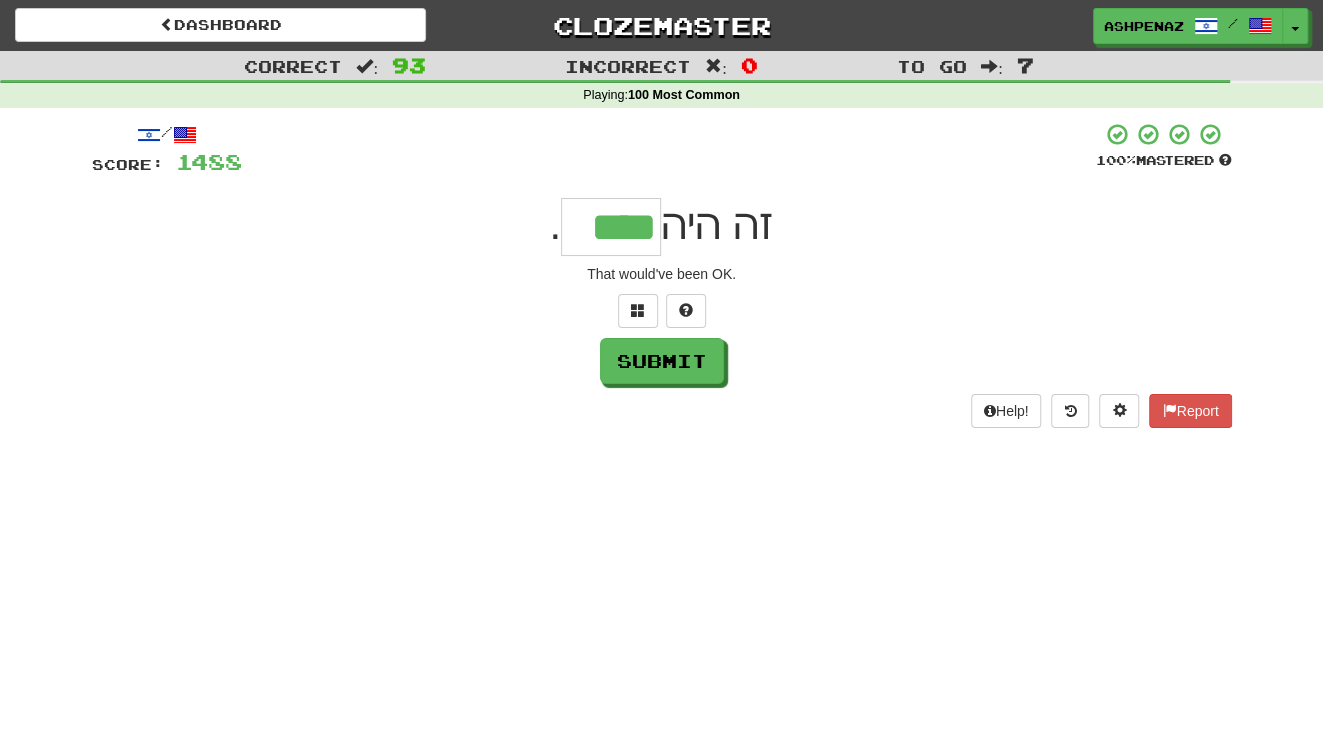 type on "****" 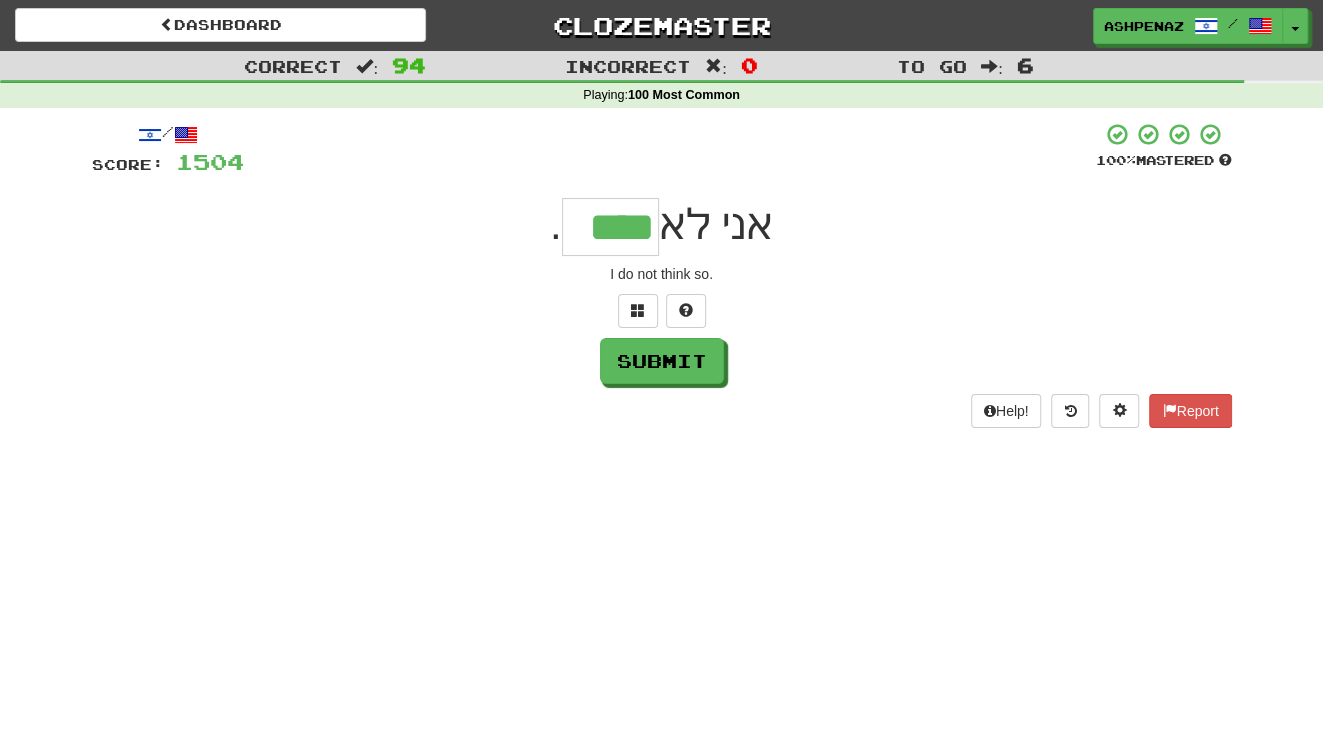 type on "****" 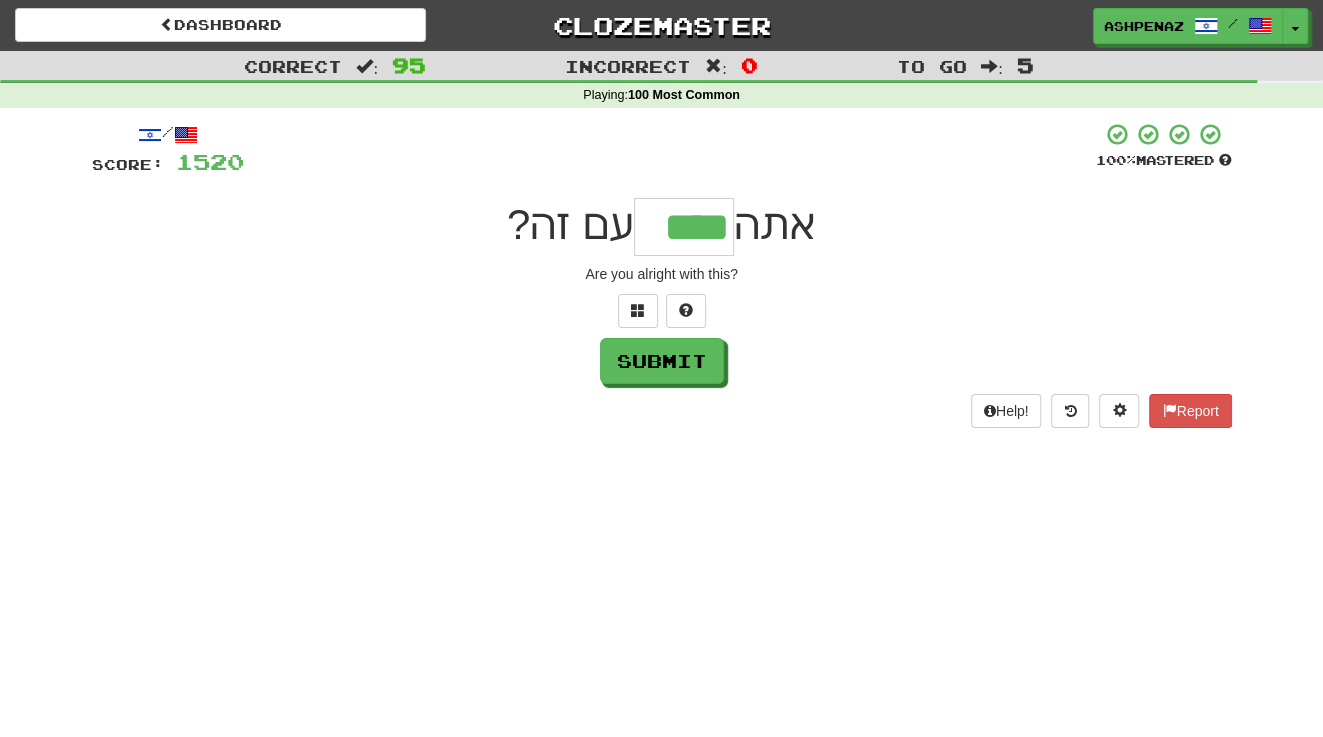 type on "****" 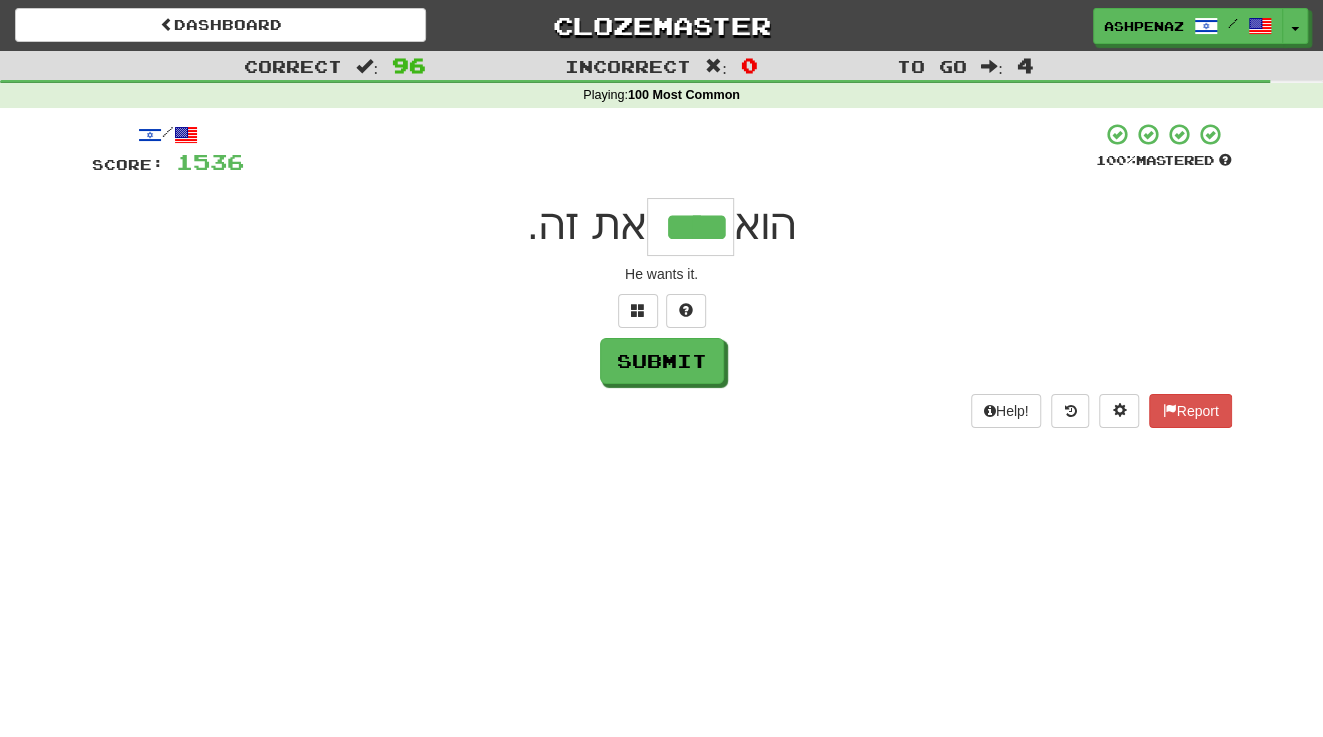 type on "****" 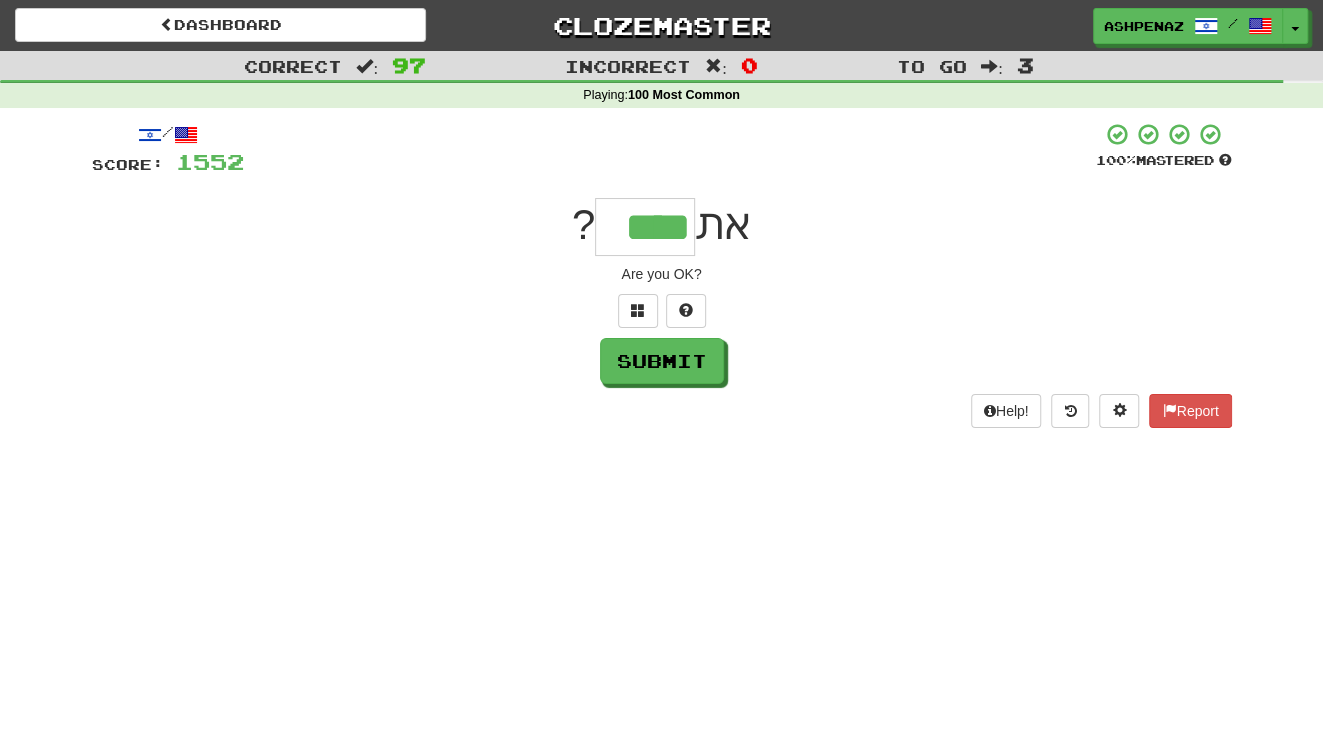 type on "****" 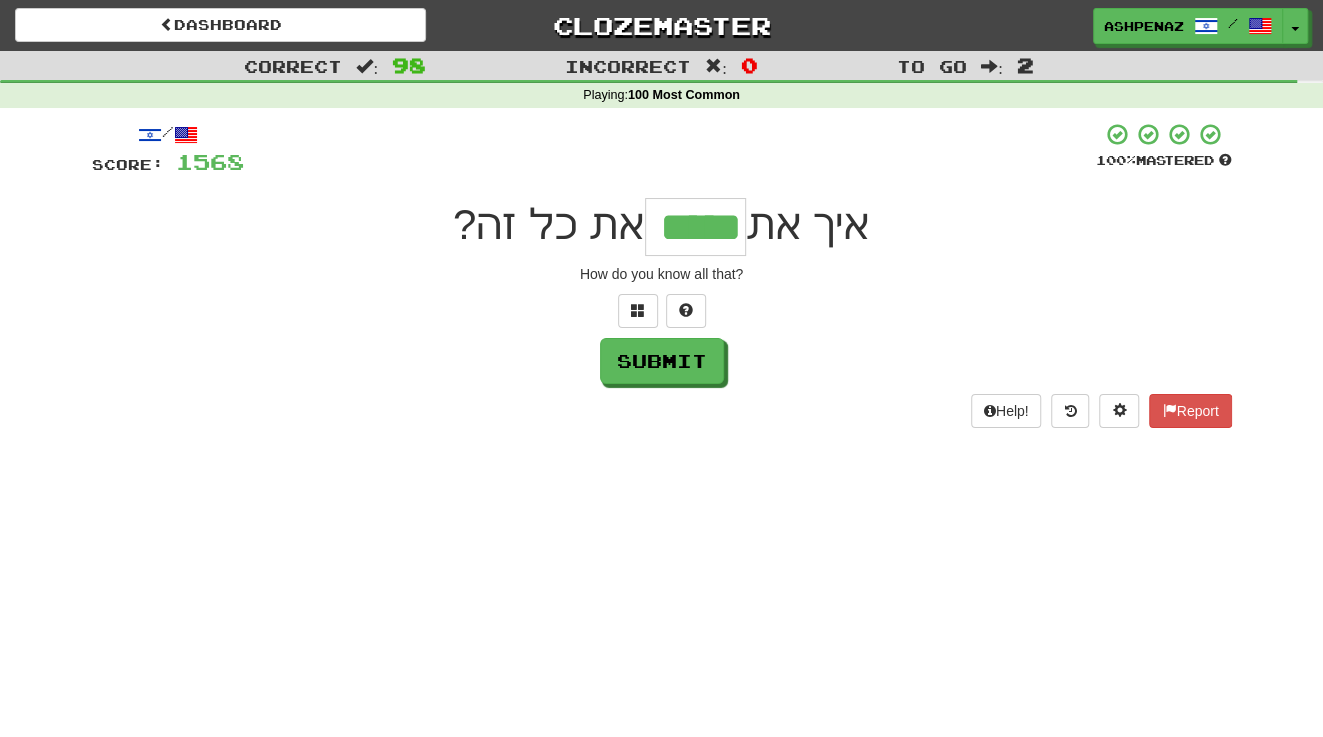 type on "*****" 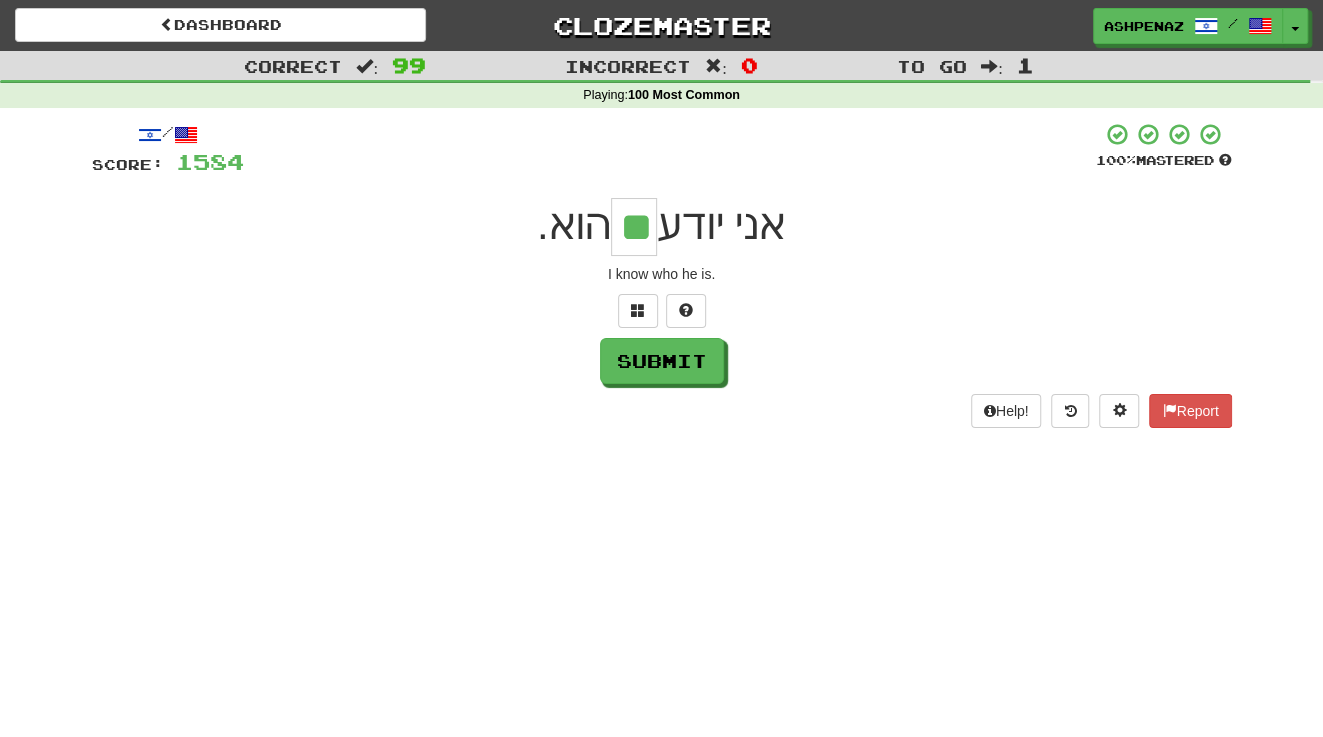 type on "**" 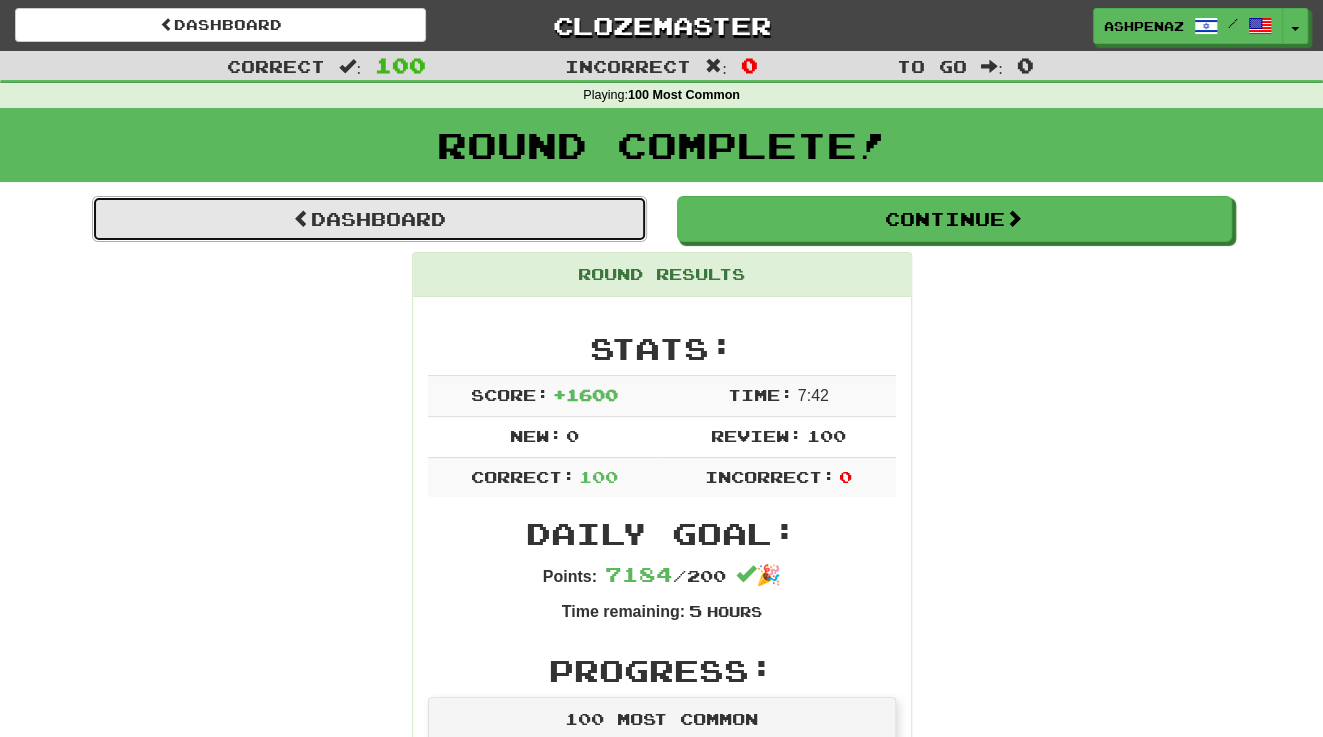 click on "Dashboard" at bounding box center (369, 219) 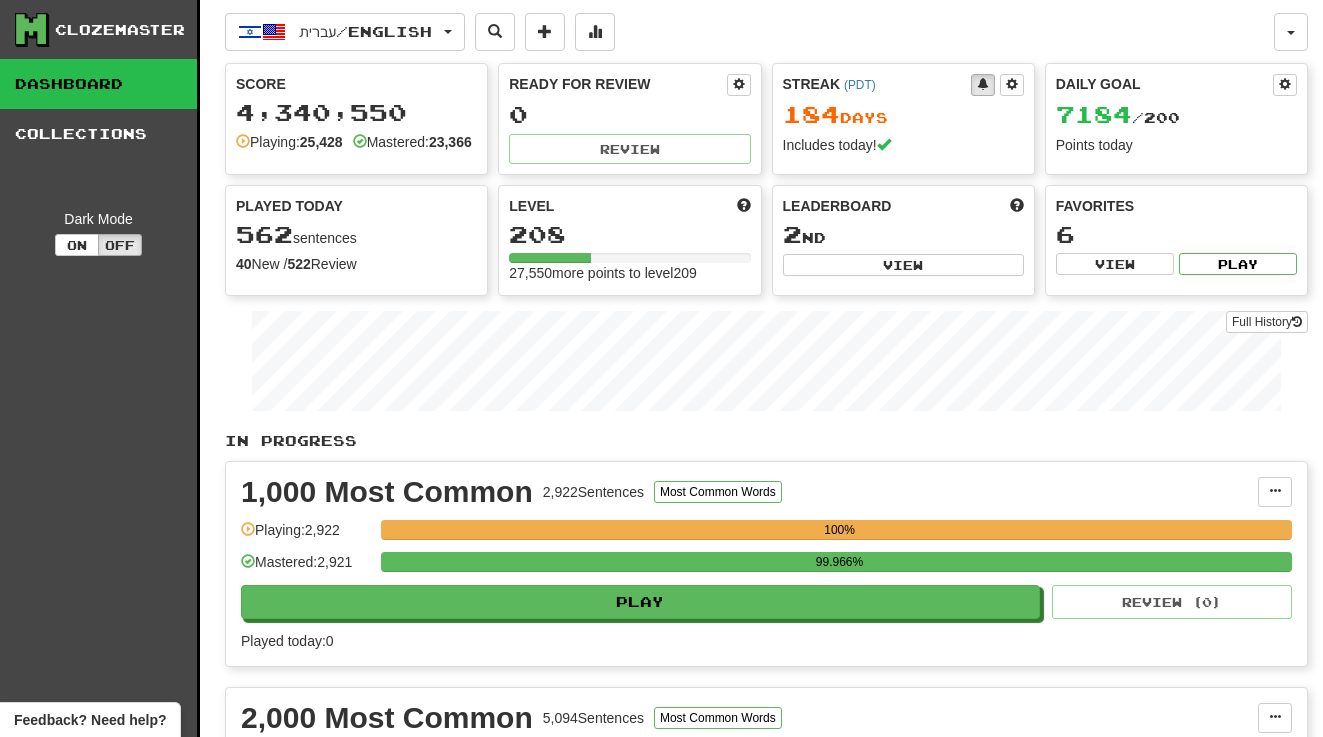 scroll, scrollTop: 0, scrollLeft: 0, axis: both 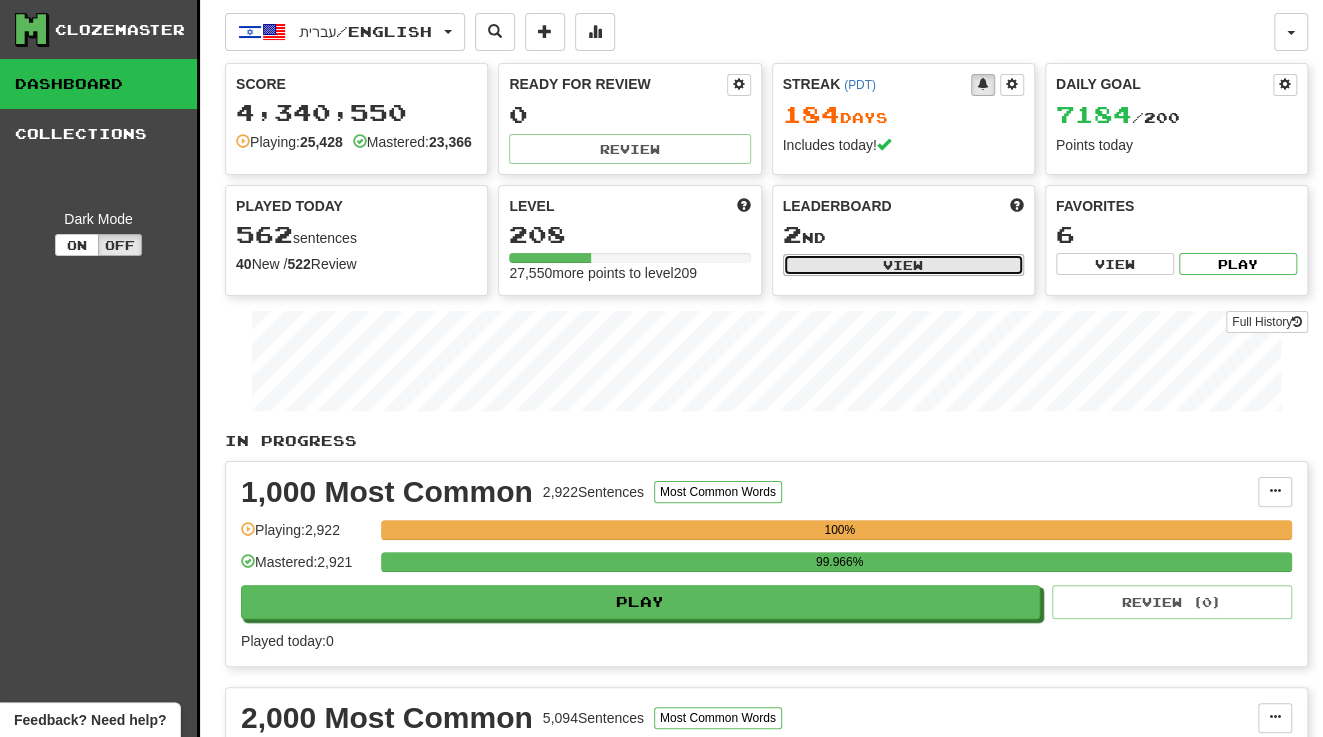 click on "View" at bounding box center (903, 265) 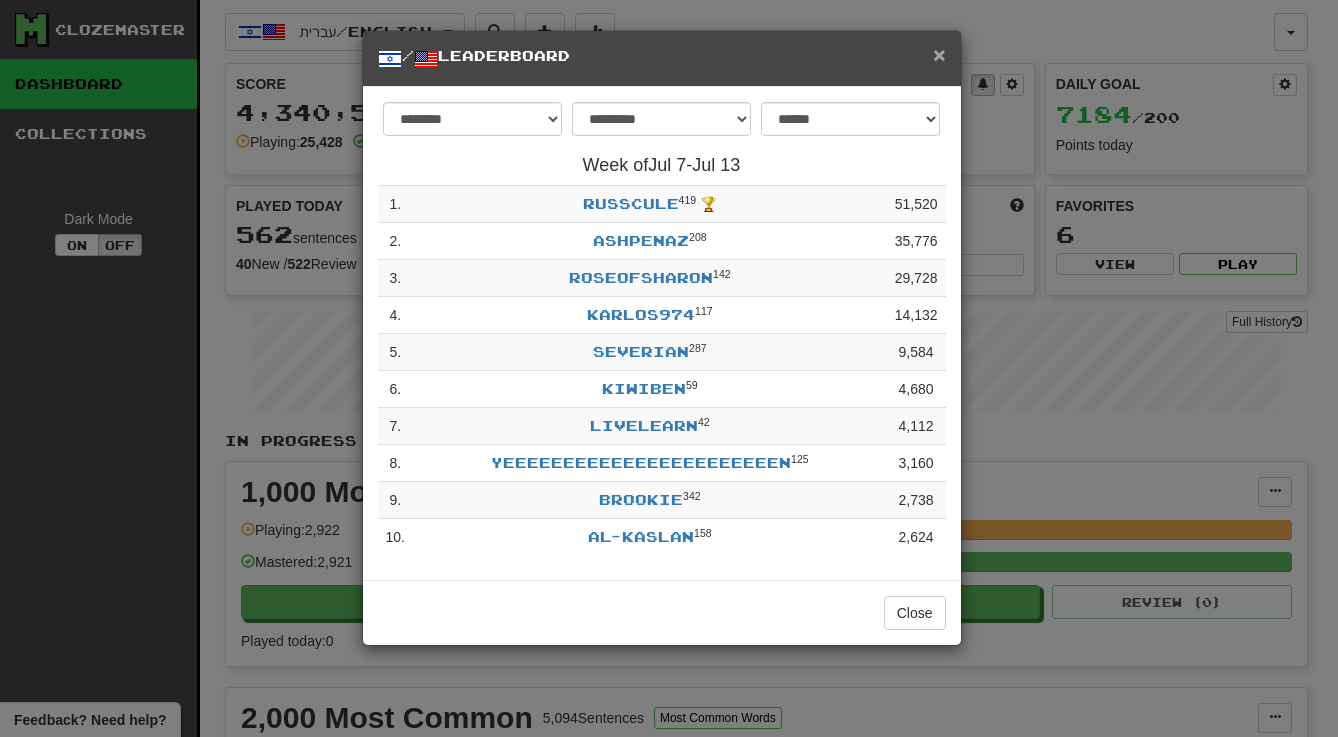 click on "×" at bounding box center (939, 54) 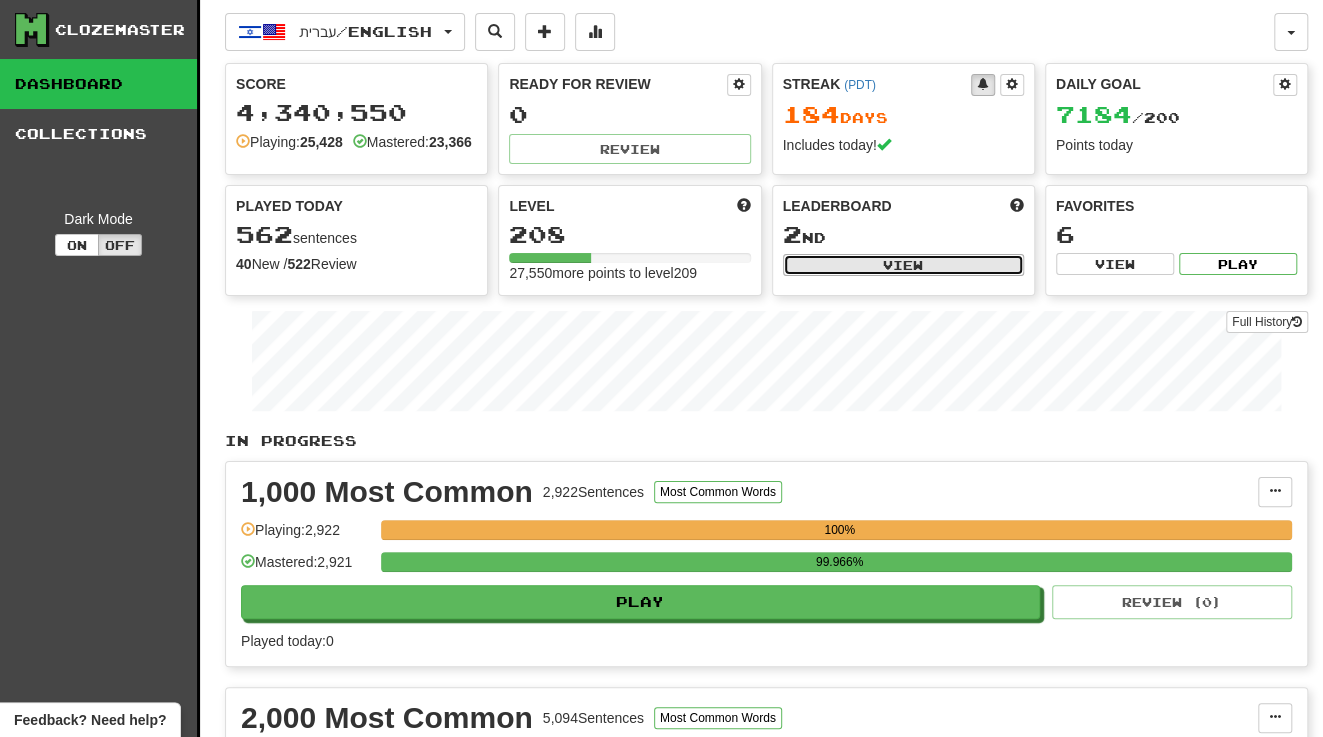 click on "View" at bounding box center (903, 265) 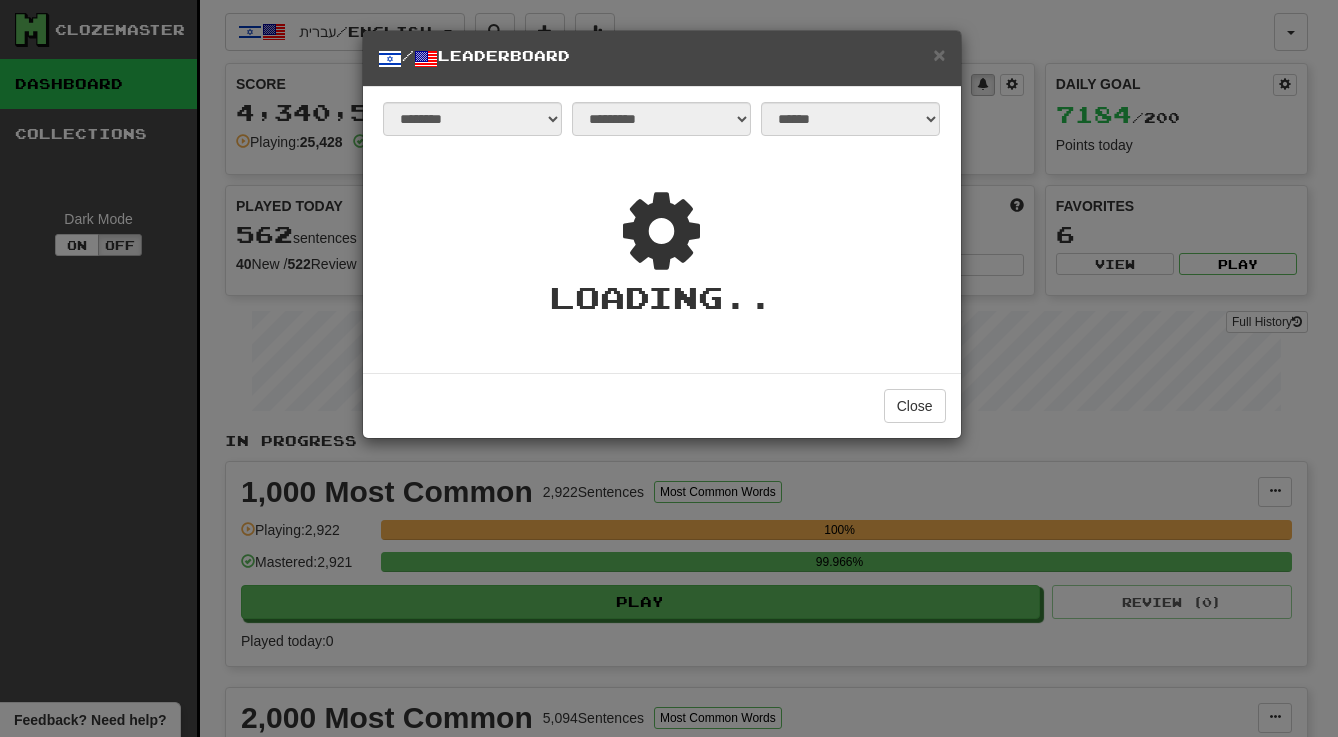 click on "**********" at bounding box center (850, 119) 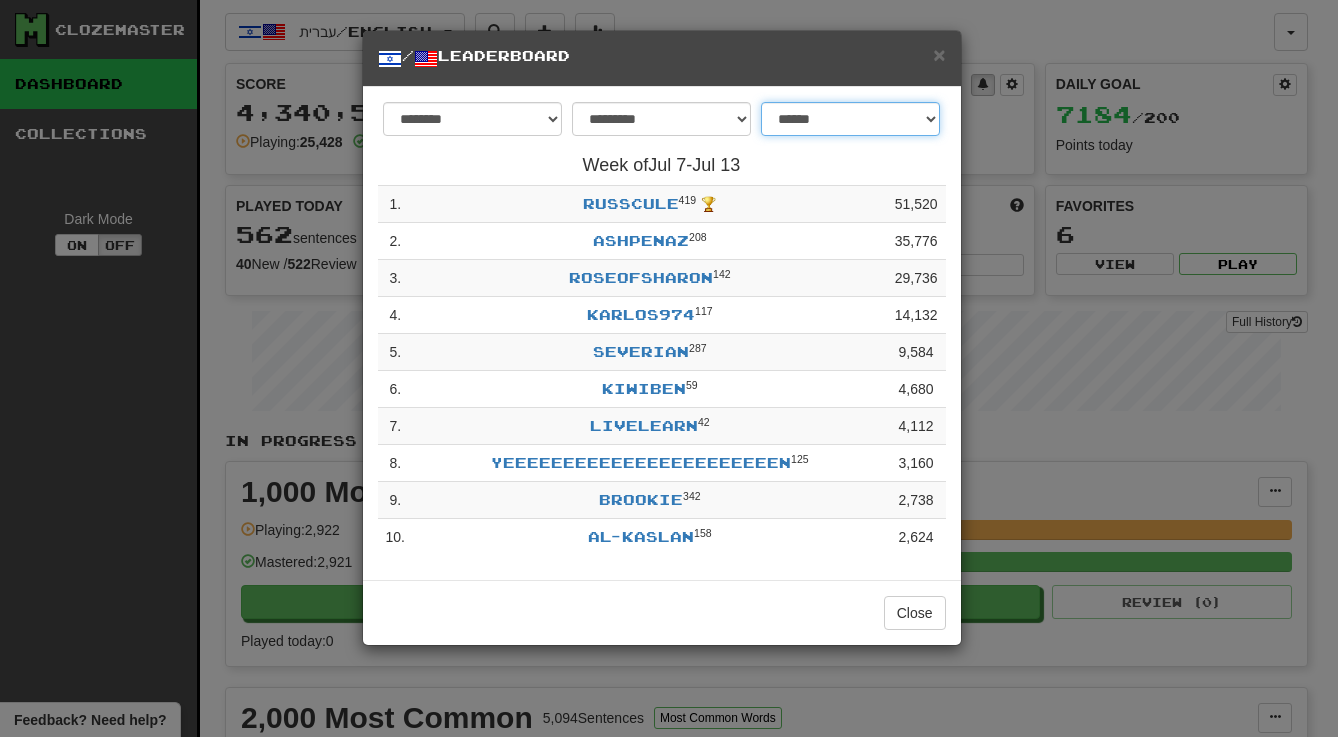 click on "**********" at bounding box center (850, 119) 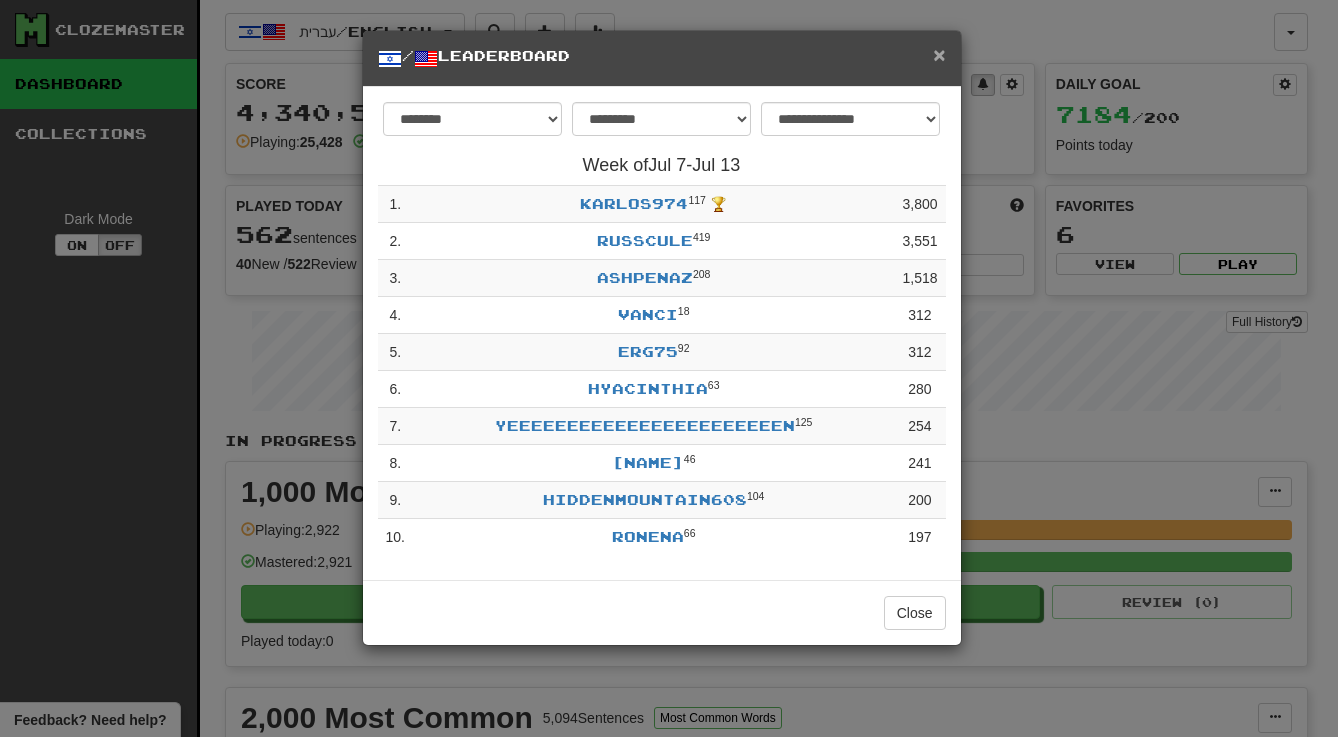 click on "×" at bounding box center (939, 54) 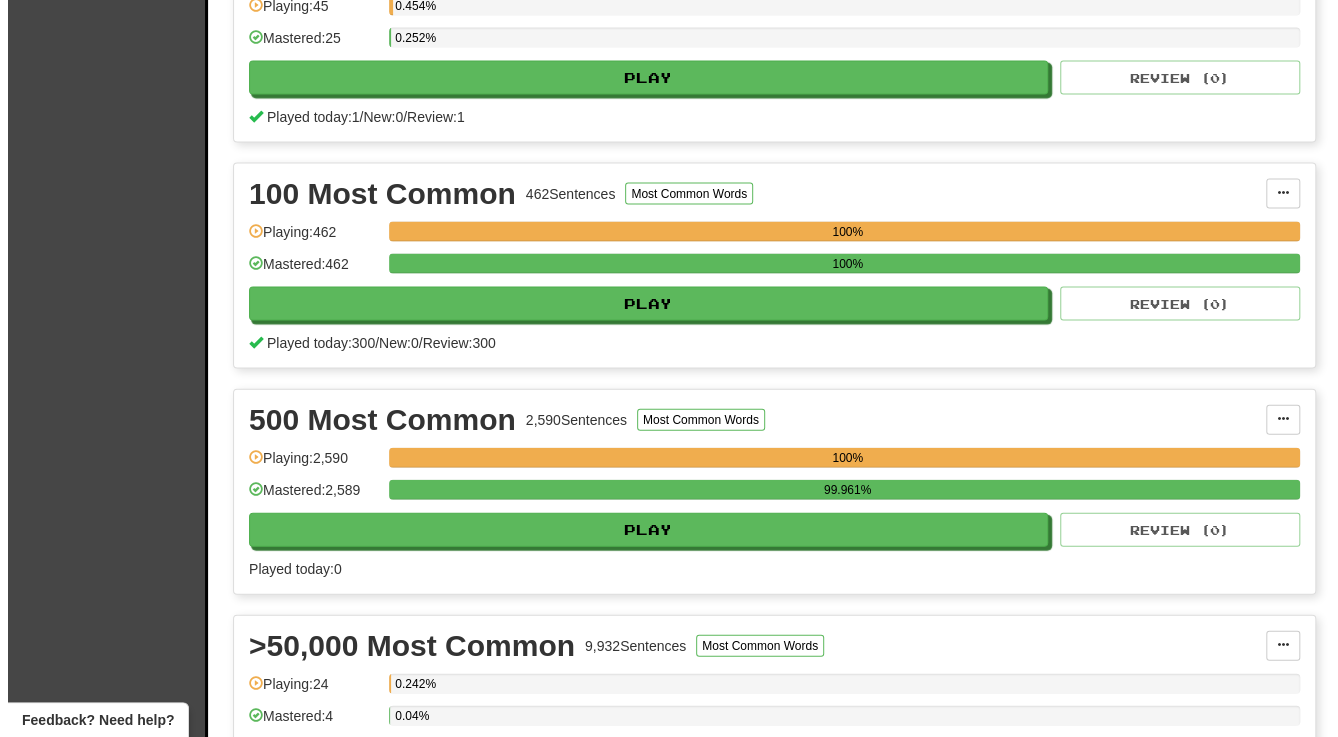 scroll, scrollTop: 2200, scrollLeft: 0, axis: vertical 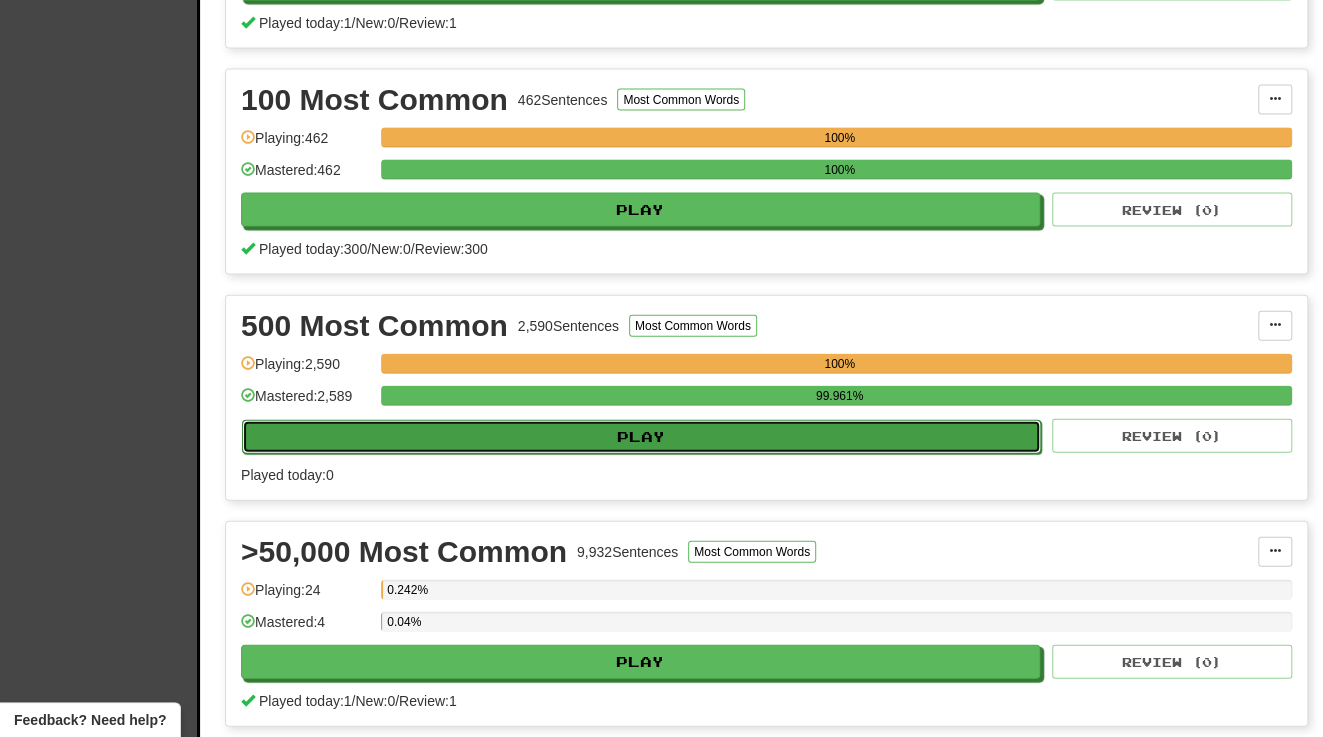 click on "Play" at bounding box center [641, 437] 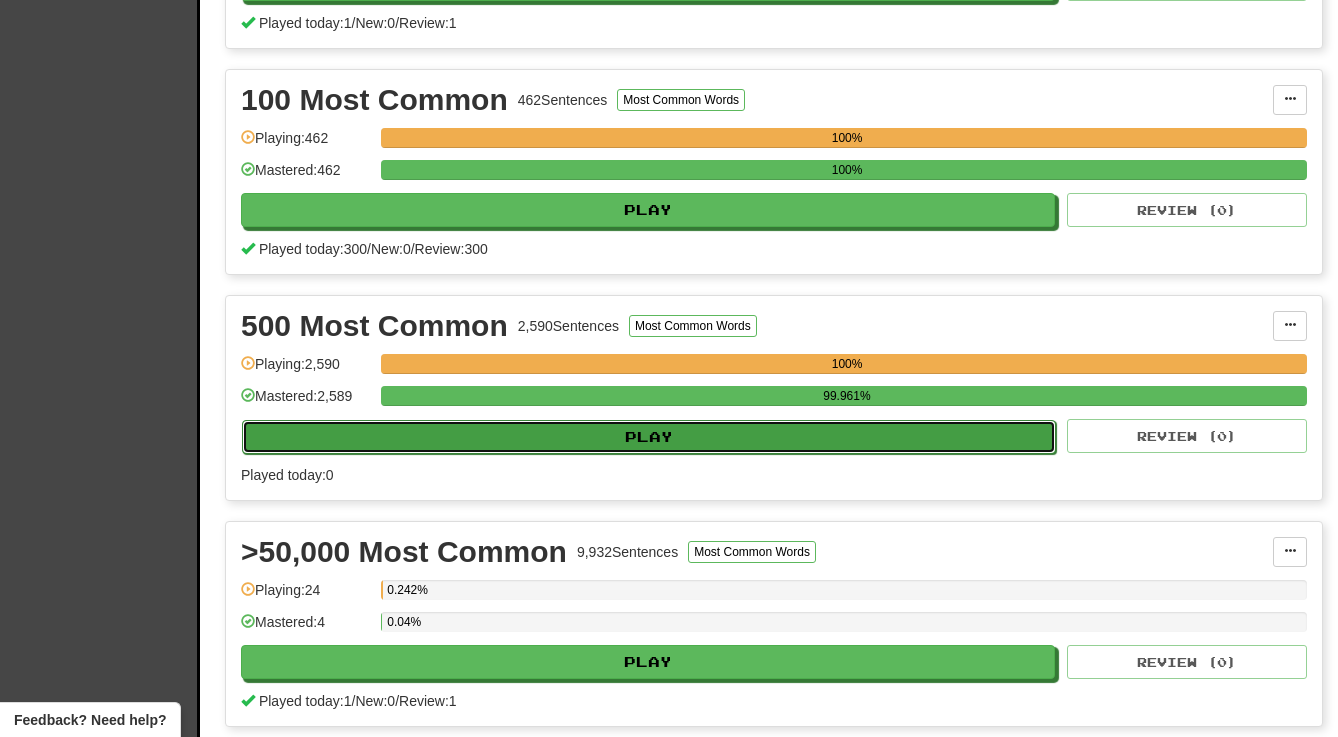 select on "***" 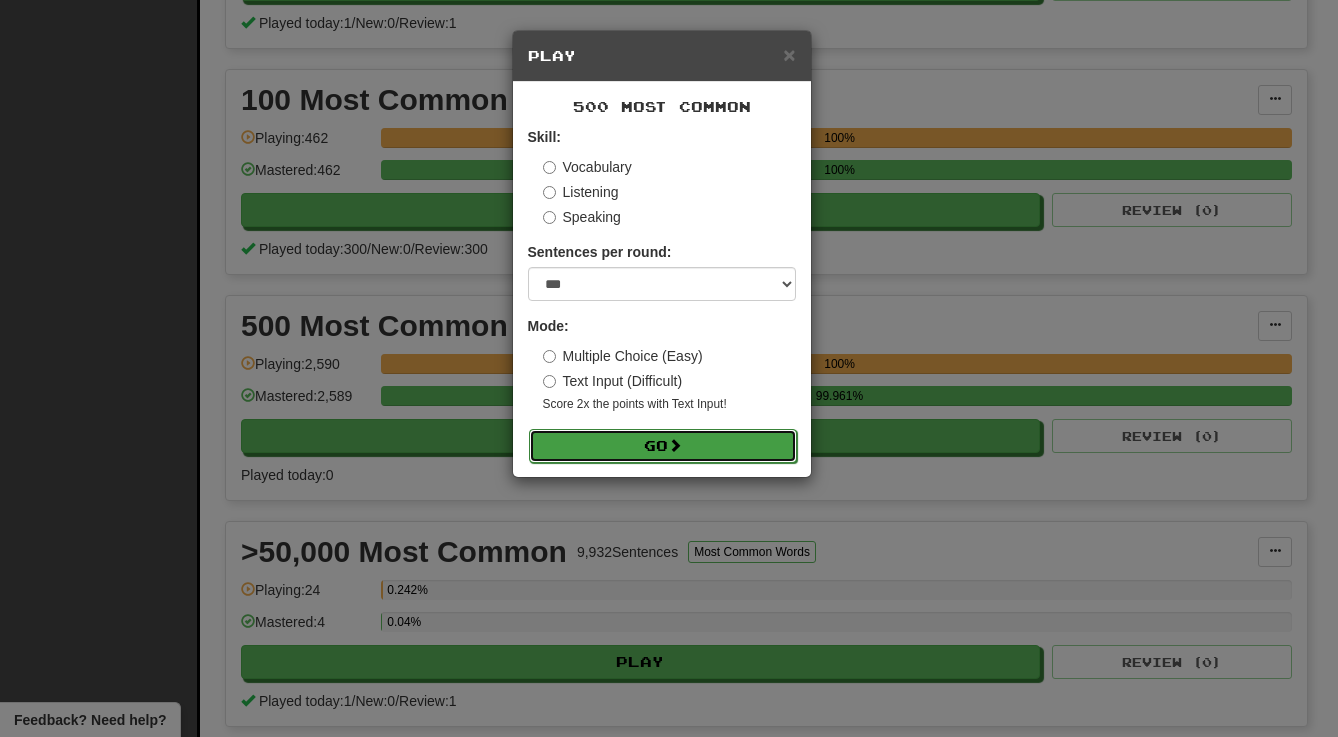 click on "Go" at bounding box center [663, 446] 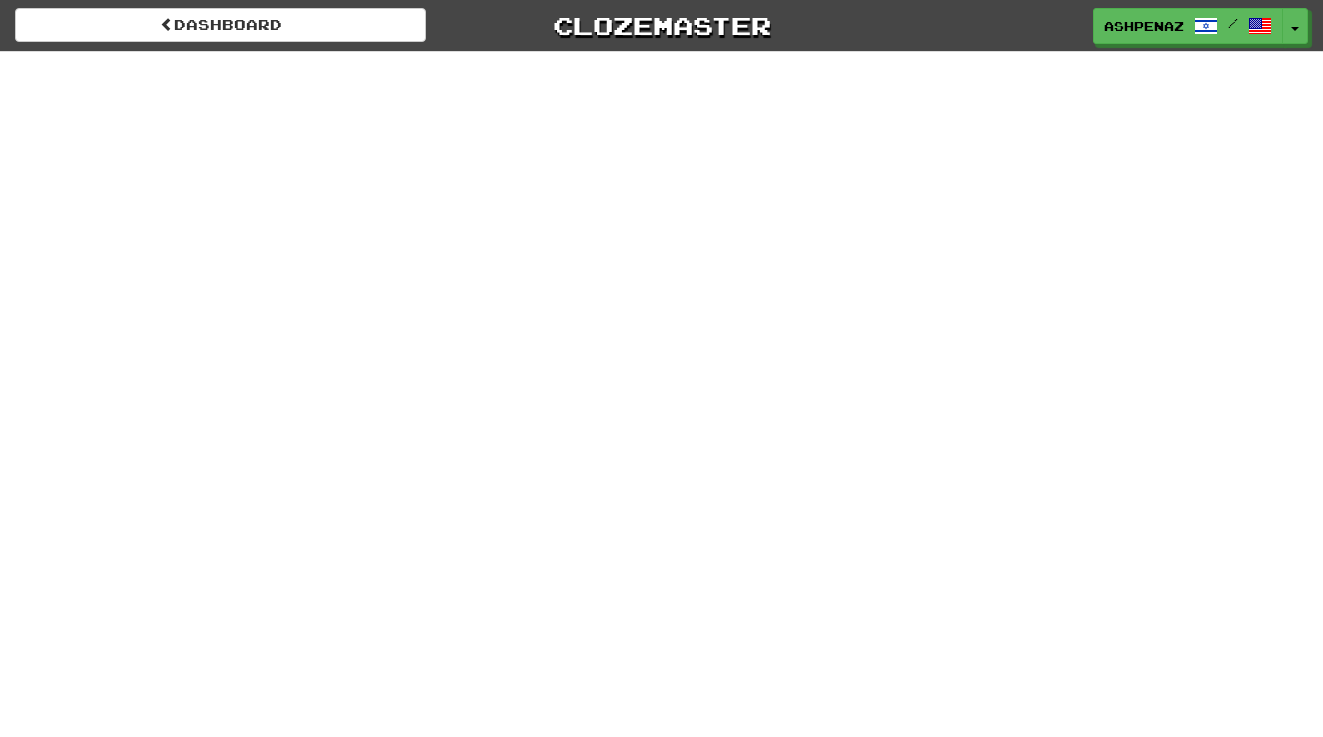 scroll, scrollTop: 0, scrollLeft: 0, axis: both 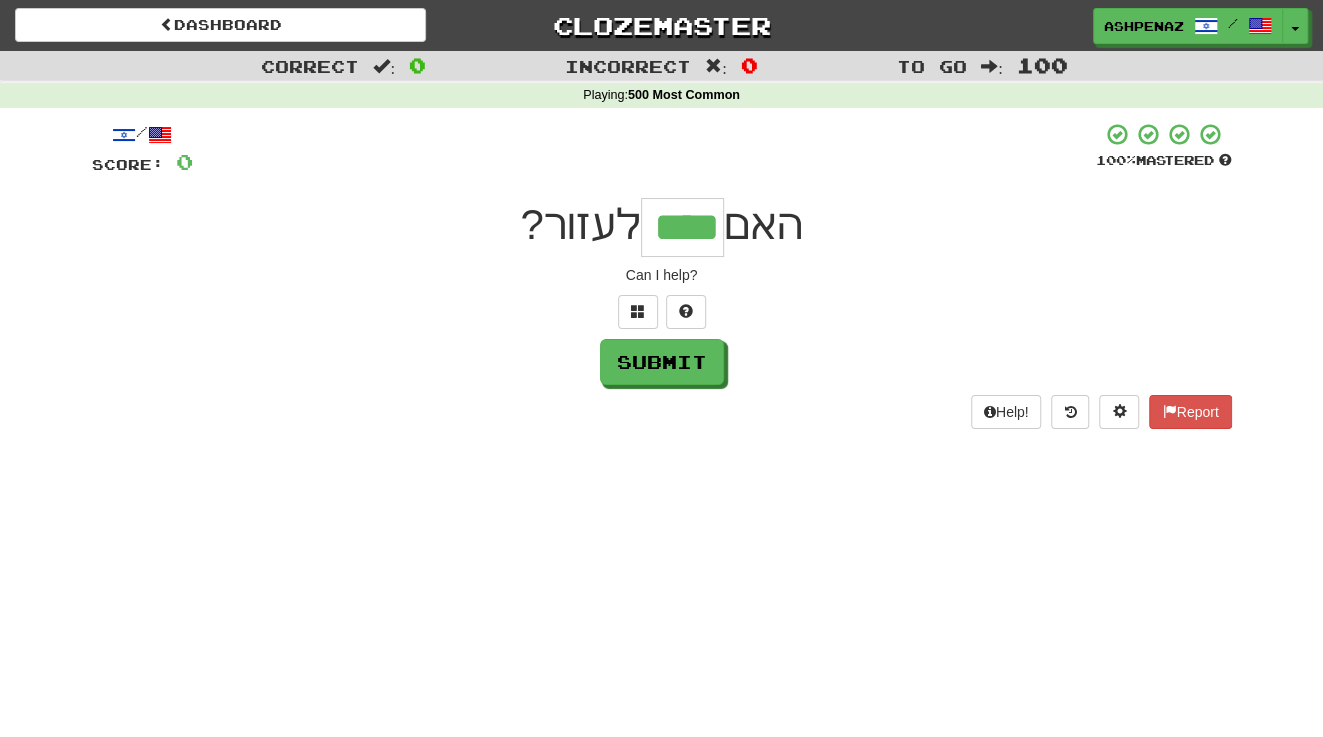 type on "****" 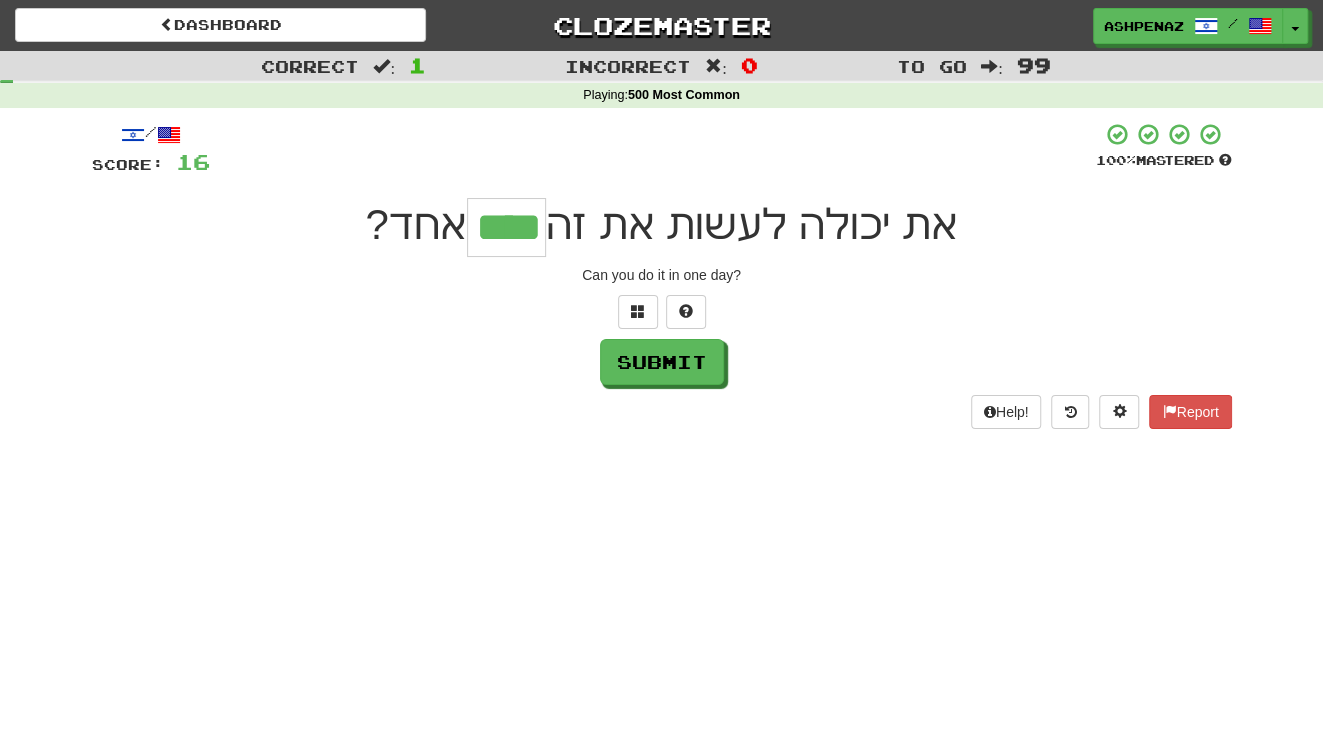 type on "****" 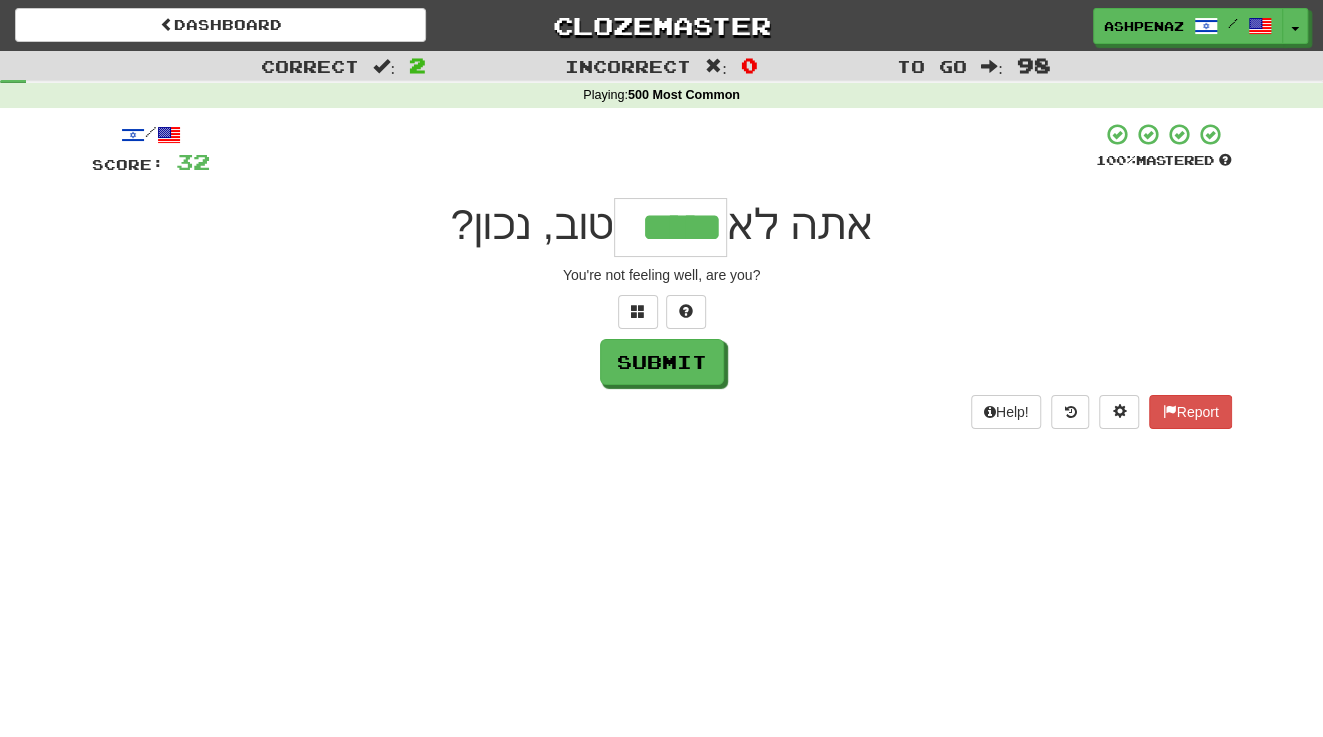 type on "*****" 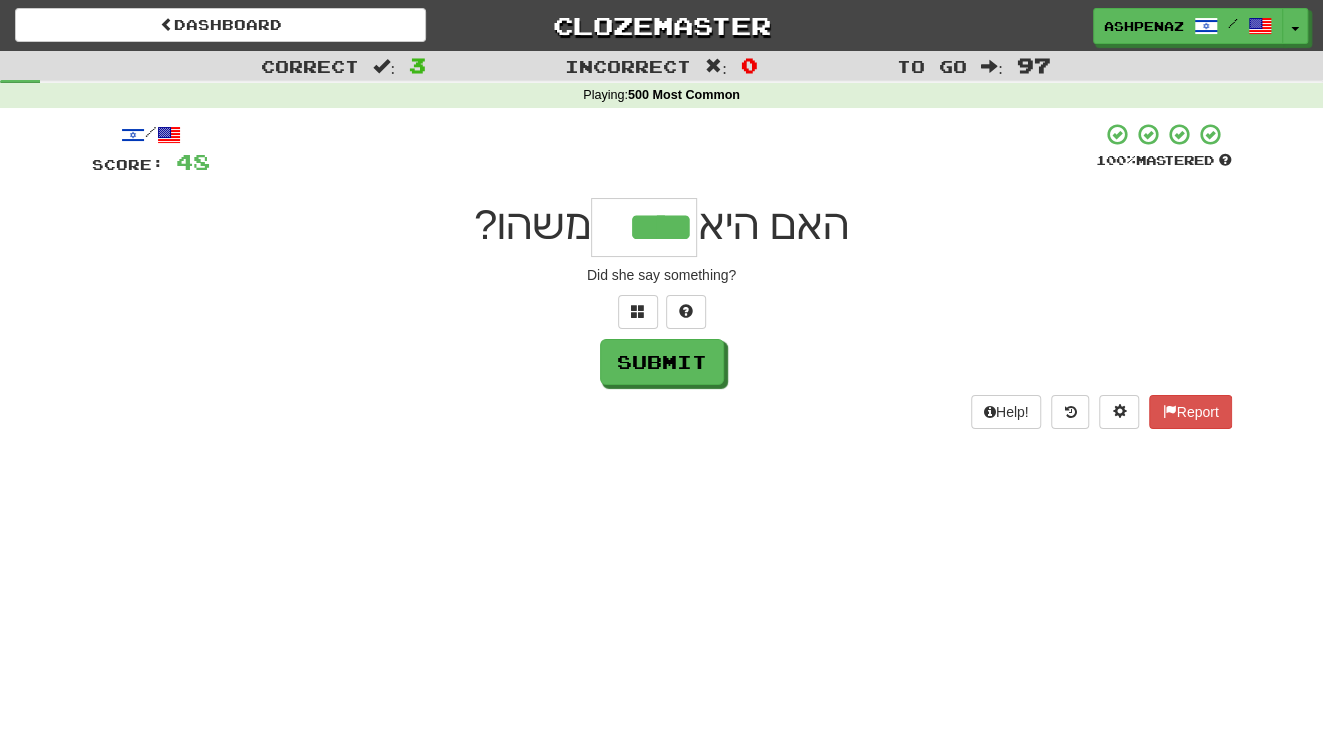 type on "****" 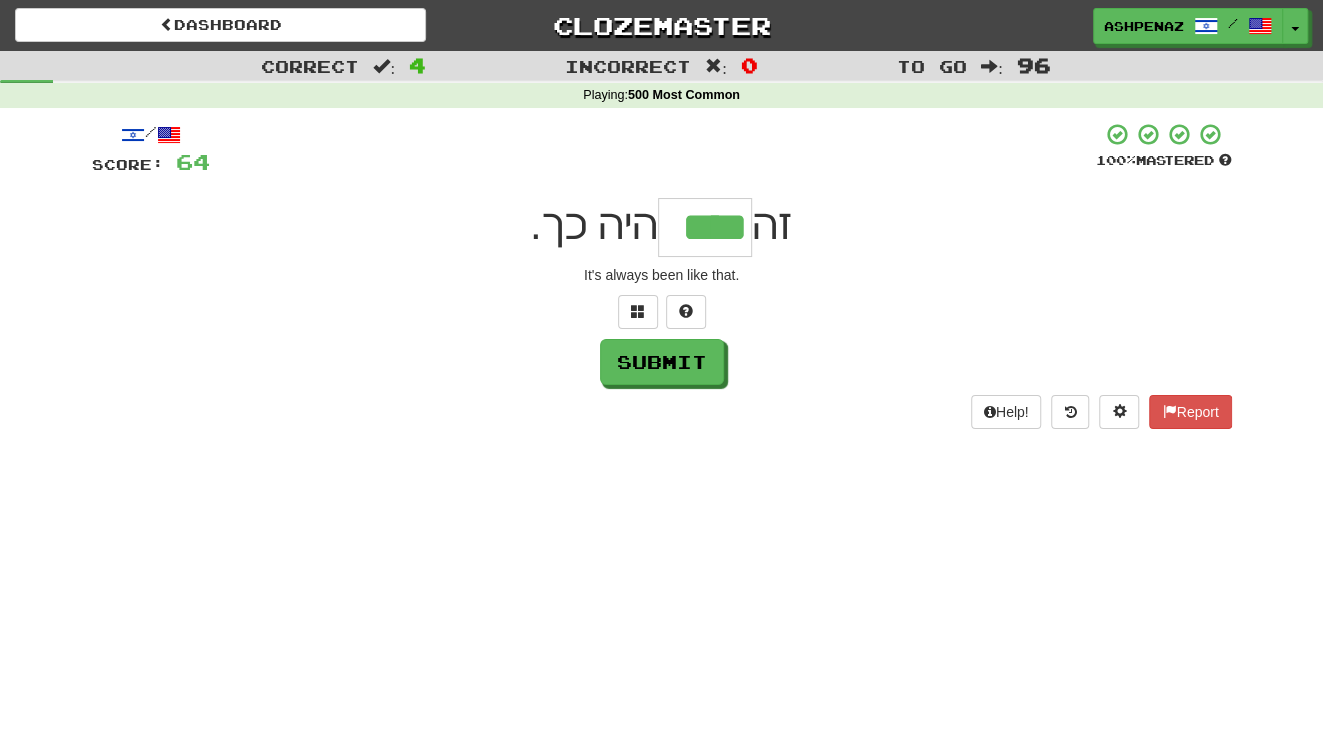 type on "****" 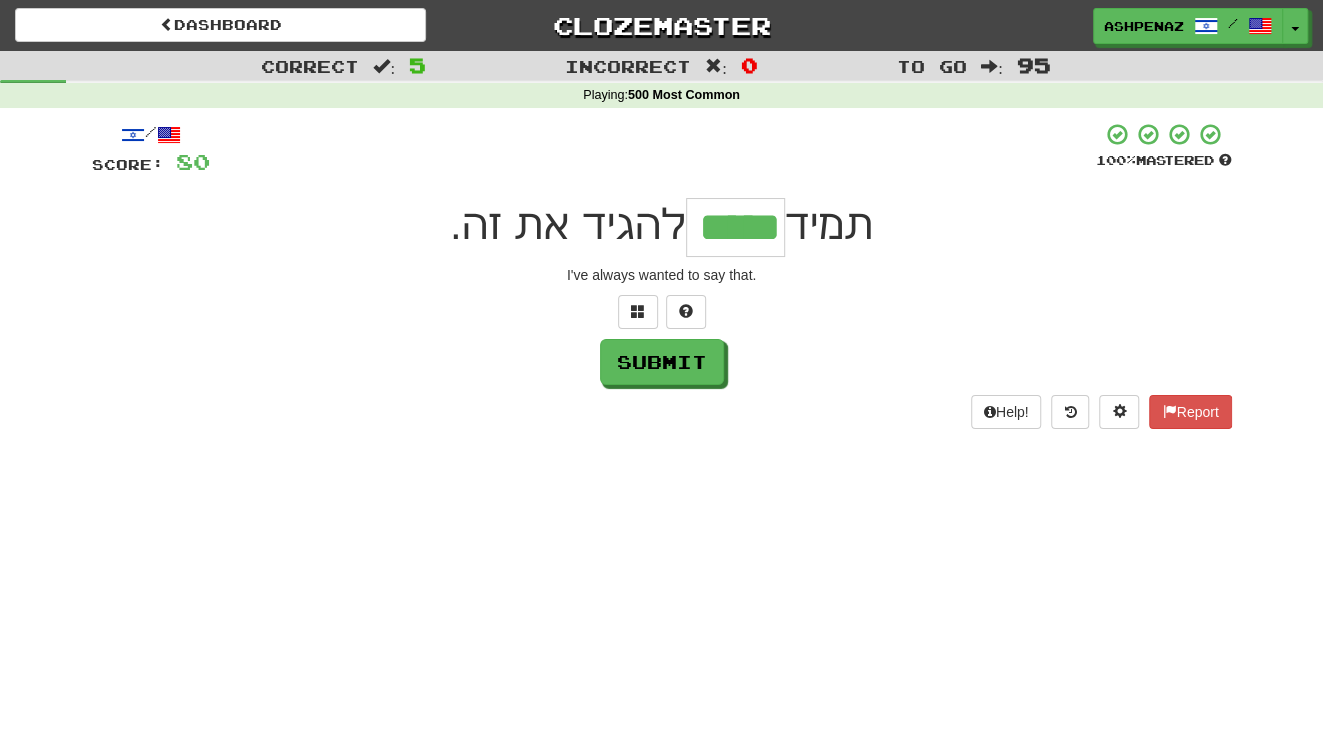 type on "*****" 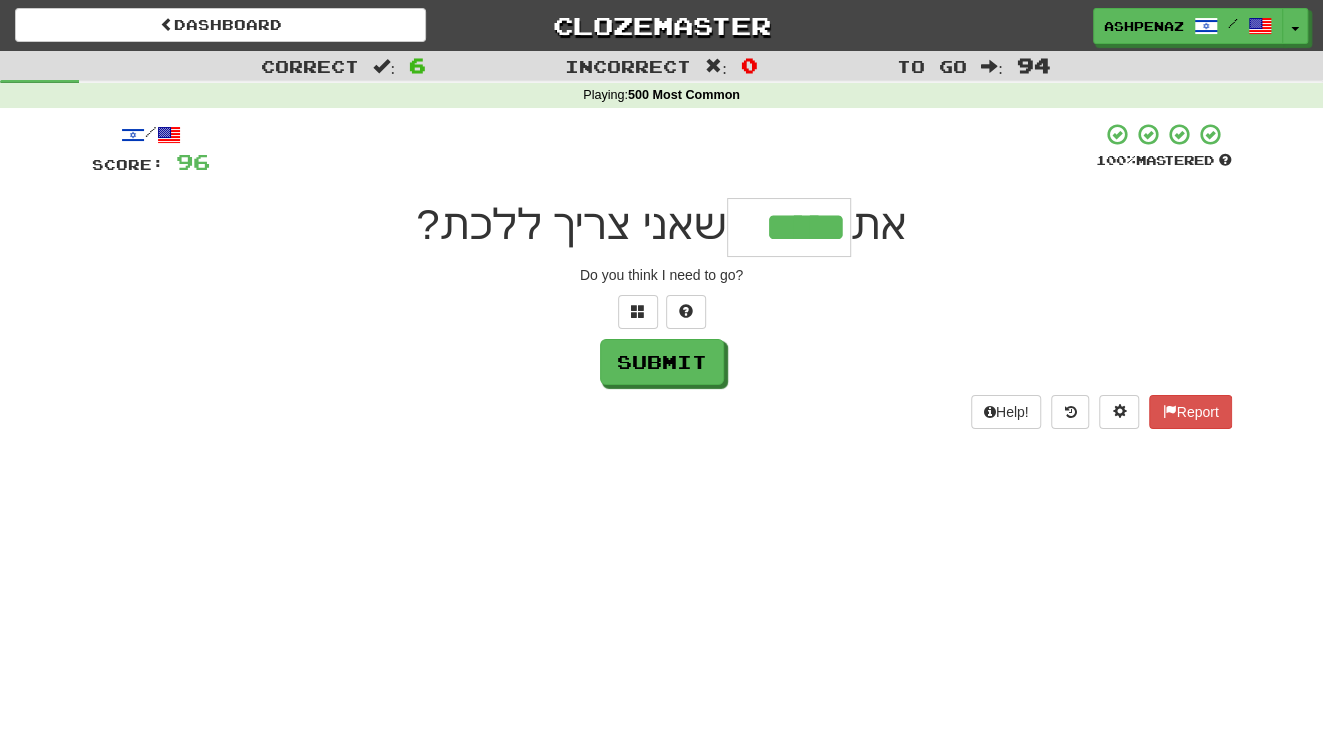 type on "*****" 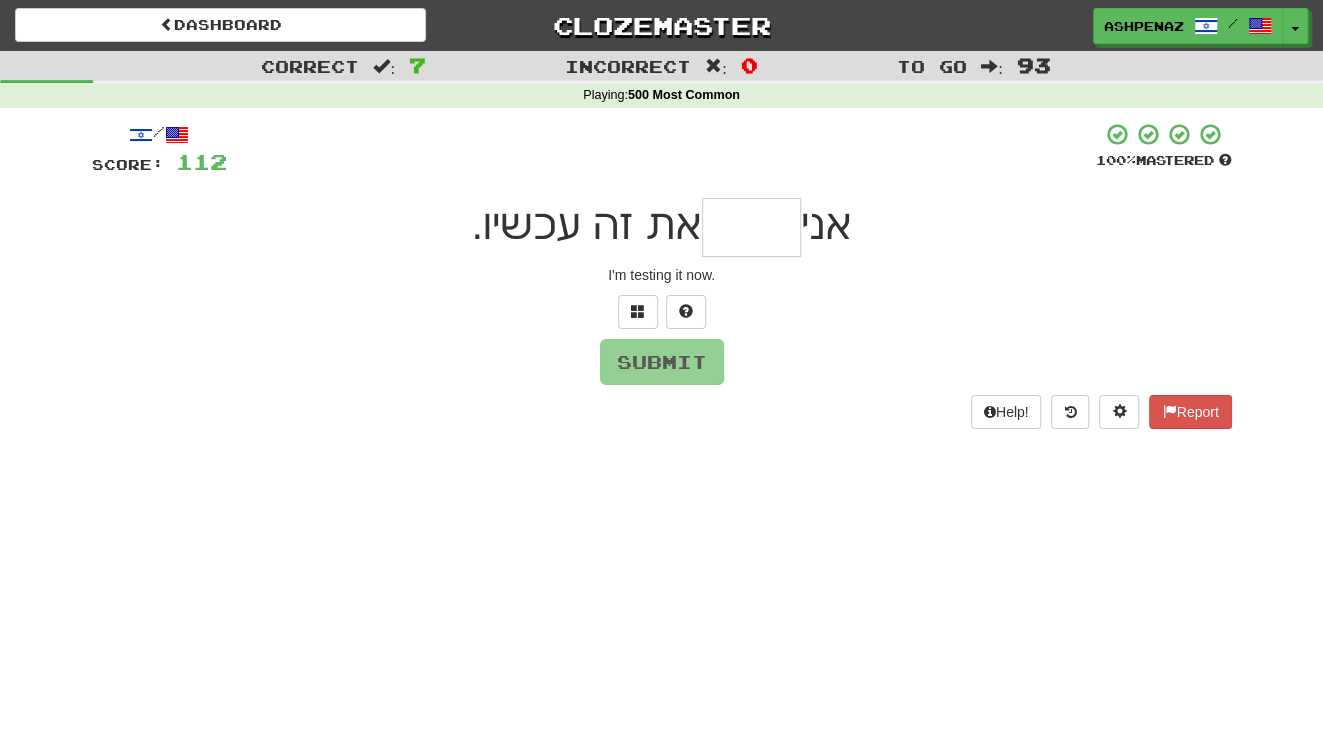 type on "*" 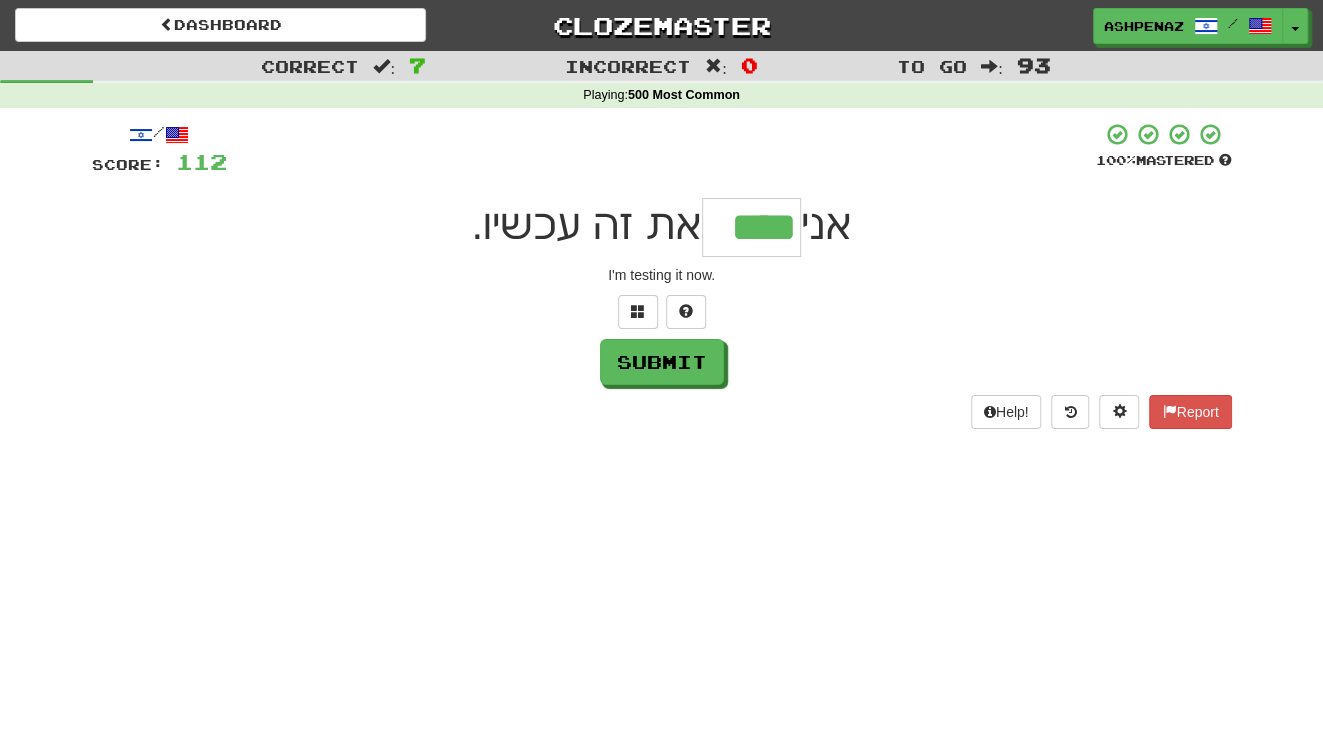 type on "****" 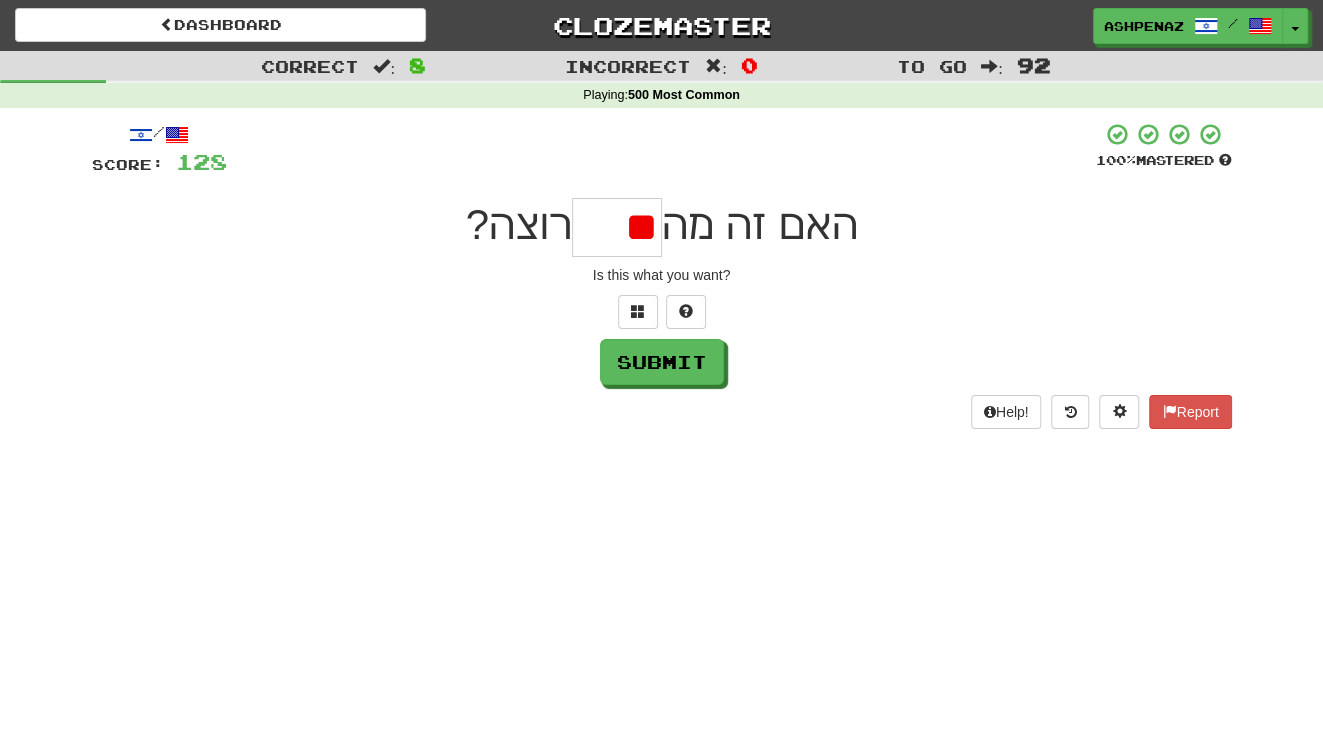 type on "*" 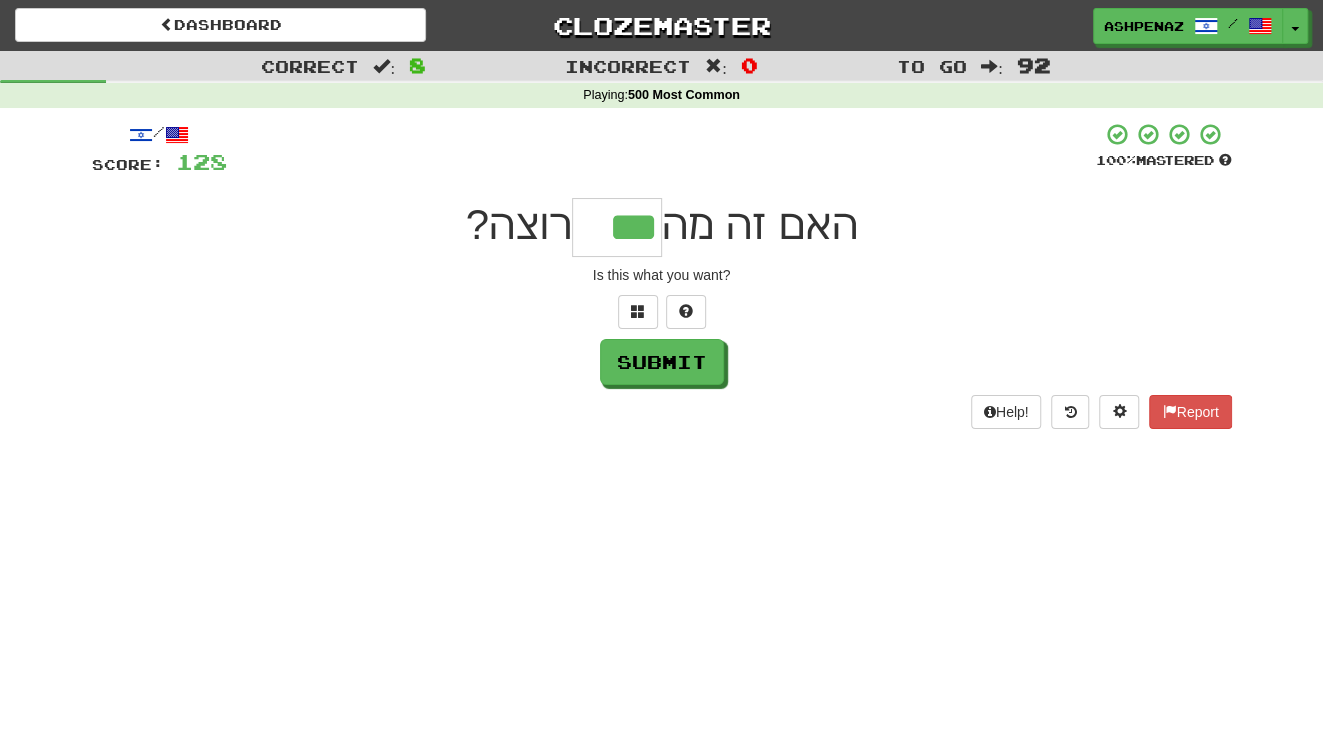 type on "***" 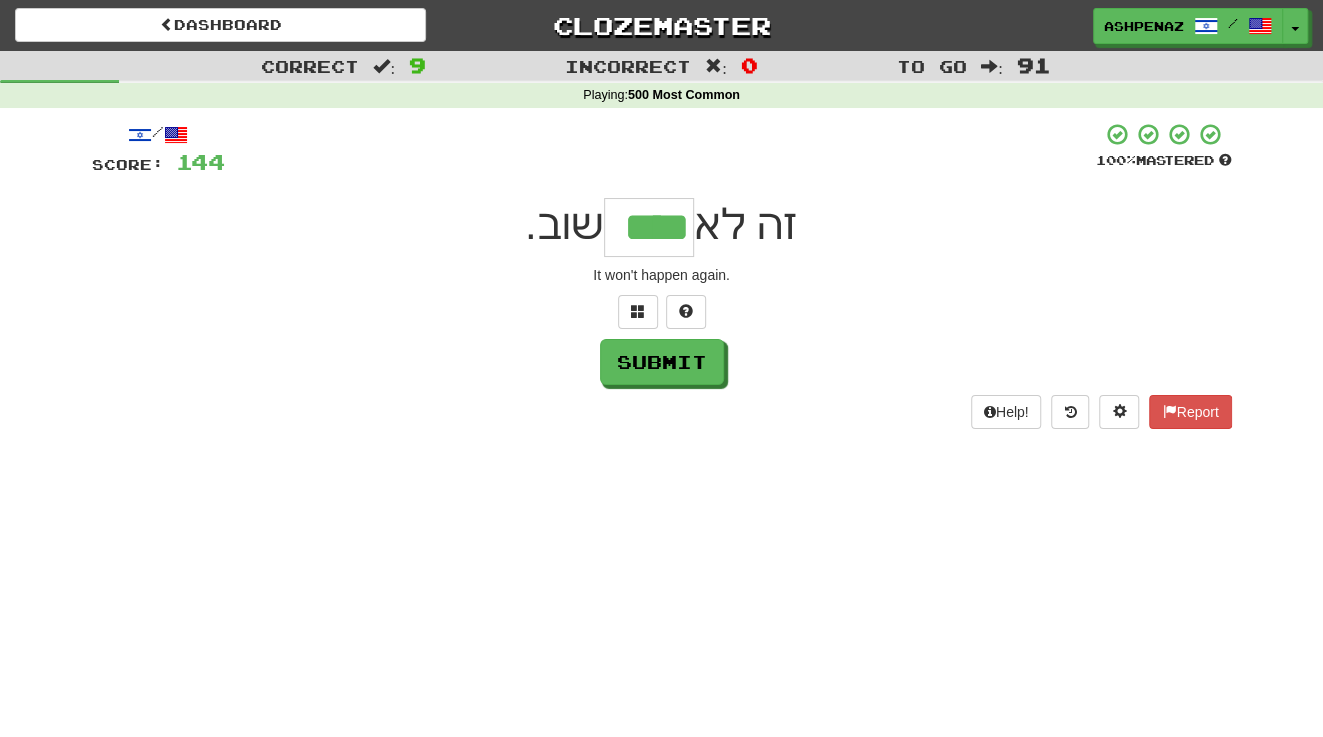 type on "****" 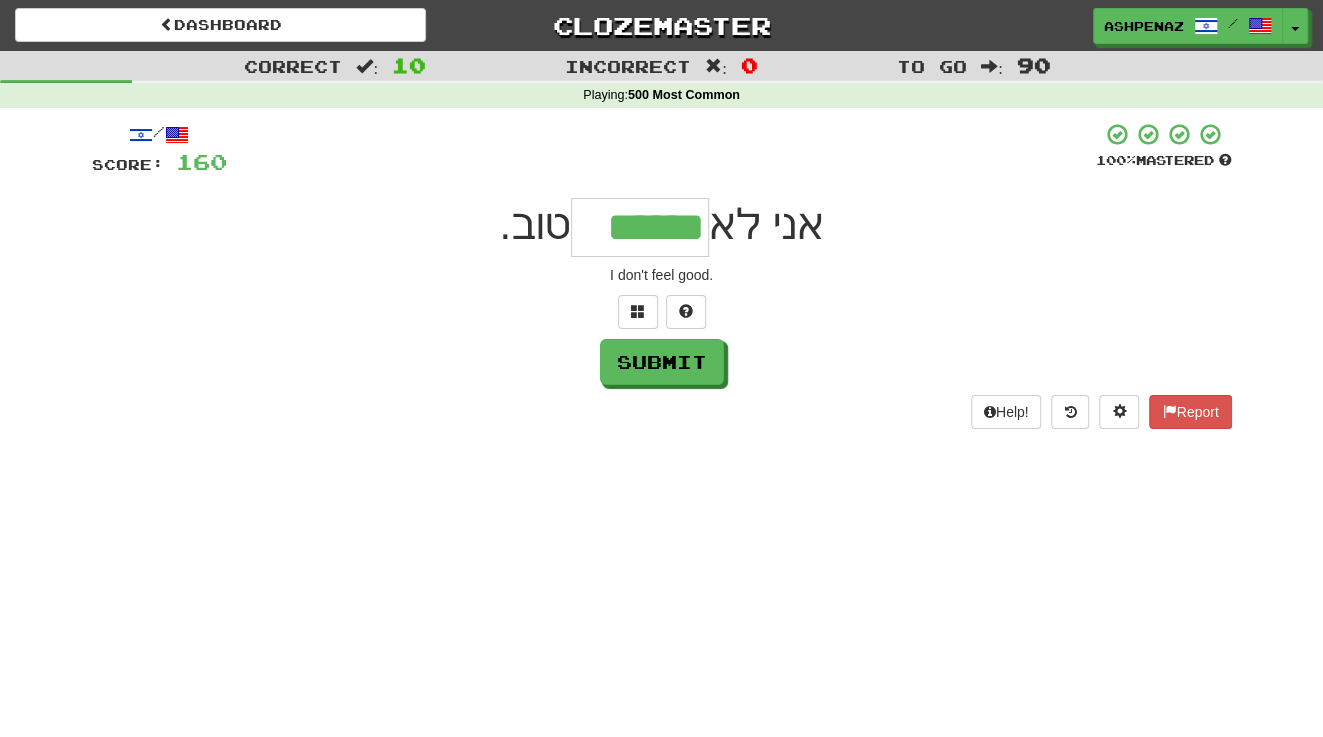 type on "******" 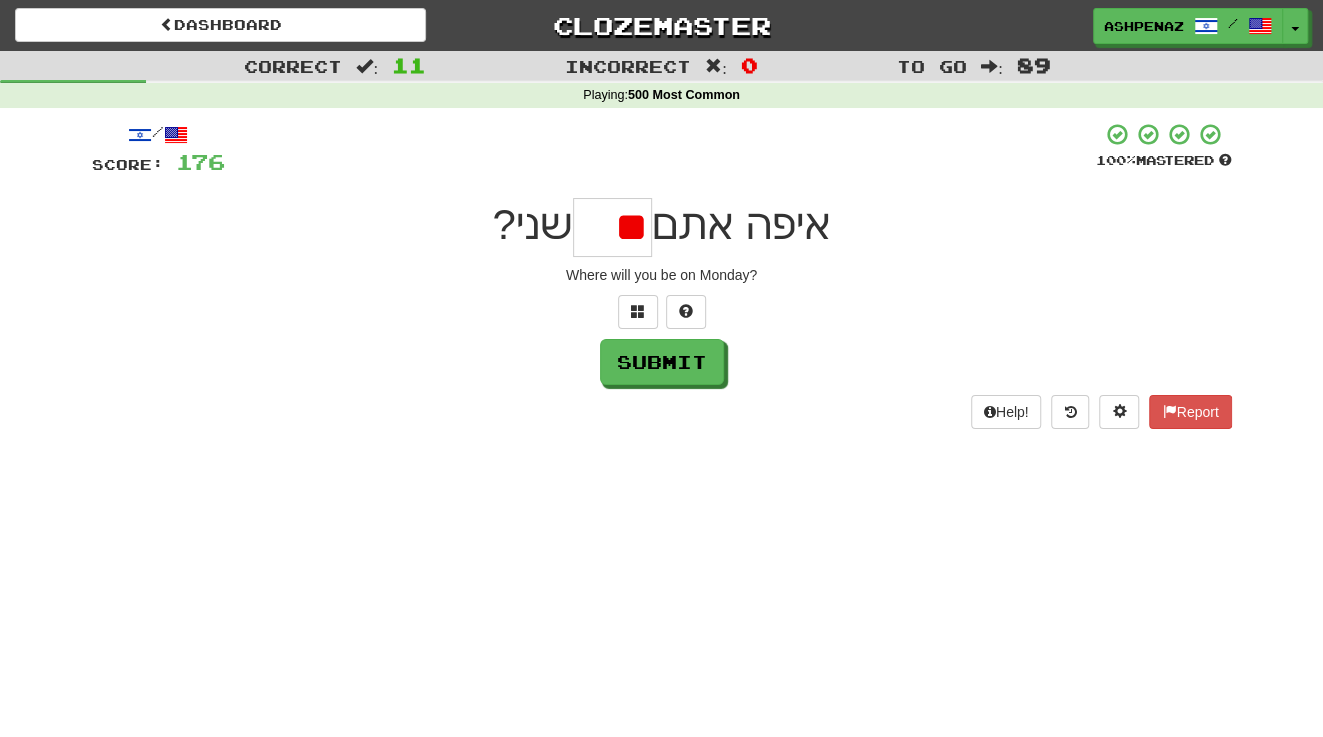 type on "*" 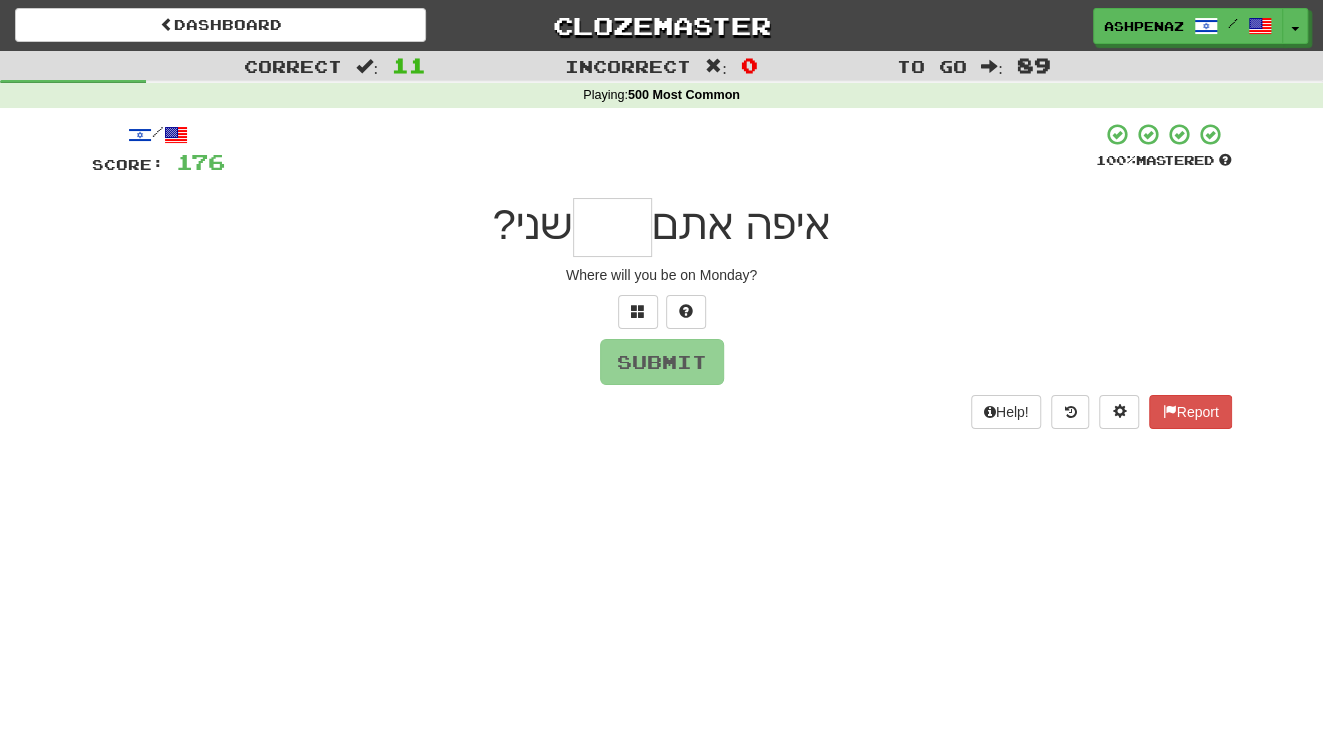 type on "*" 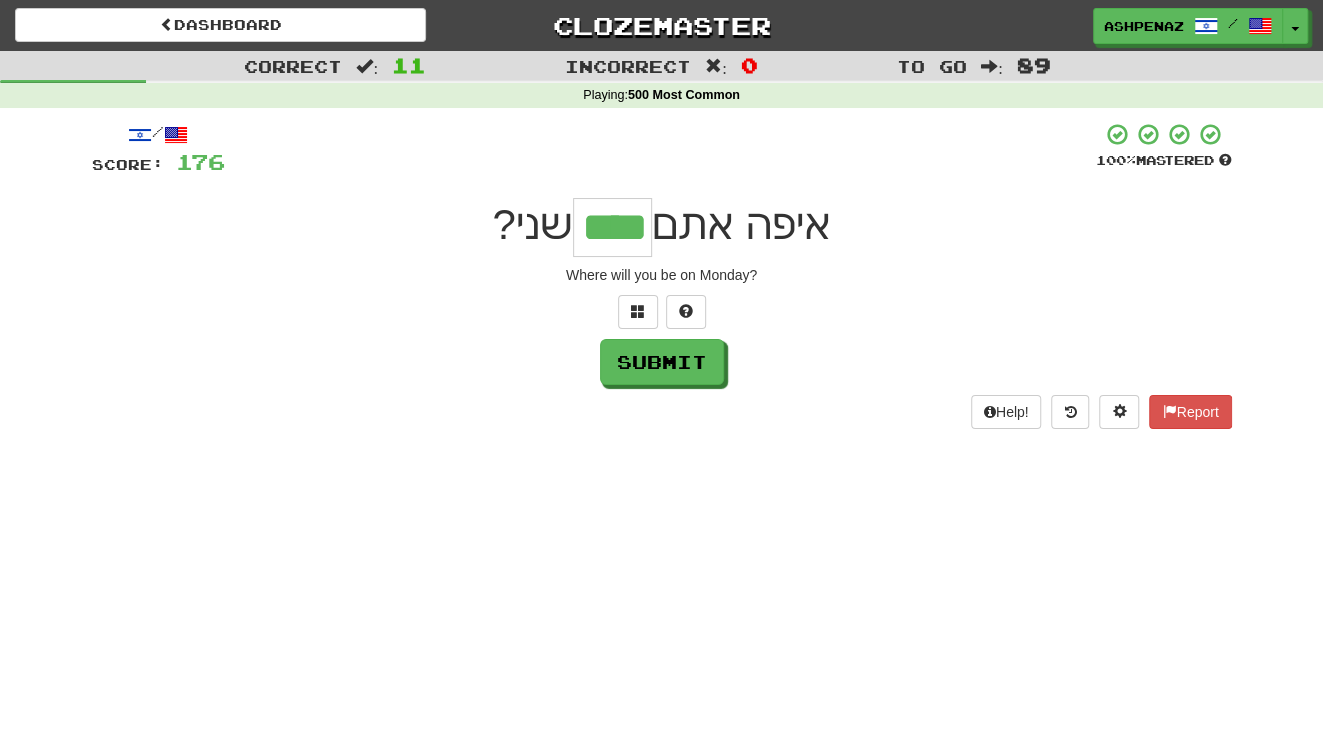 type on "****" 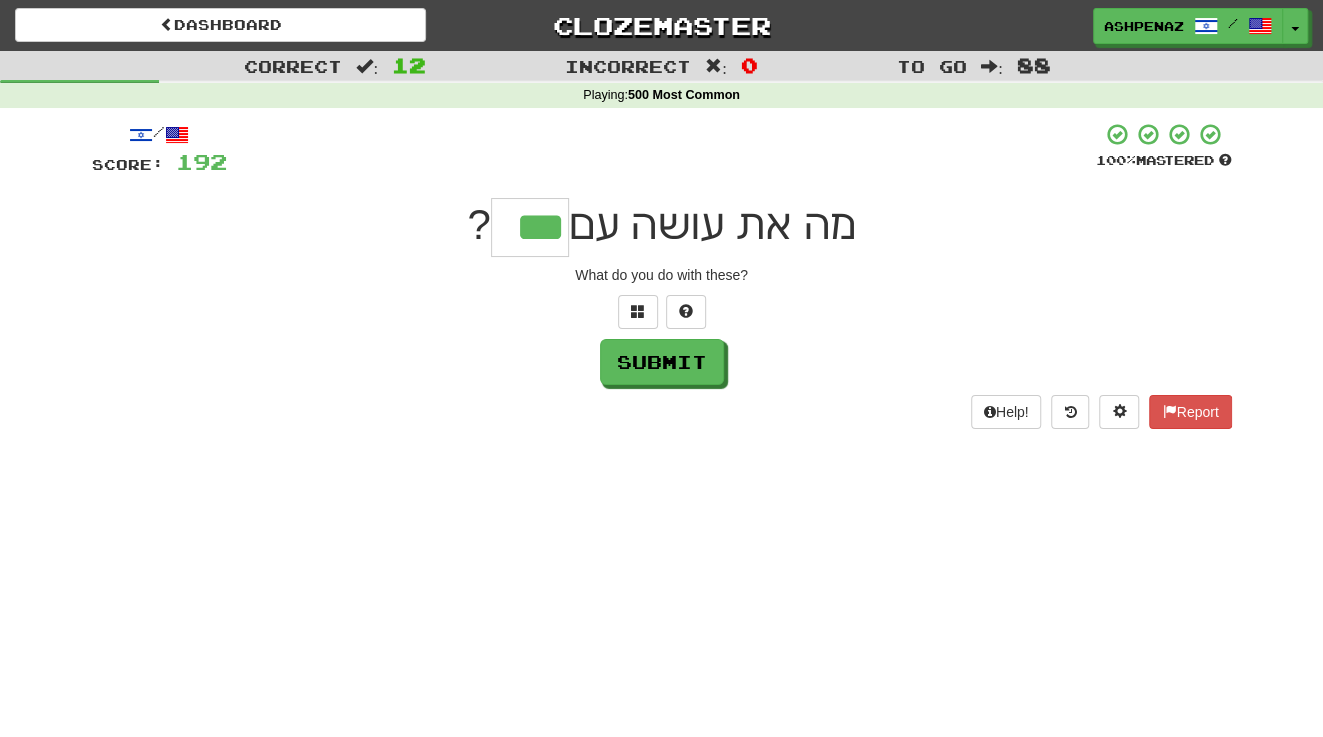 type on "***" 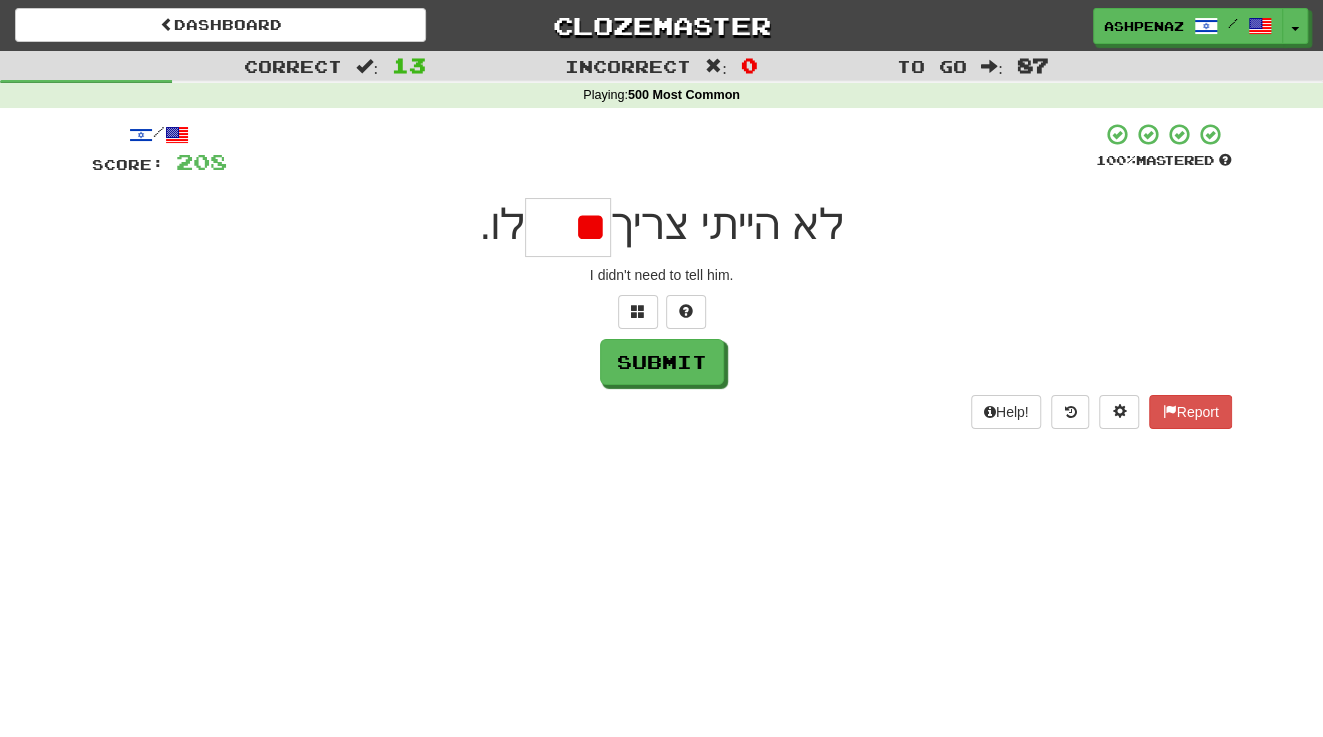 type on "*" 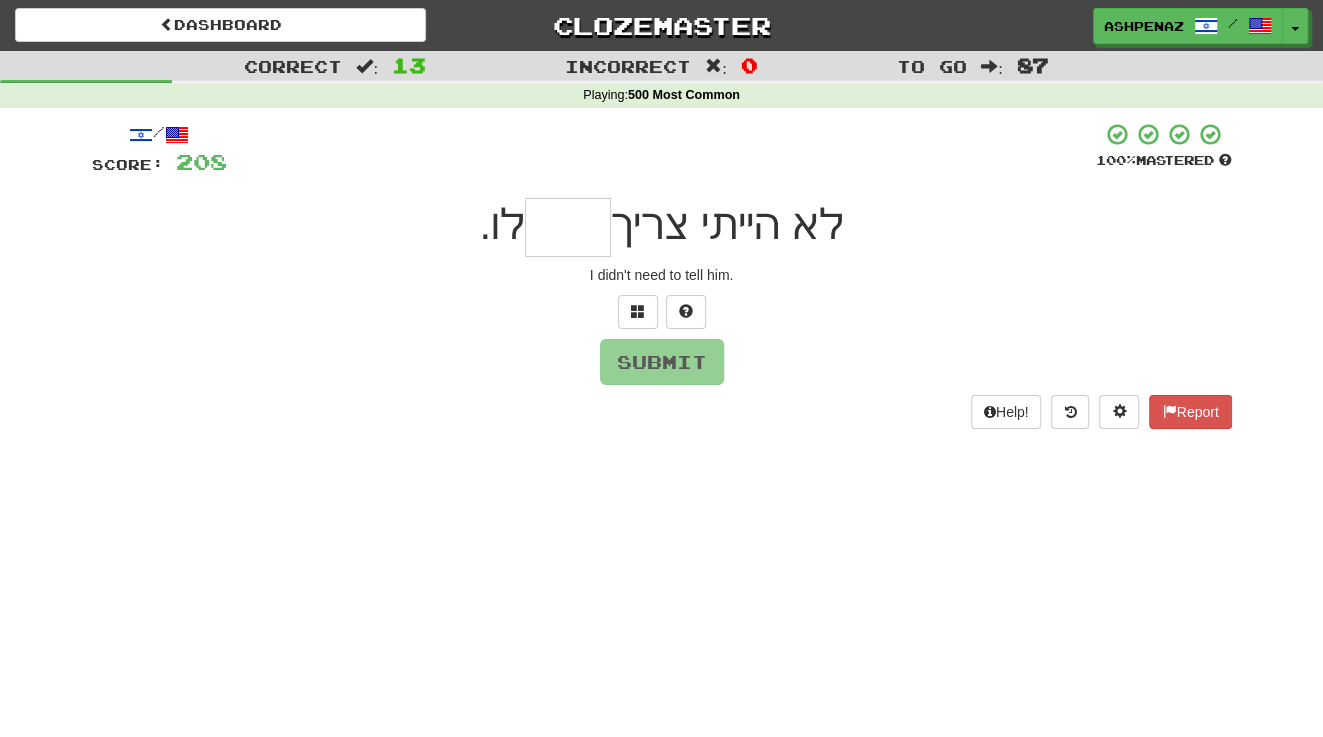 type on "*" 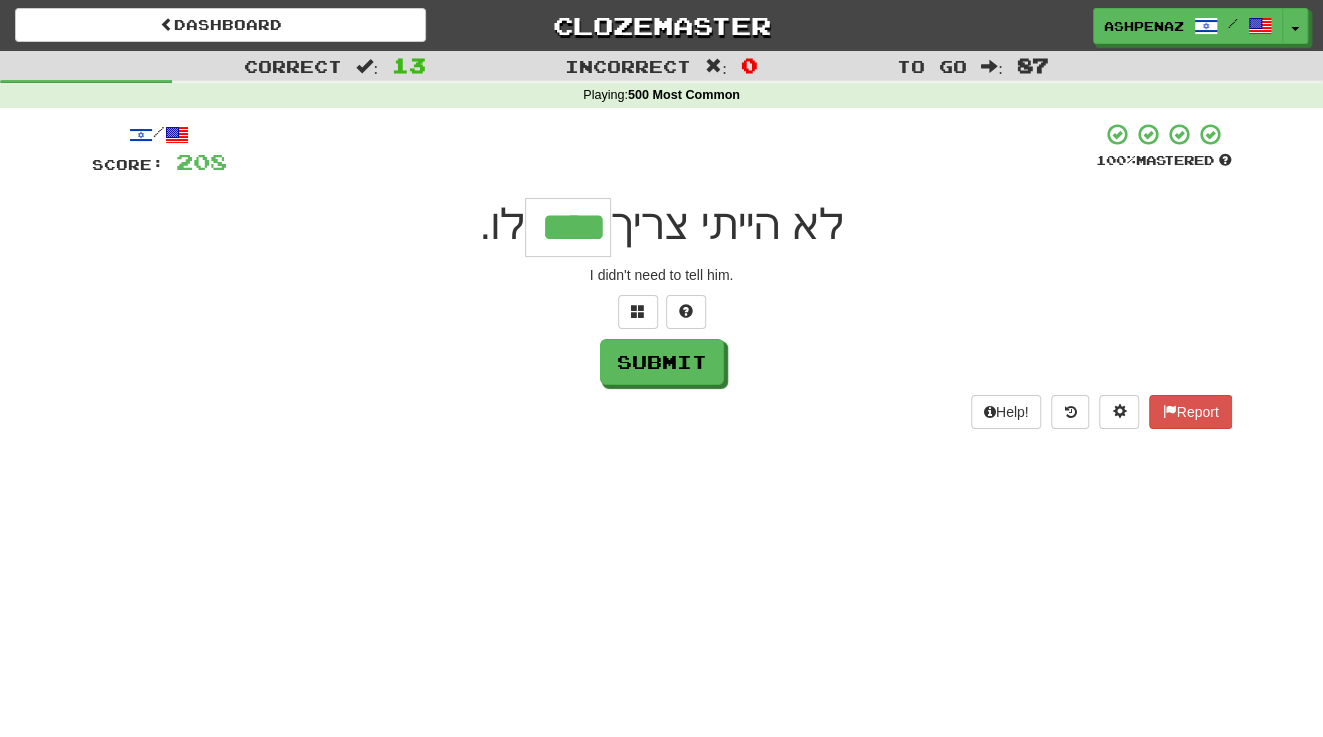 type on "****" 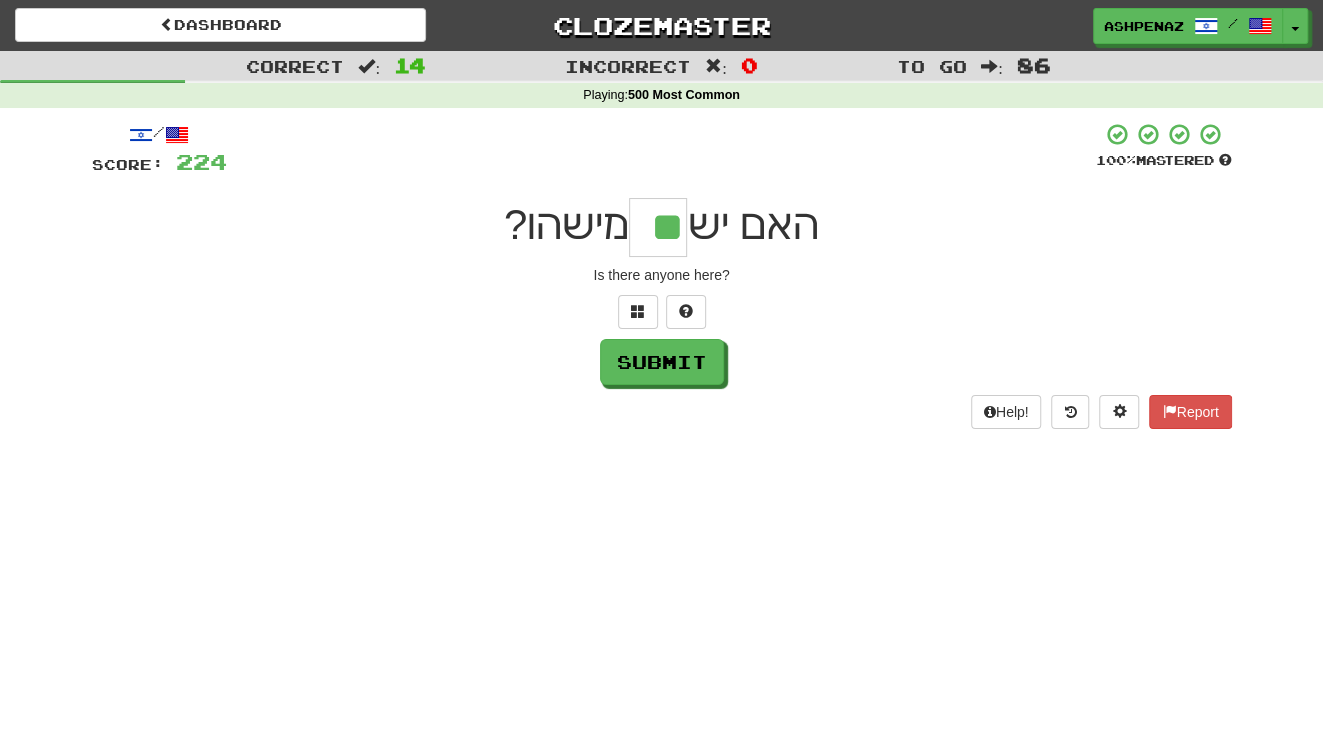 type on "**" 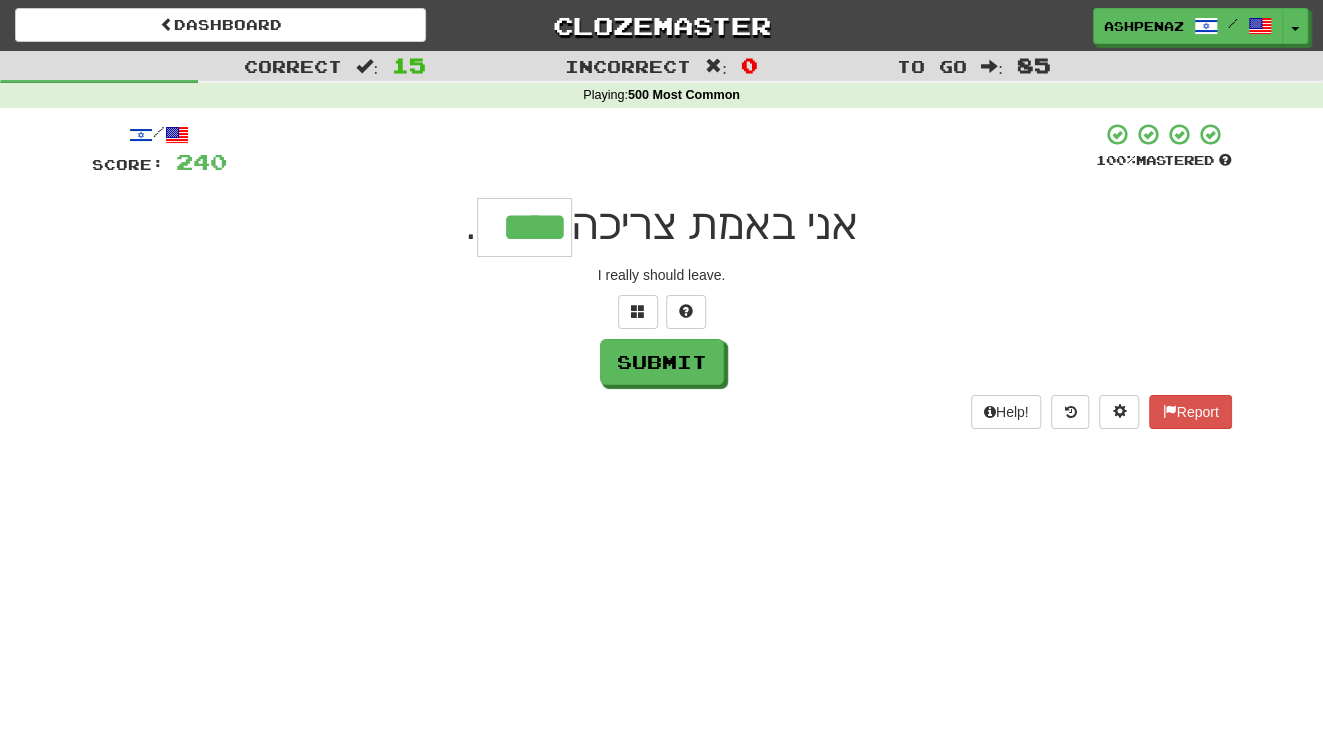 type on "****" 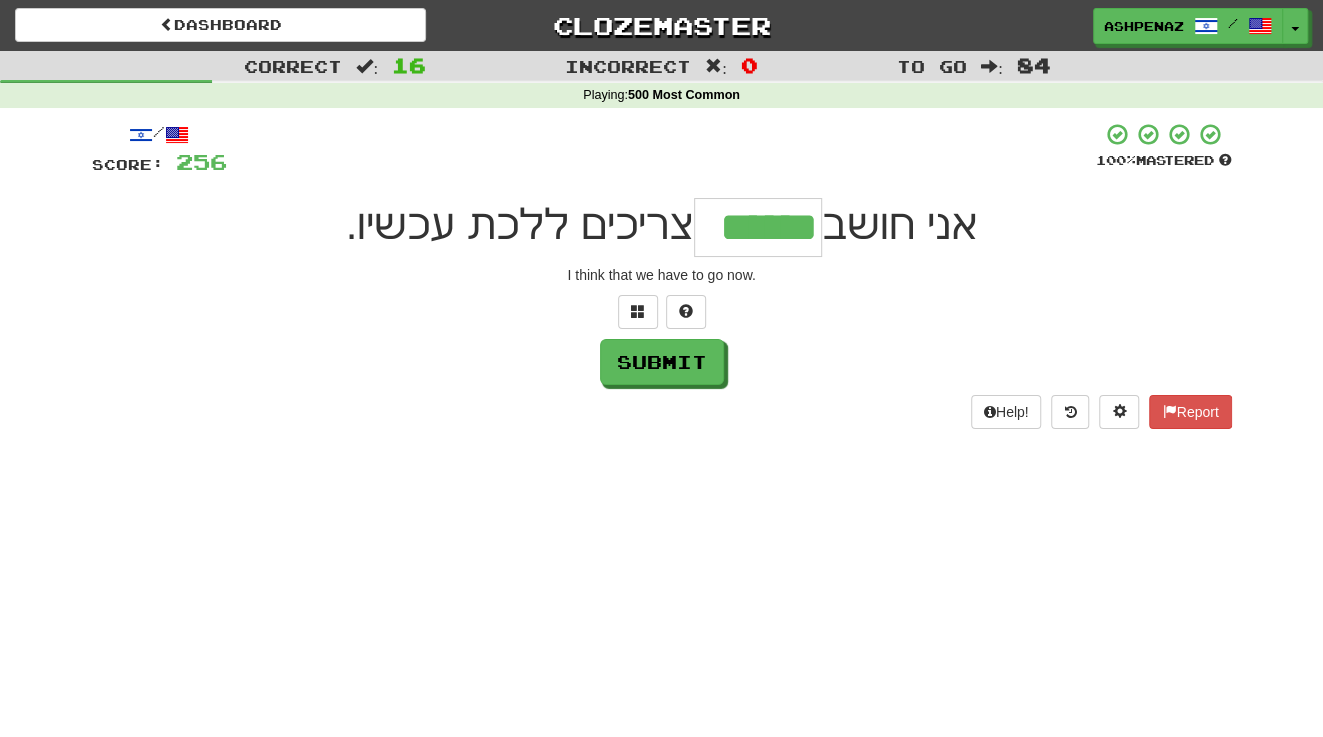 type on "******" 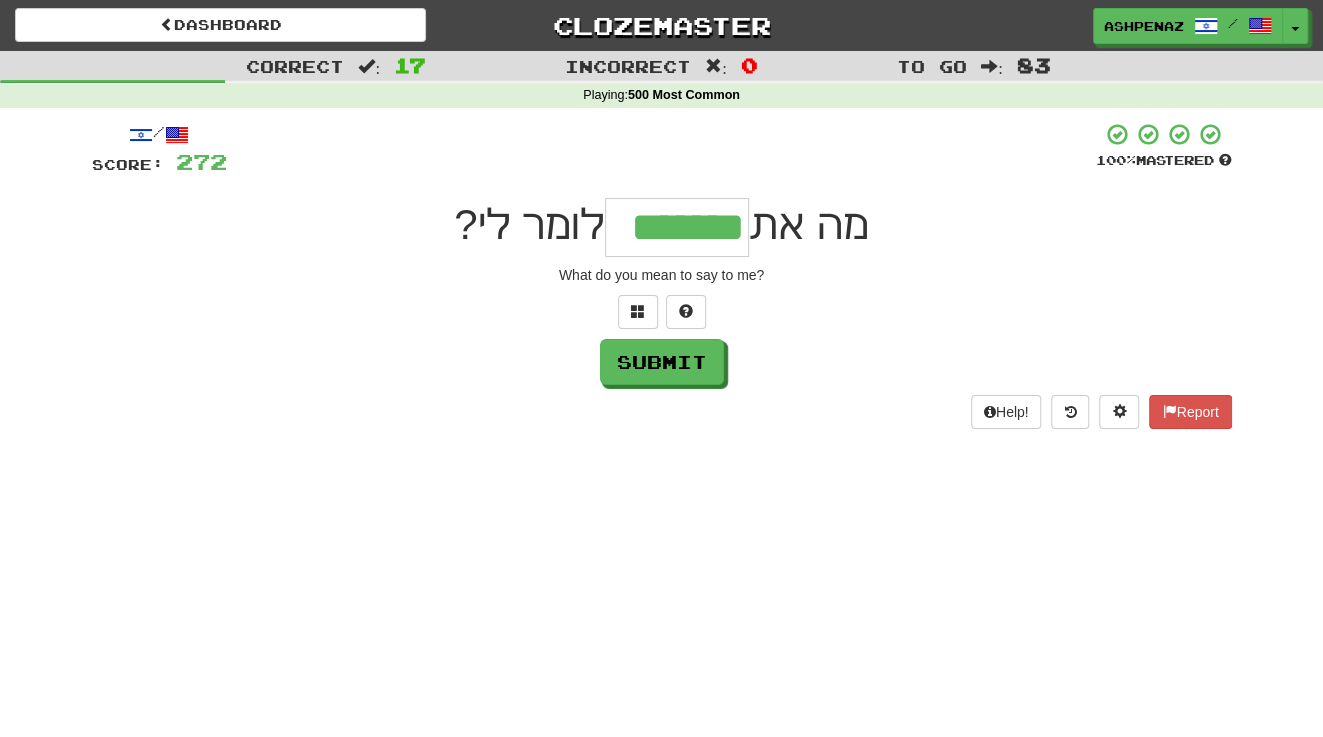 type on "*******" 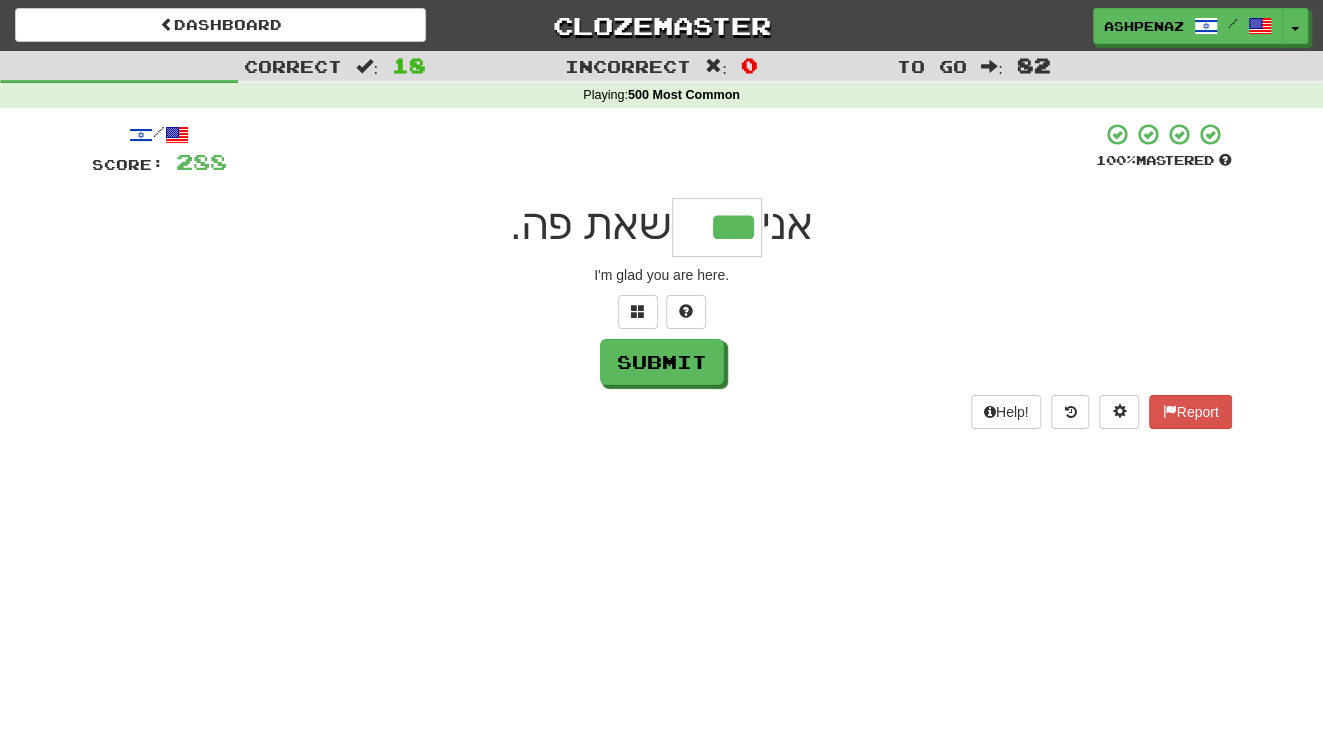 type on "***" 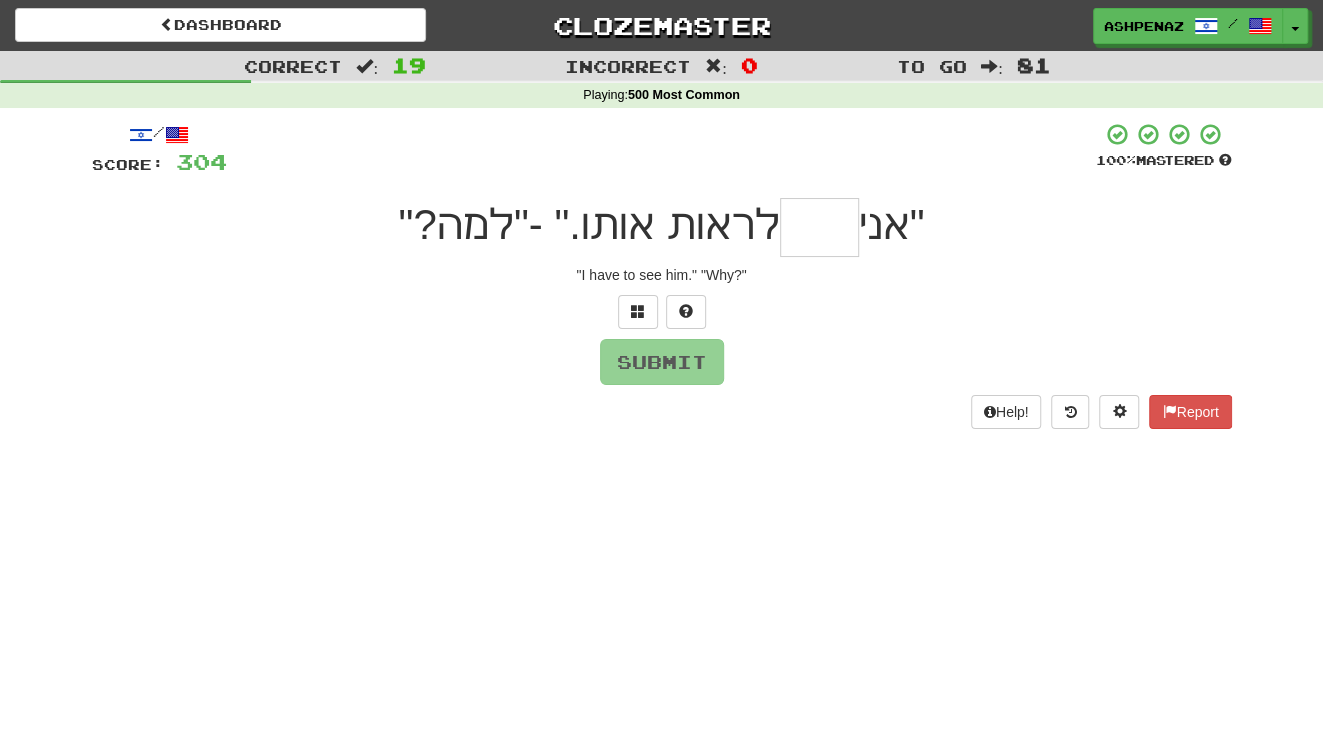 type on "*" 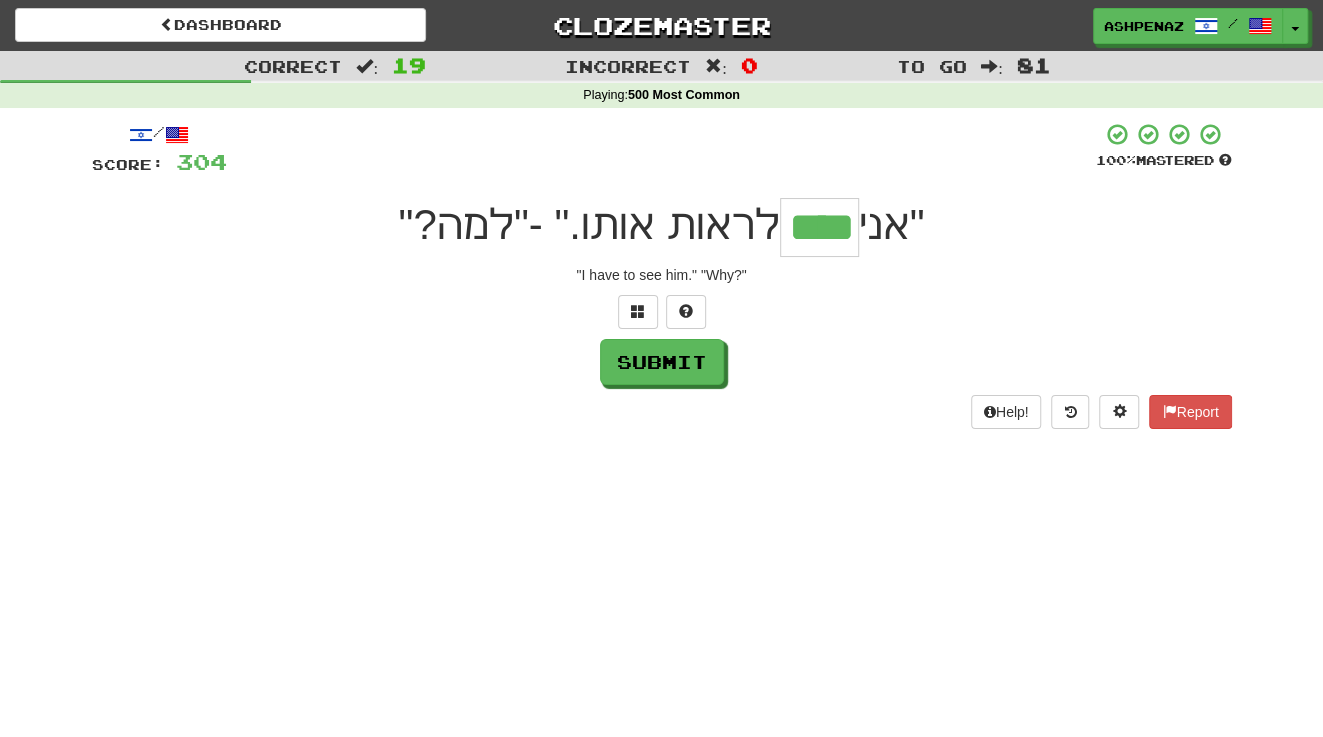 type on "****" 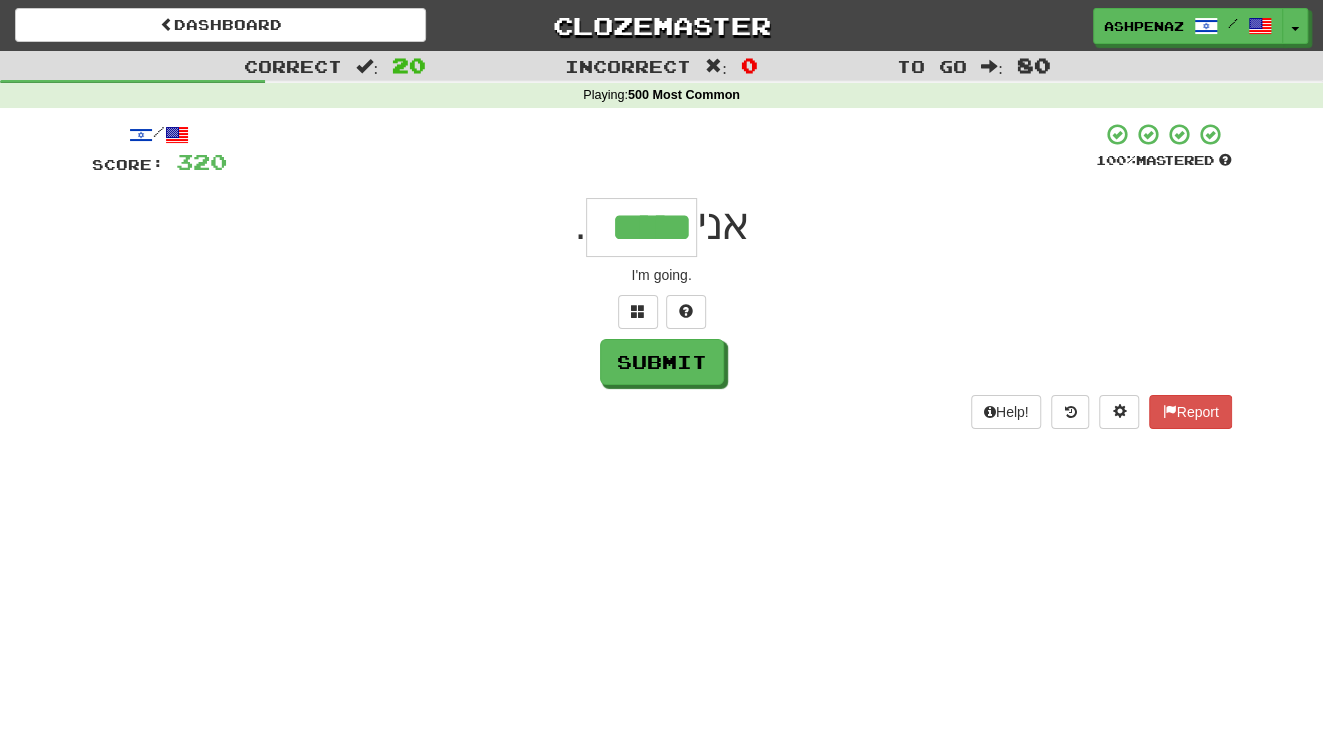 type on "*****" 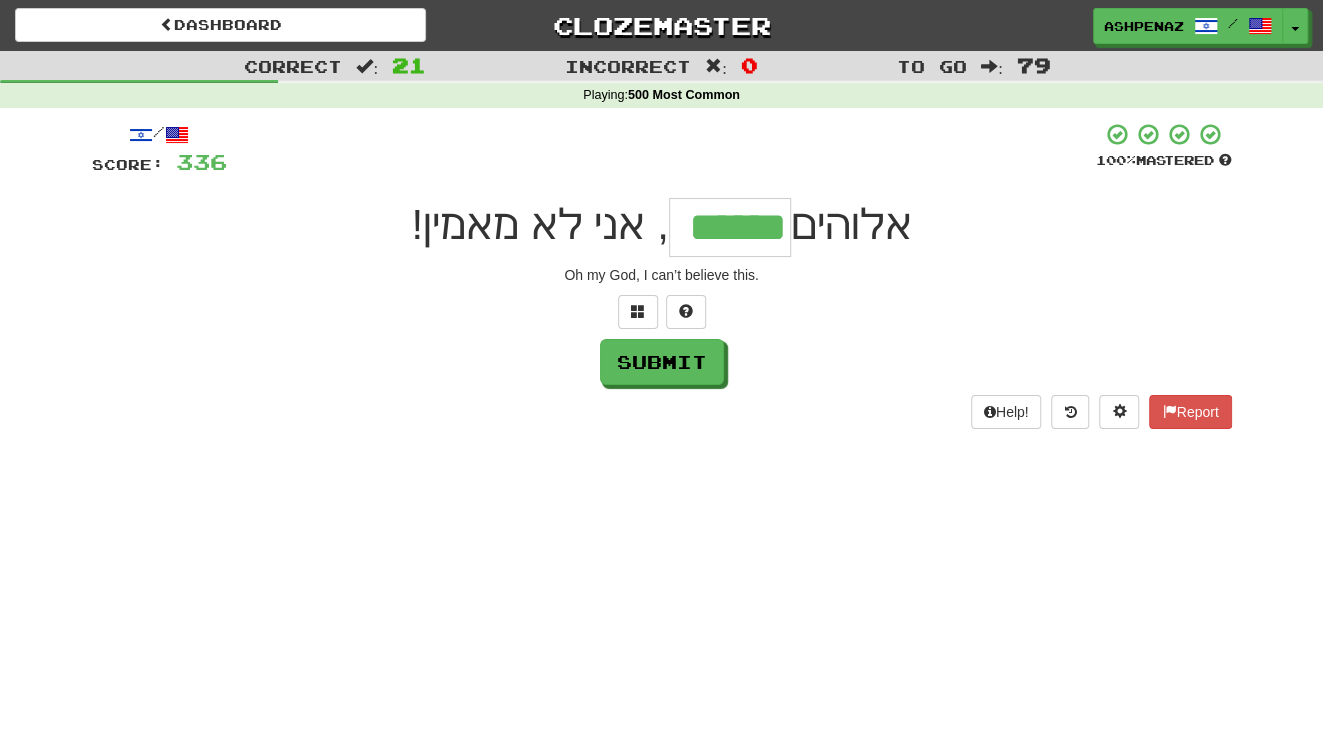 type on "******" 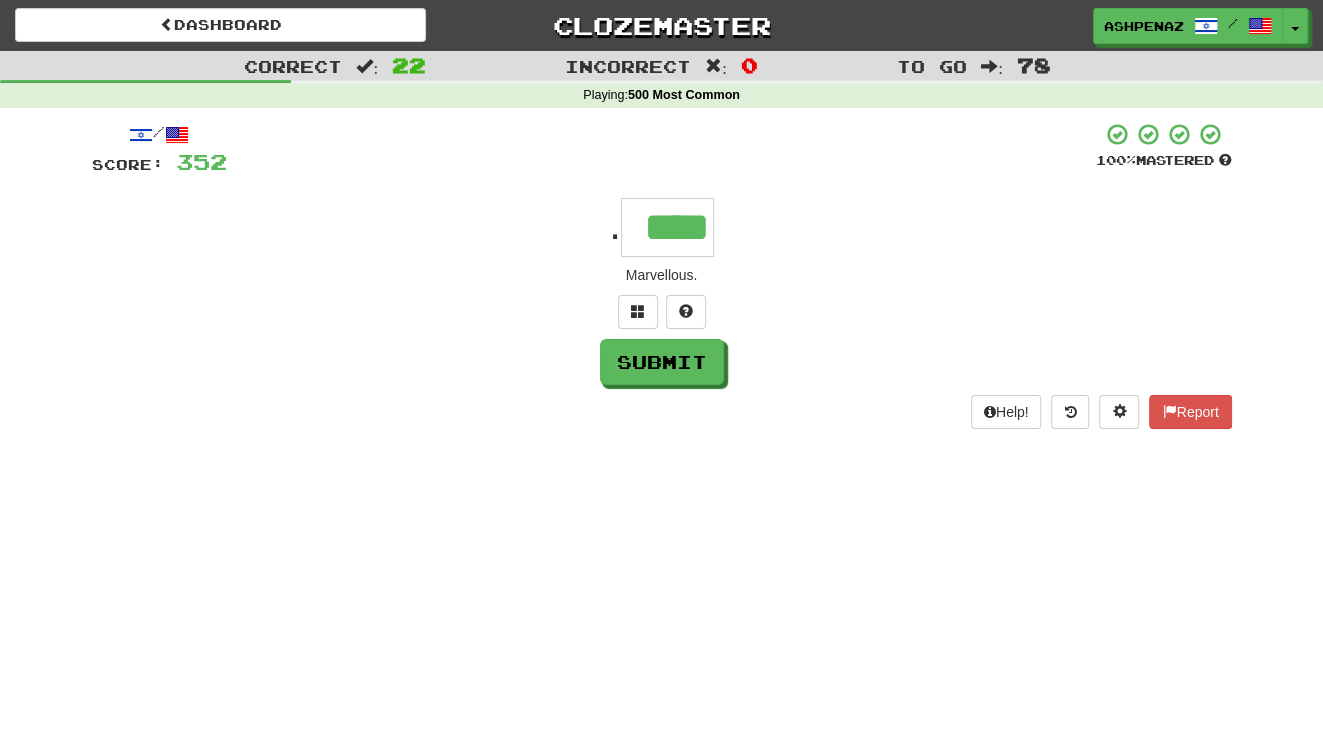 type on "****" 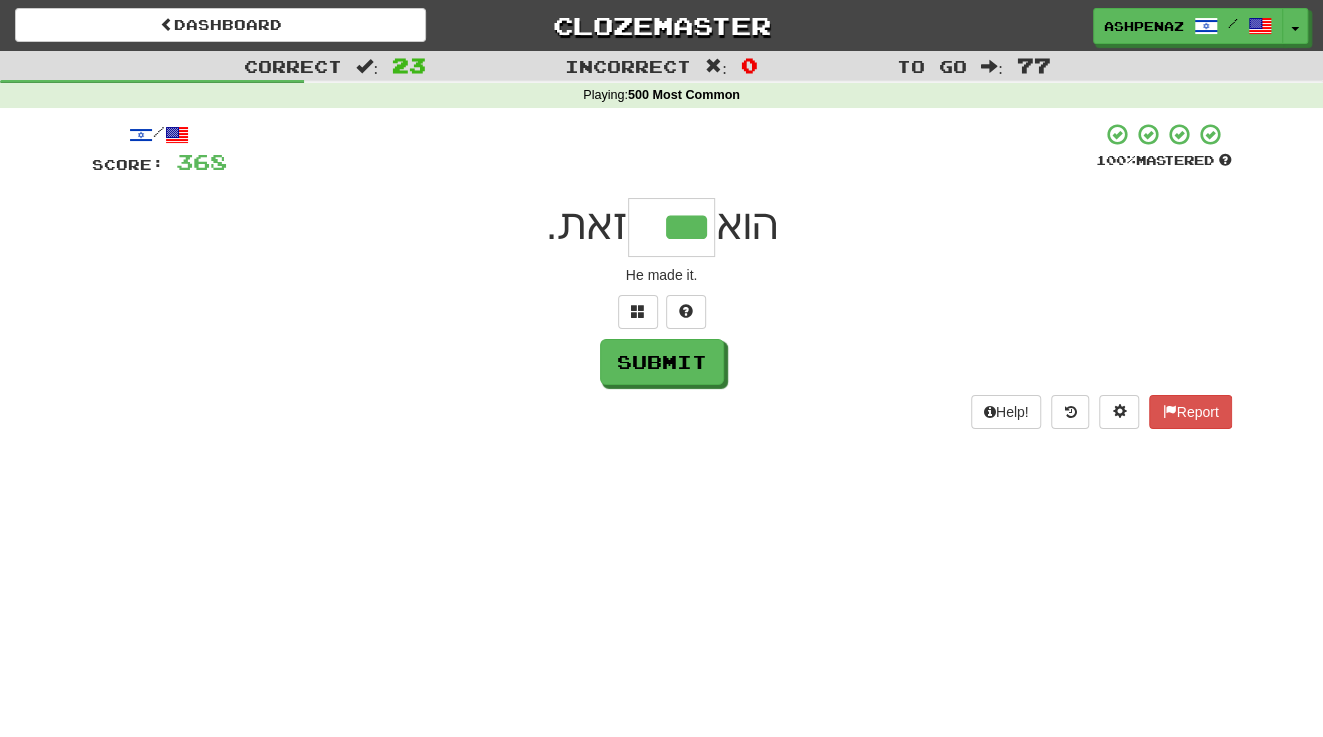type on "***" 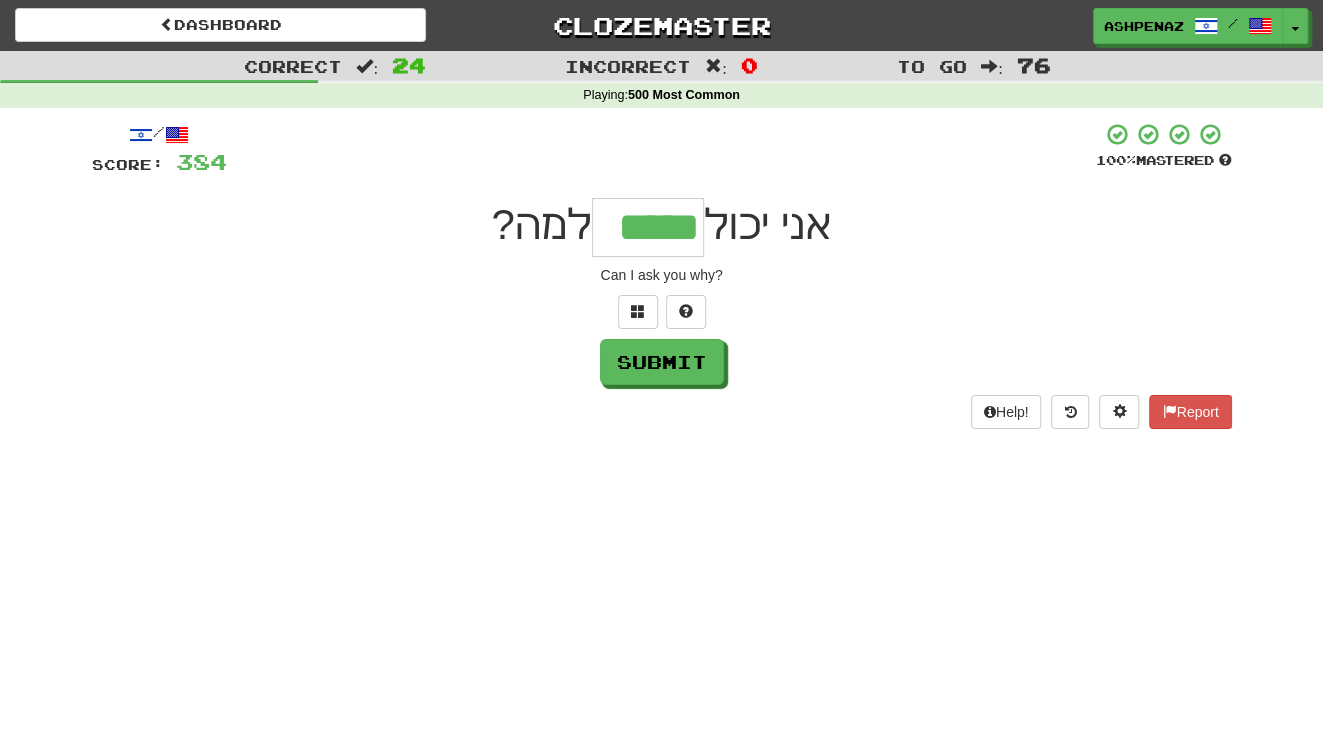 type on "*****" 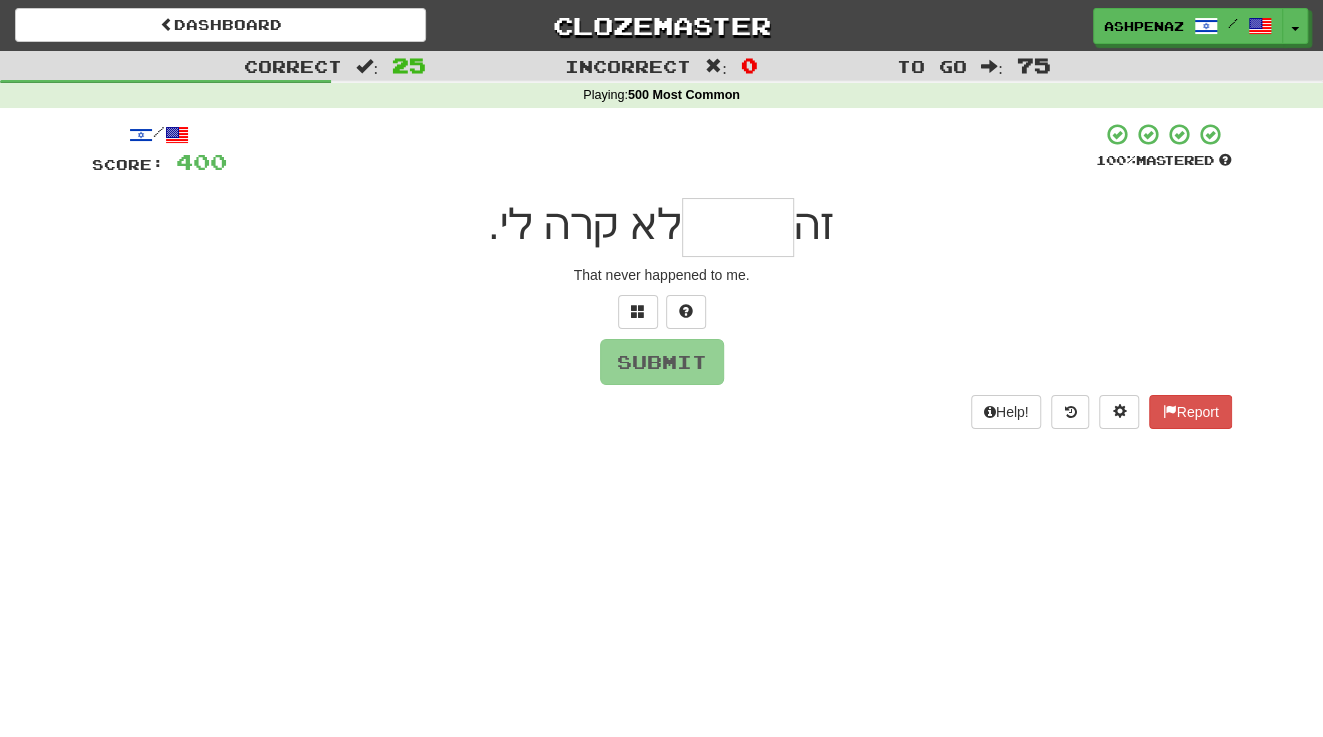 type on "*" 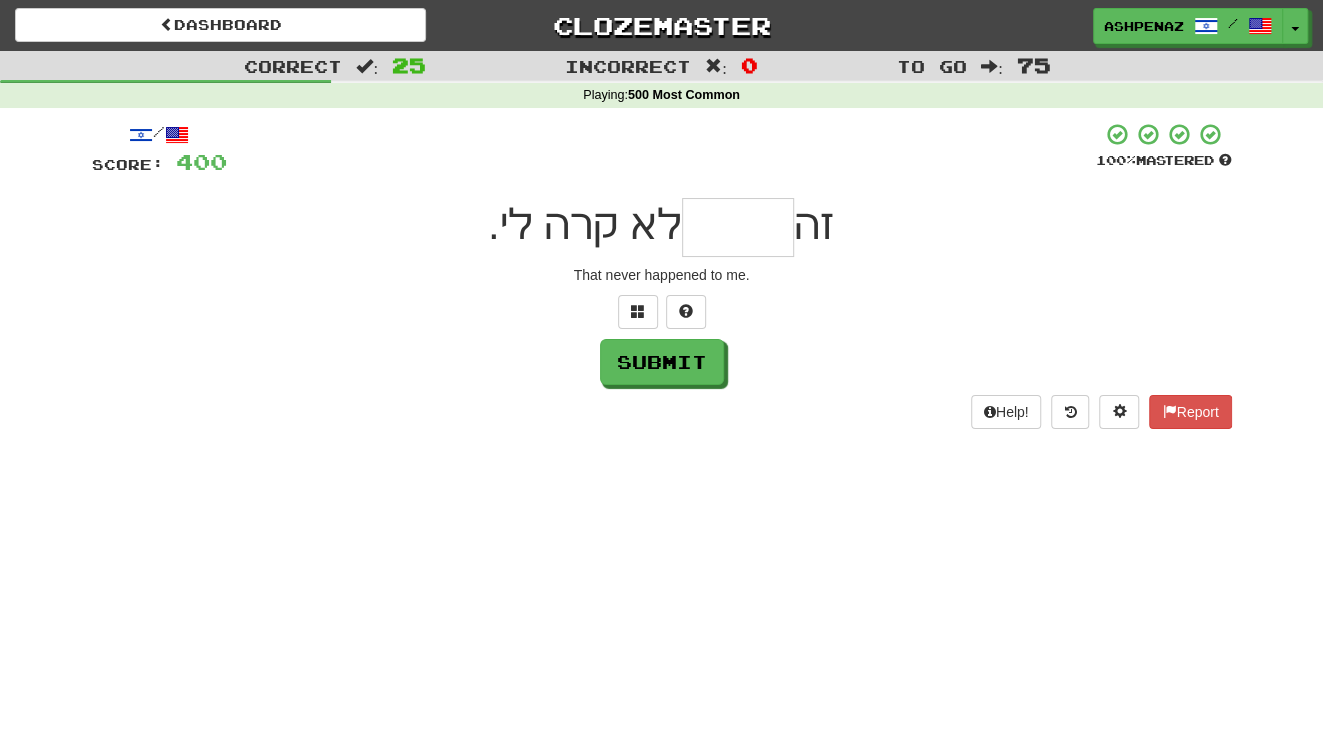 type on "*" 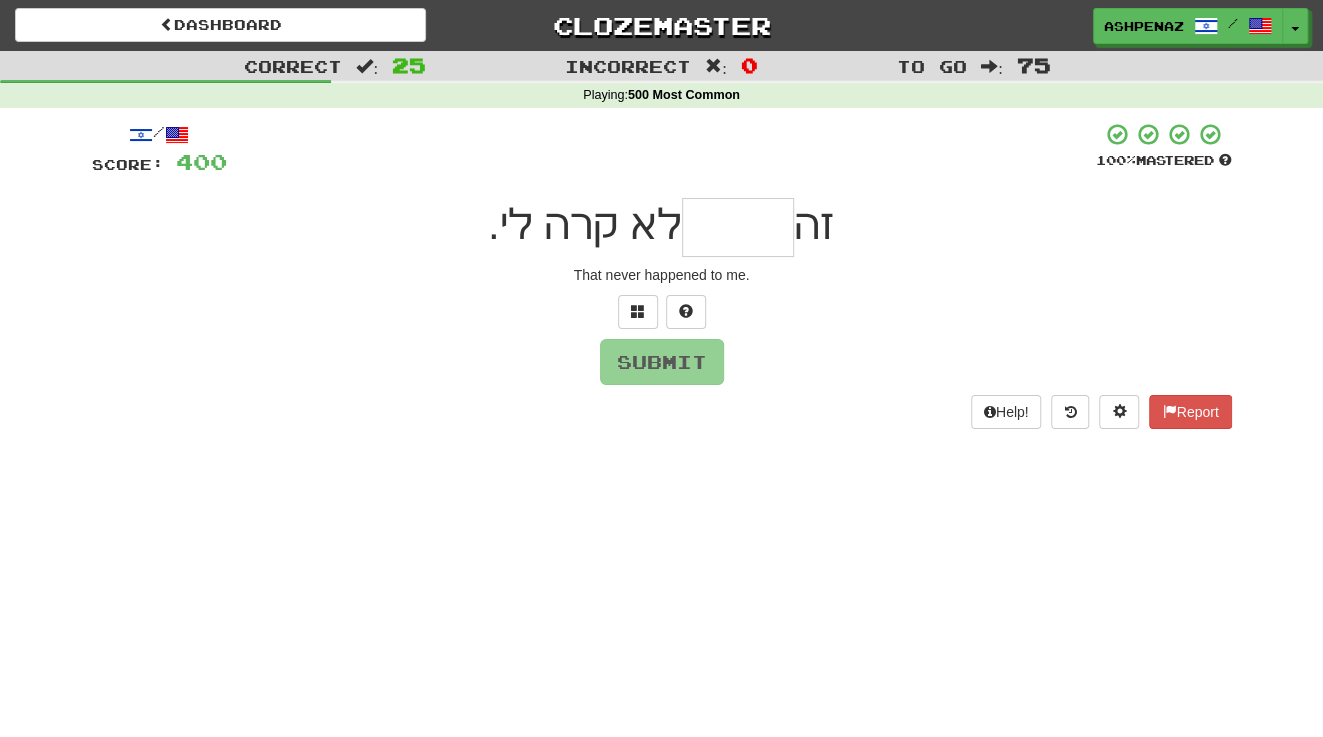 type on "*" 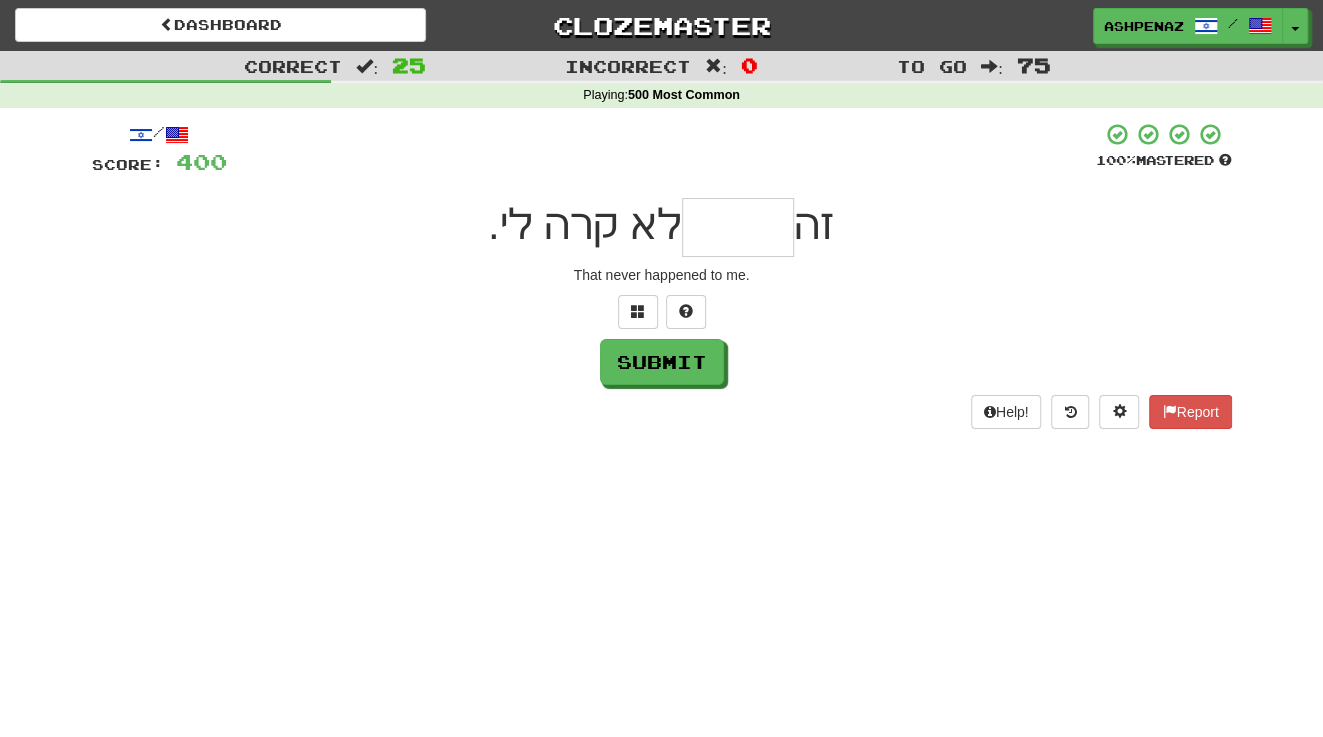 type on "*" 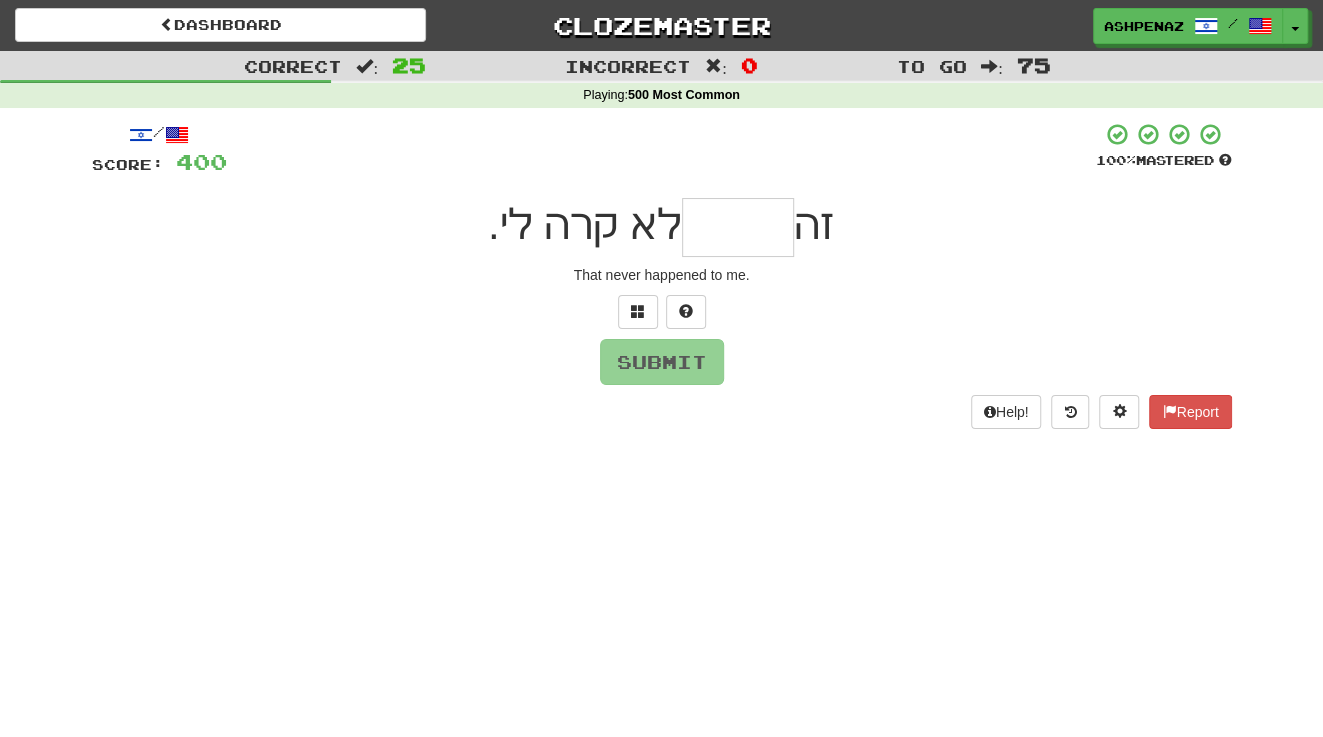 type on "*" 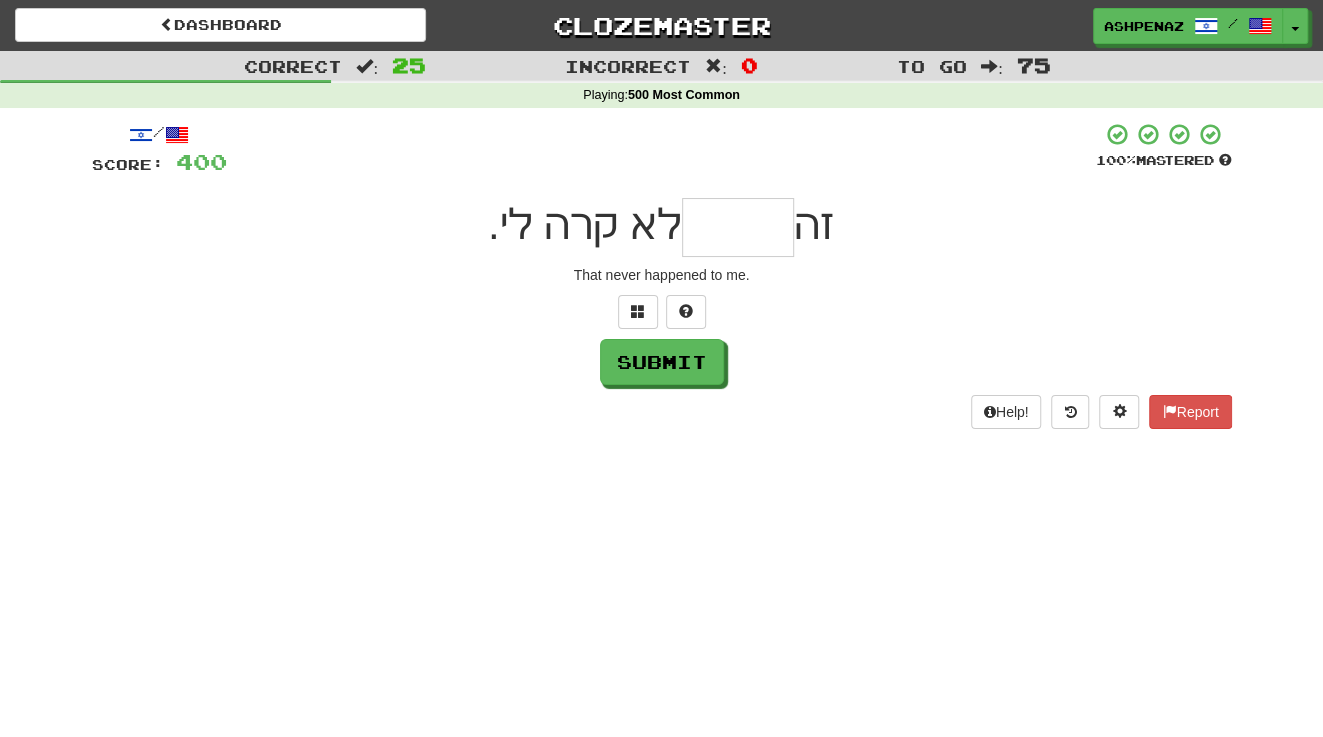 type on "*" 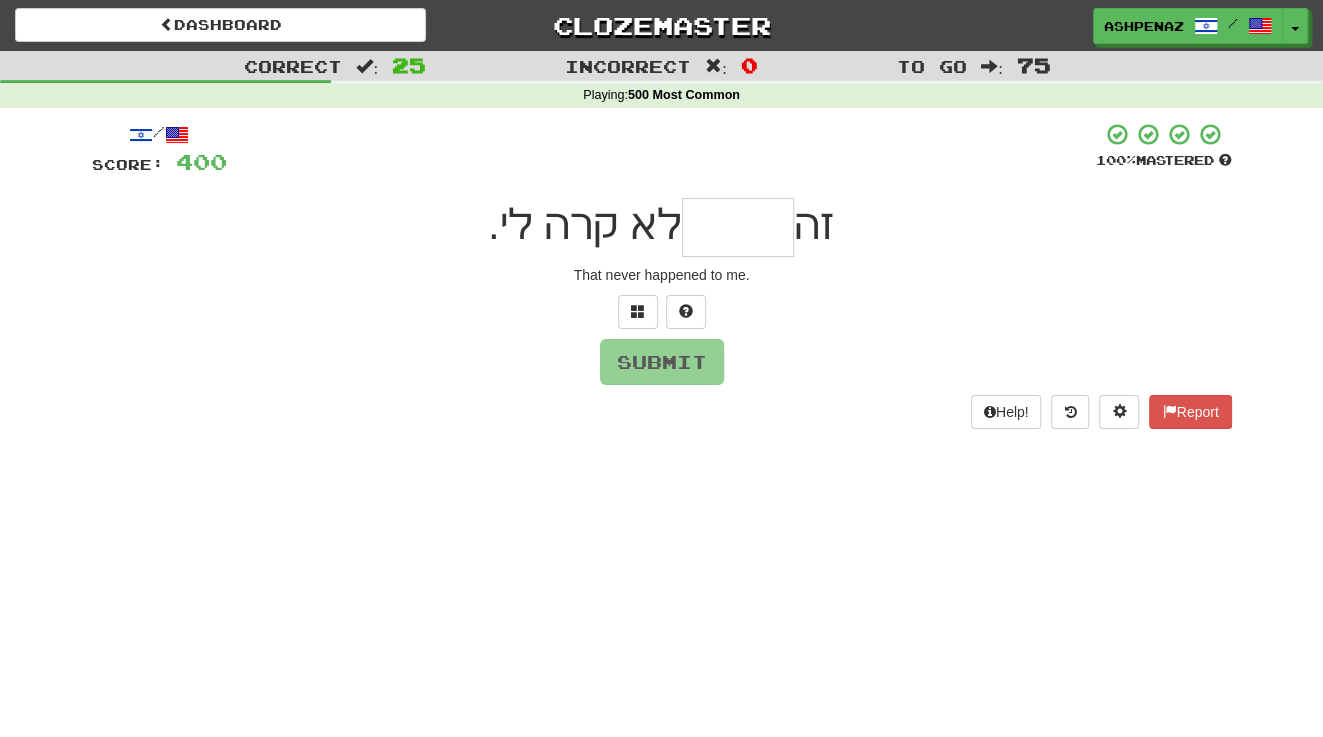 type on "*" 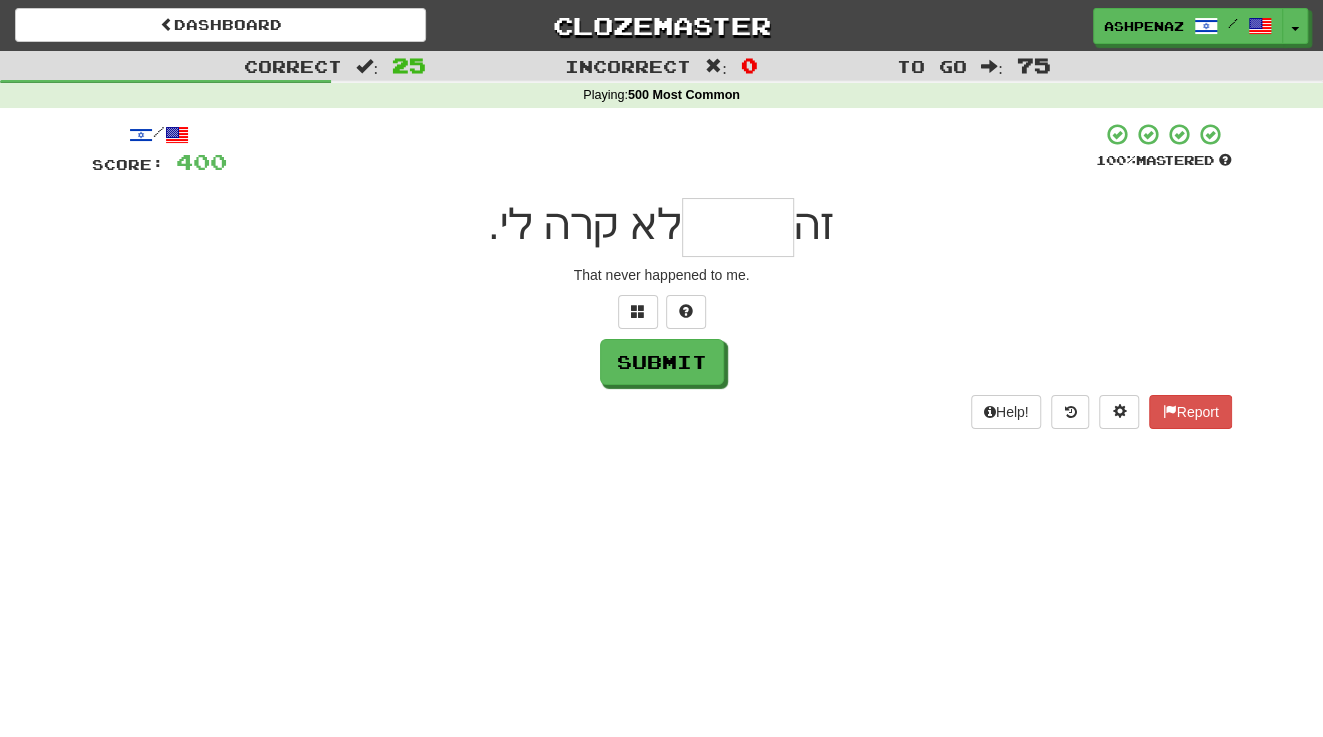 type on "*" 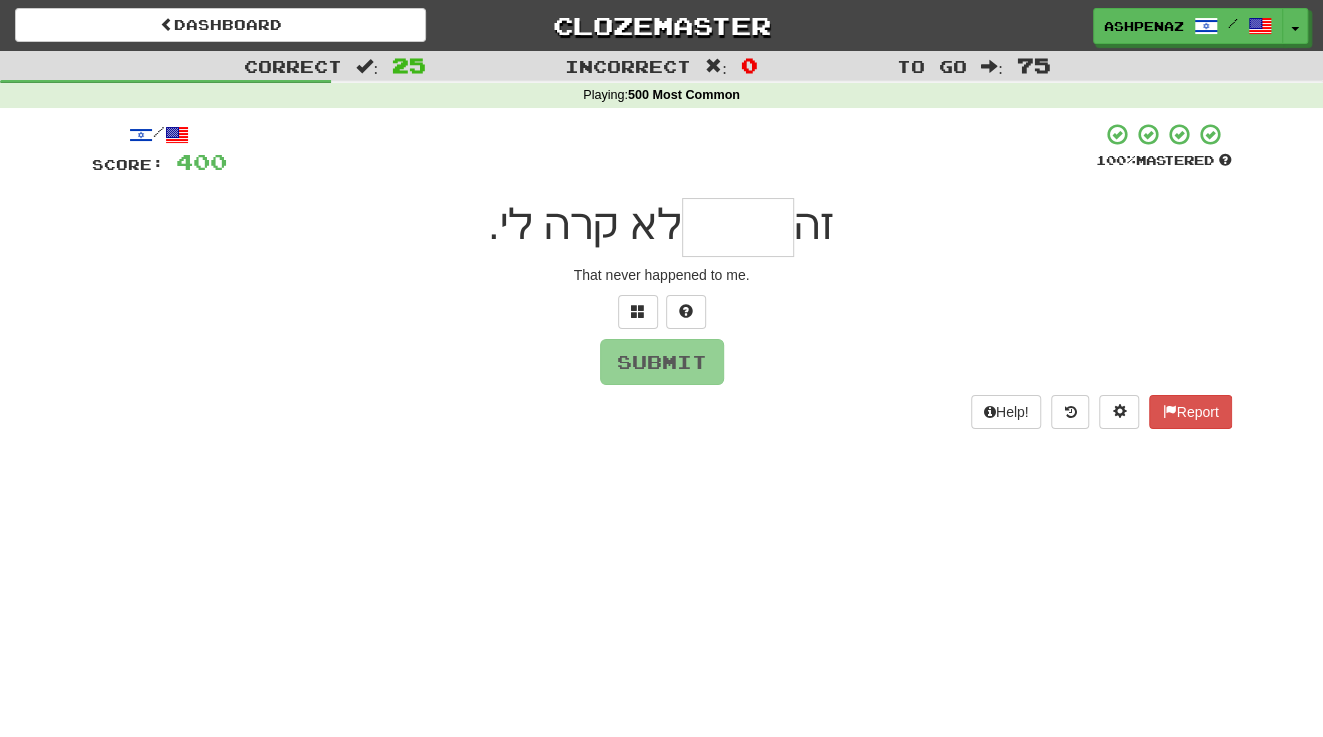 type on "*" 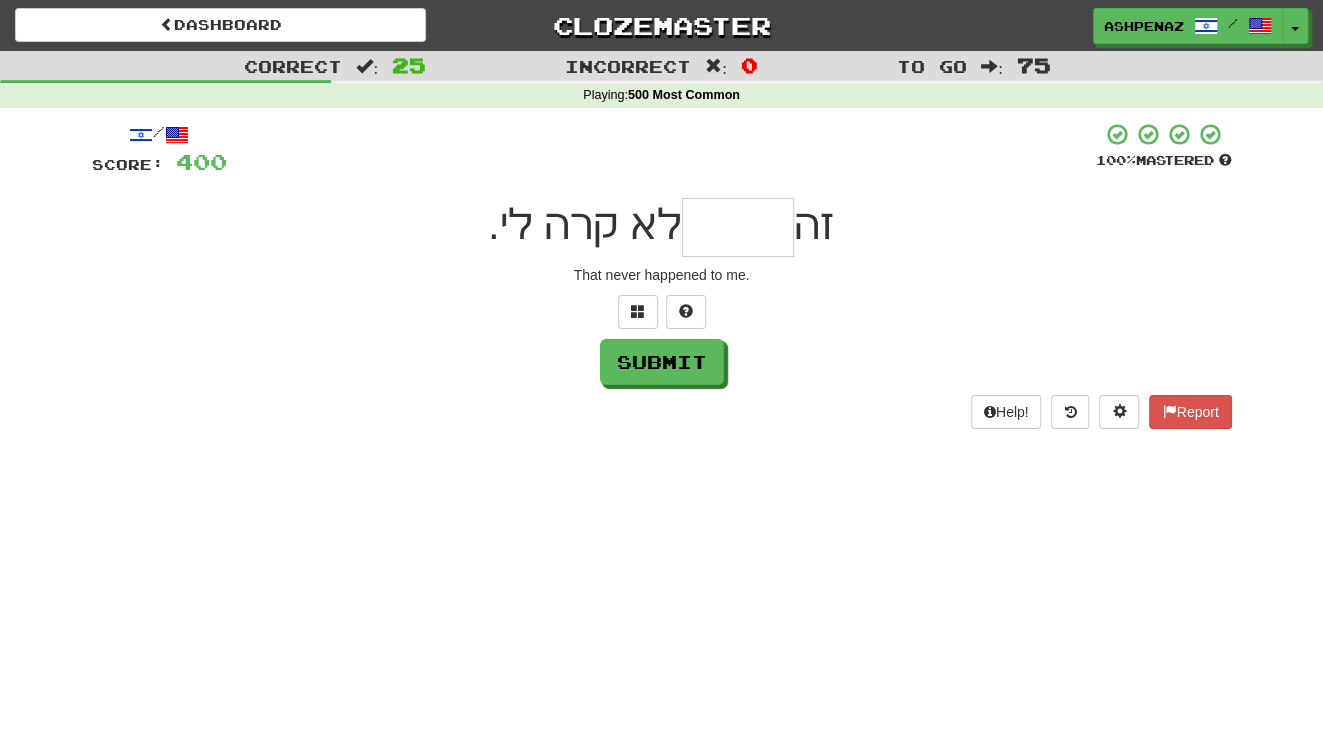 type on "*" 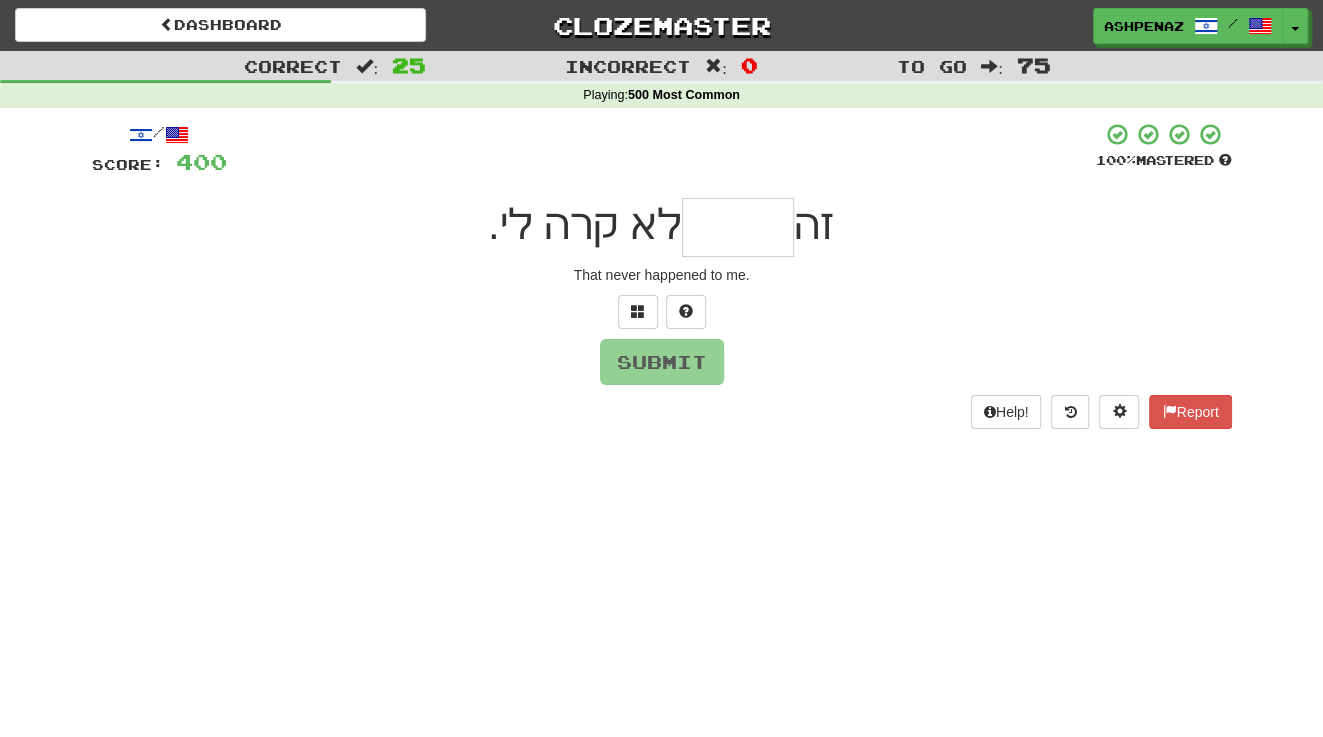 type on "*" 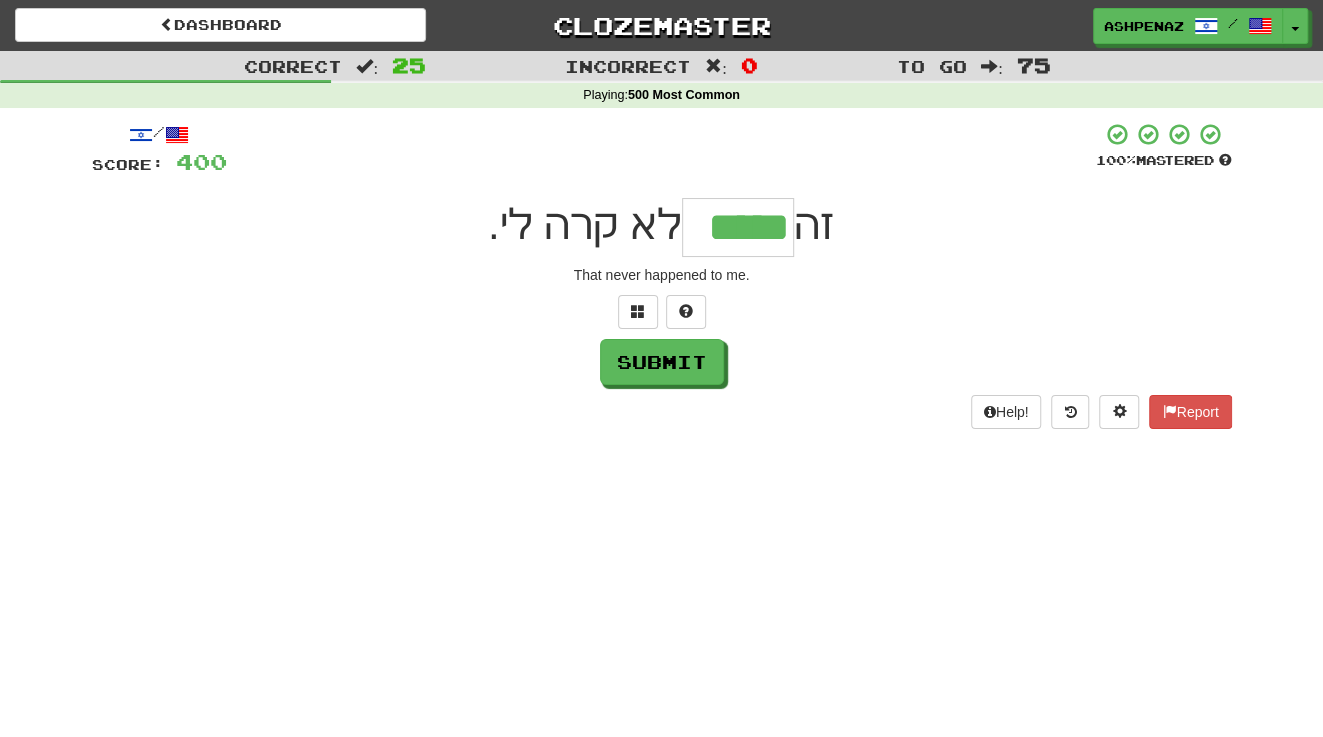 type on "*****" 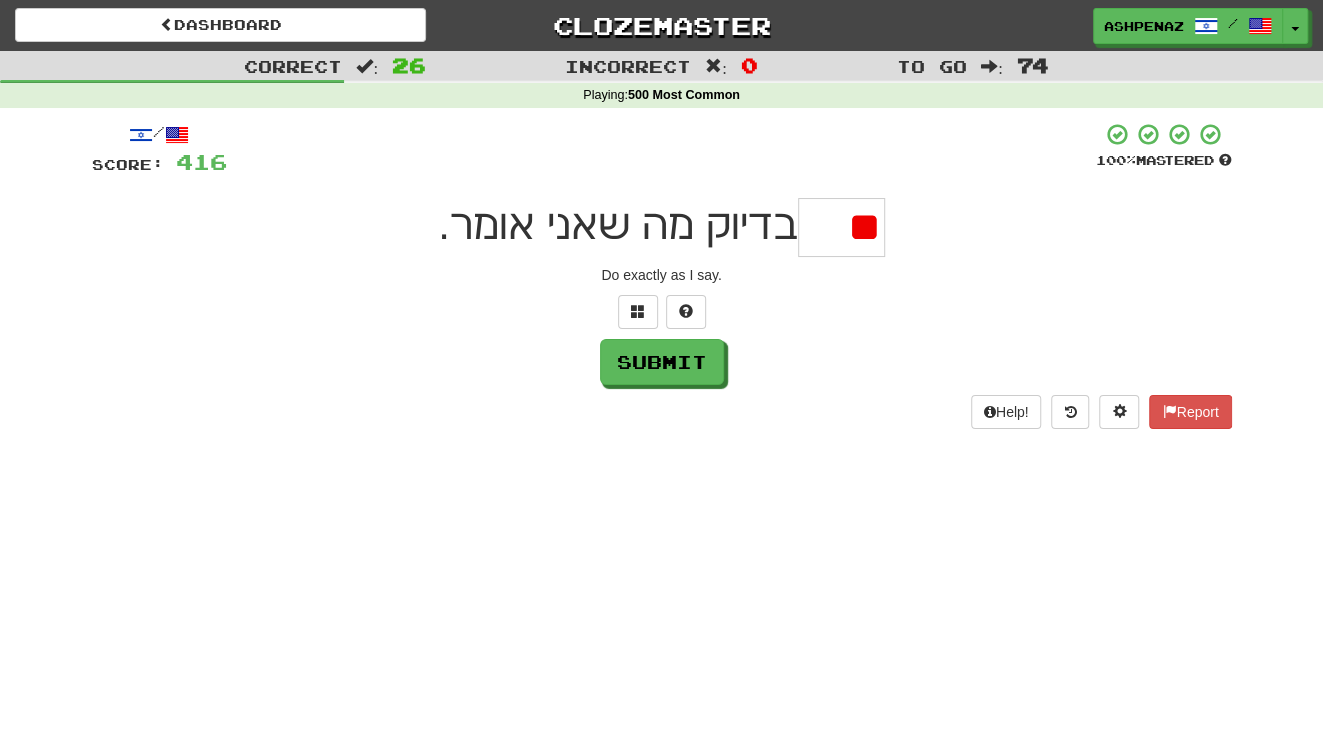 type on "*" 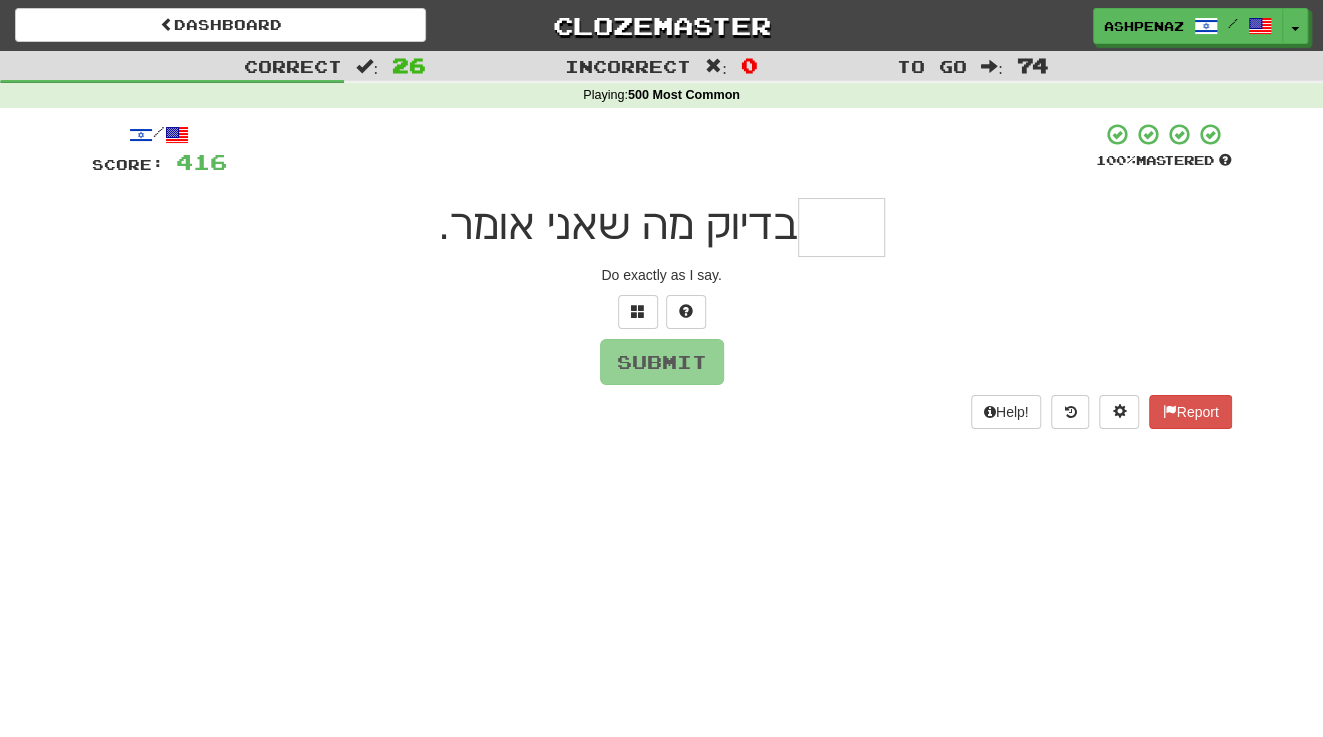 type on "*" 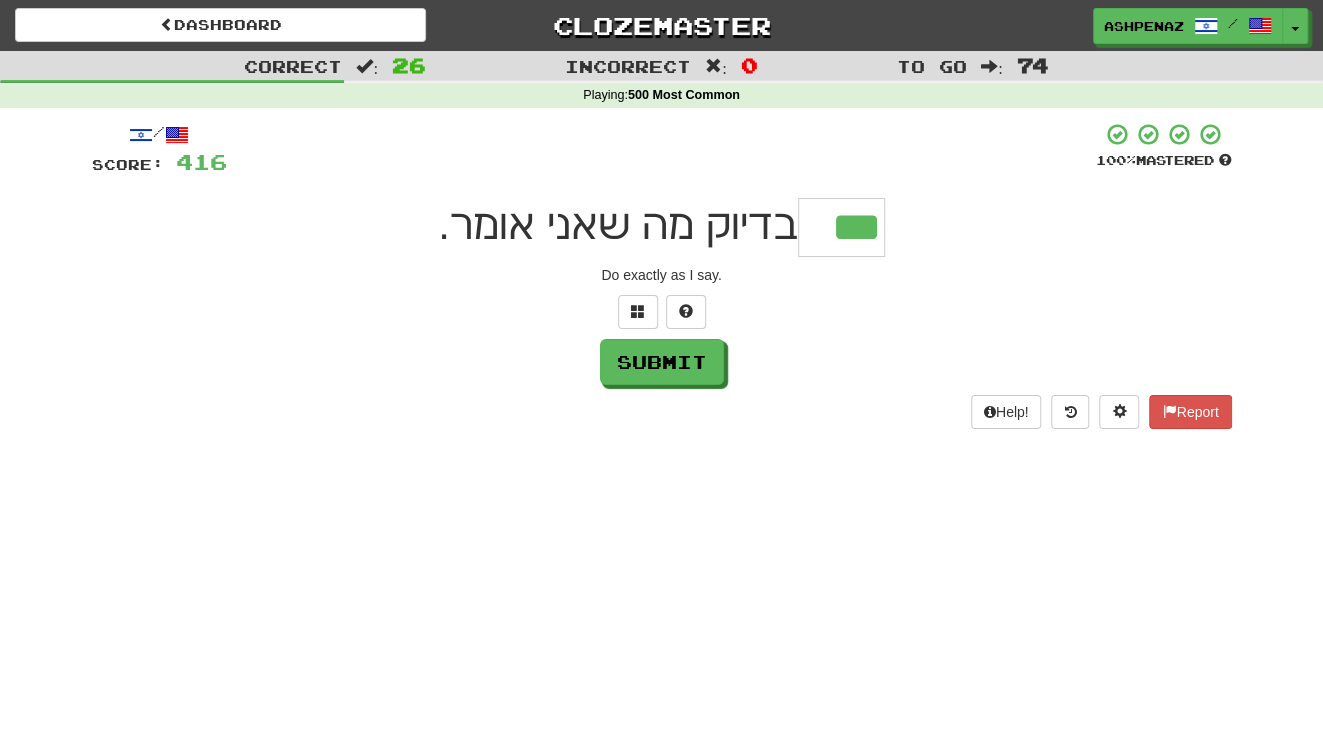 type on "***" 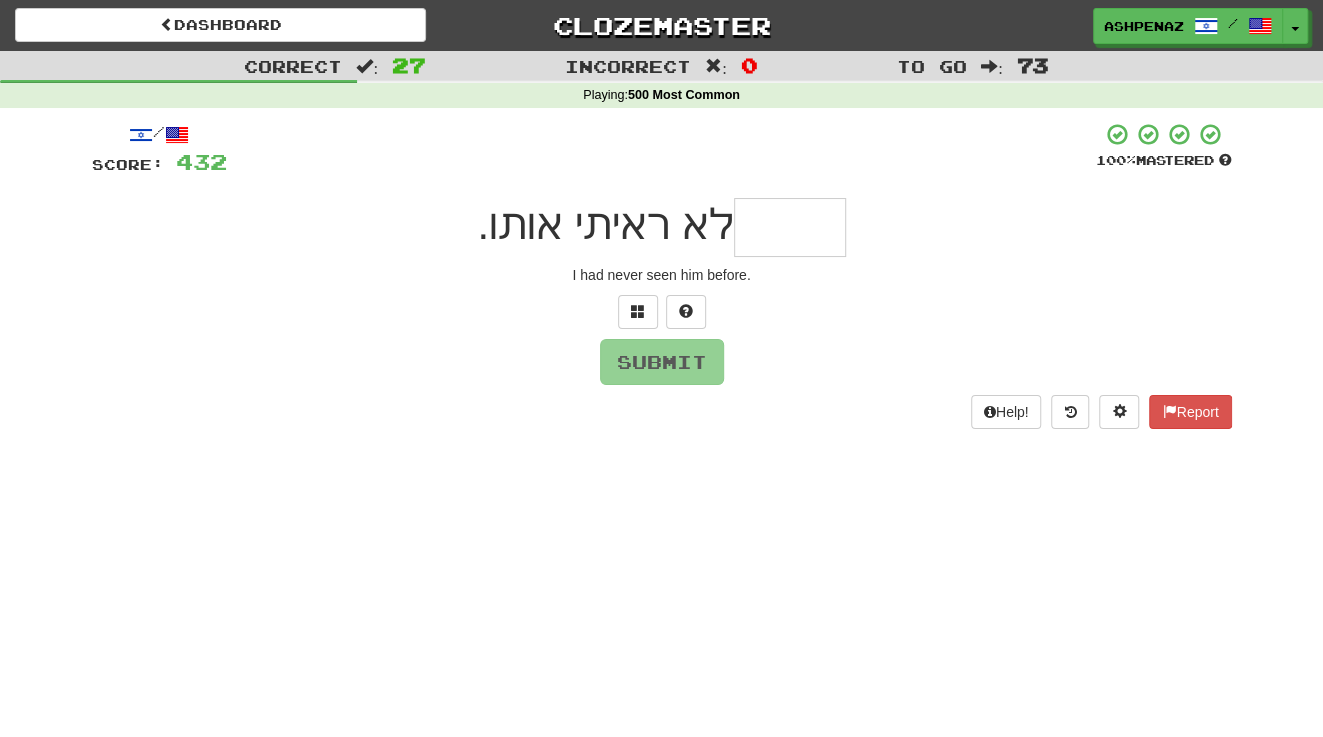 type on "*" 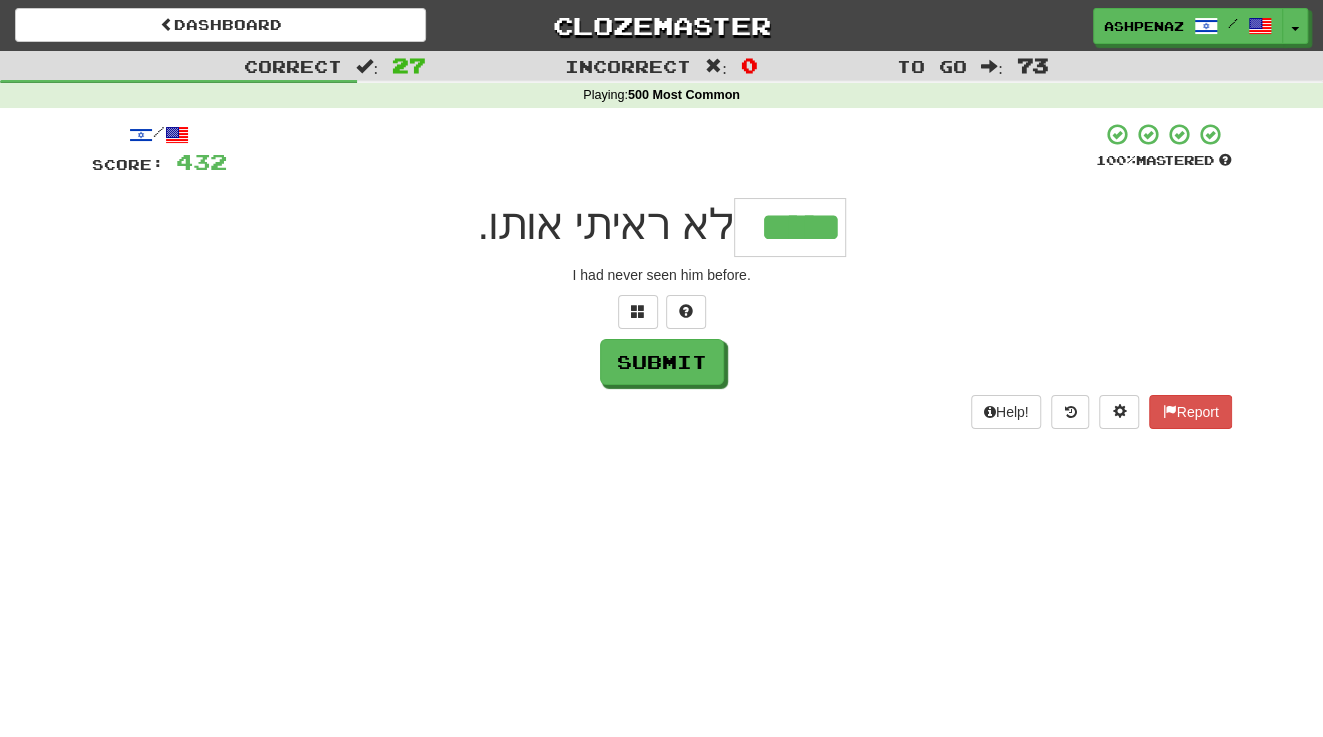 type on "*****" 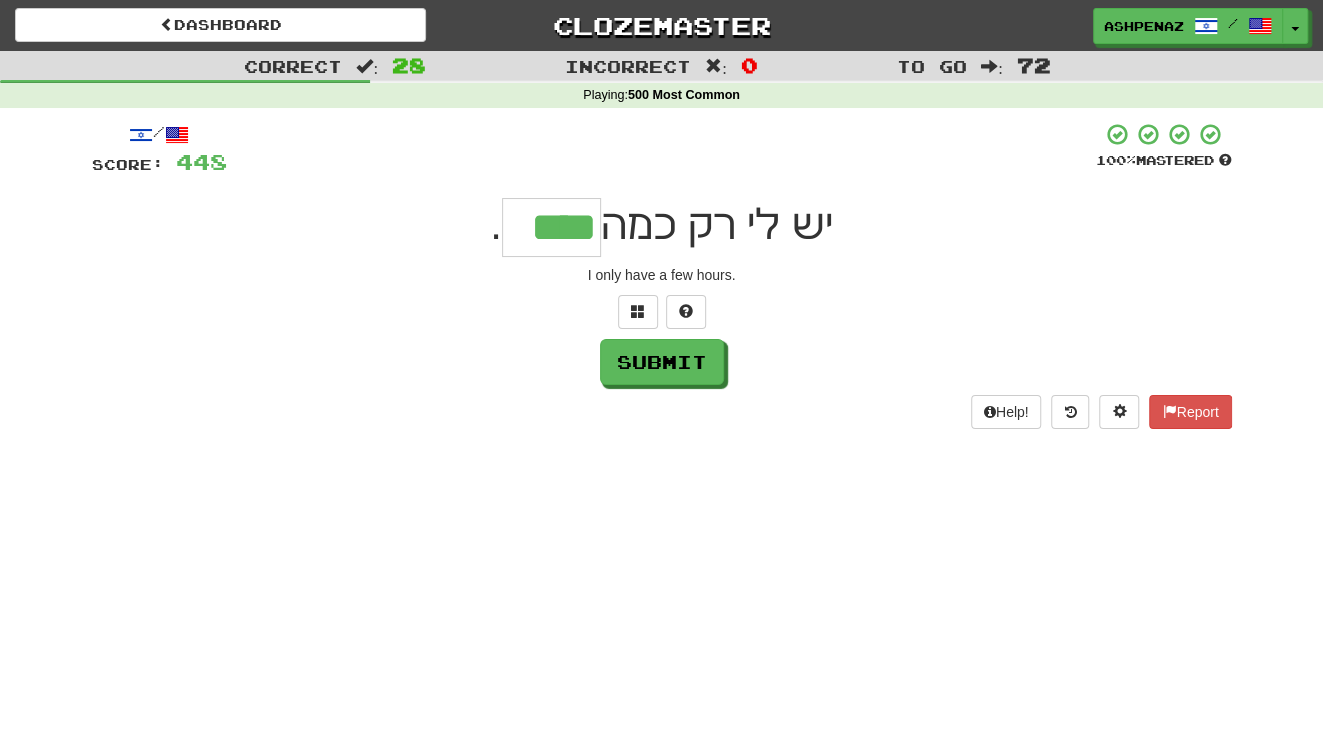 type on "****" 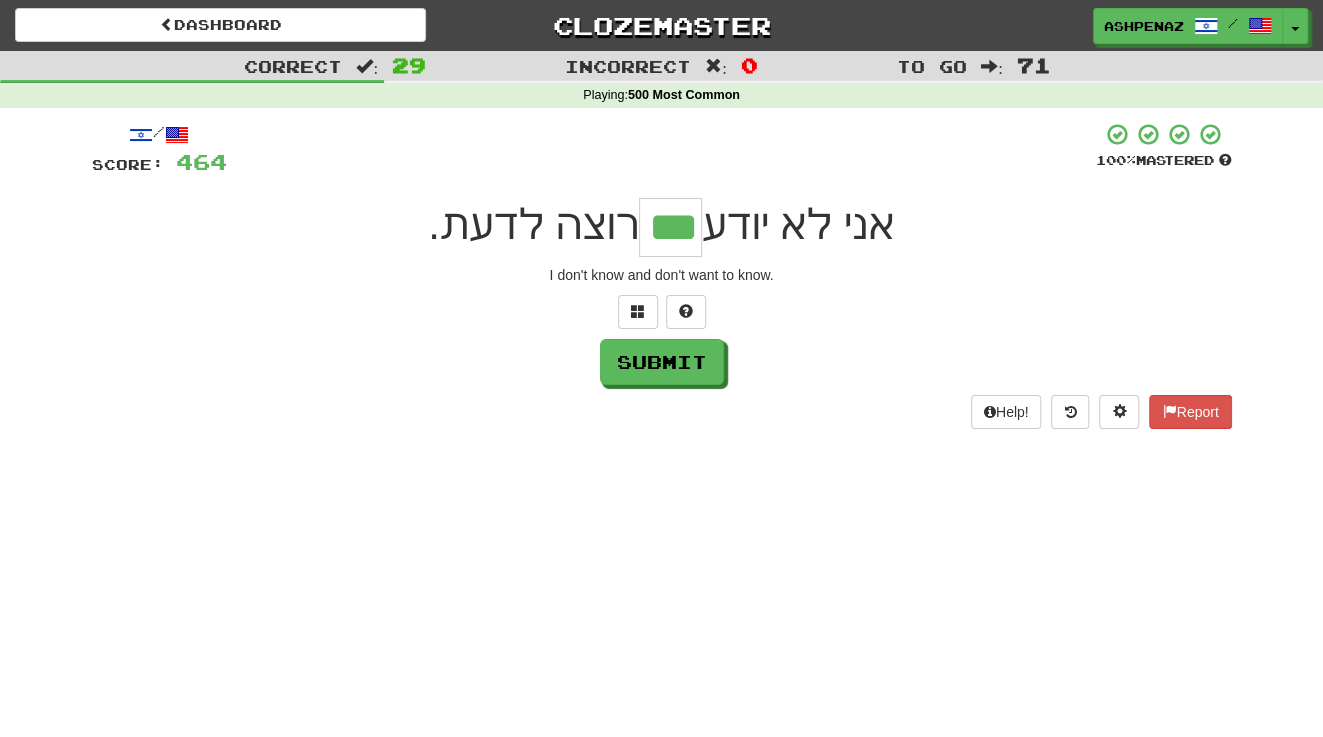 type on "***" 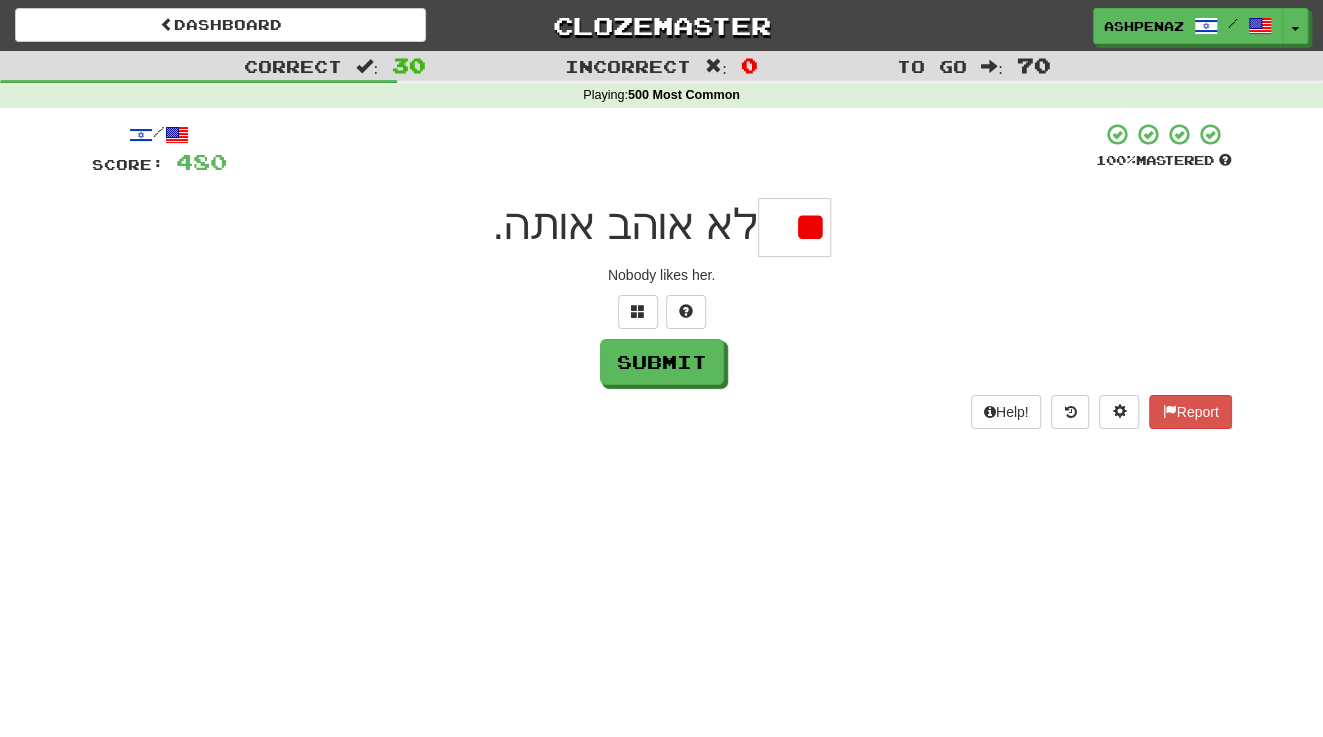 type on "*" 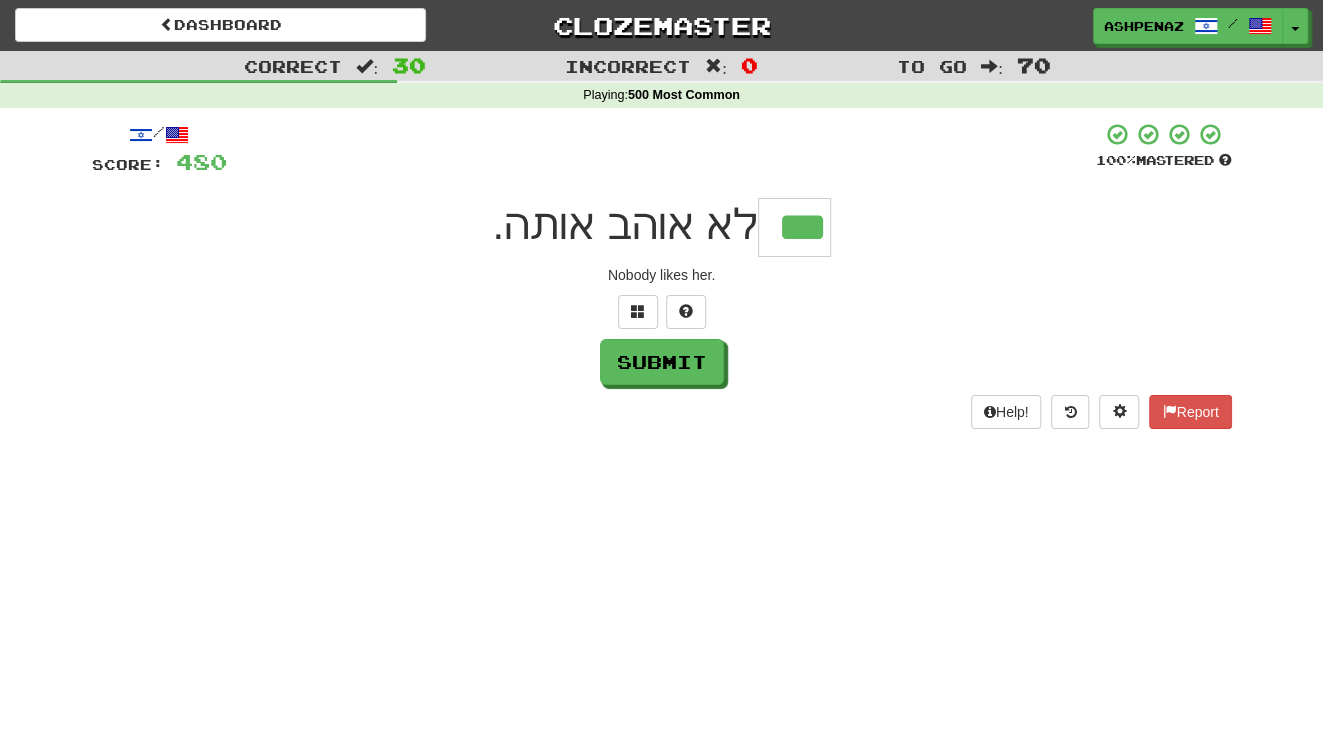 type on "***" 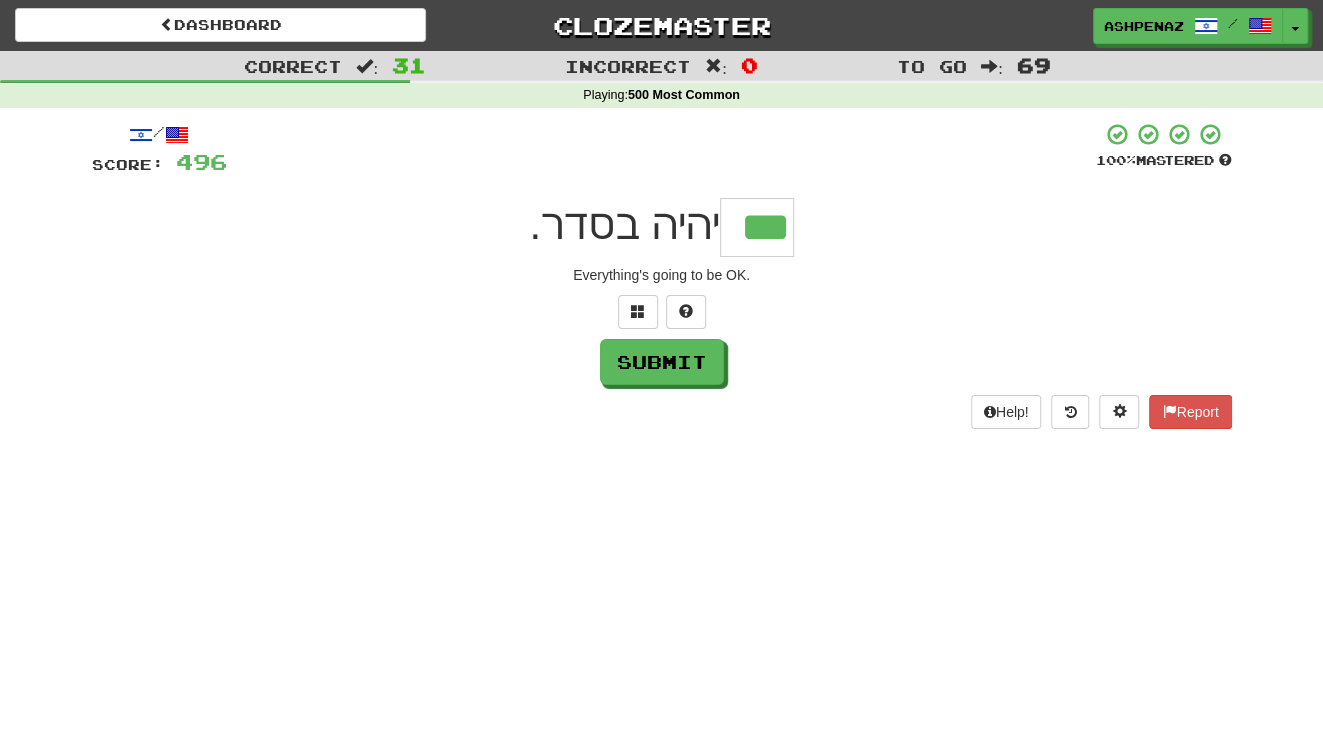 type on "***" 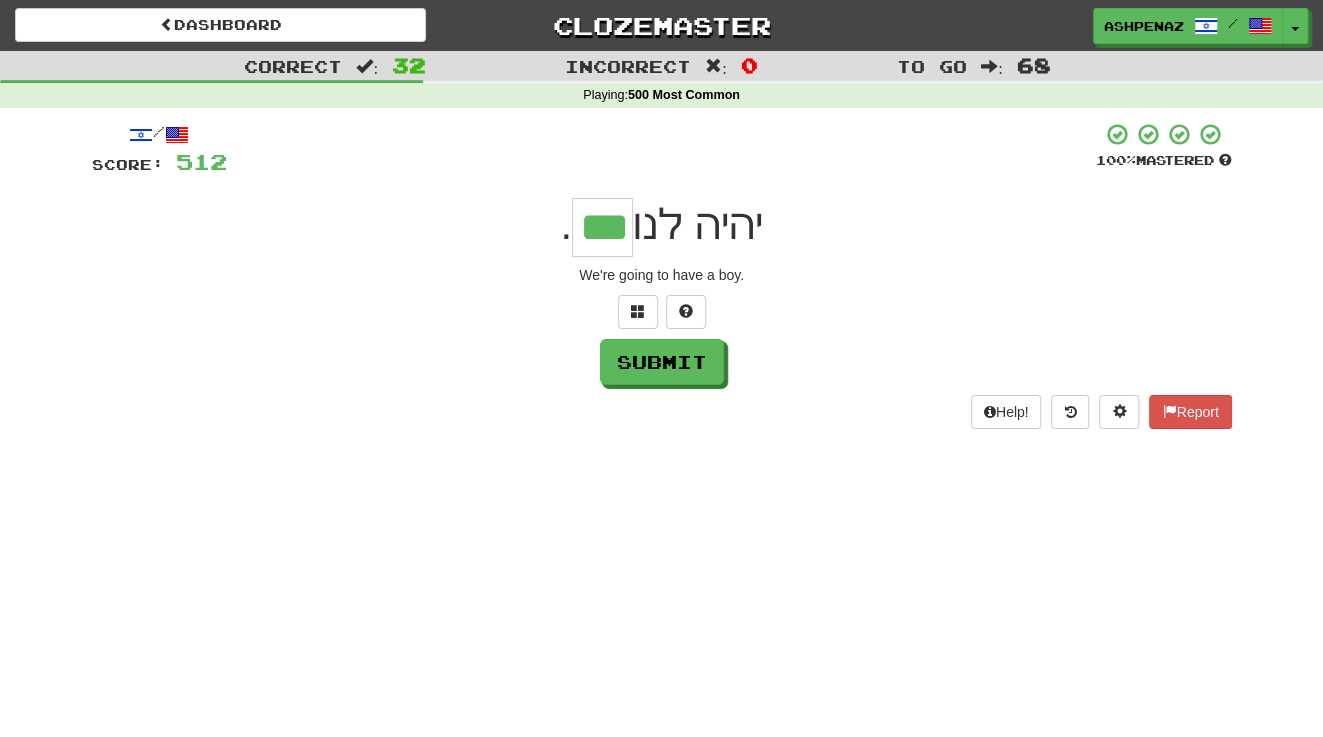 type on "***" 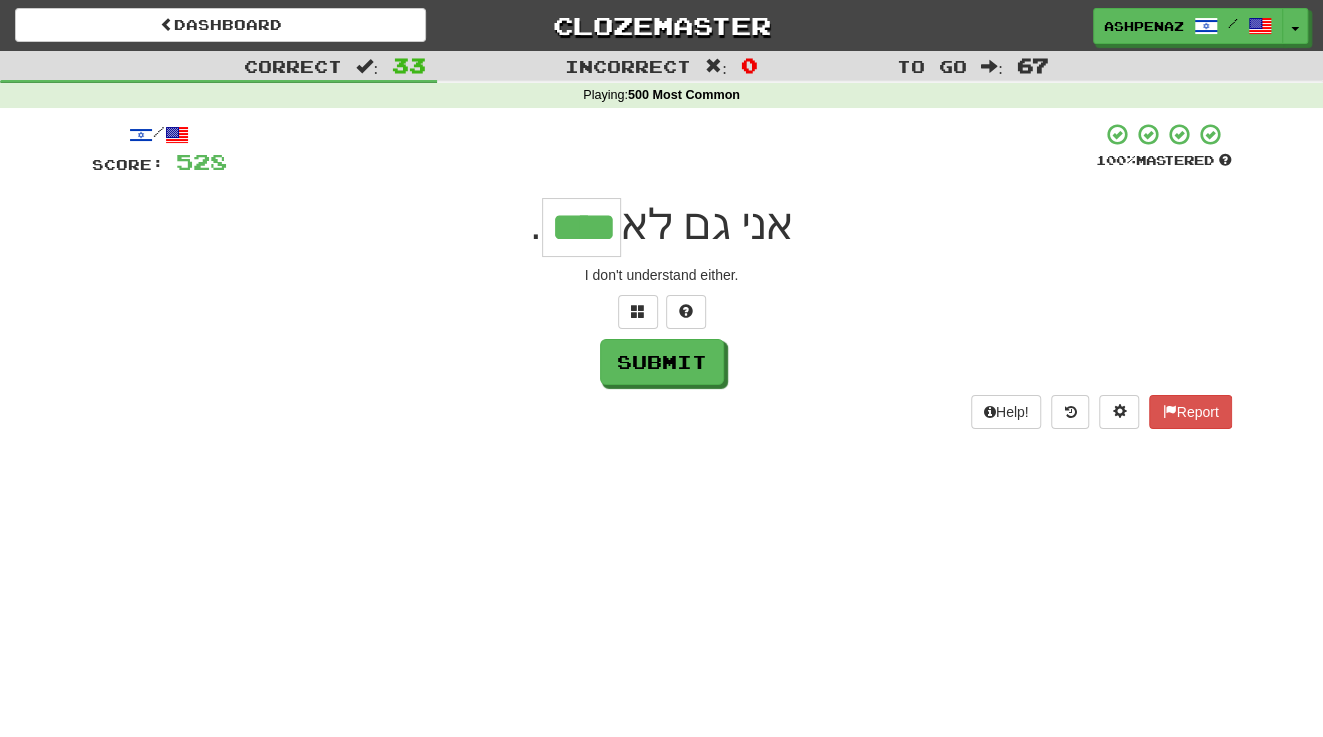 type on "****" 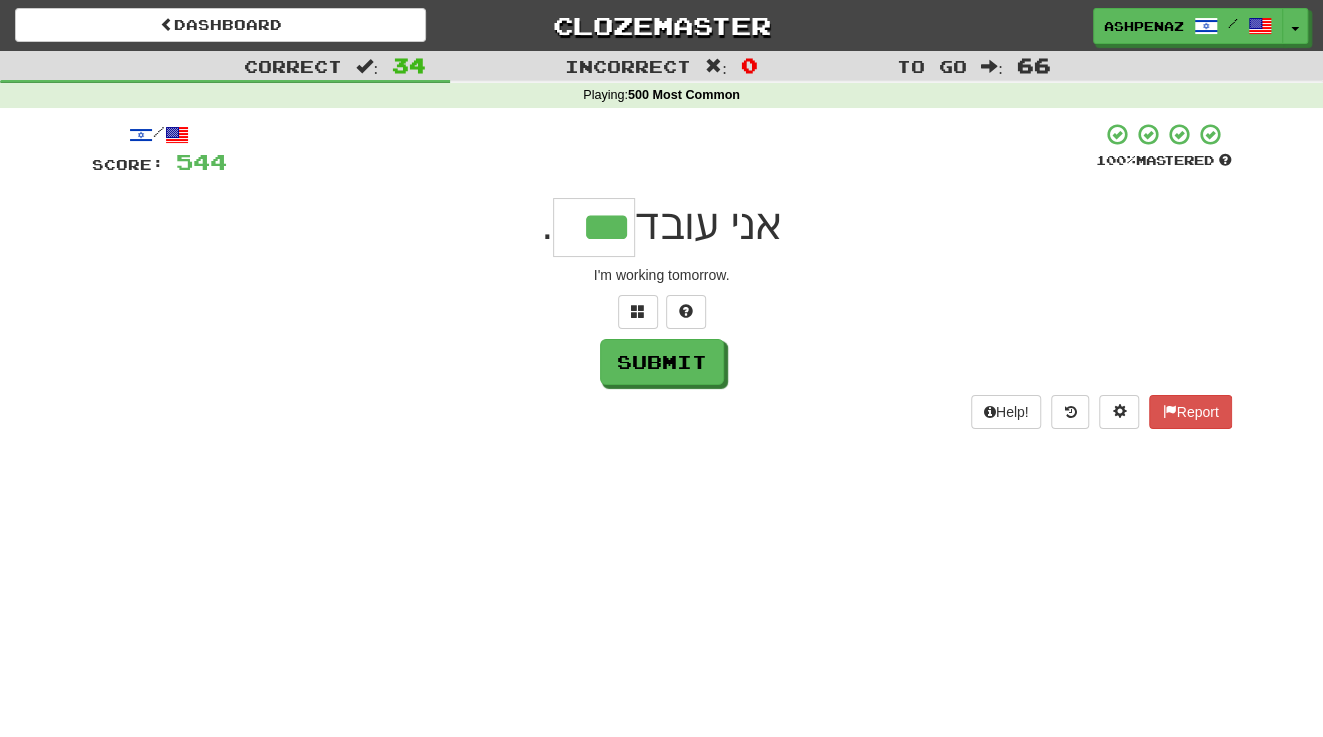 type on "***" 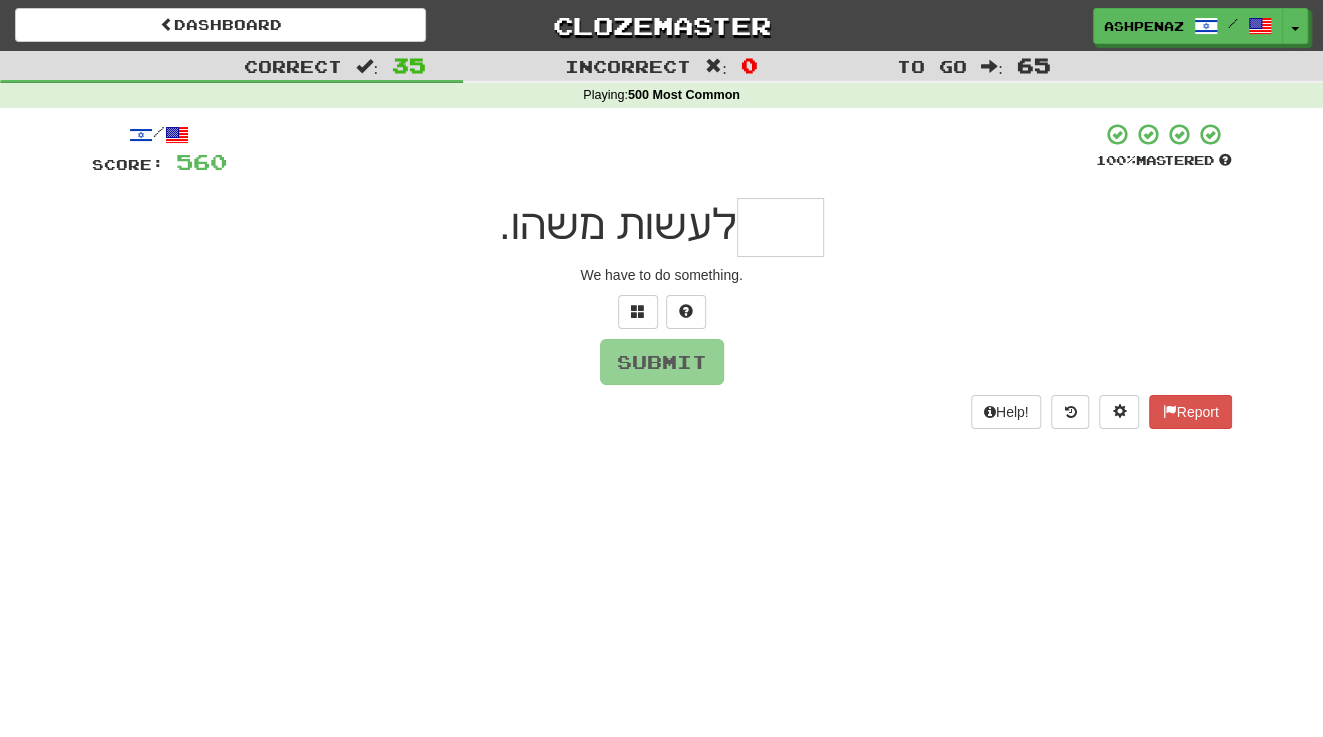 type on "*" 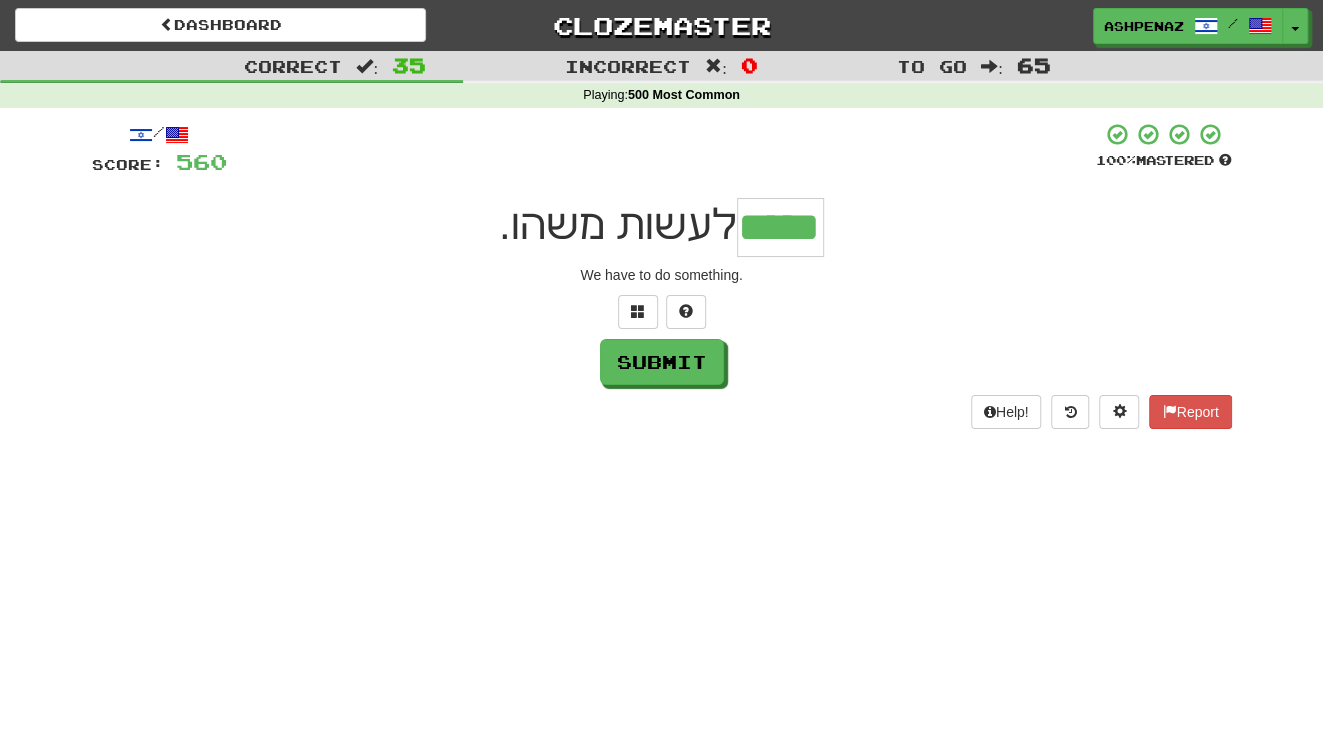 type on "*****" 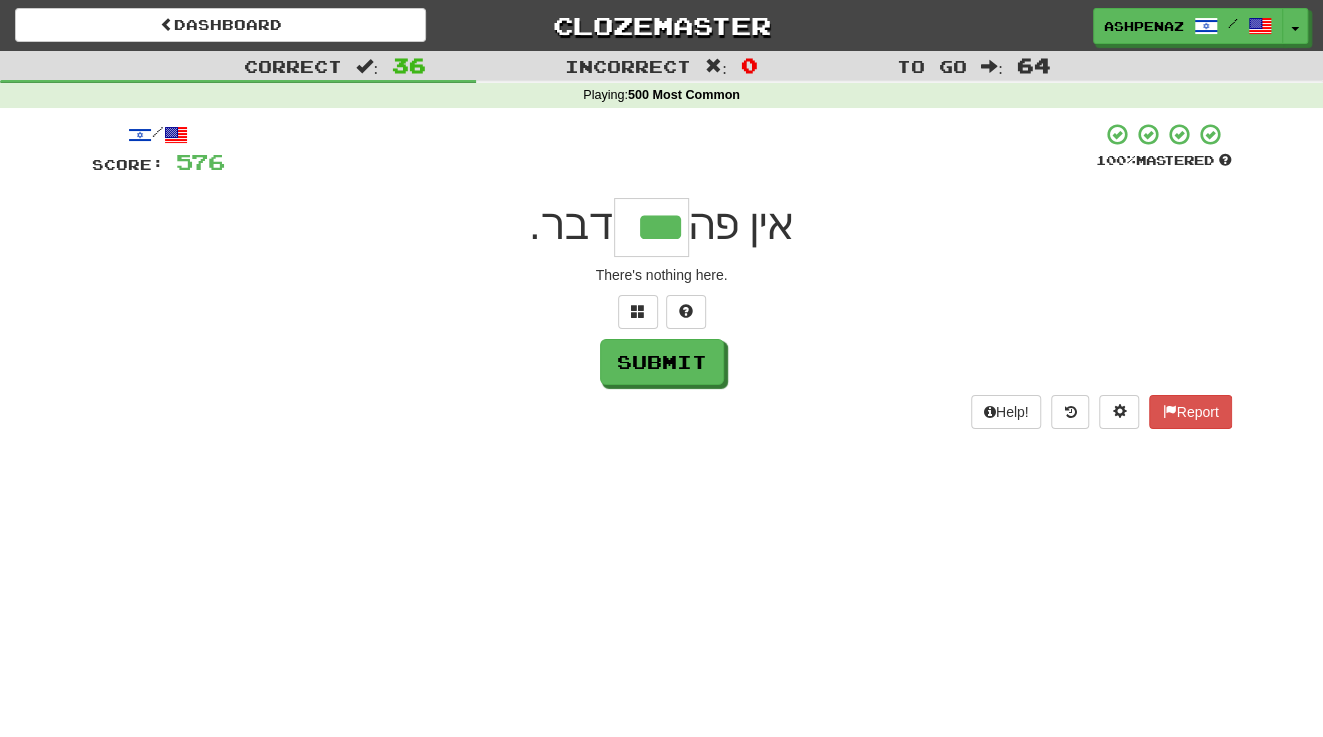 type on "***" 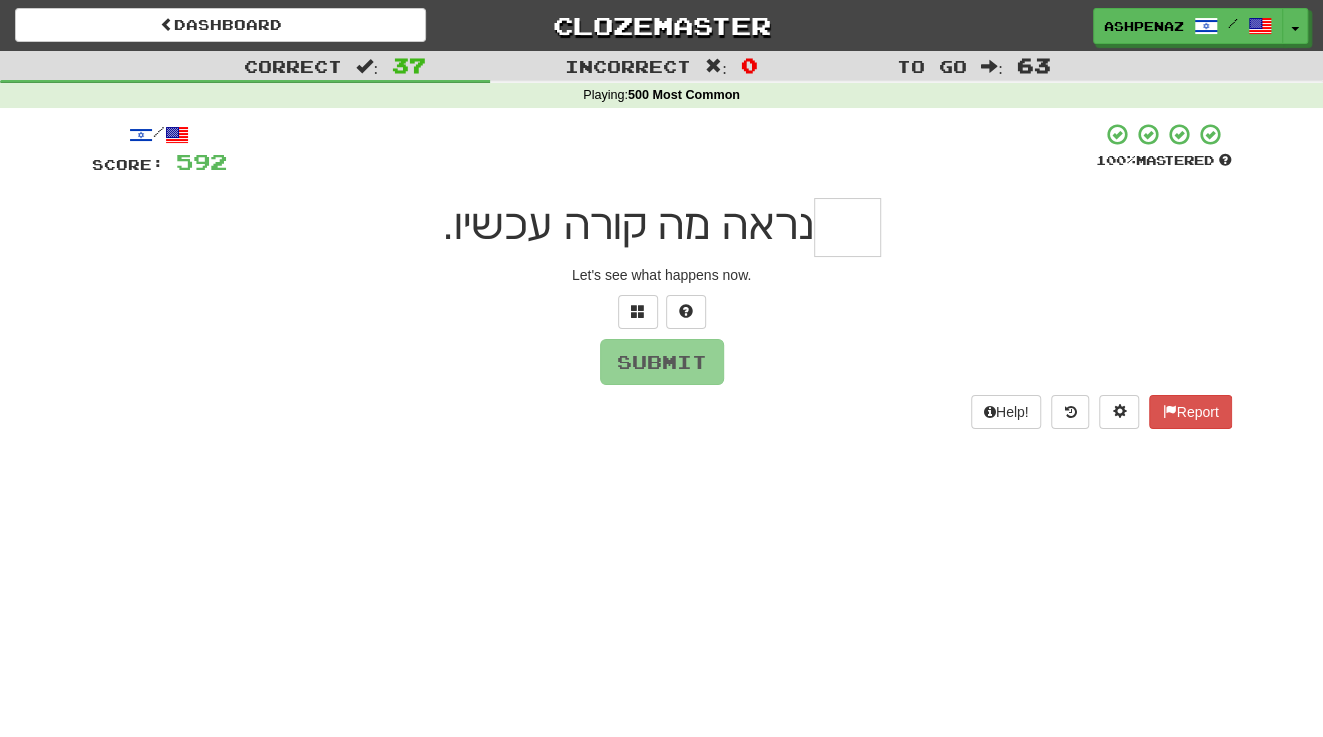 type on "*" 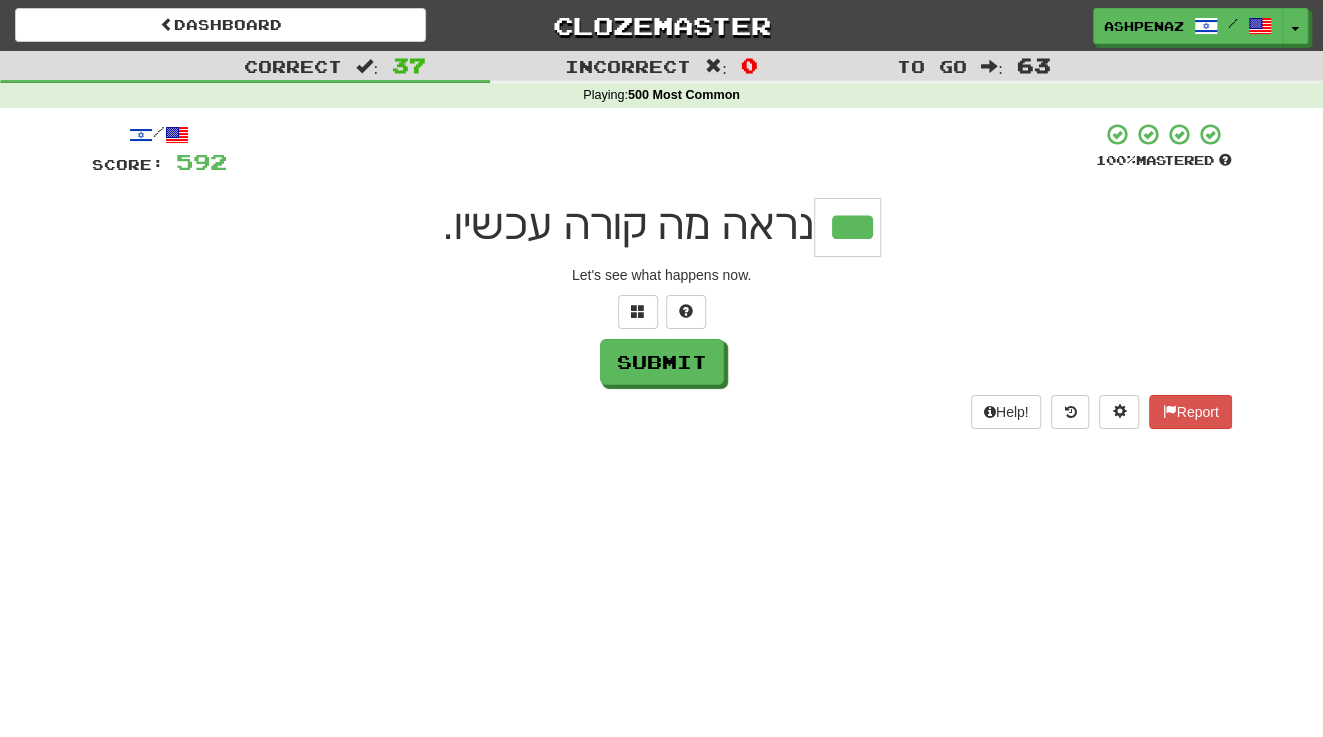 type on "***" 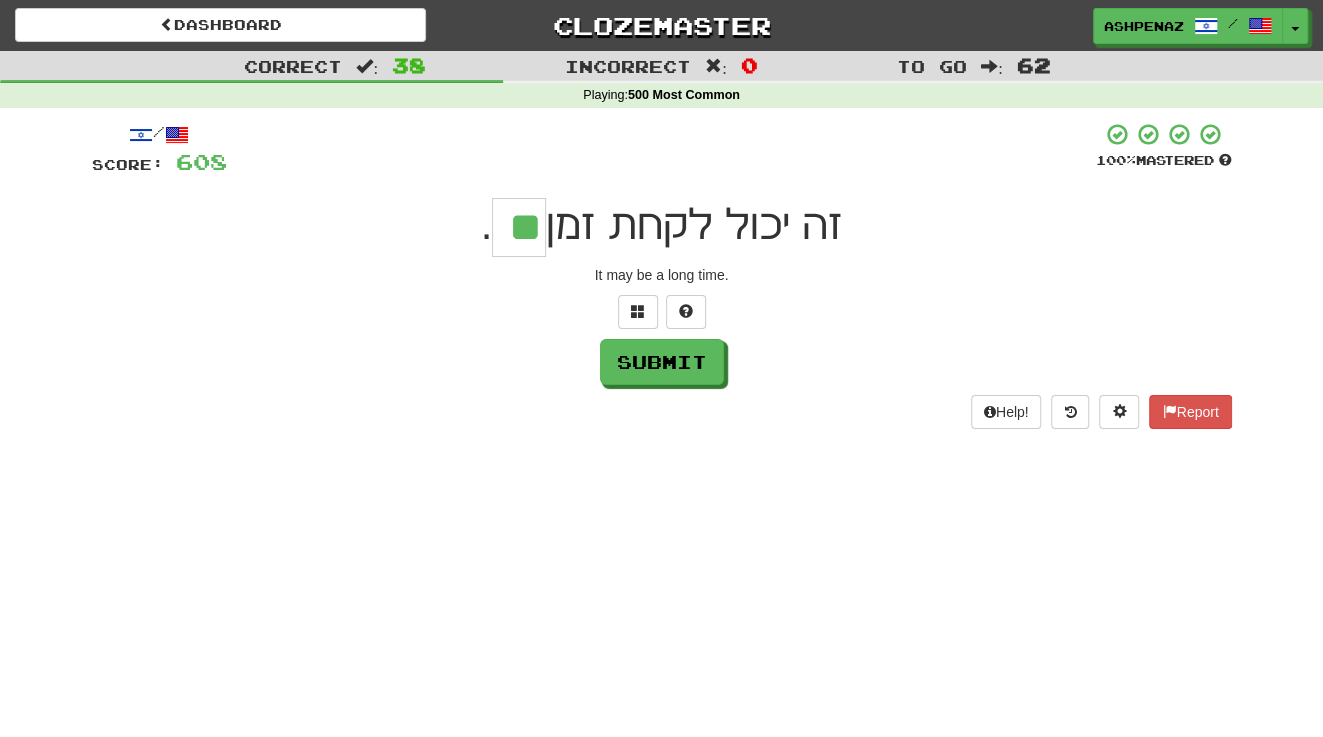 type on "**" 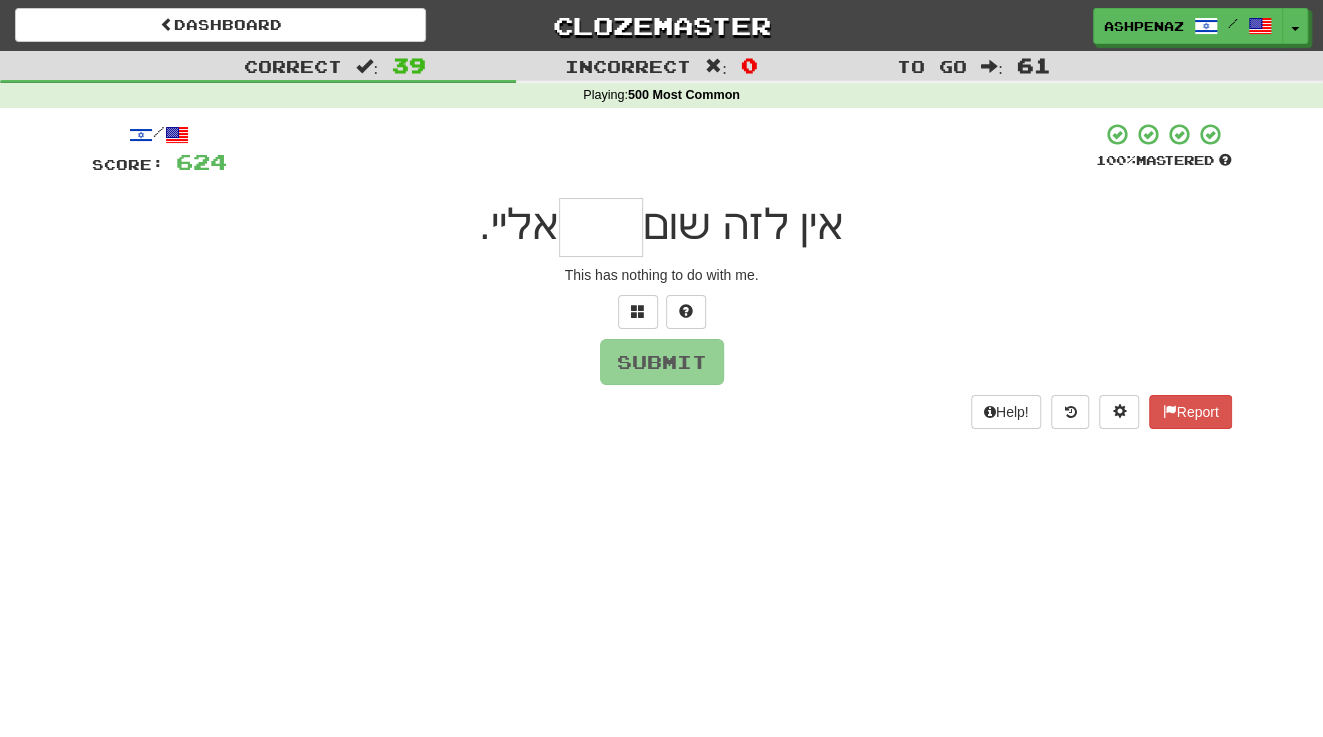 type on "*" 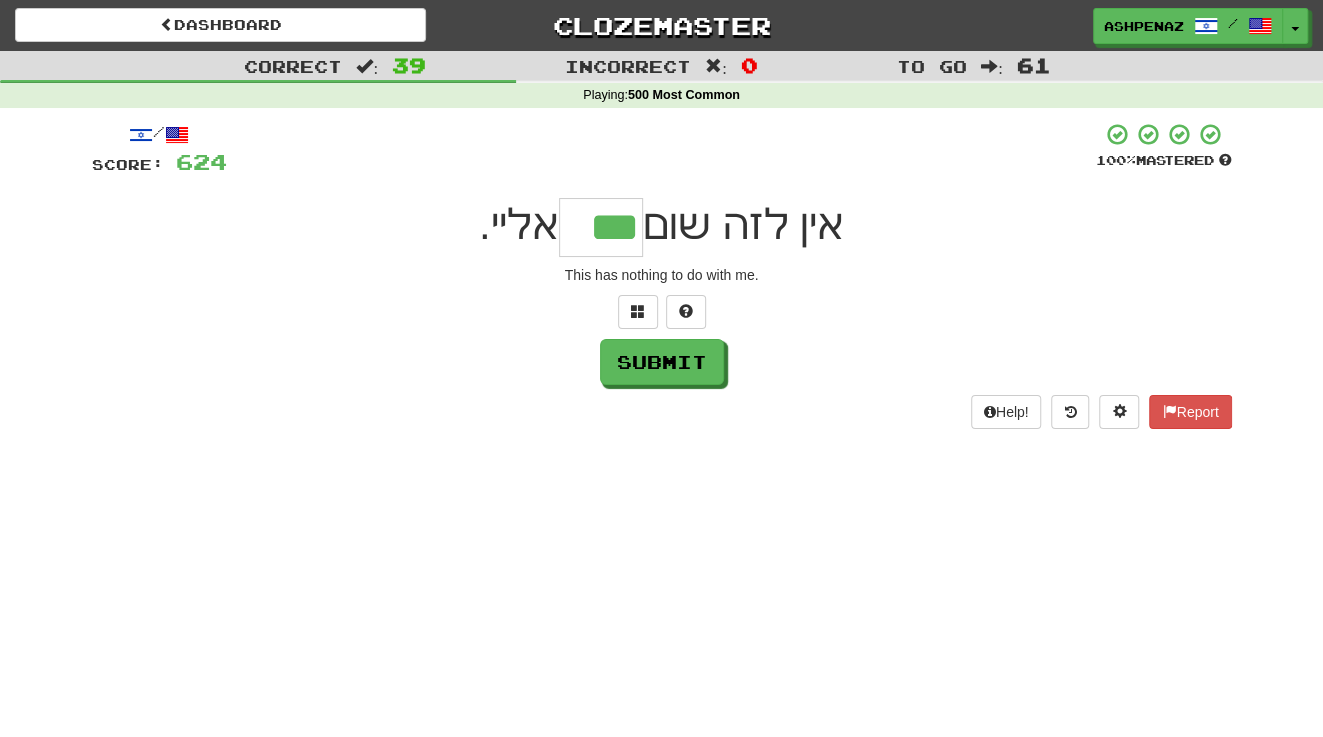 type on "***" 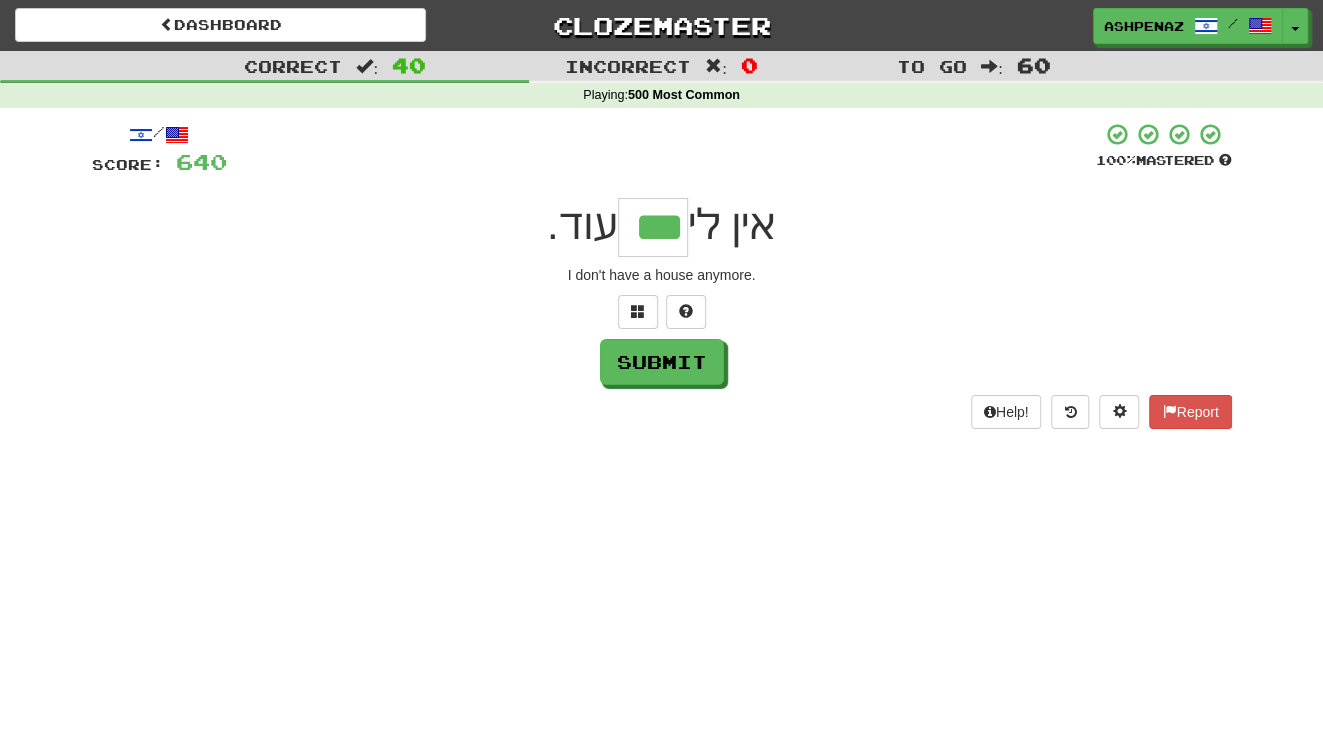 type on "***" 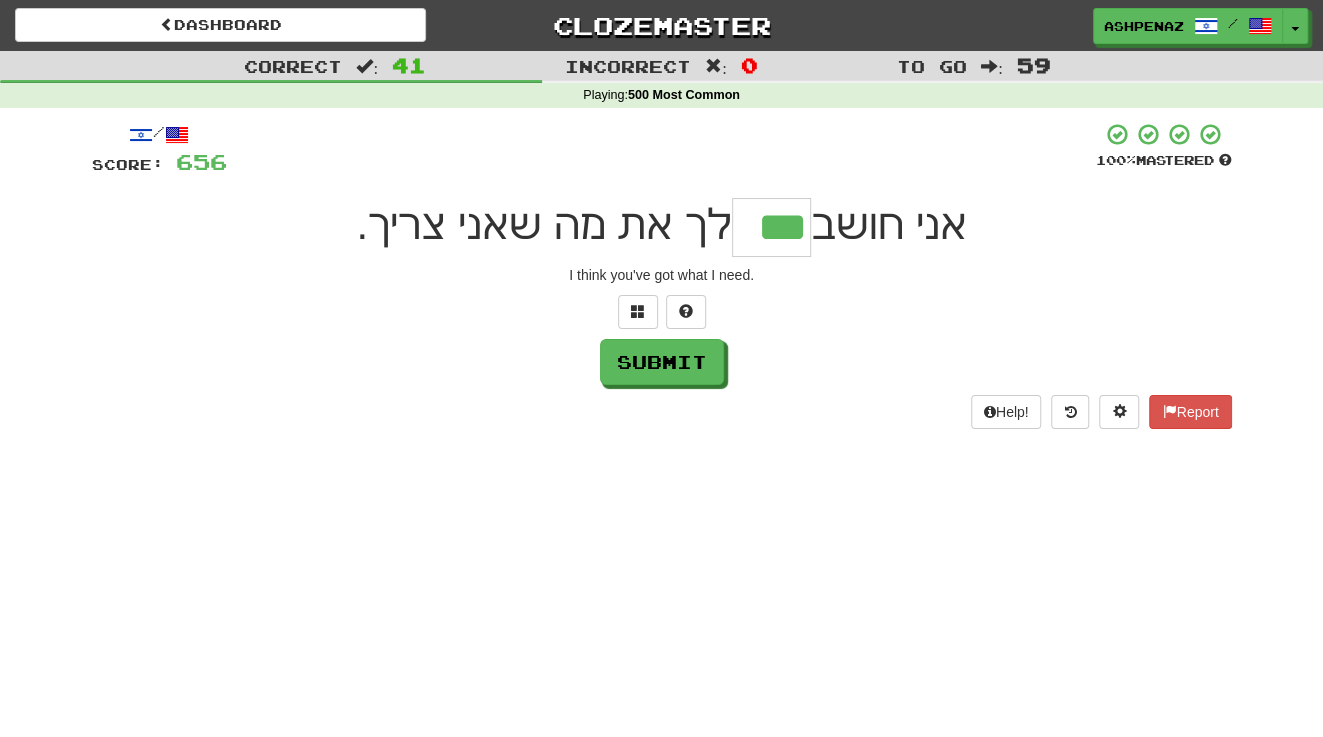 type on "***" 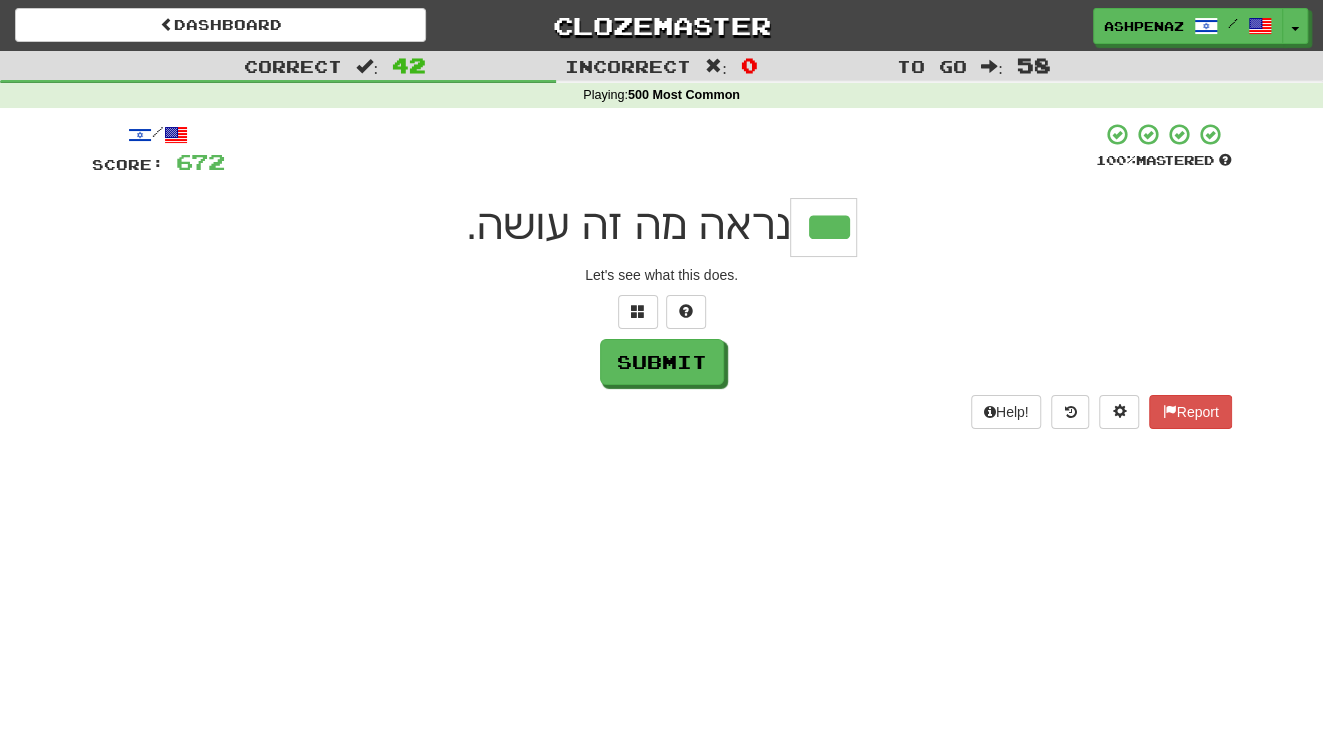 type on "***" 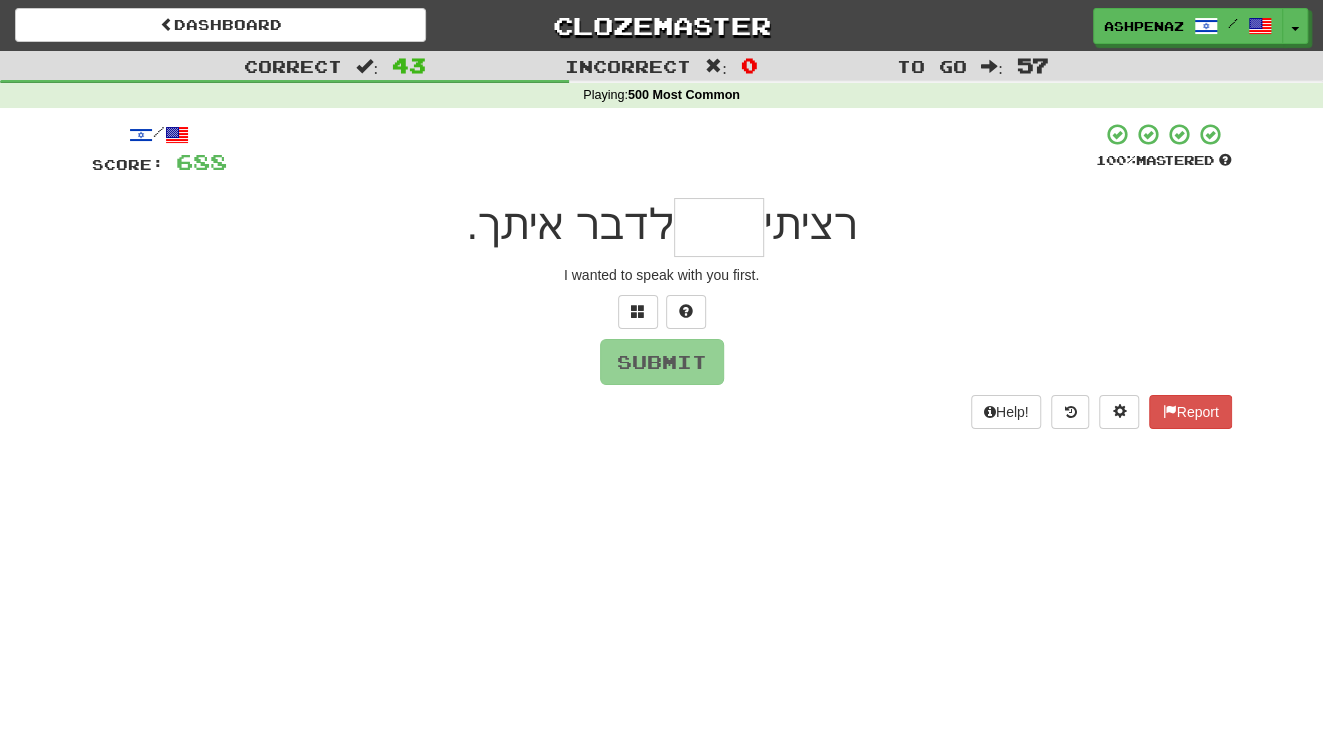 type on "*" 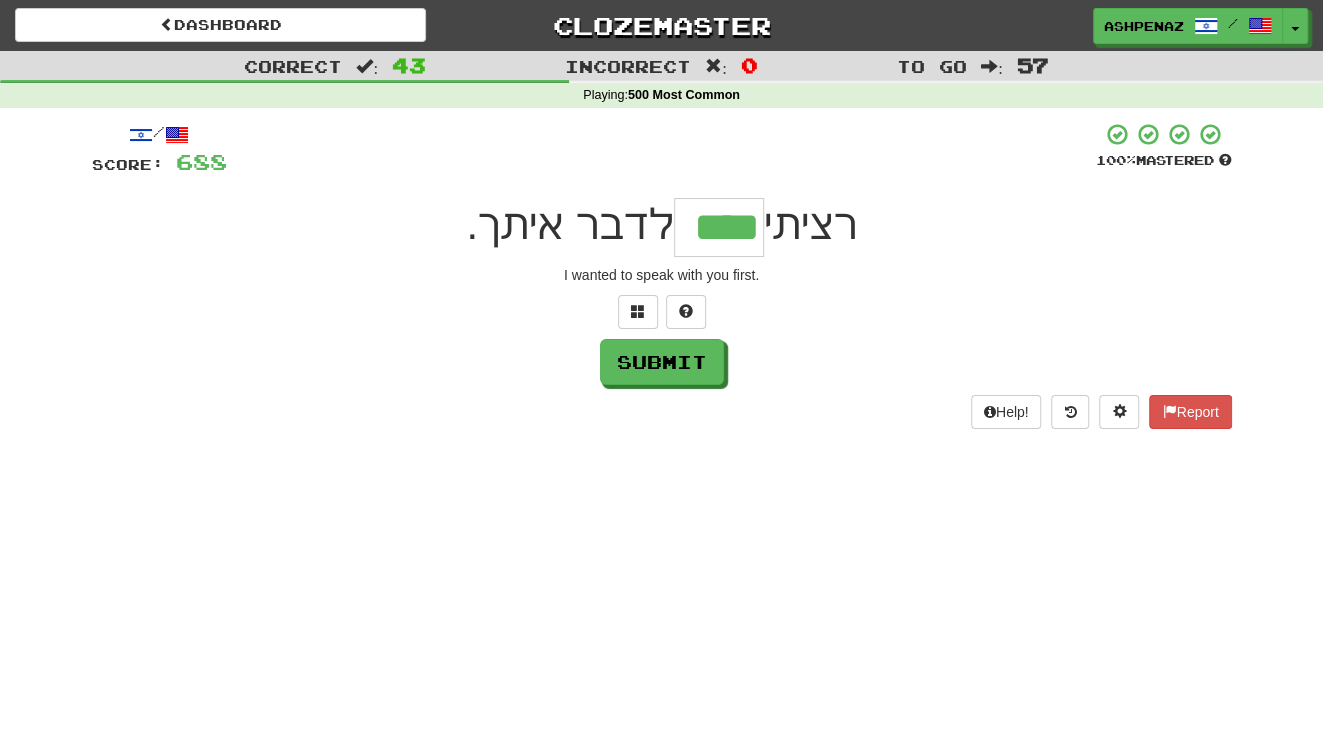 type on "****" 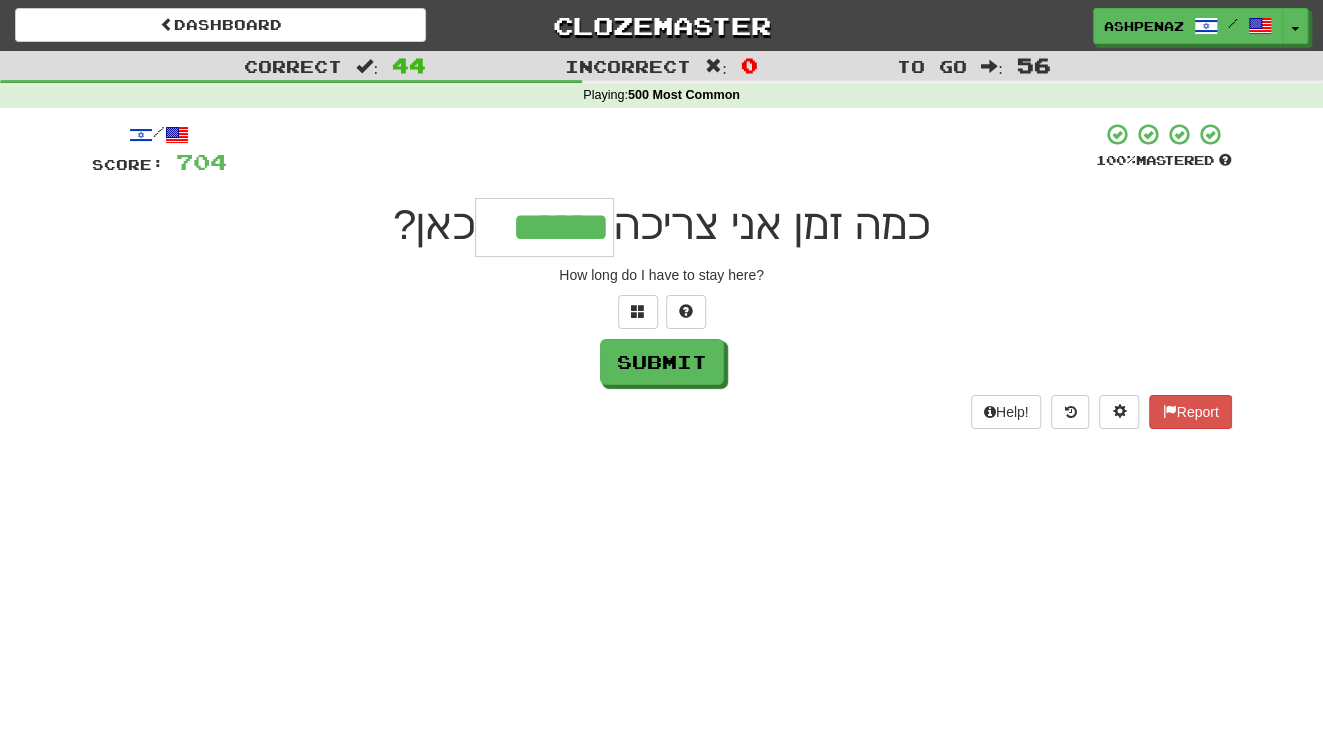 type on "******" 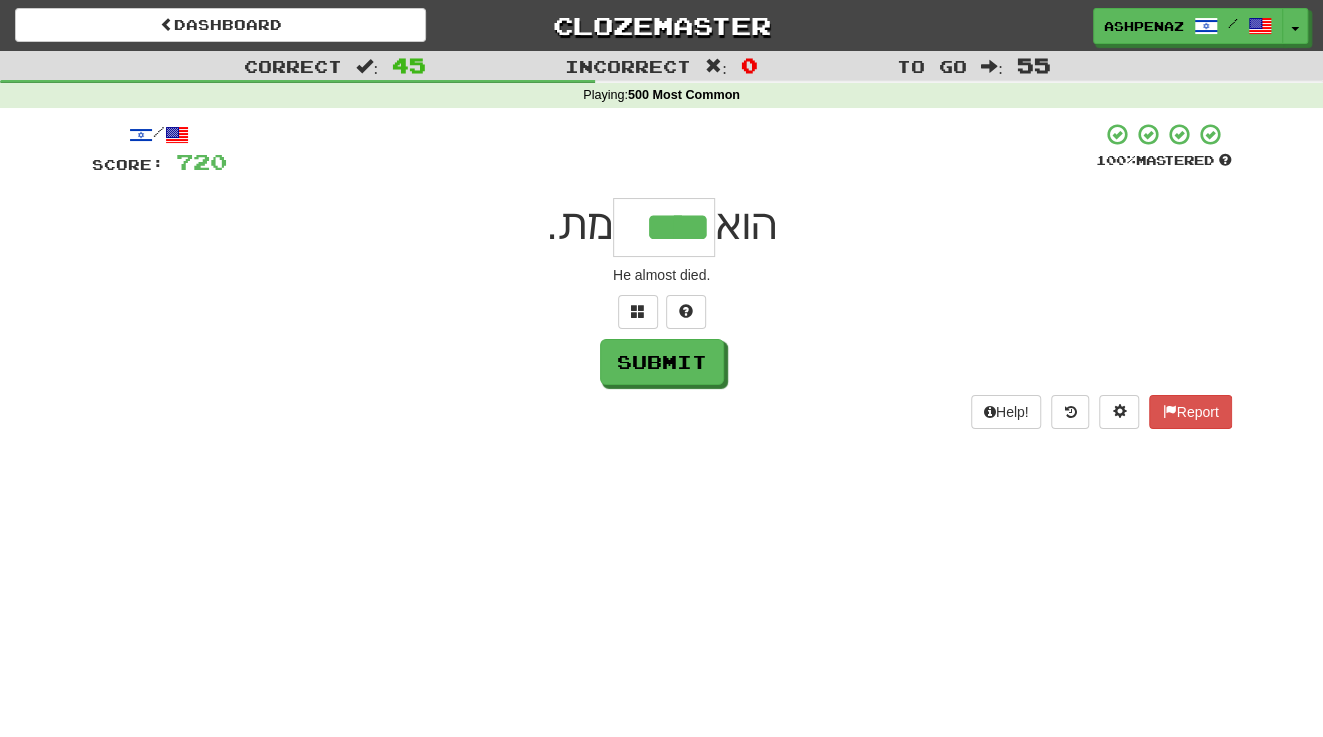 type on "****" 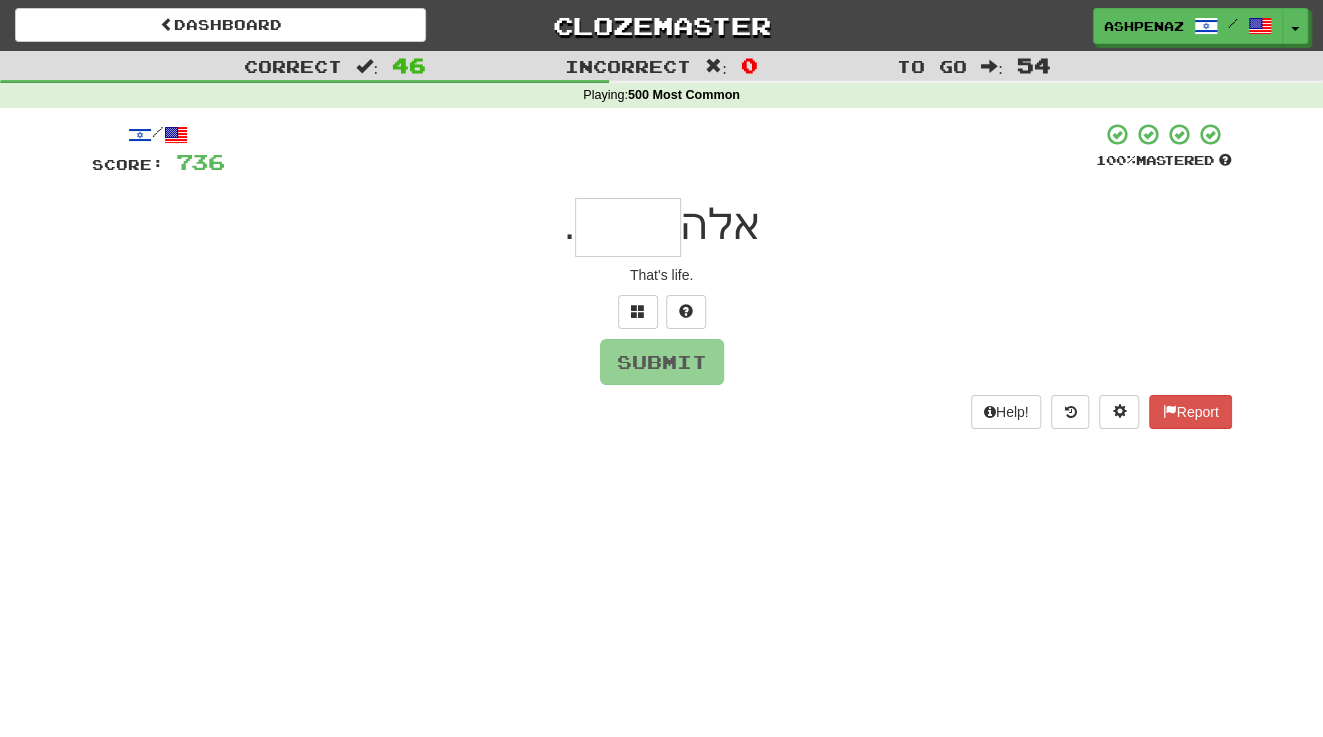 type on "*" 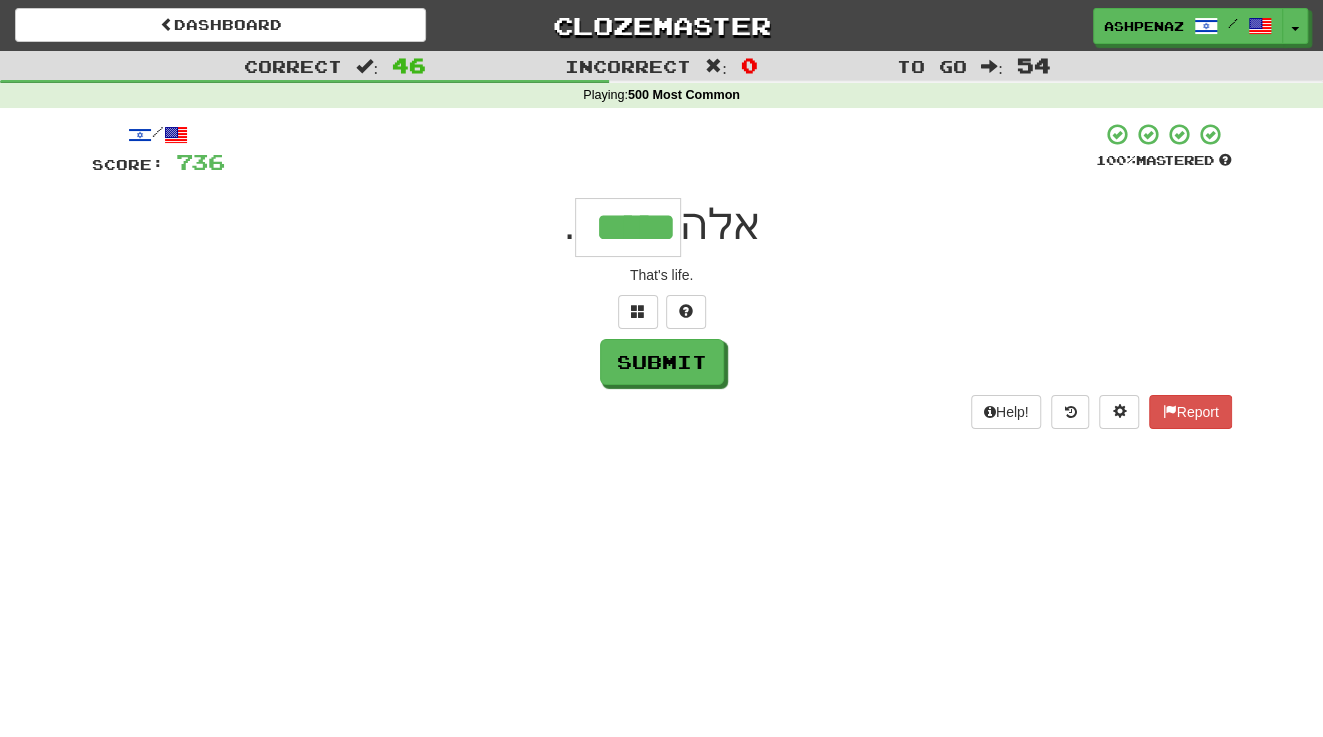 type on "*****" 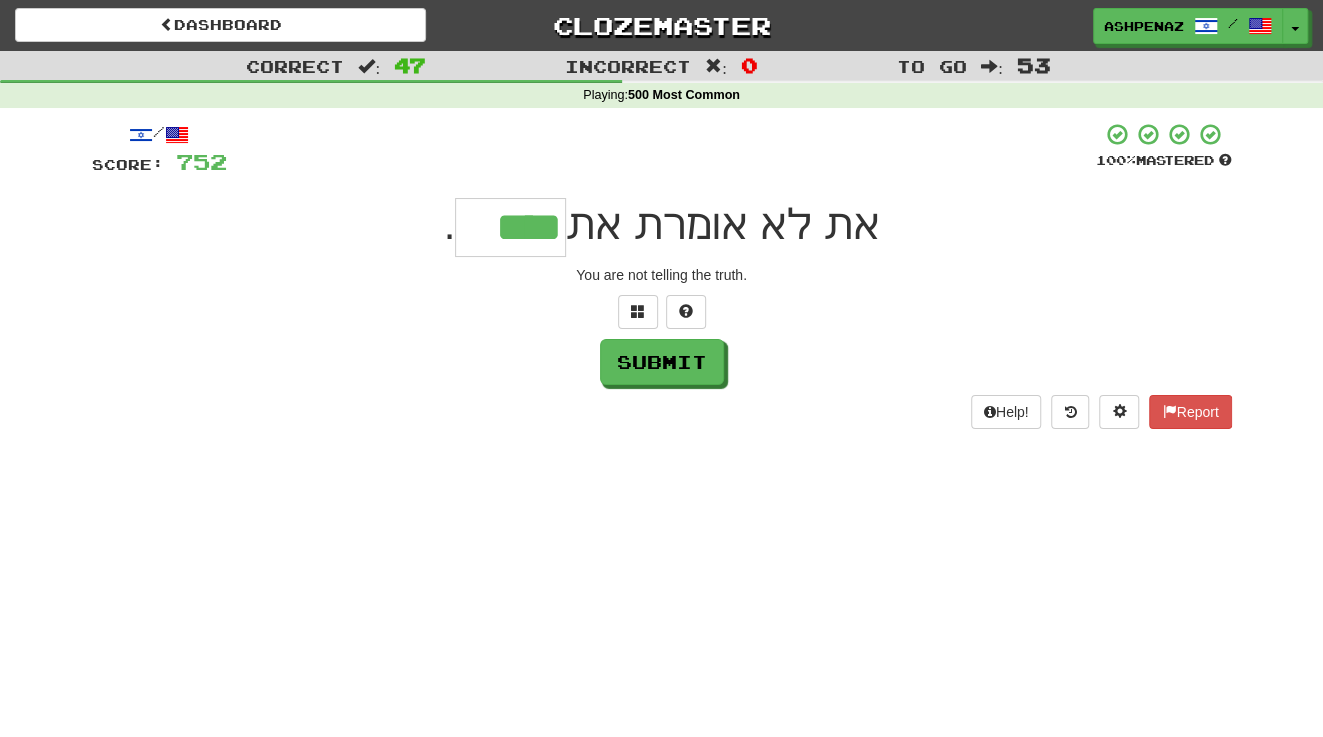 type on "****" 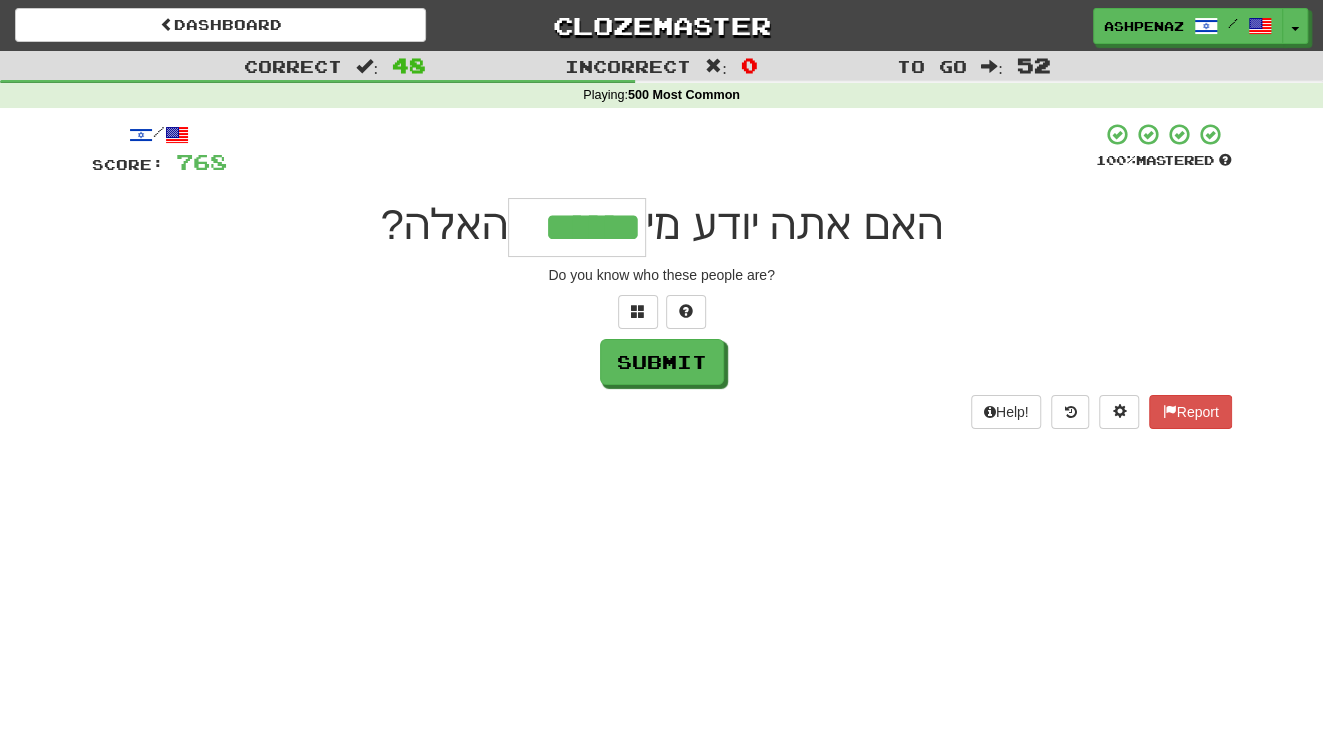 type on "******" 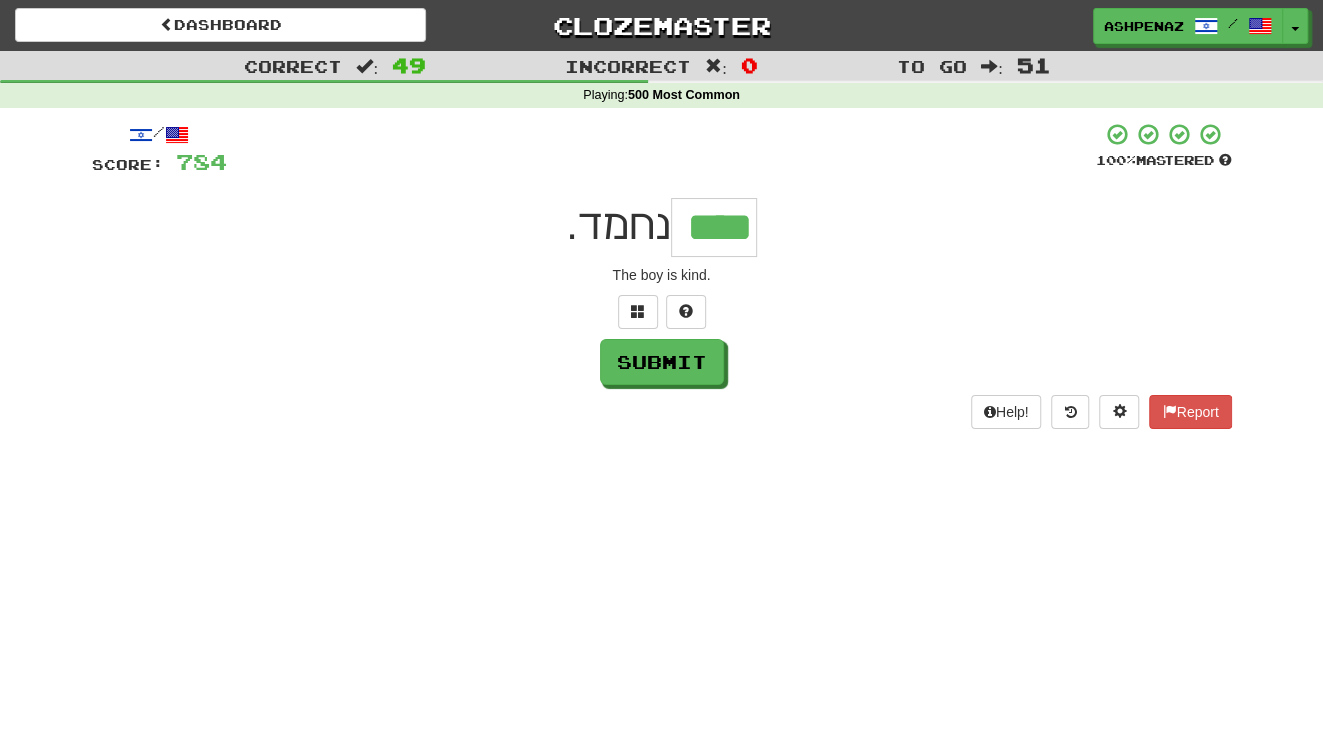 type on "****" 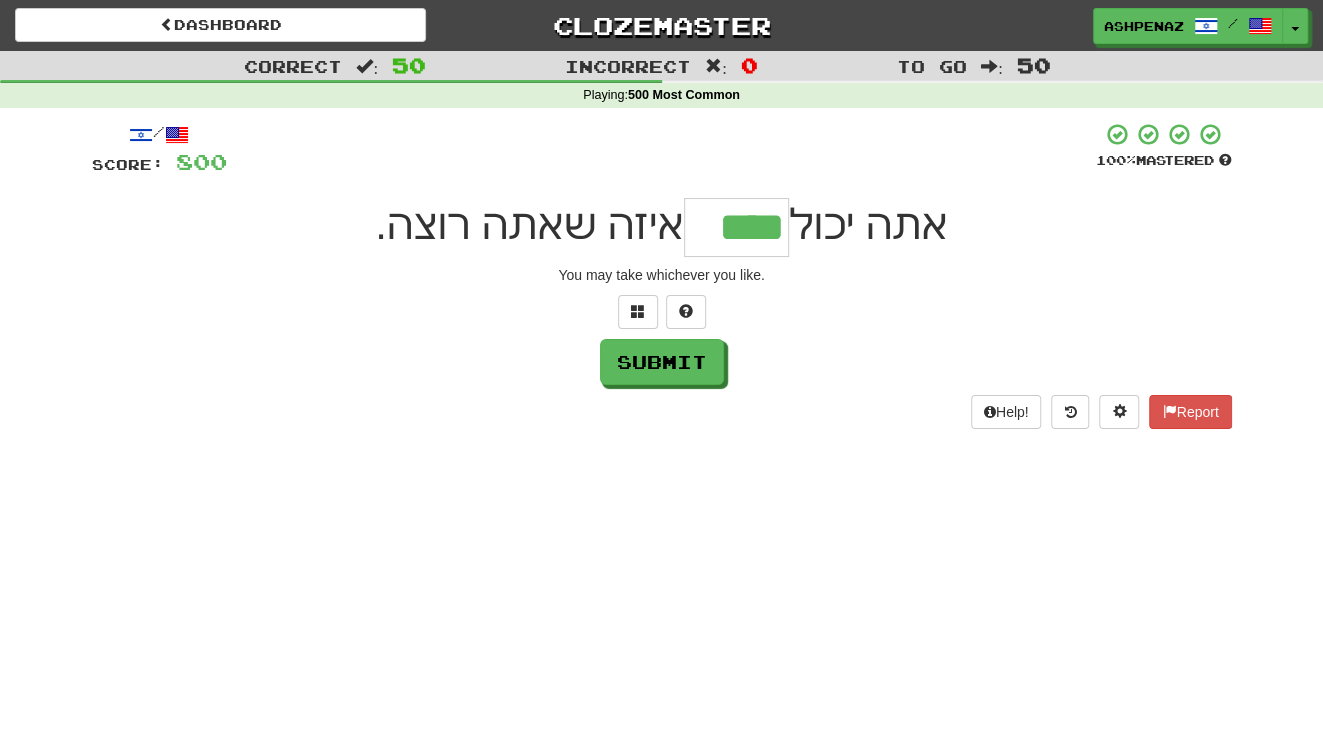 type on "****" 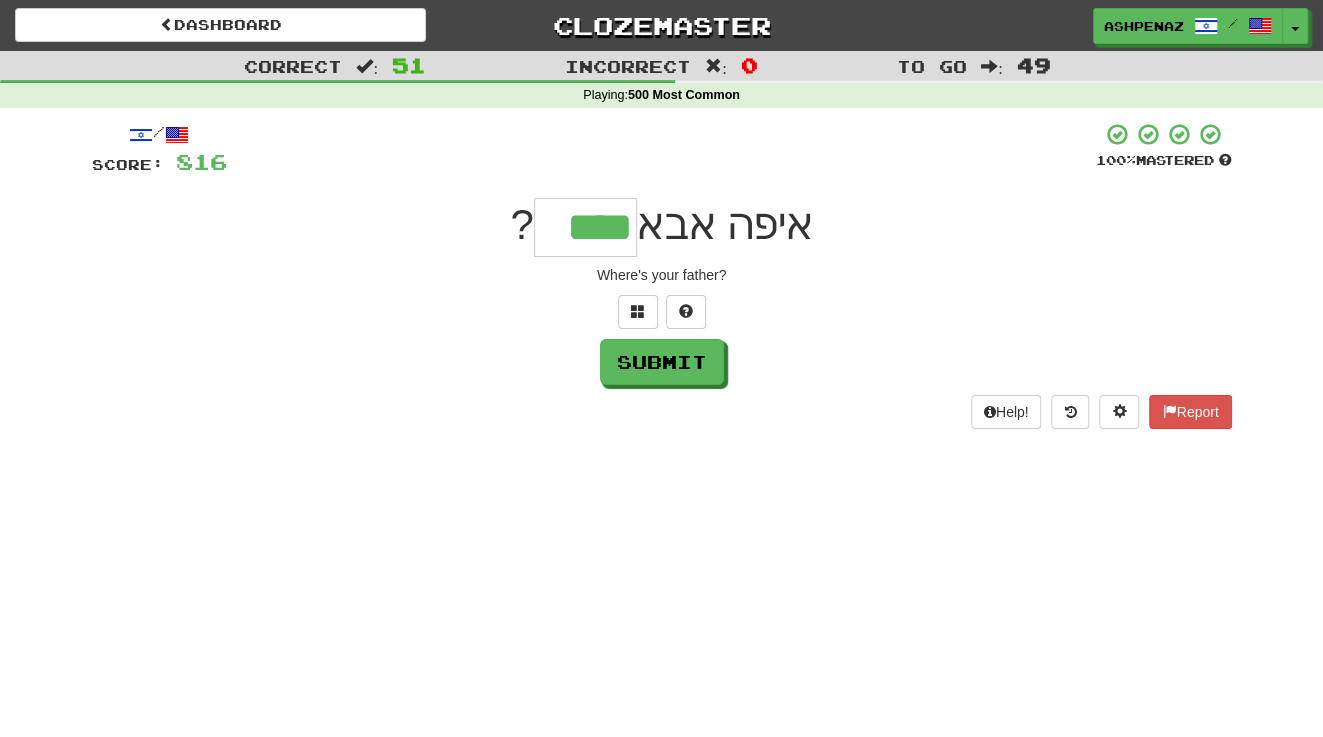 type on "****" 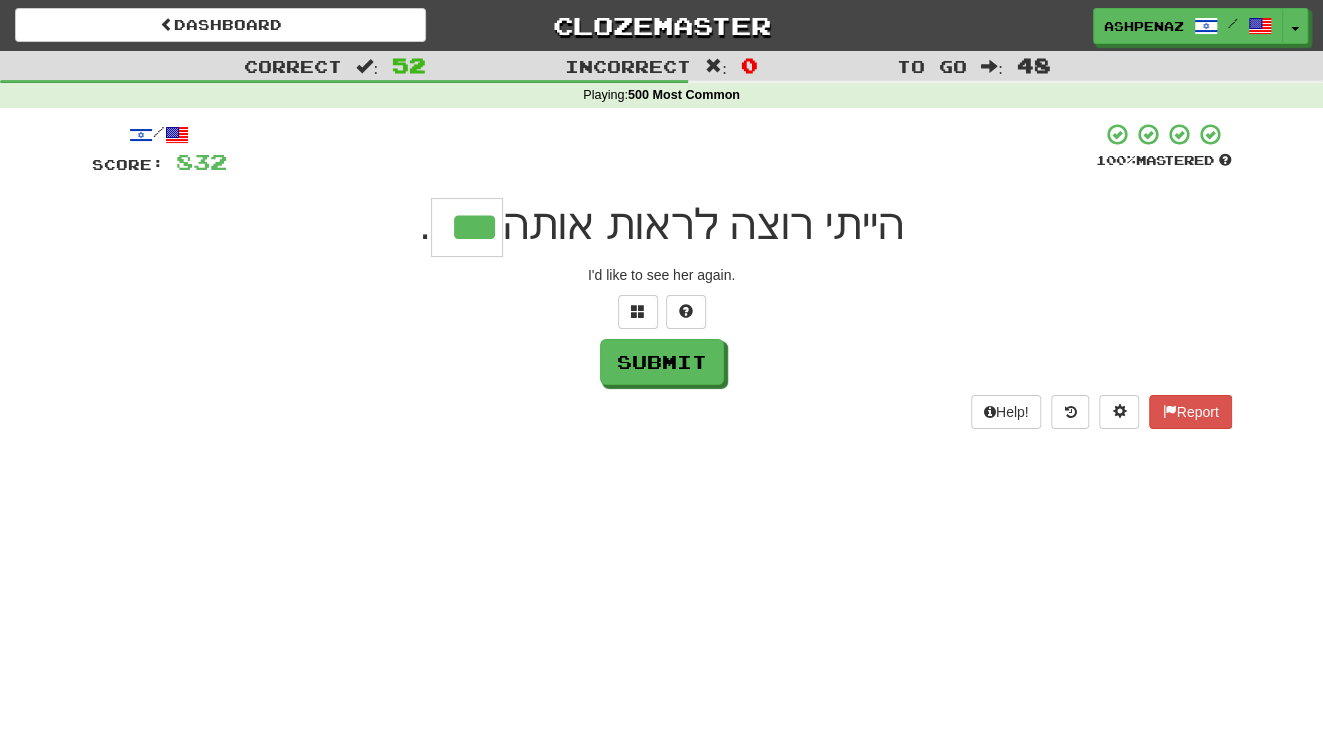 type on "***" 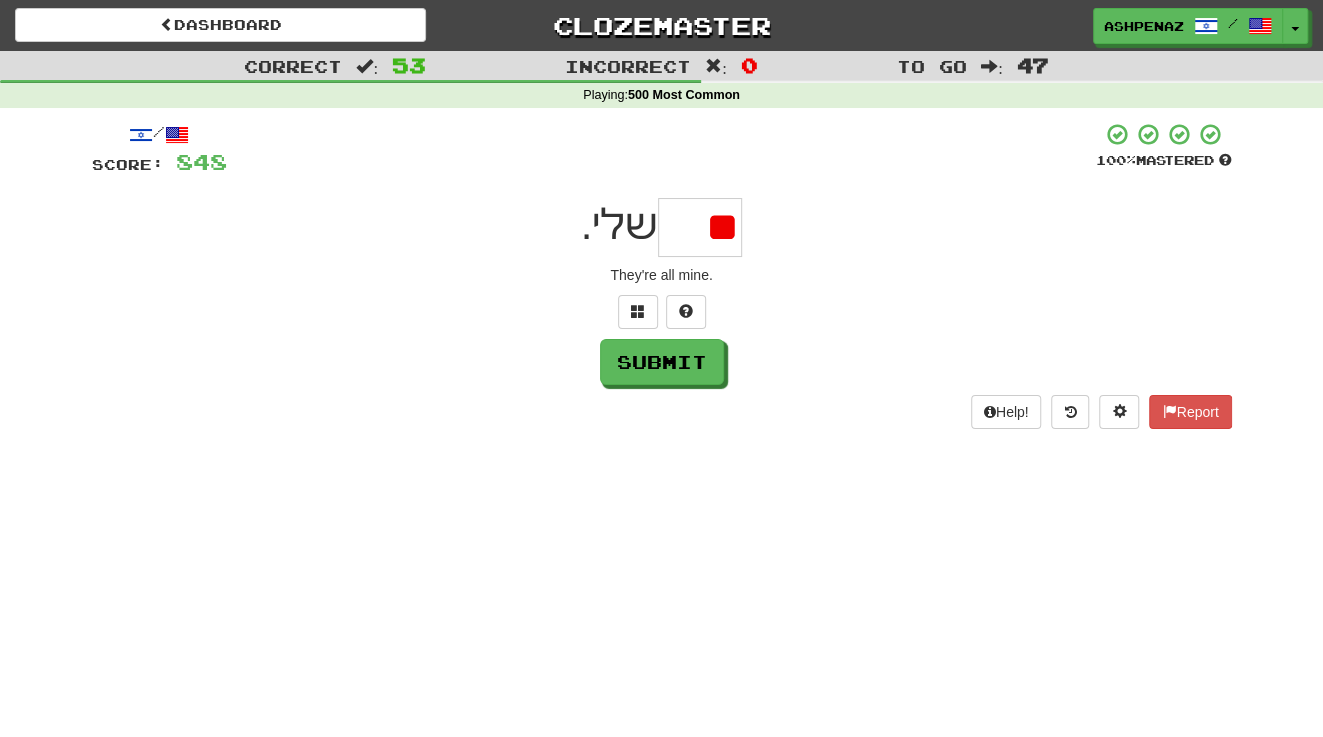 type on "*" 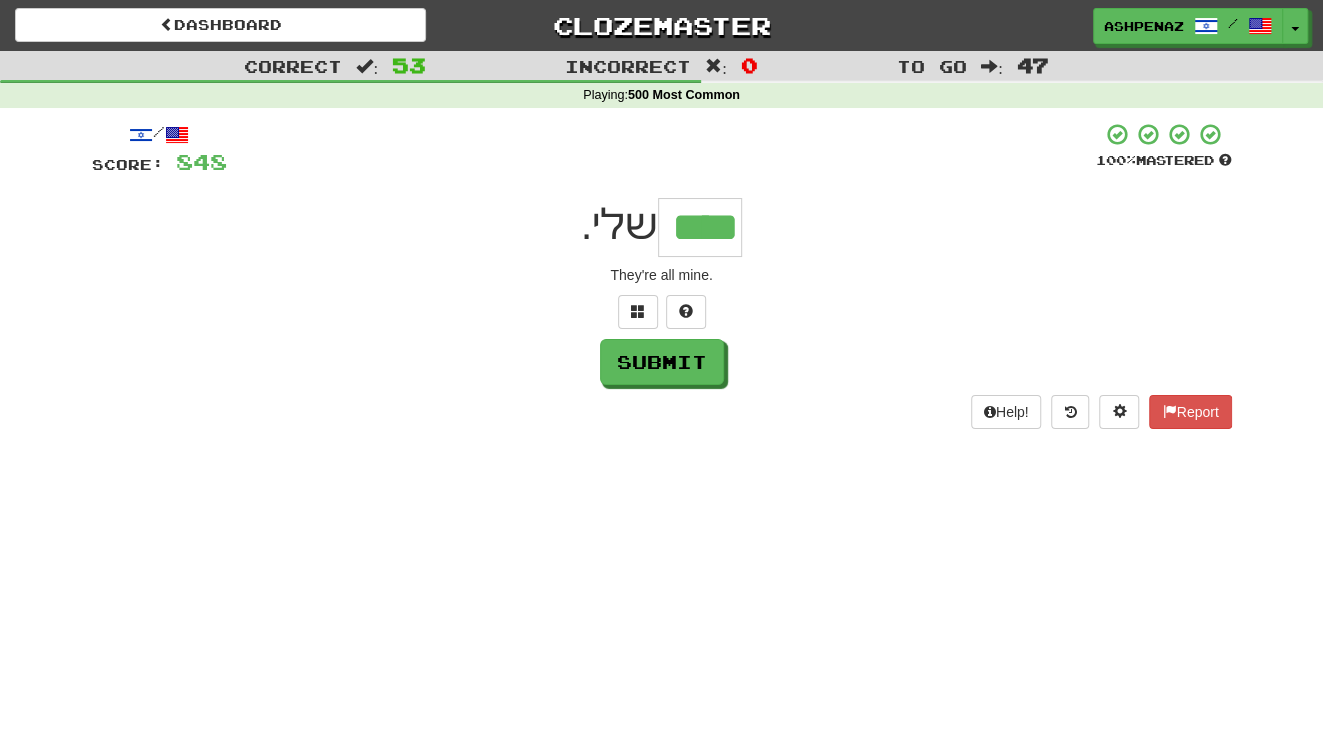 type on "****" 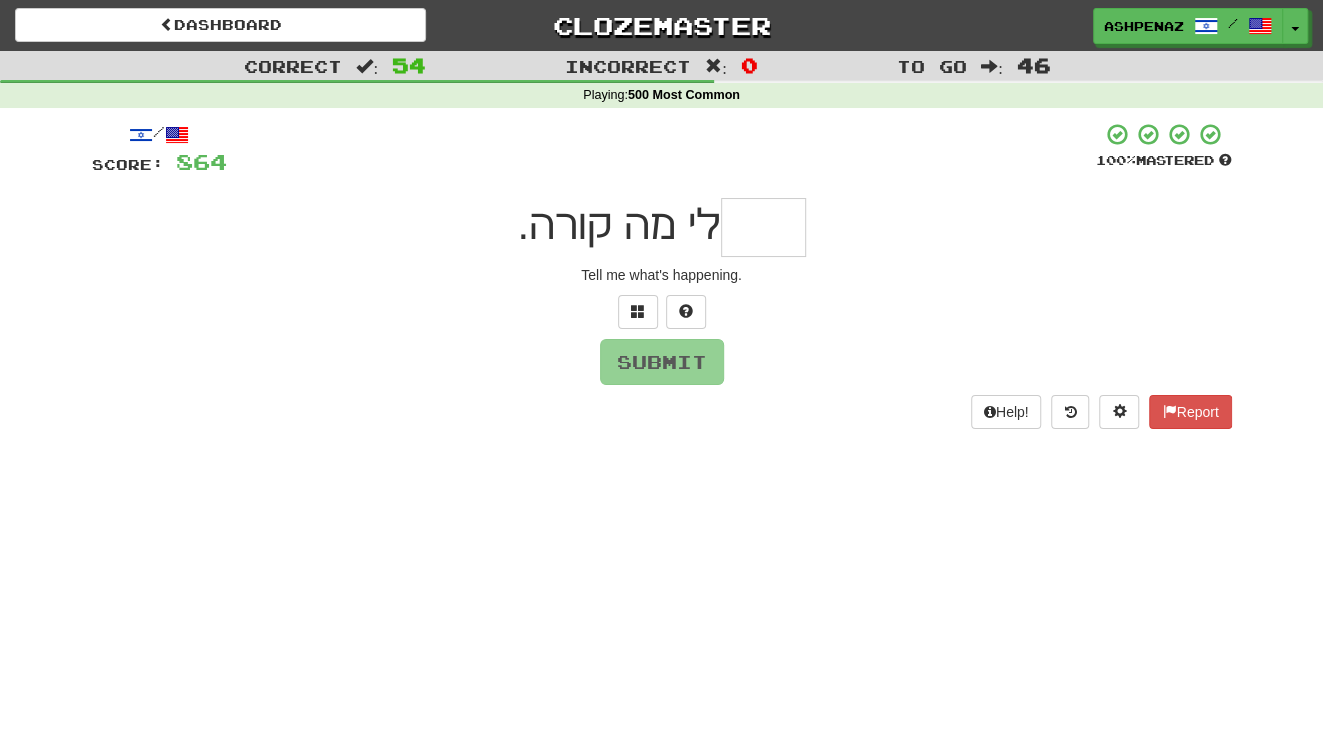type on "*" 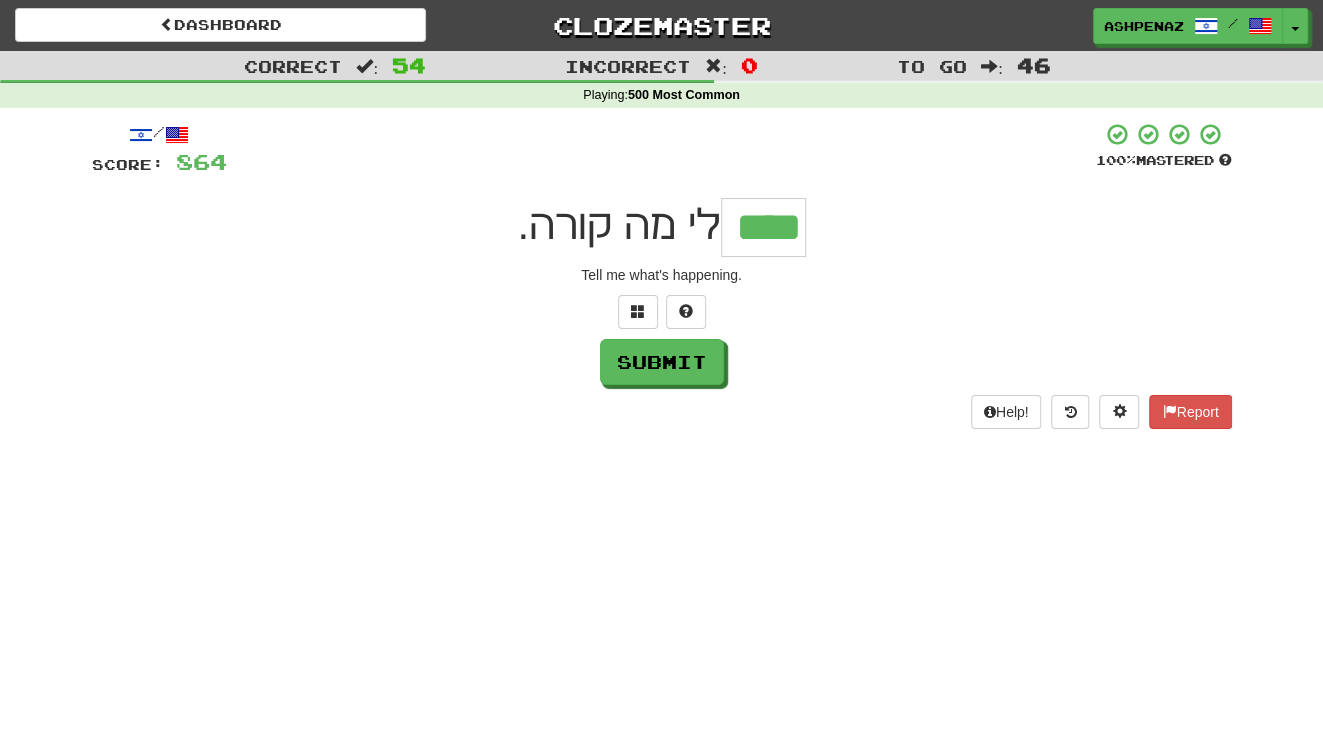 type on "****" 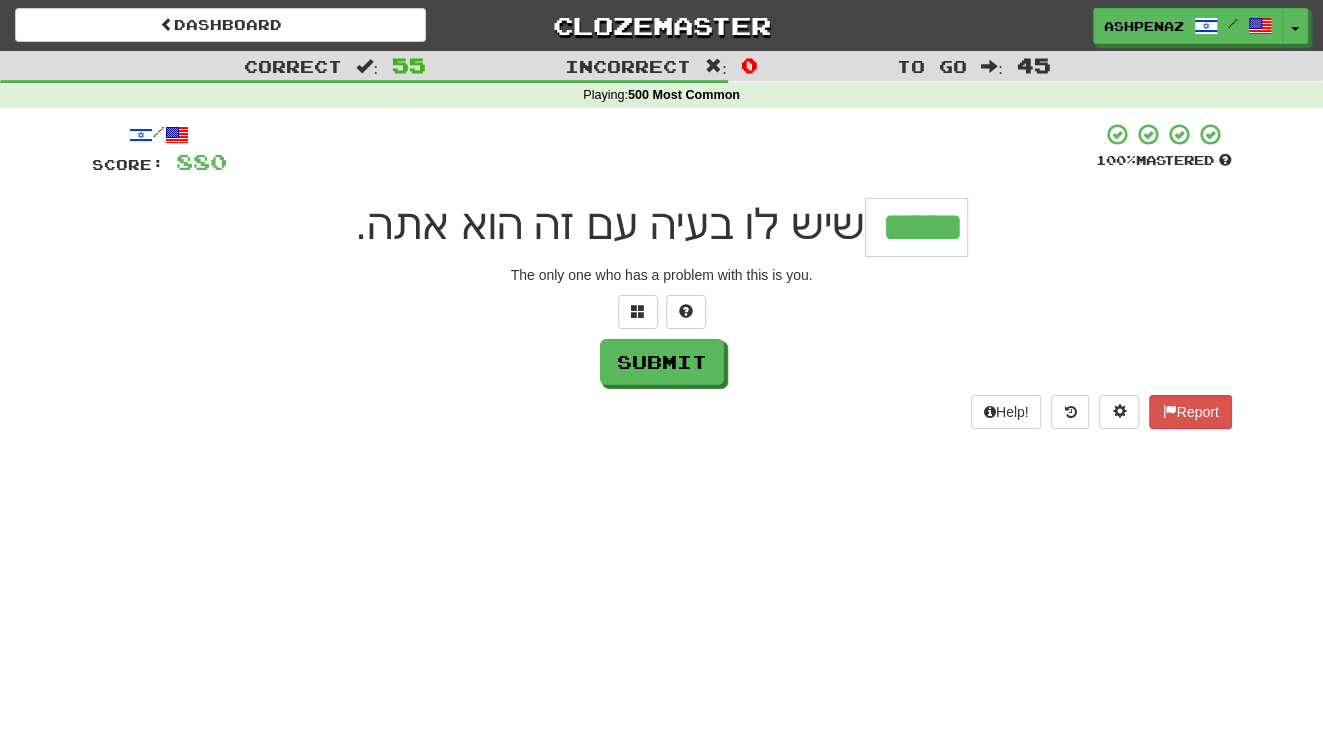 type on "*****" 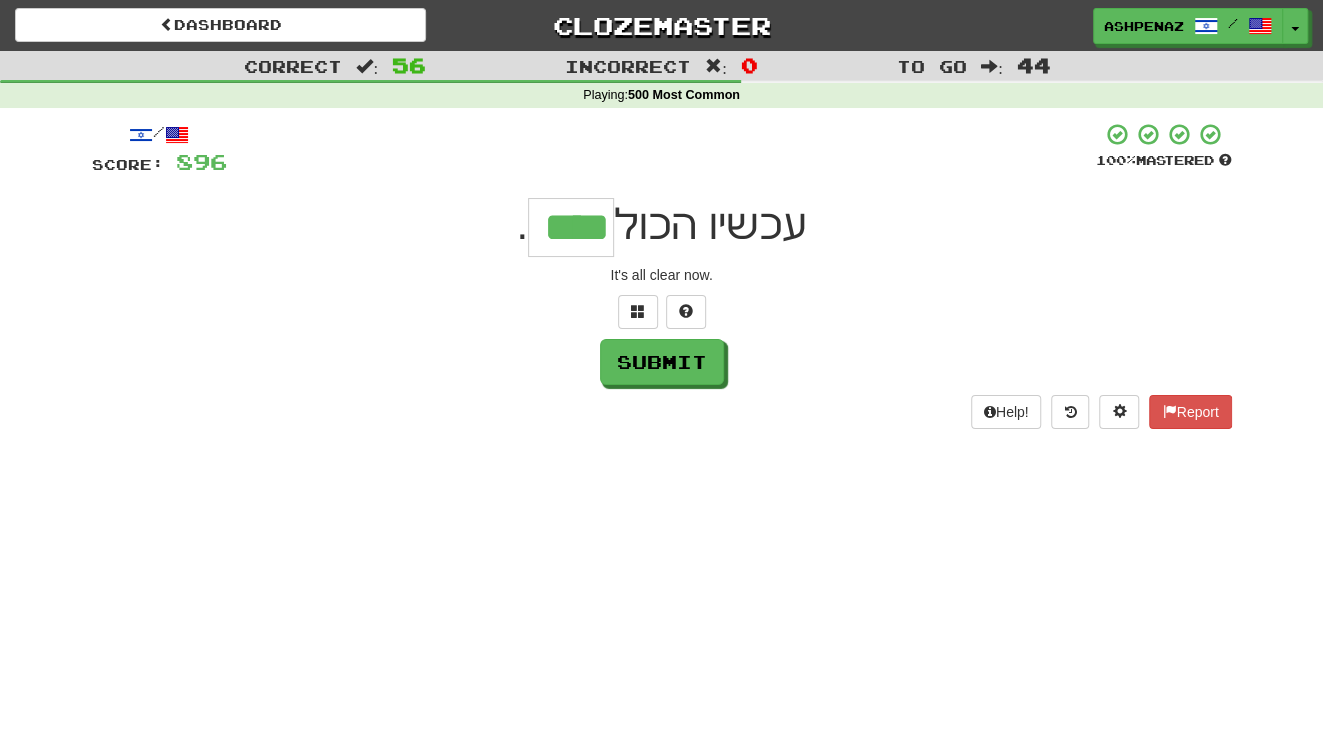 type on "****" 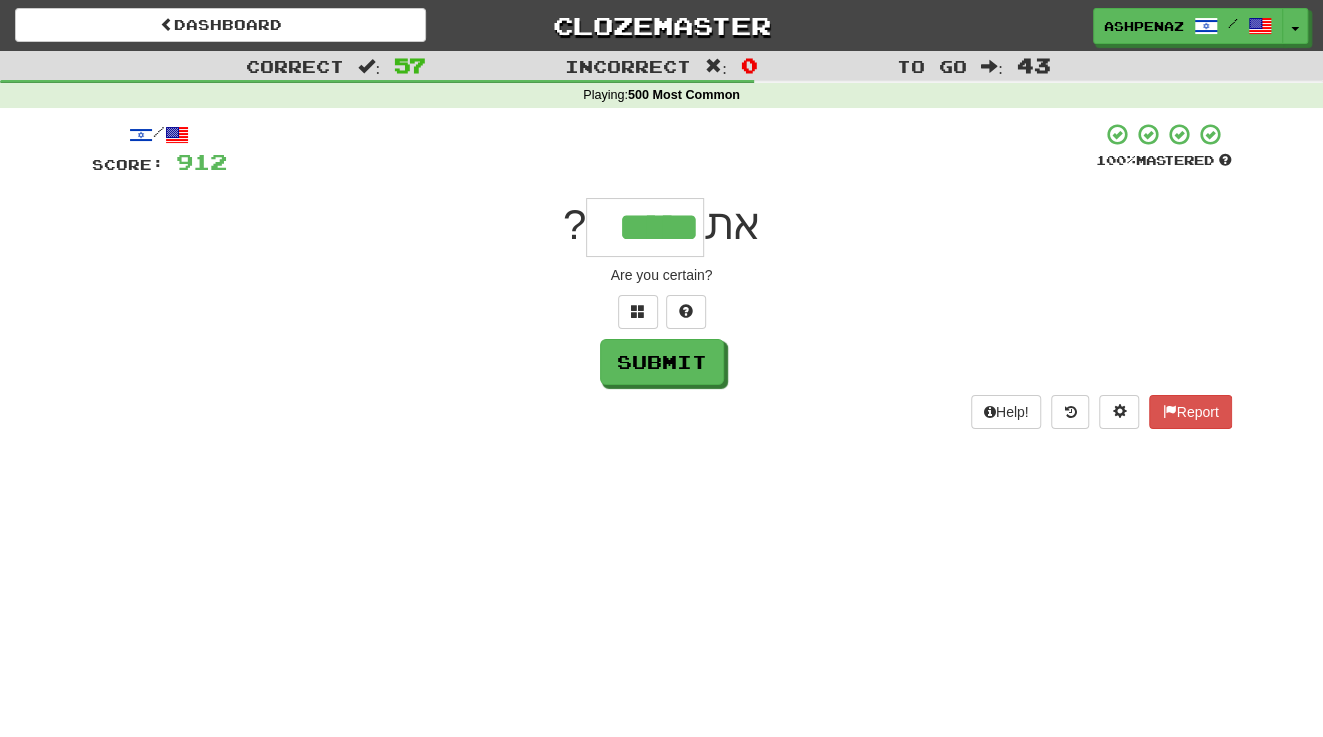 type on "*****" 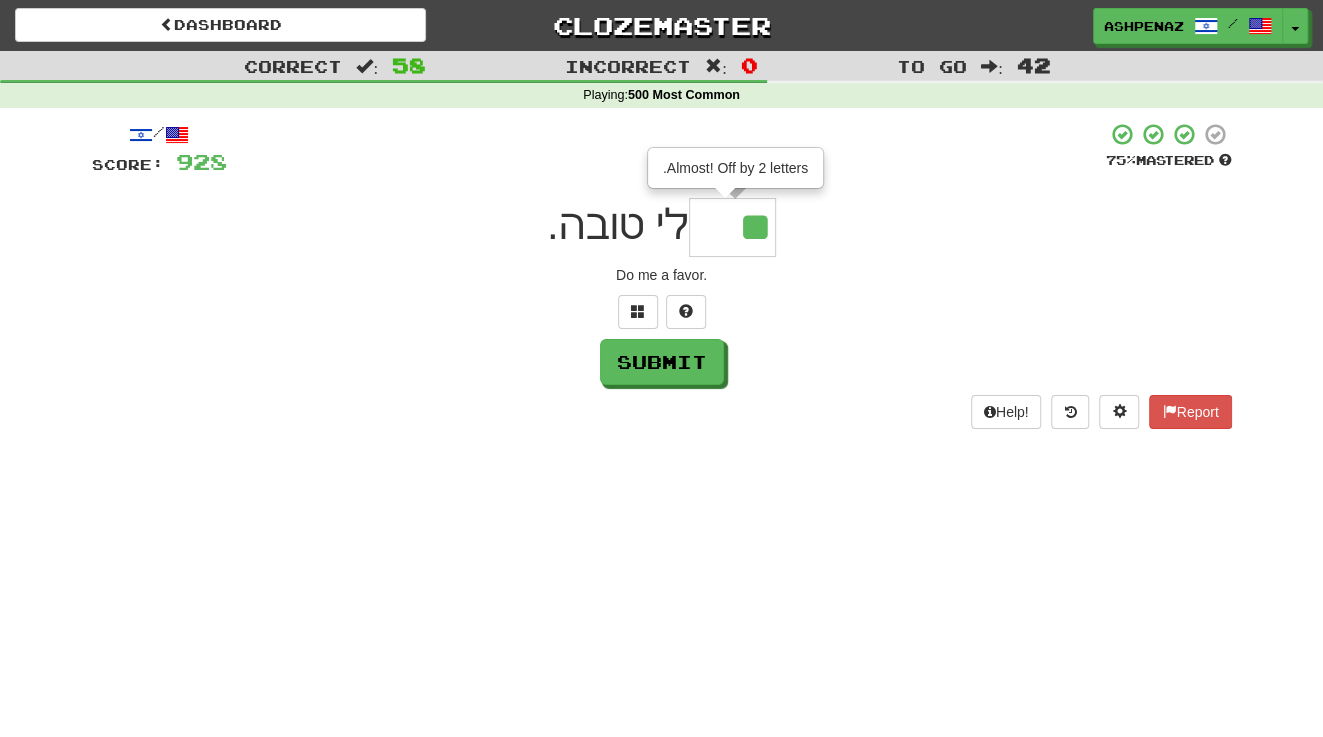 type on "*" 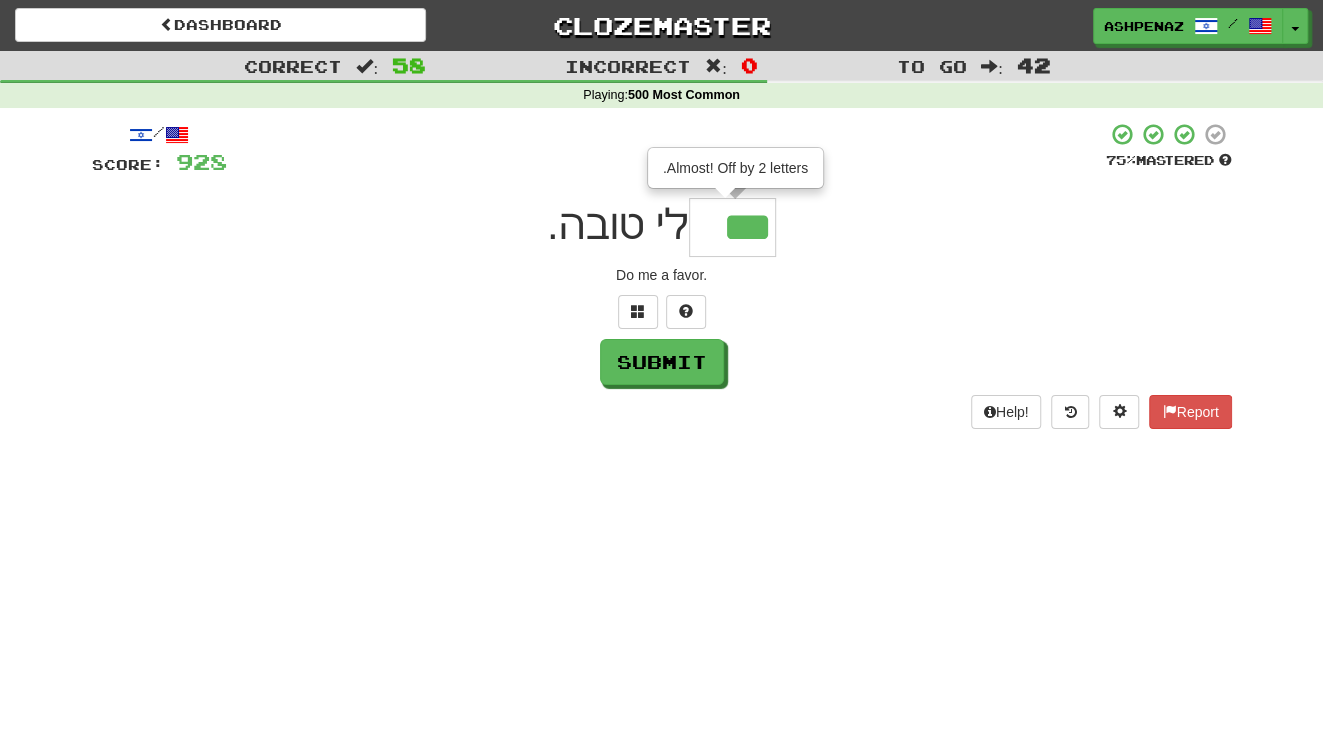 type on "***" 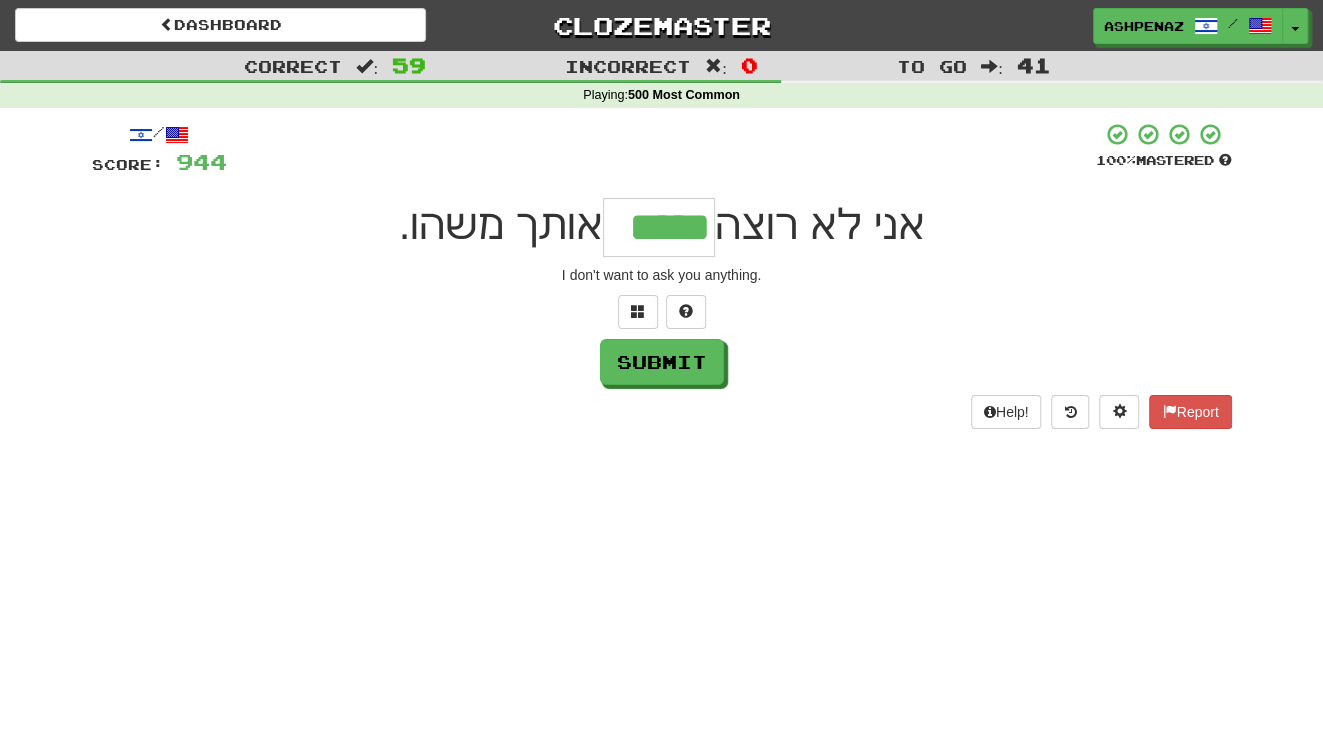 type on "*****" 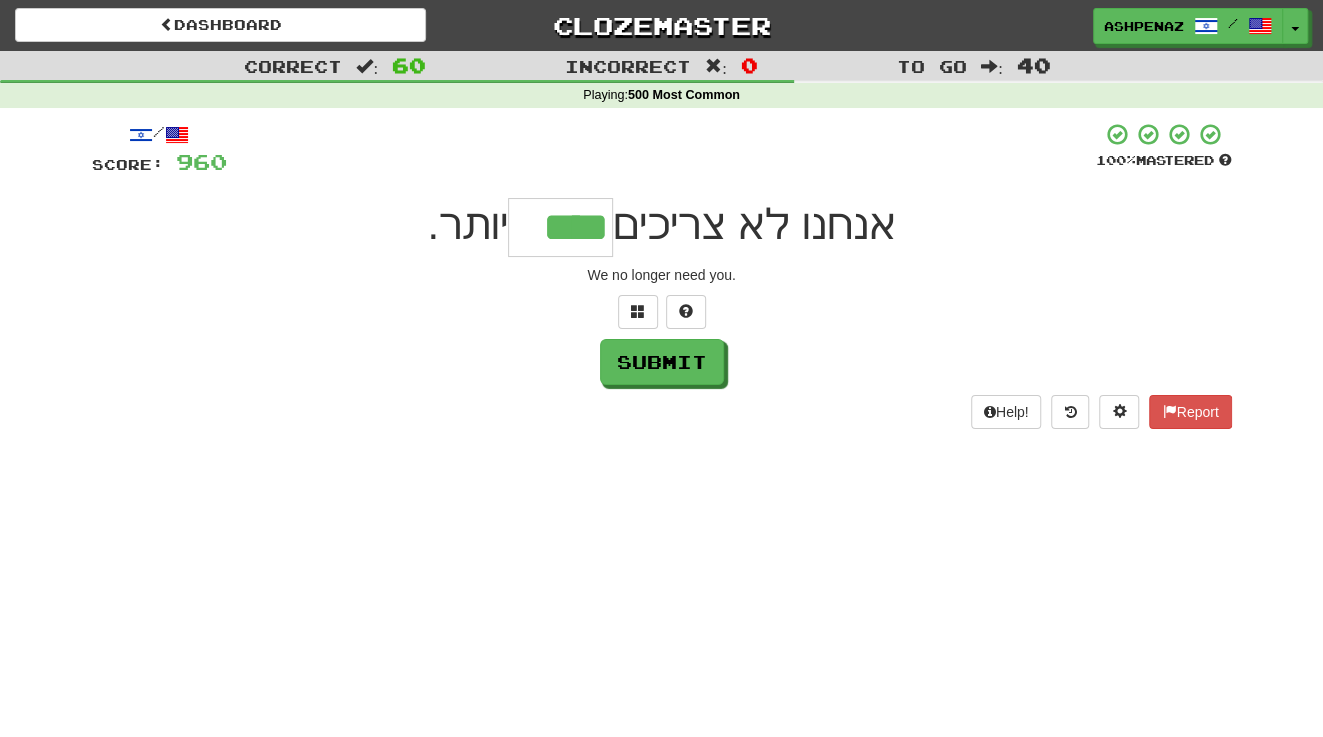 type on "****" 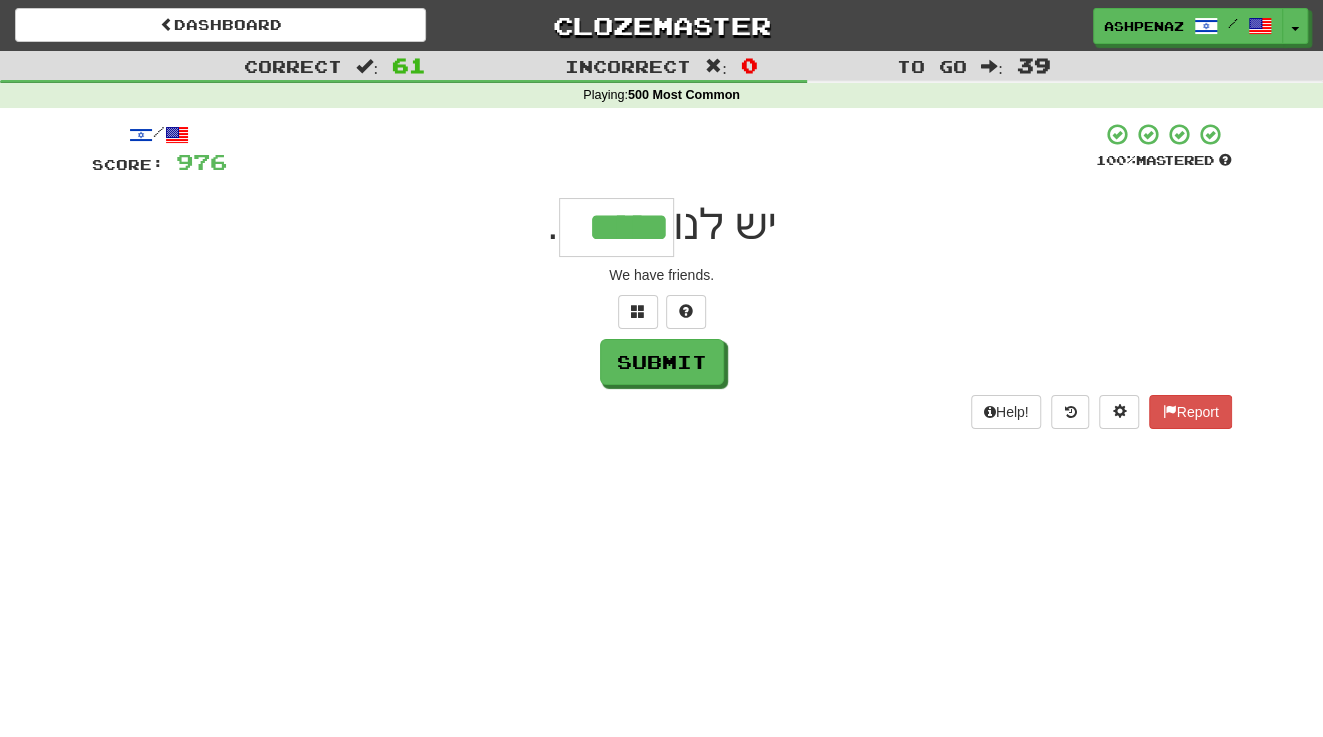type on "*****" 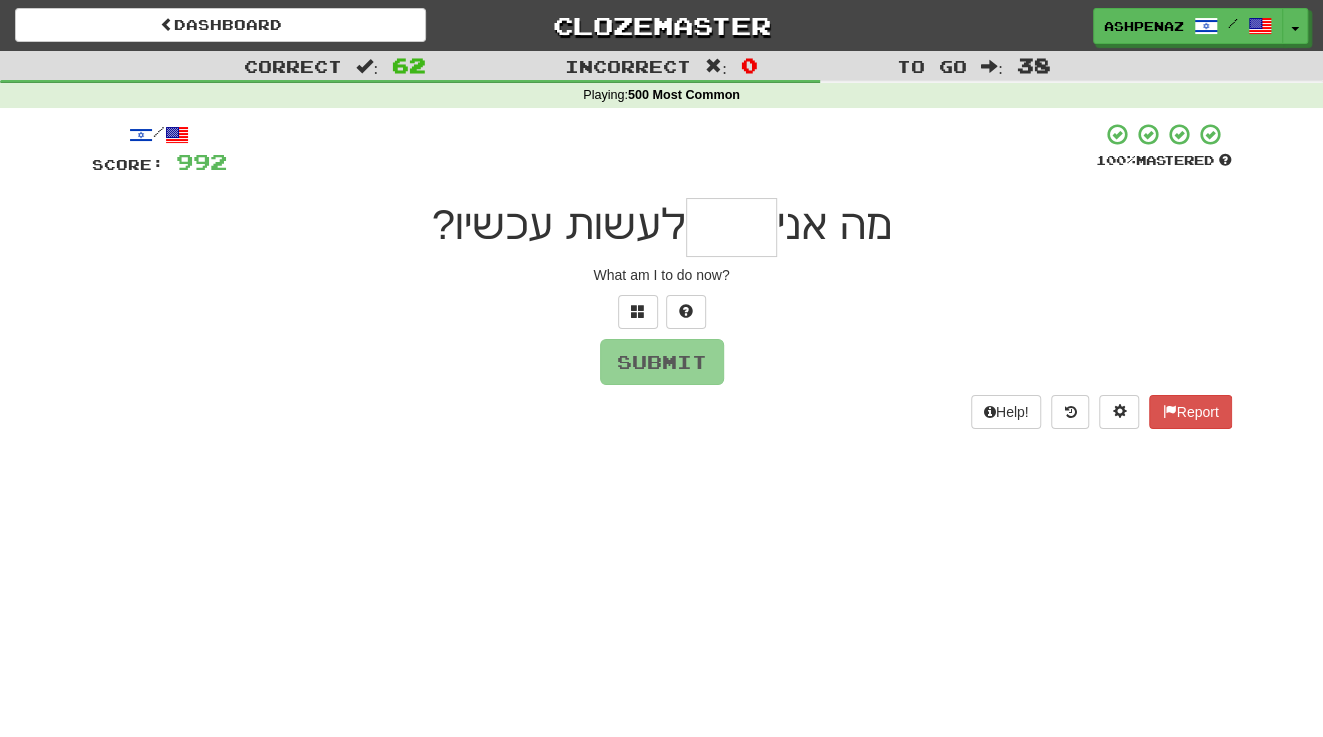 type on "*" 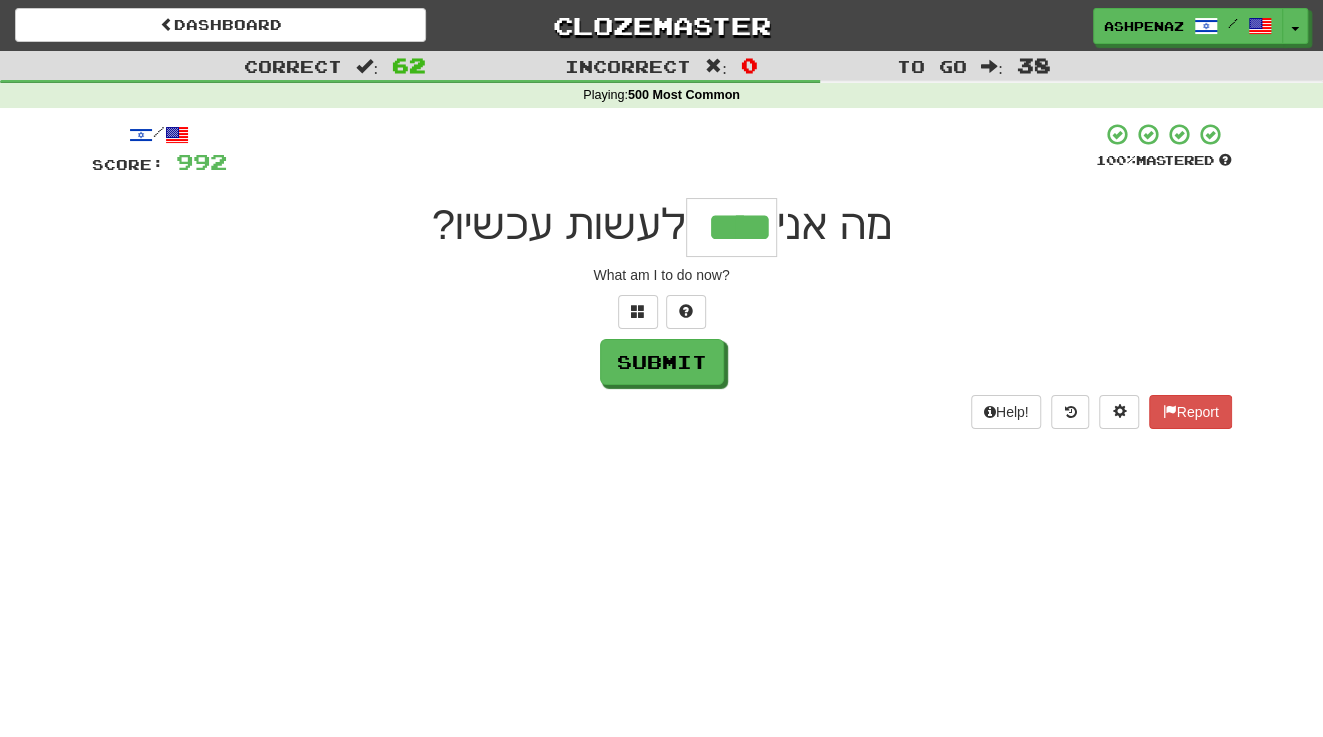 type on "****" 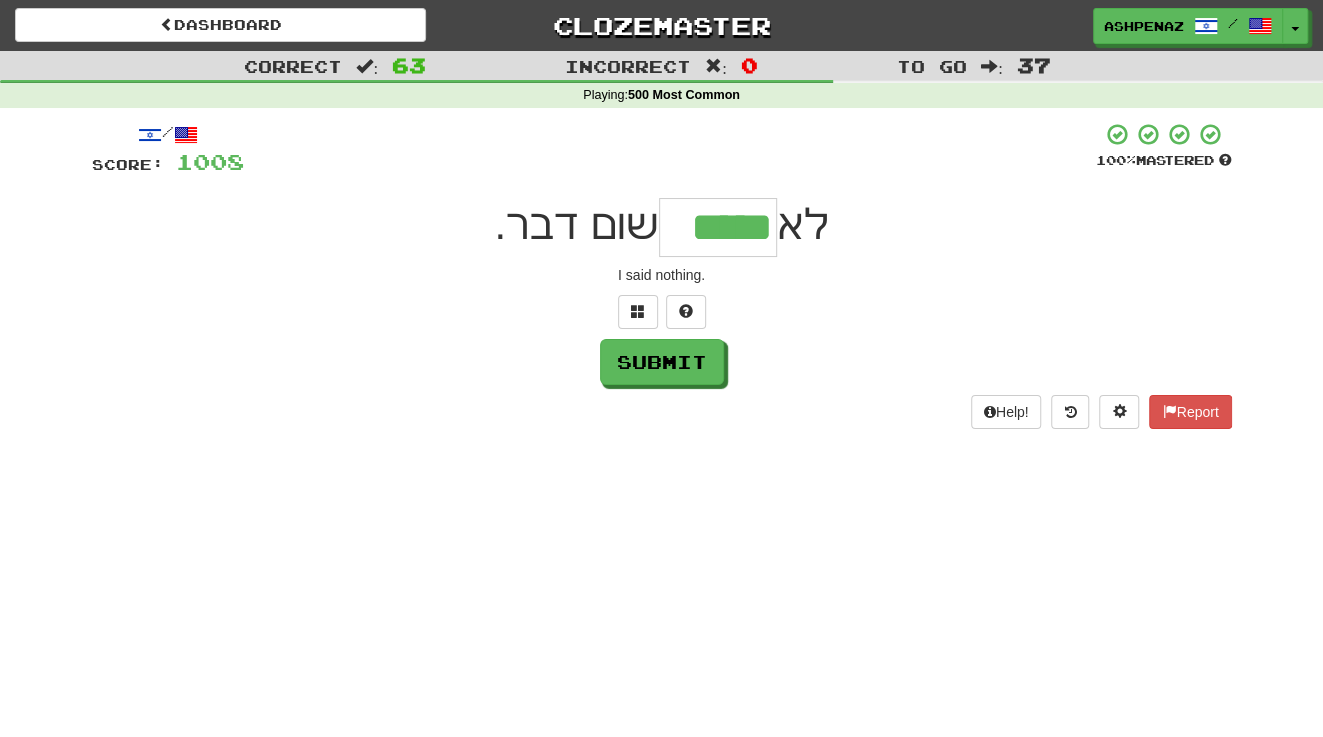 type on "*****" 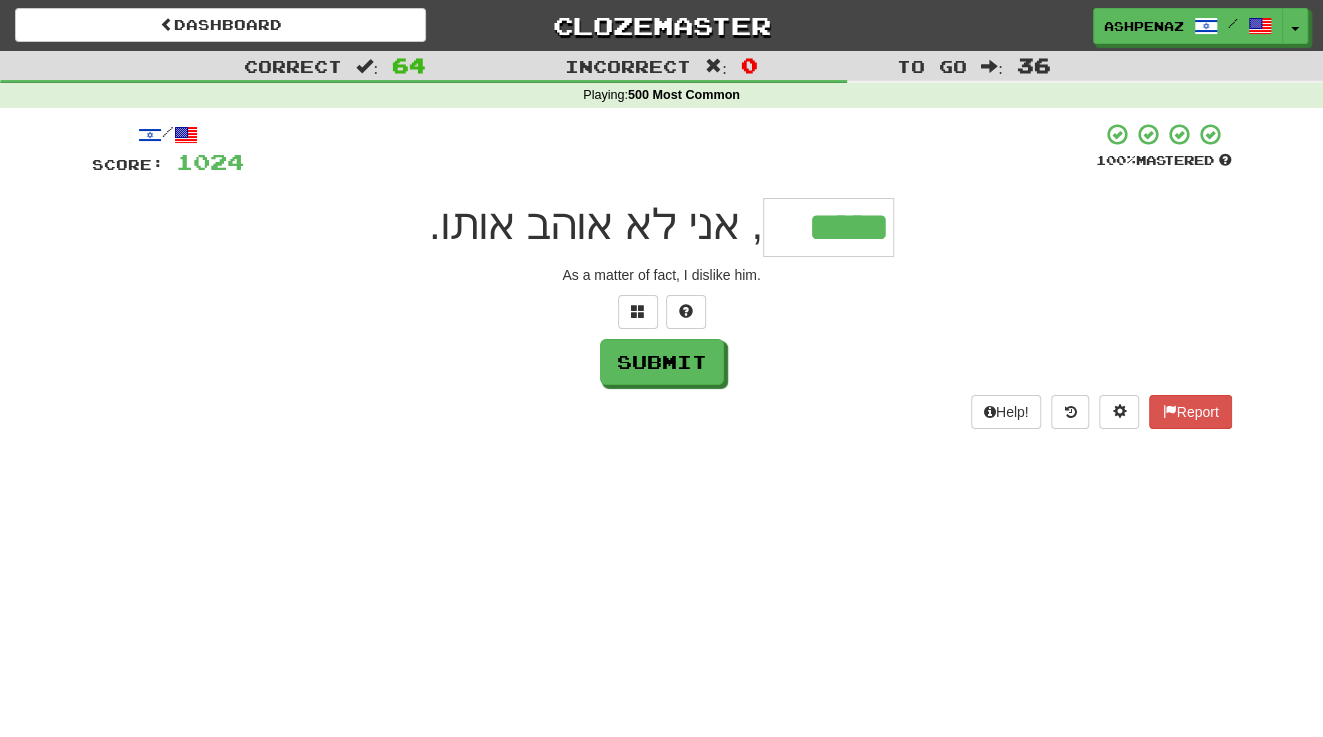 type on "*****" 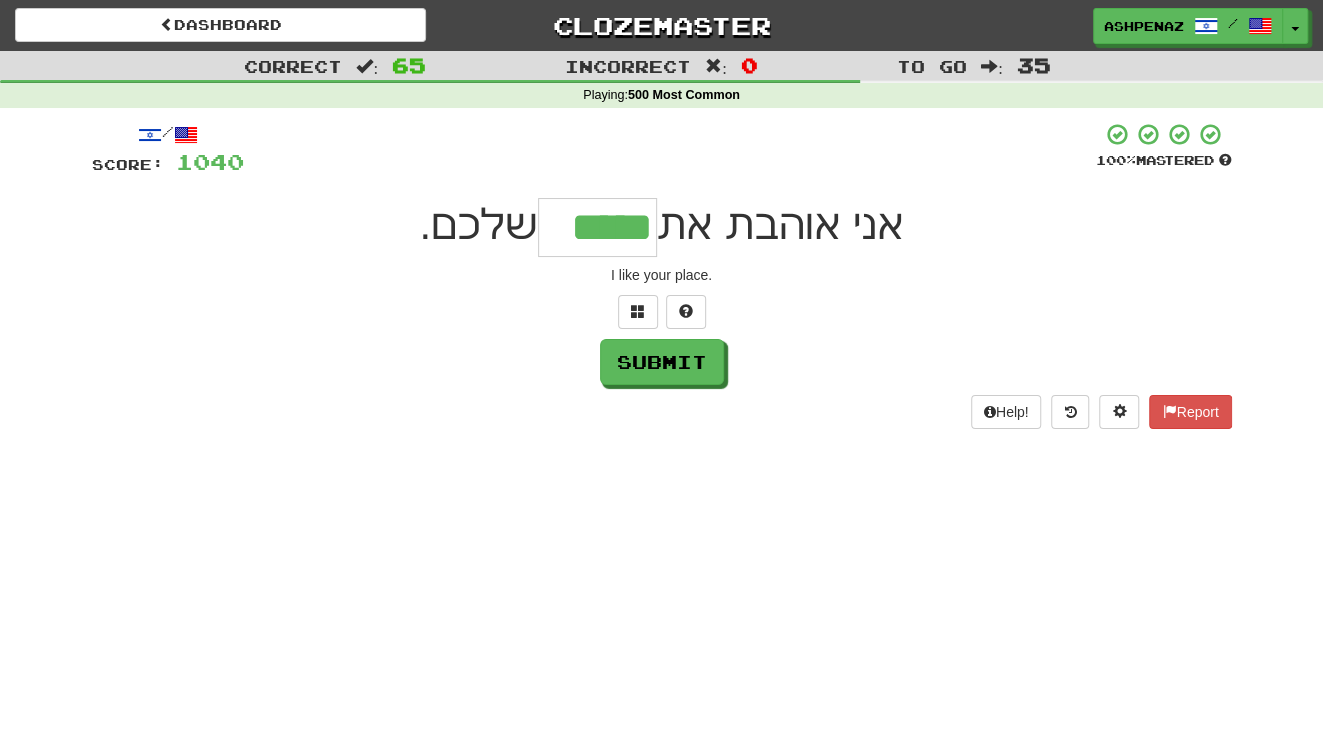 type on "*****" 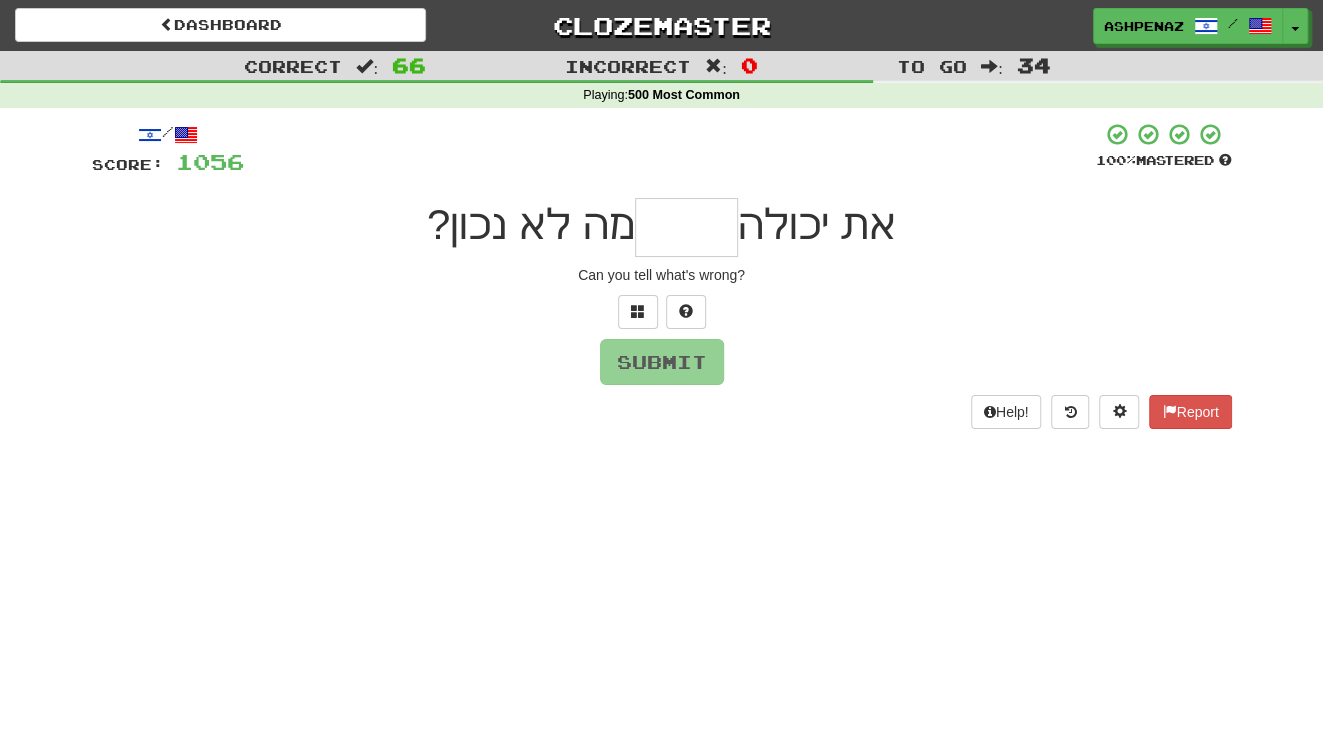 type on "*" 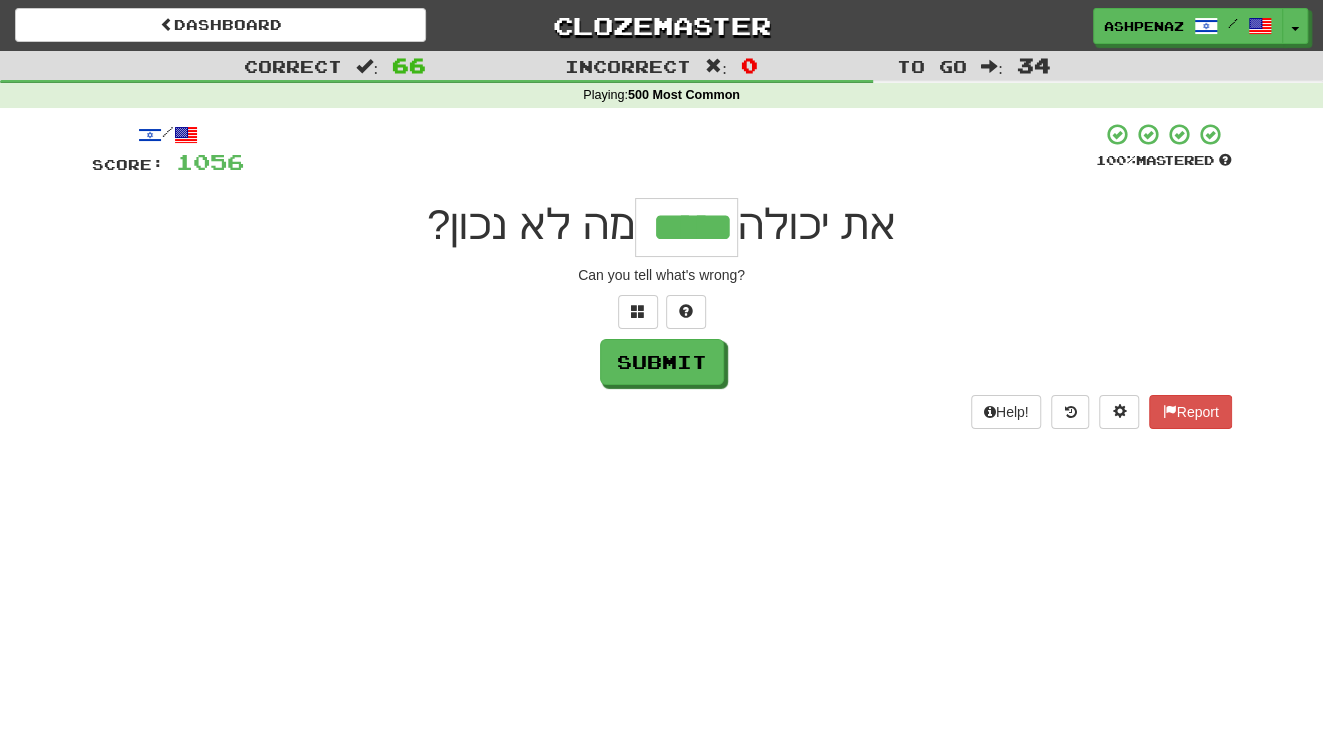 type on "*****" 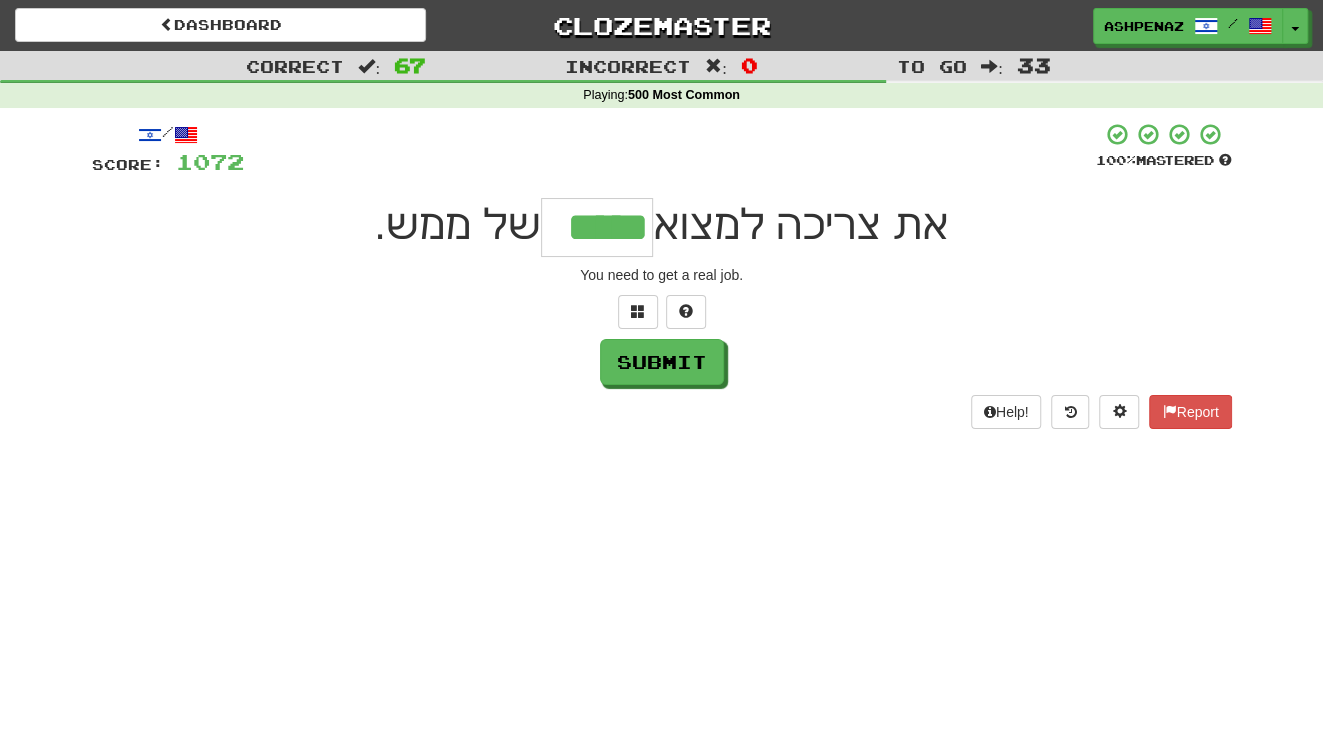 type on "*****" 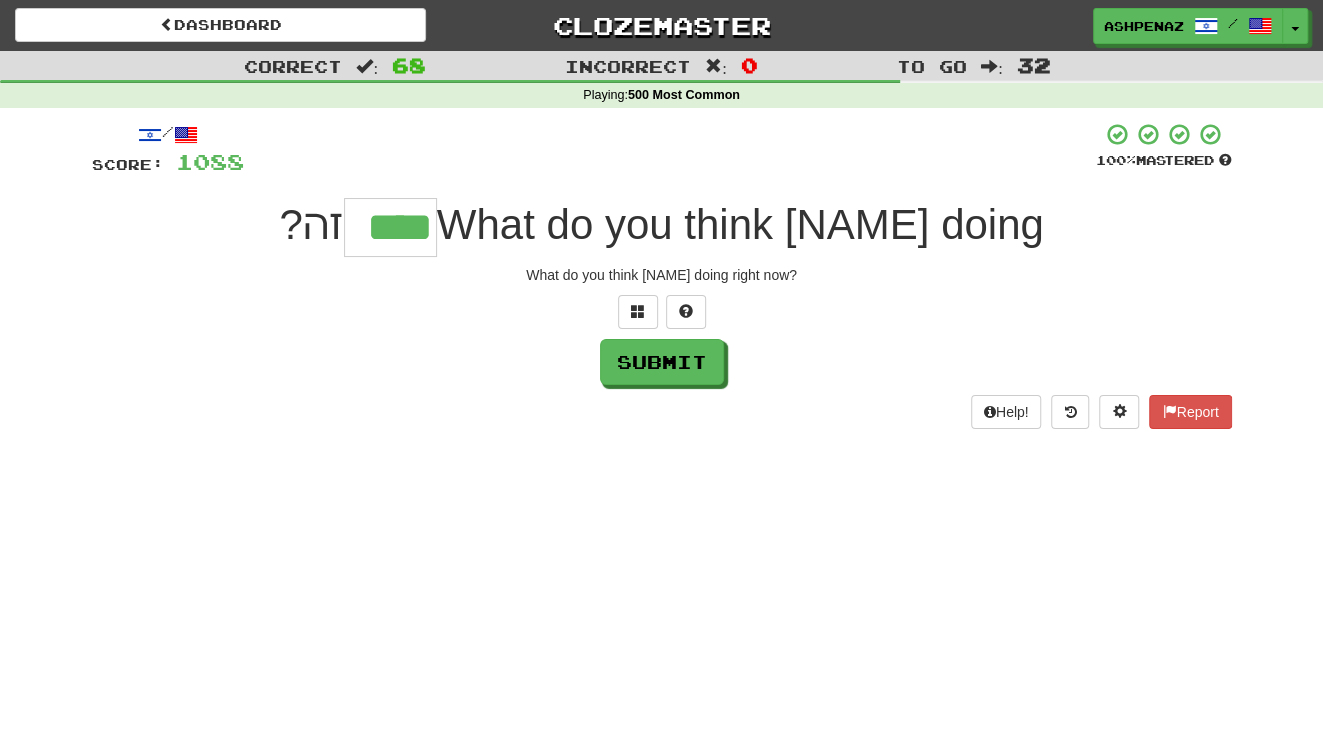 type on "****" 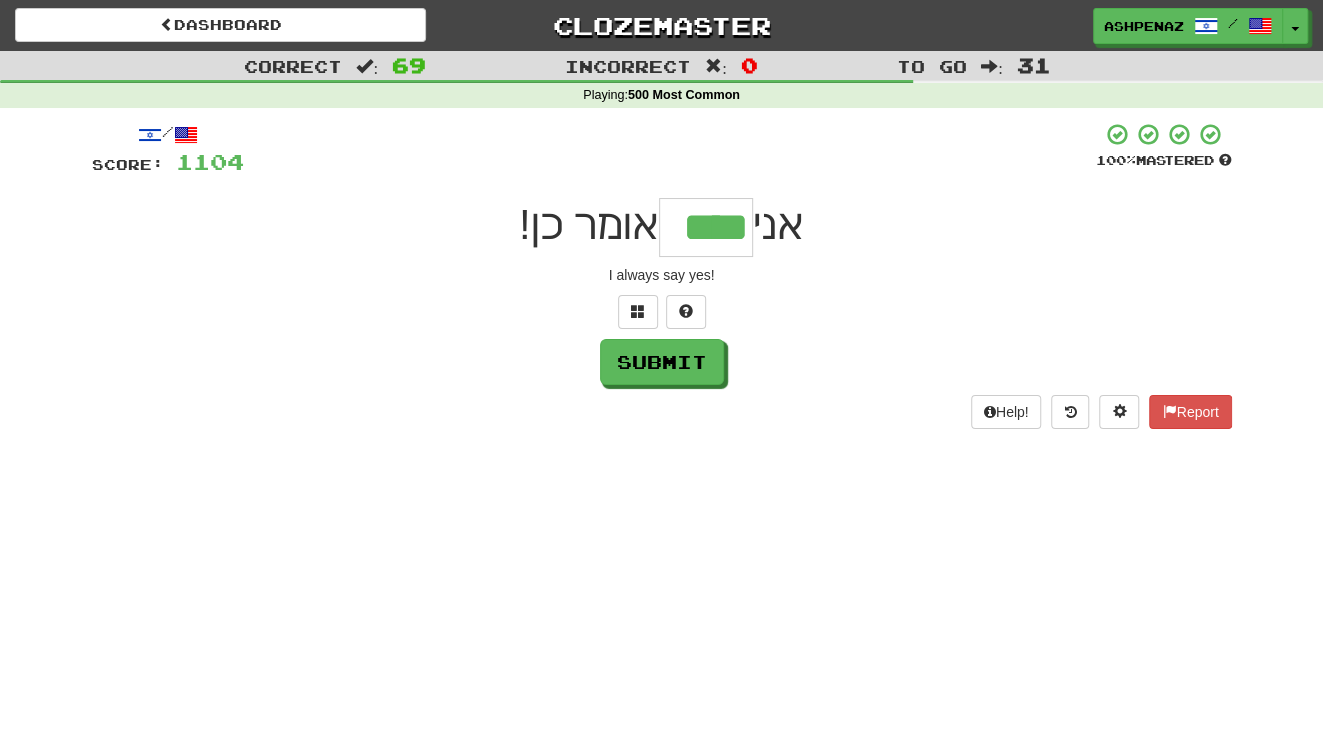 type on "****" 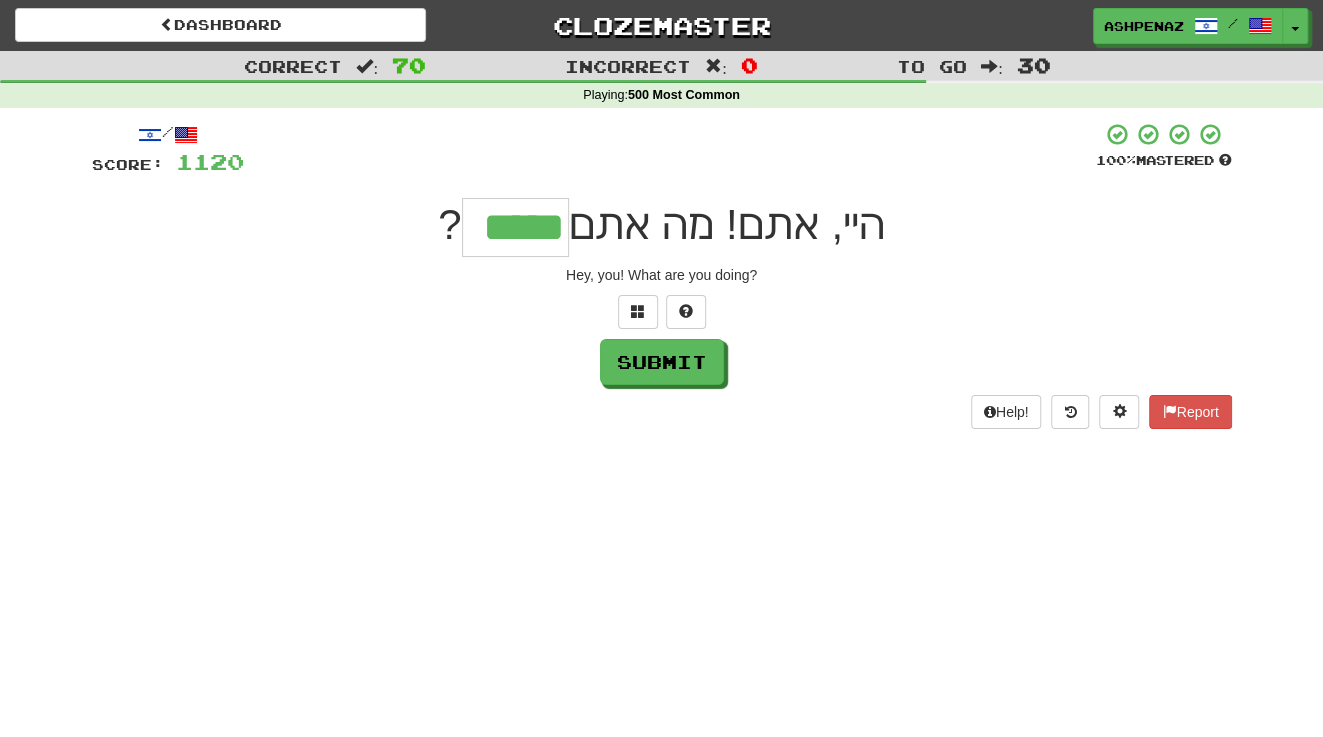 type on "*****" 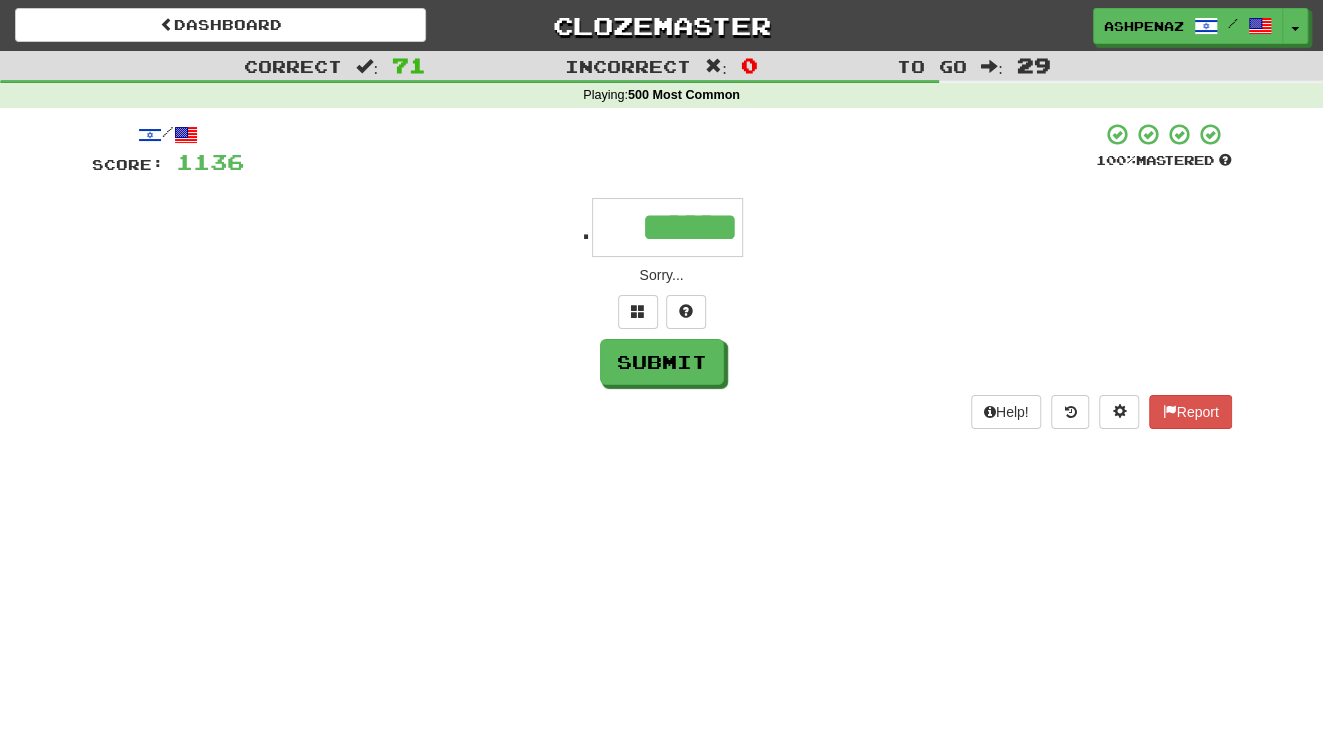 type on "******" 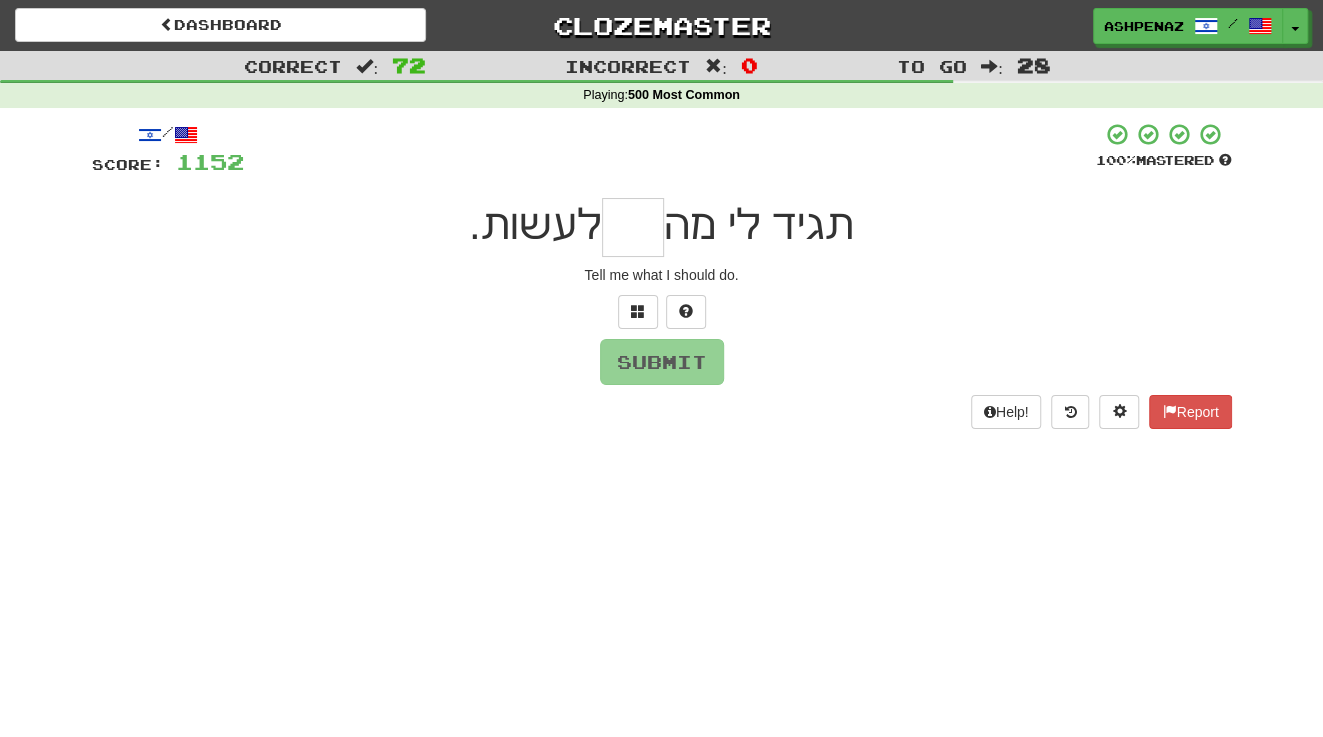 type on "*" 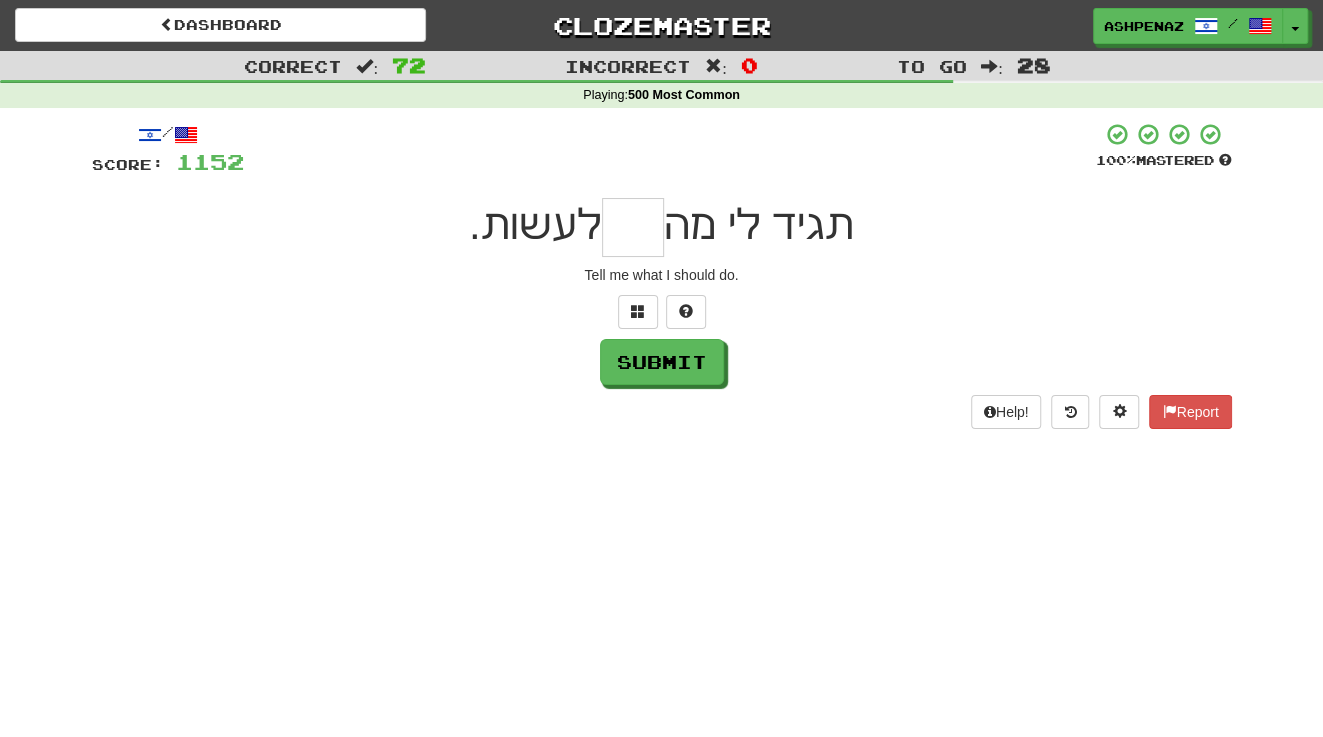 type on "*" 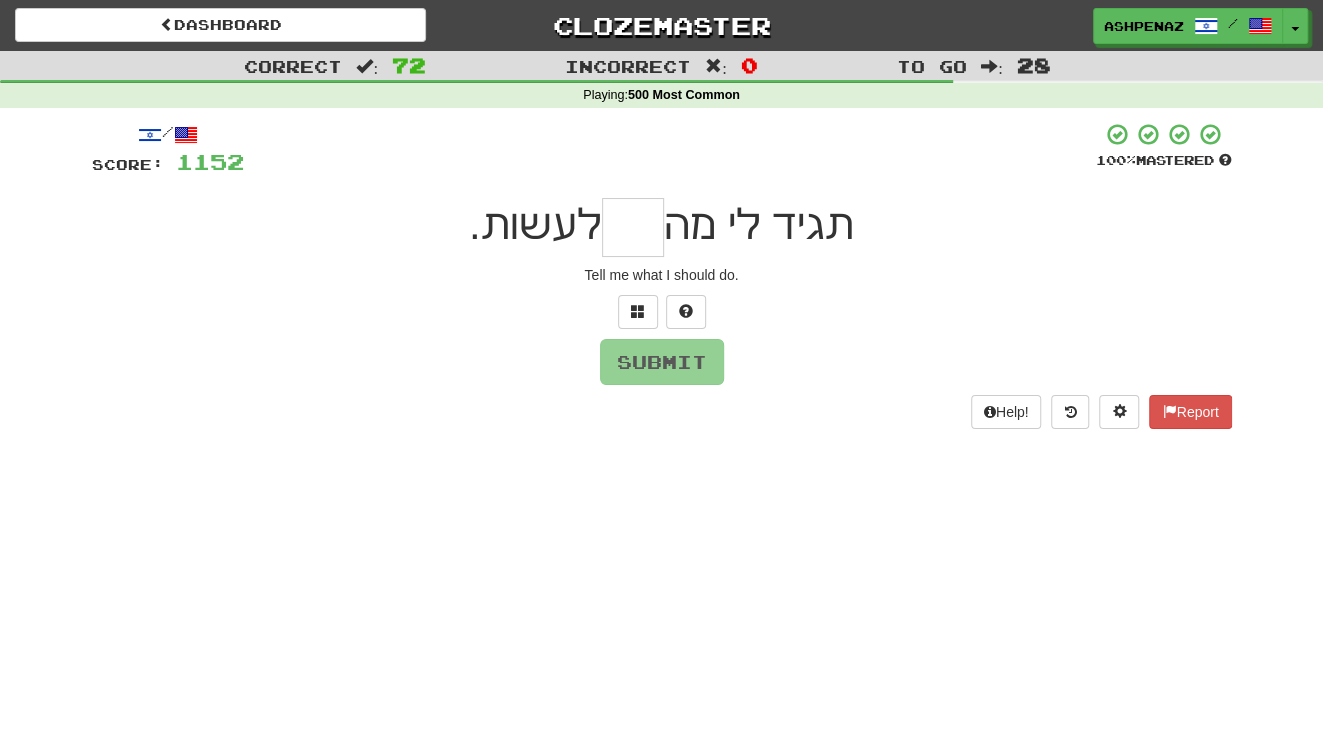 type on "*" 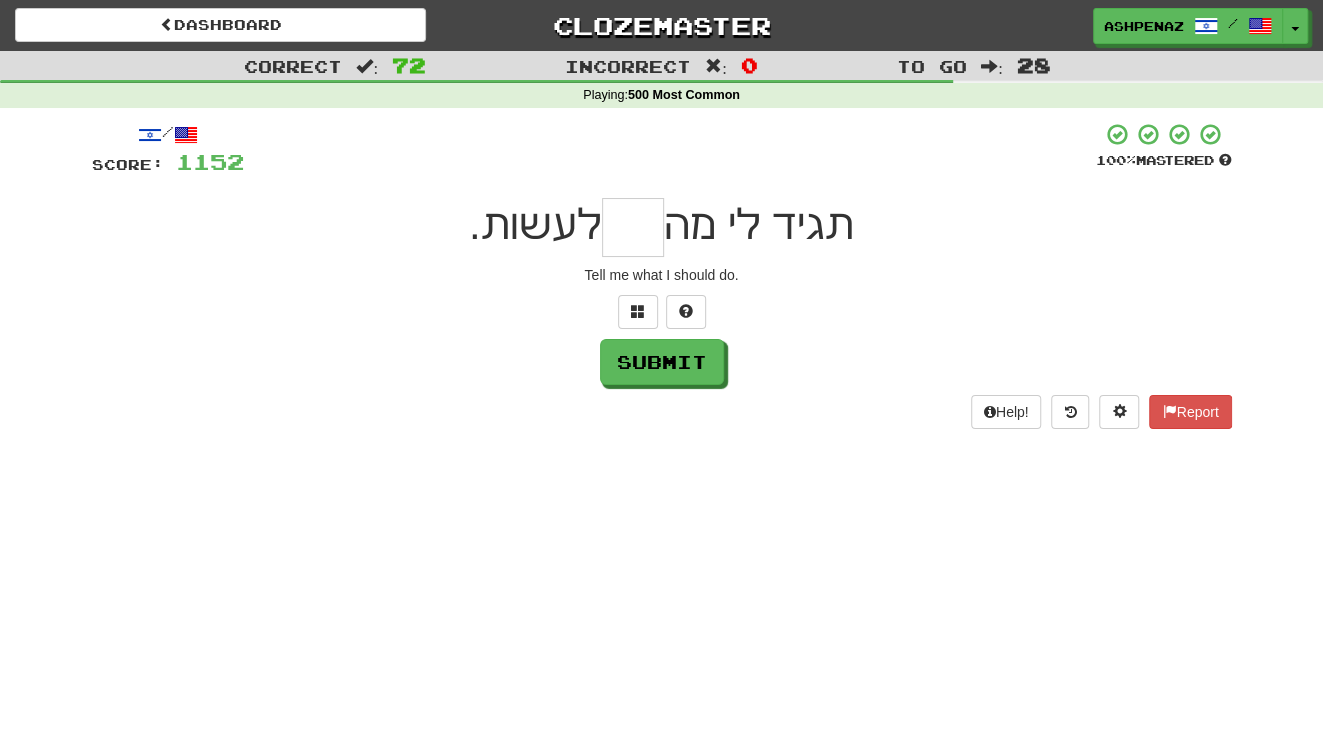 type on "*" 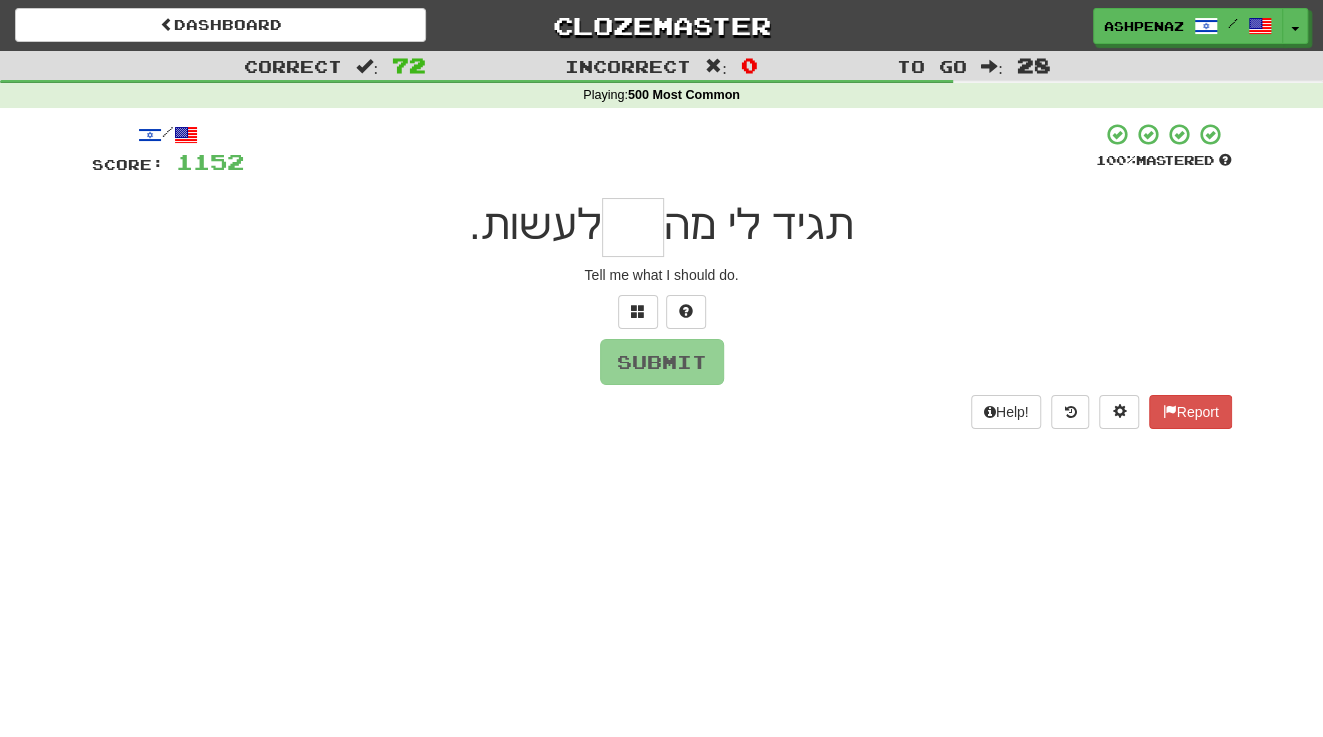 type on "*" 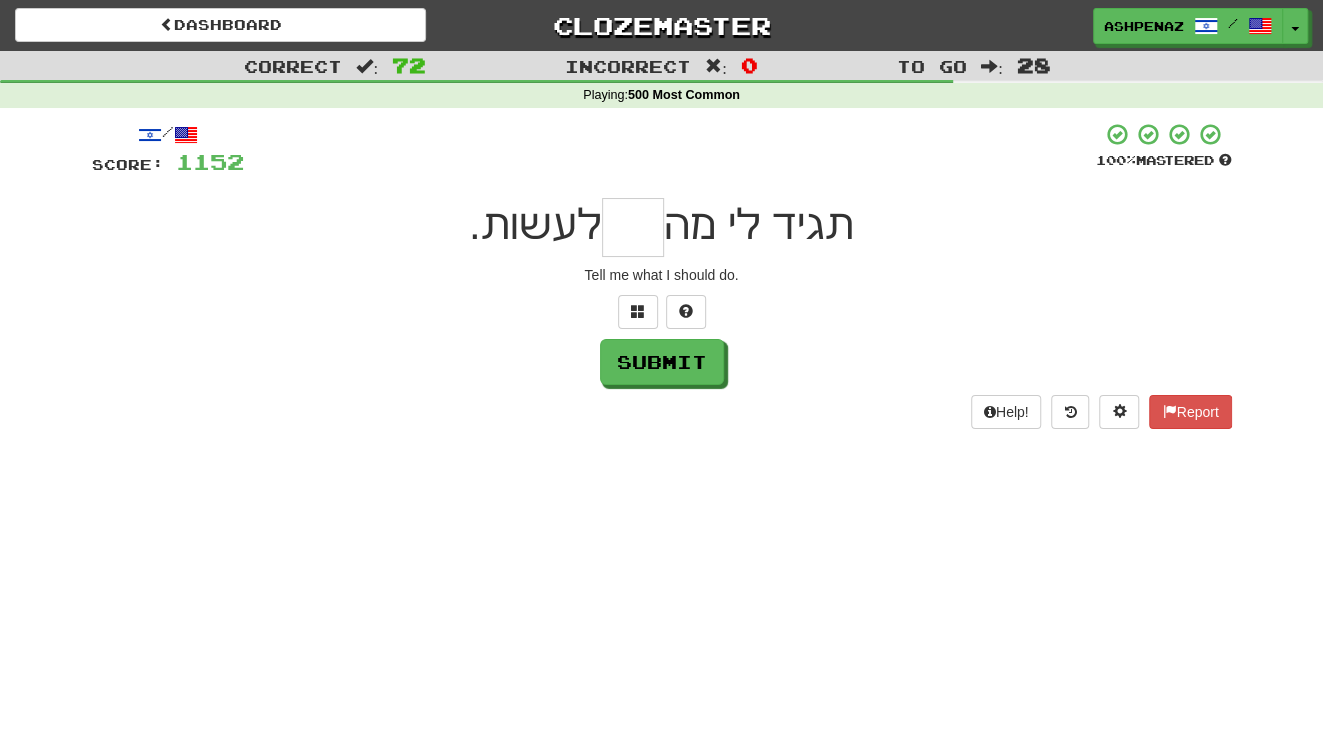 type on "*" 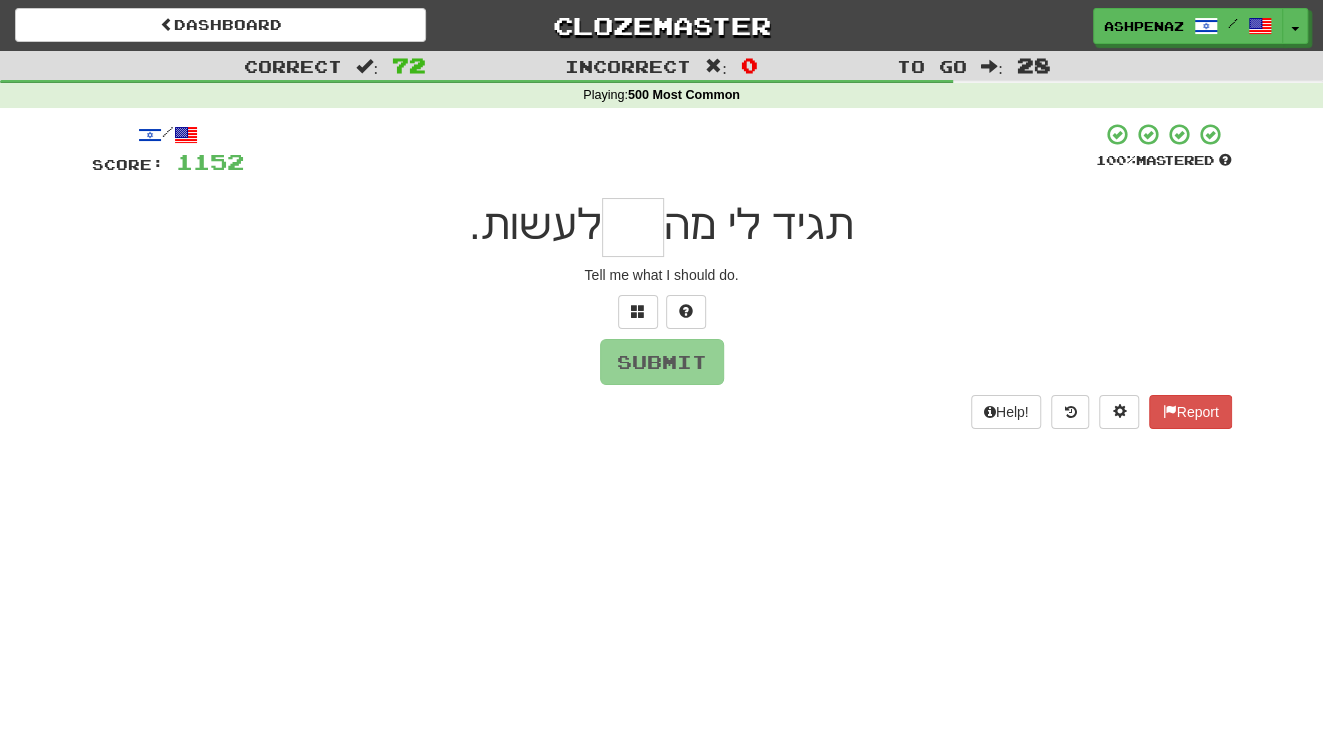 type on "*" 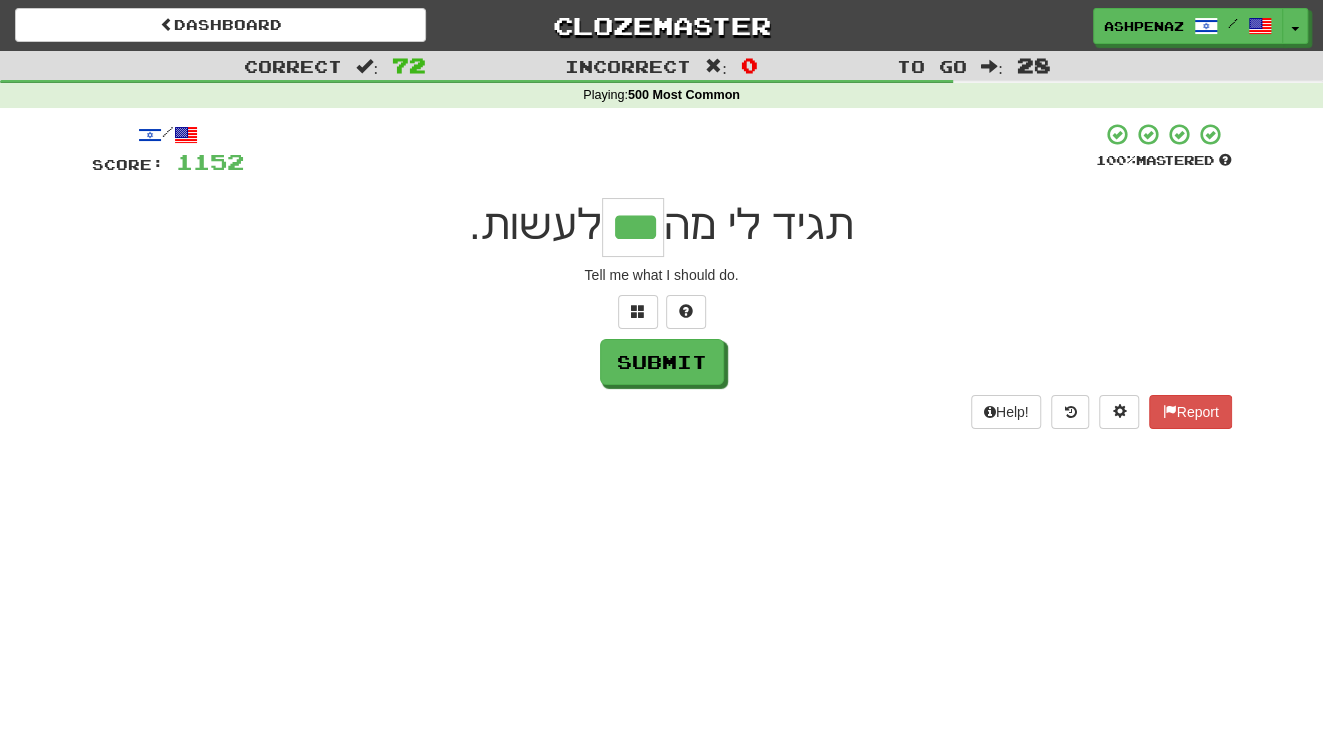 type on "***" 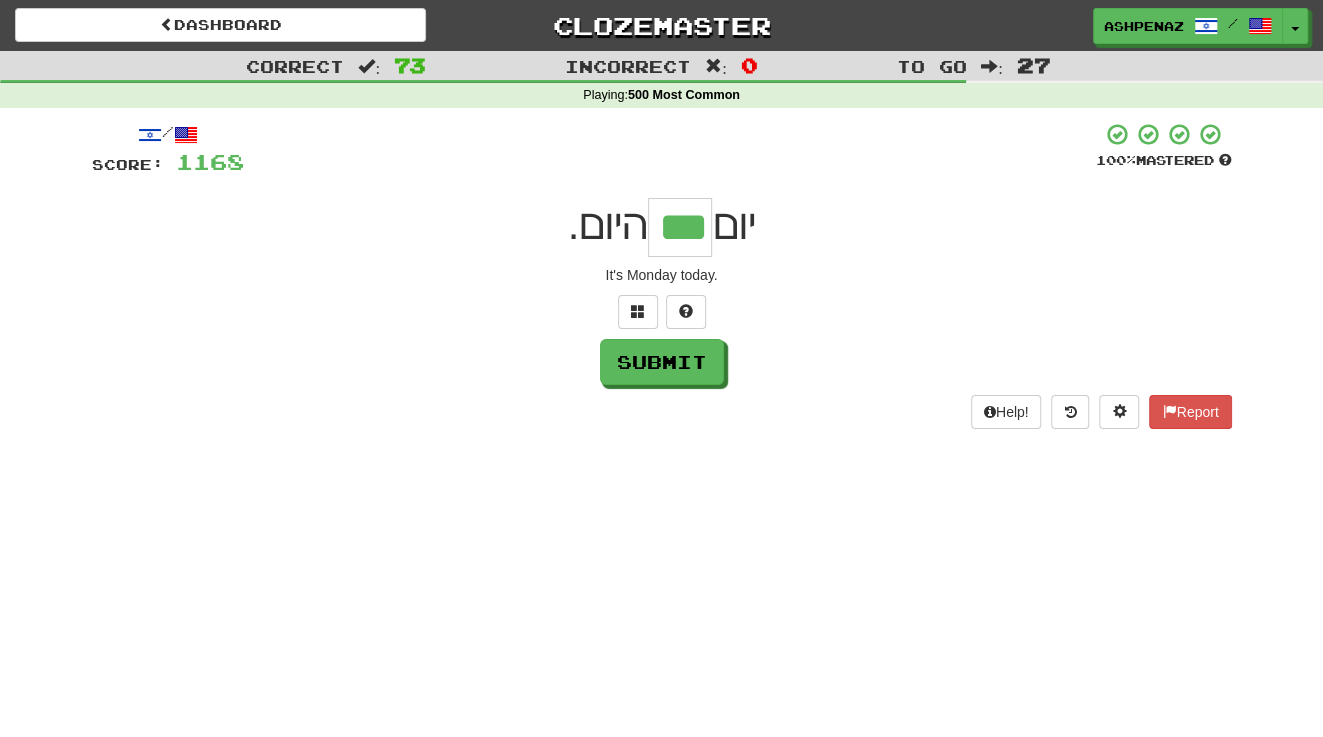 type on "***" 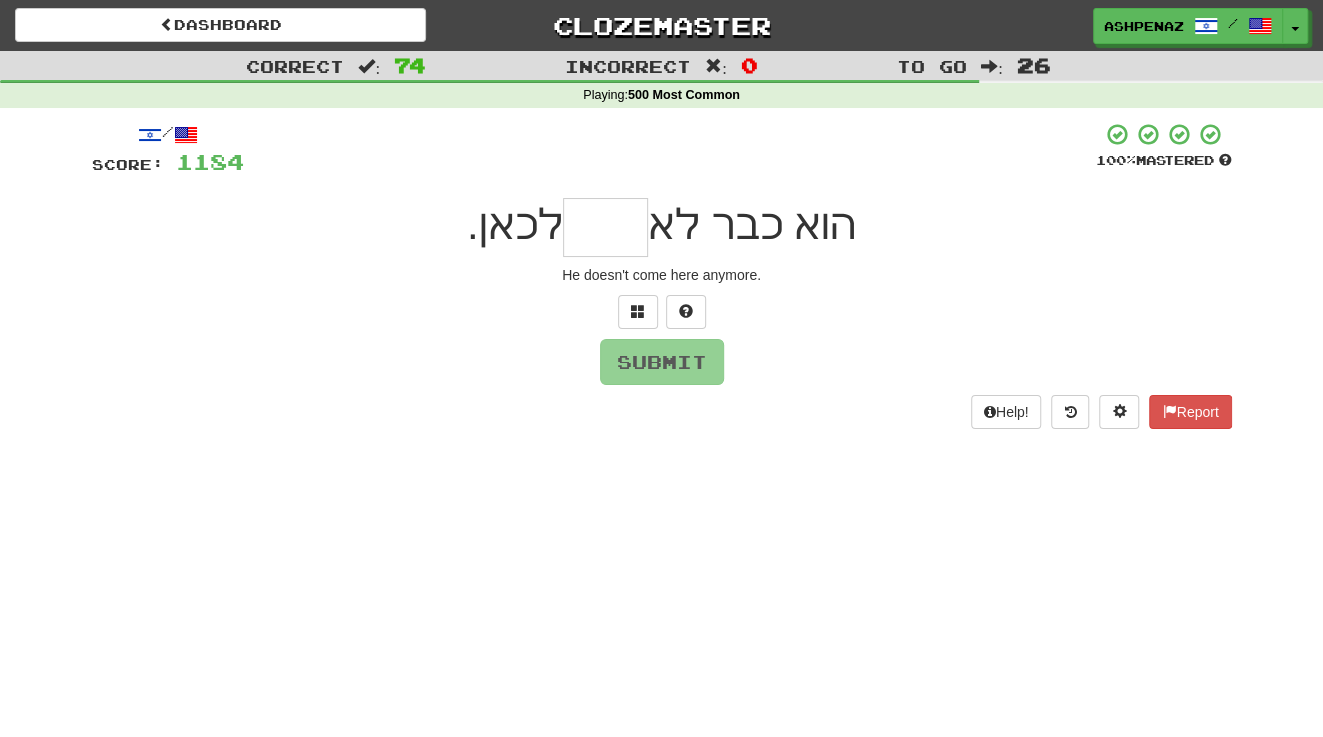 type on "*" 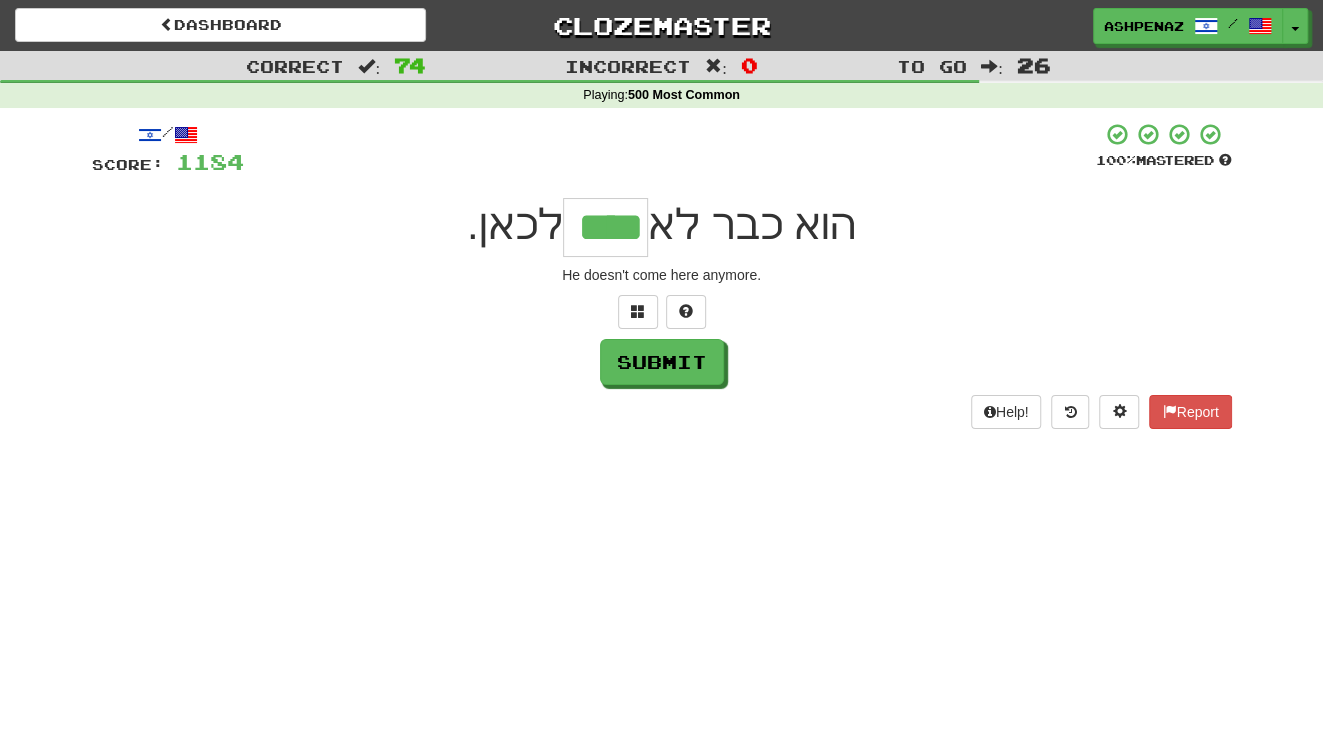 type on "****" 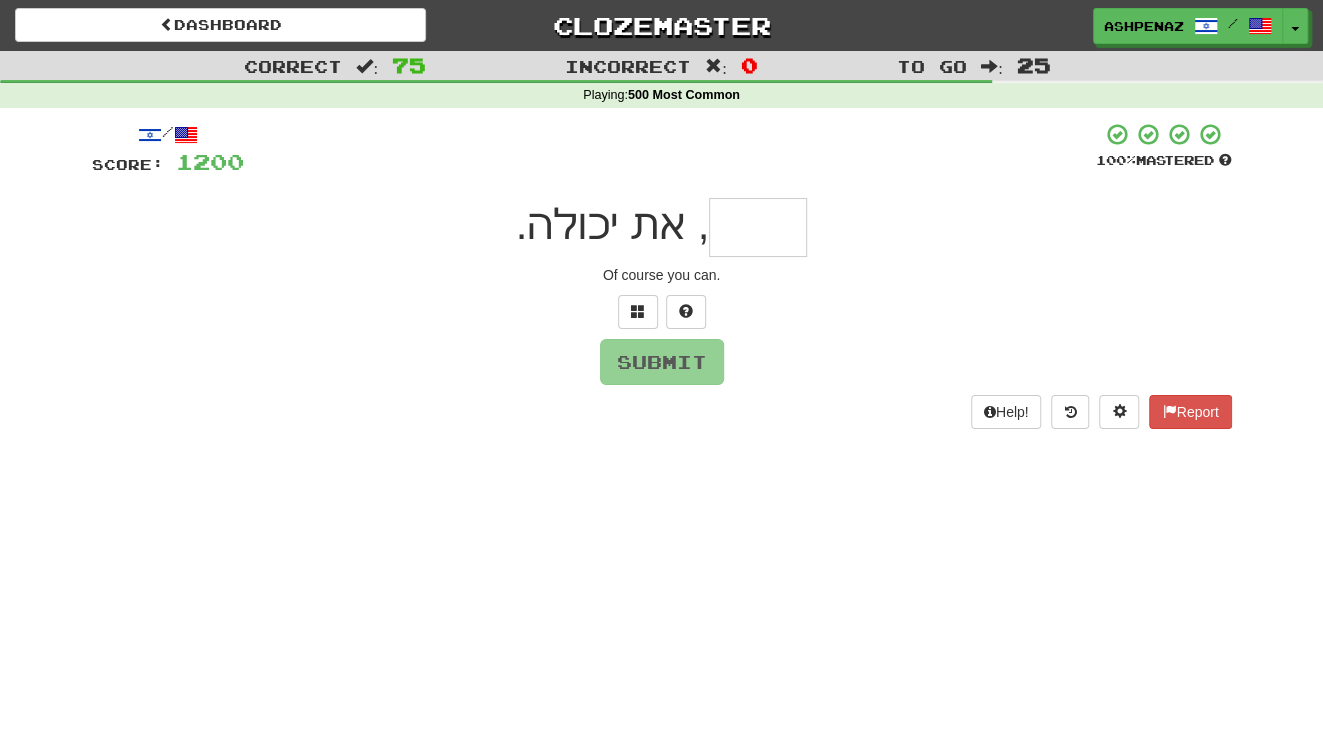 type on "*" 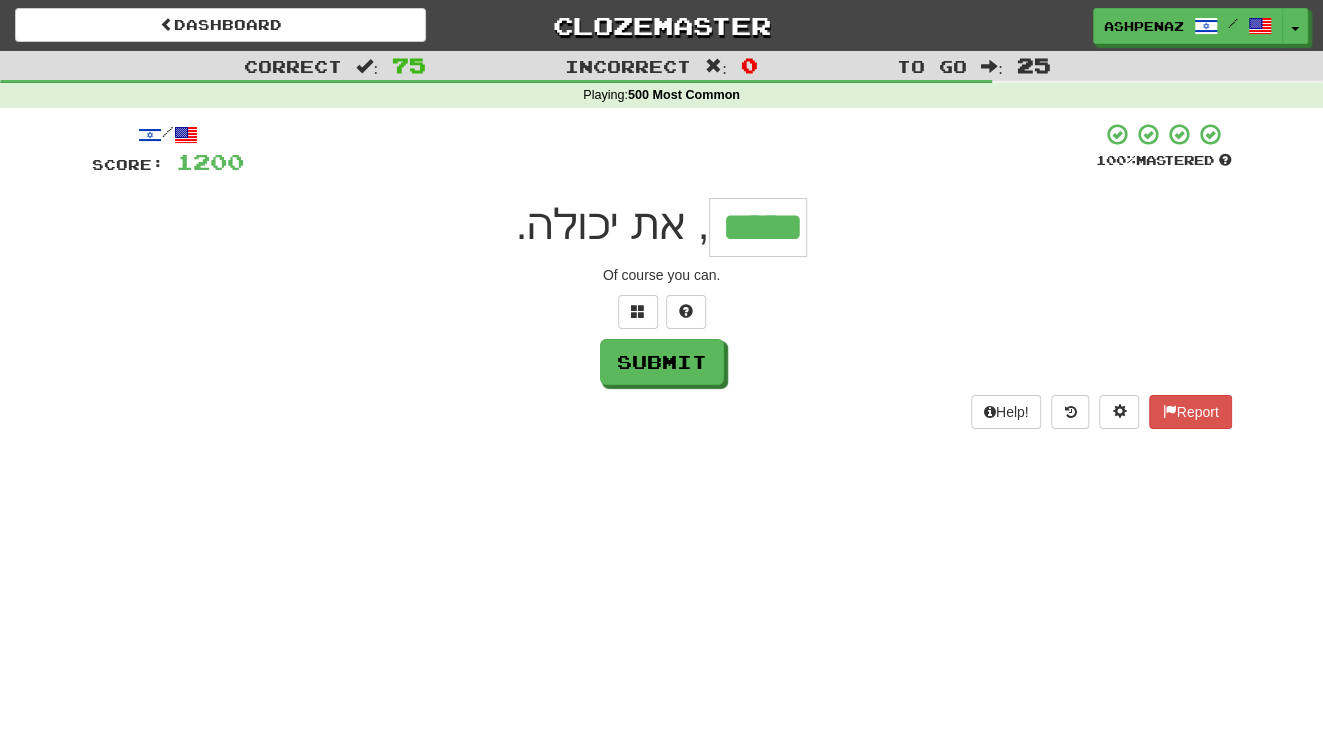 type on "*****" 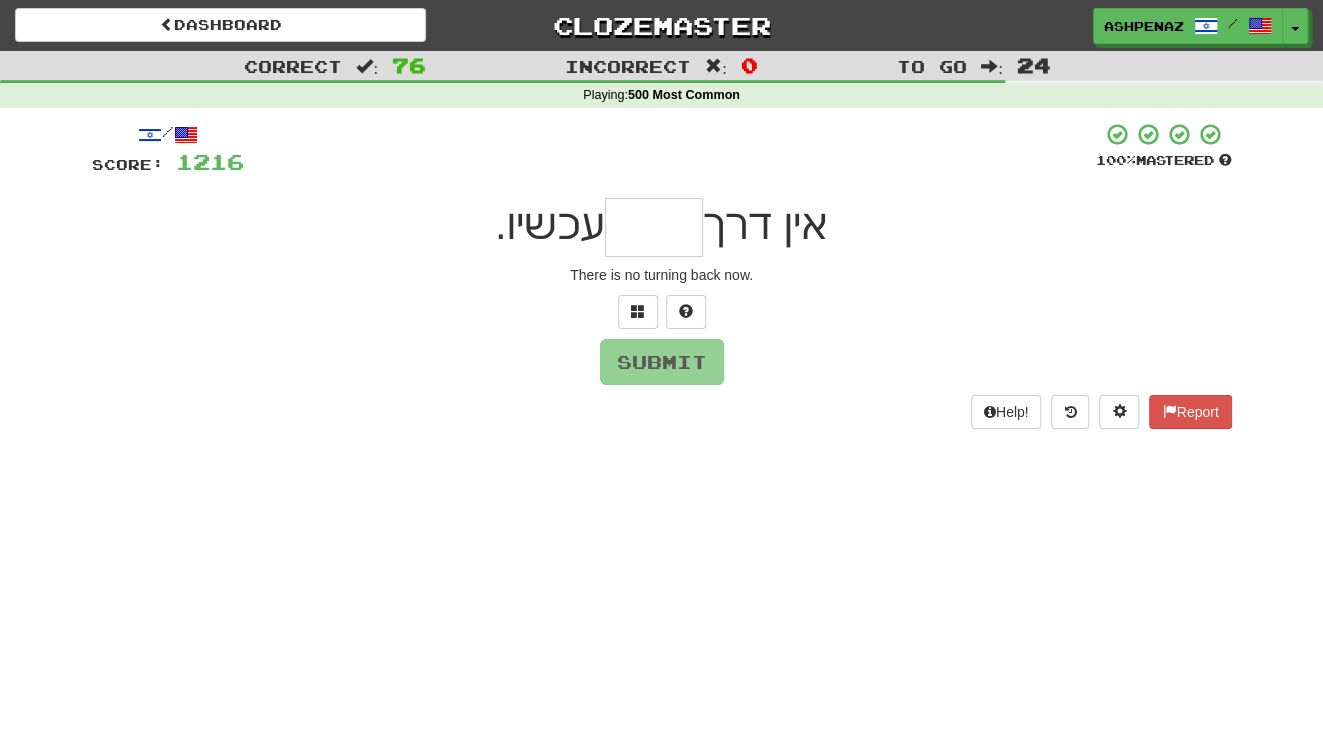 type on "*" 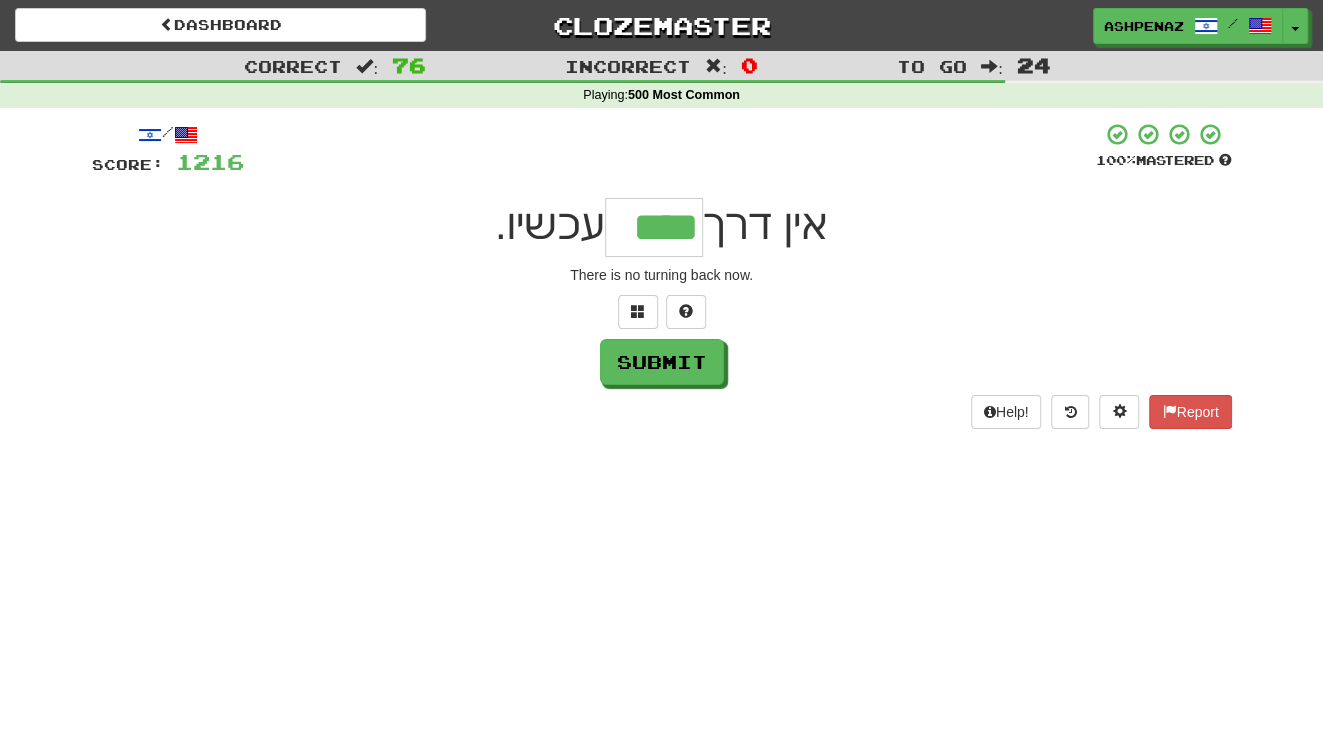 type on "****" 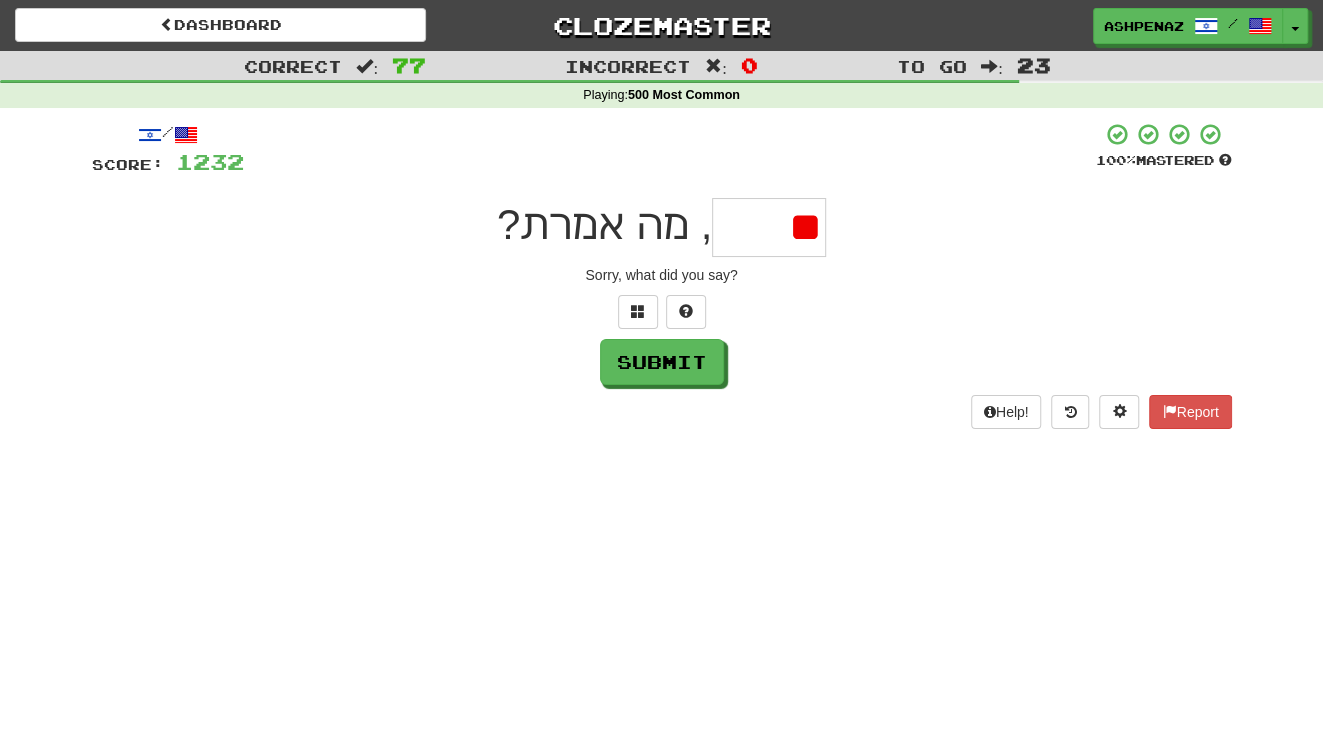 type on "*" 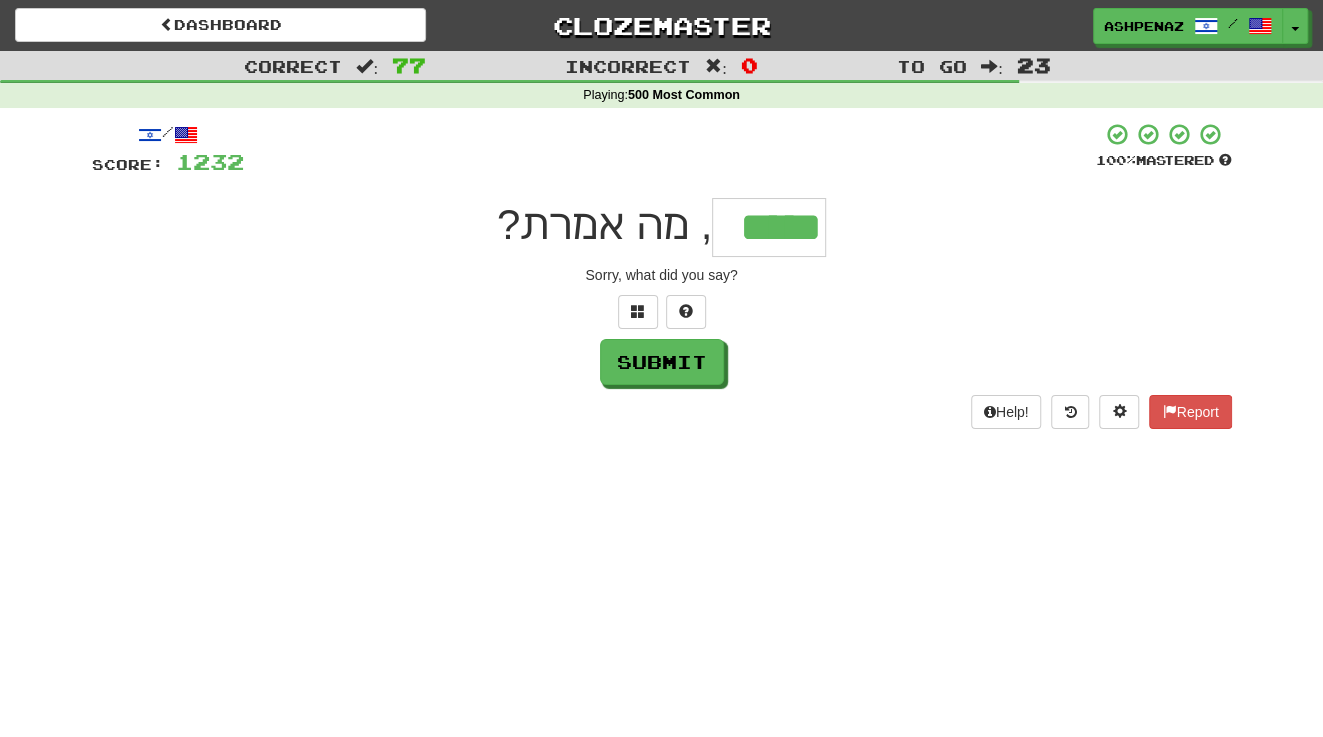 type on "*****" 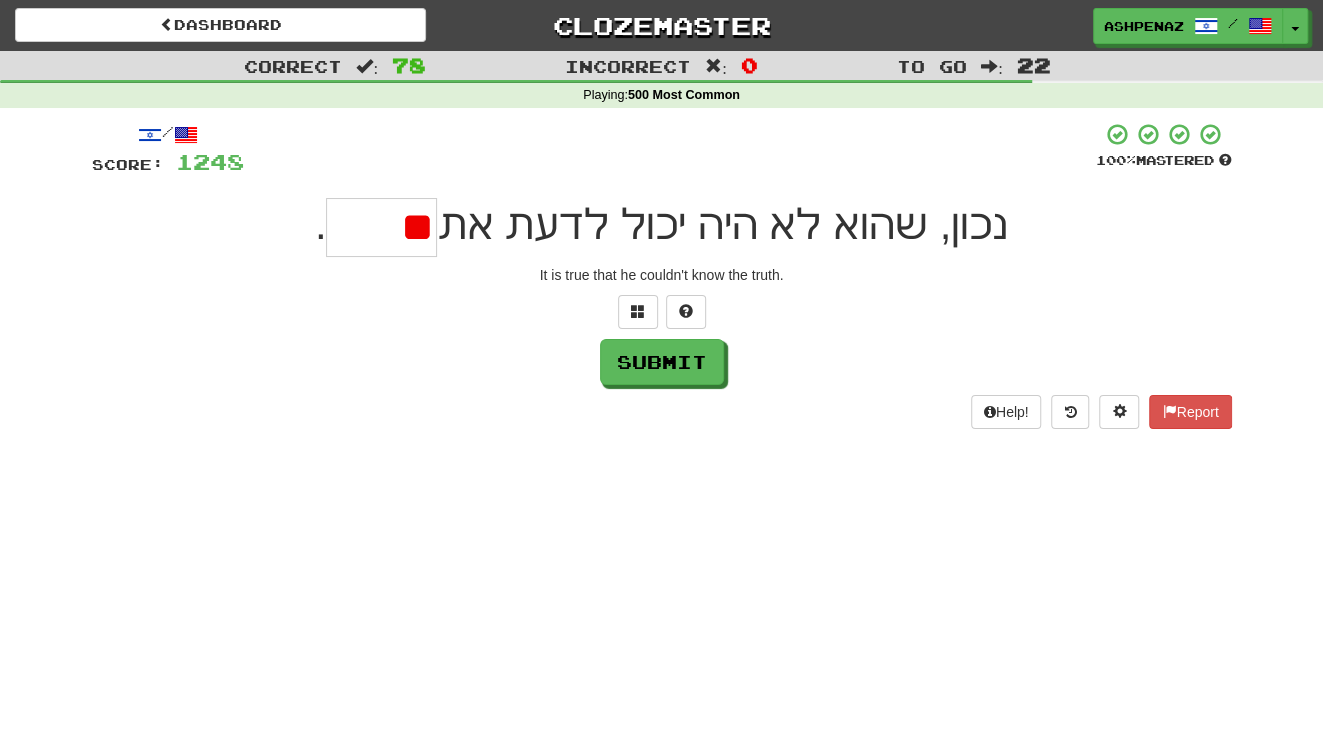 type on "*" 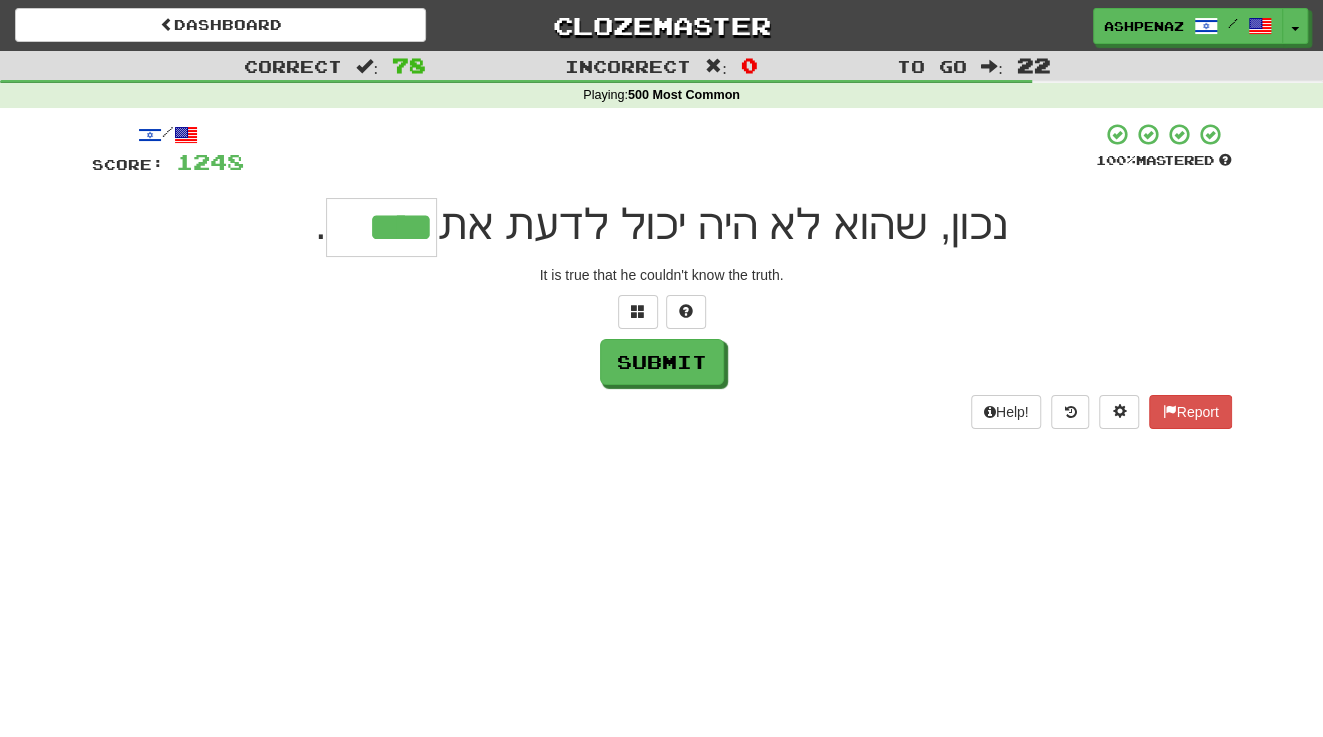 type on "****" 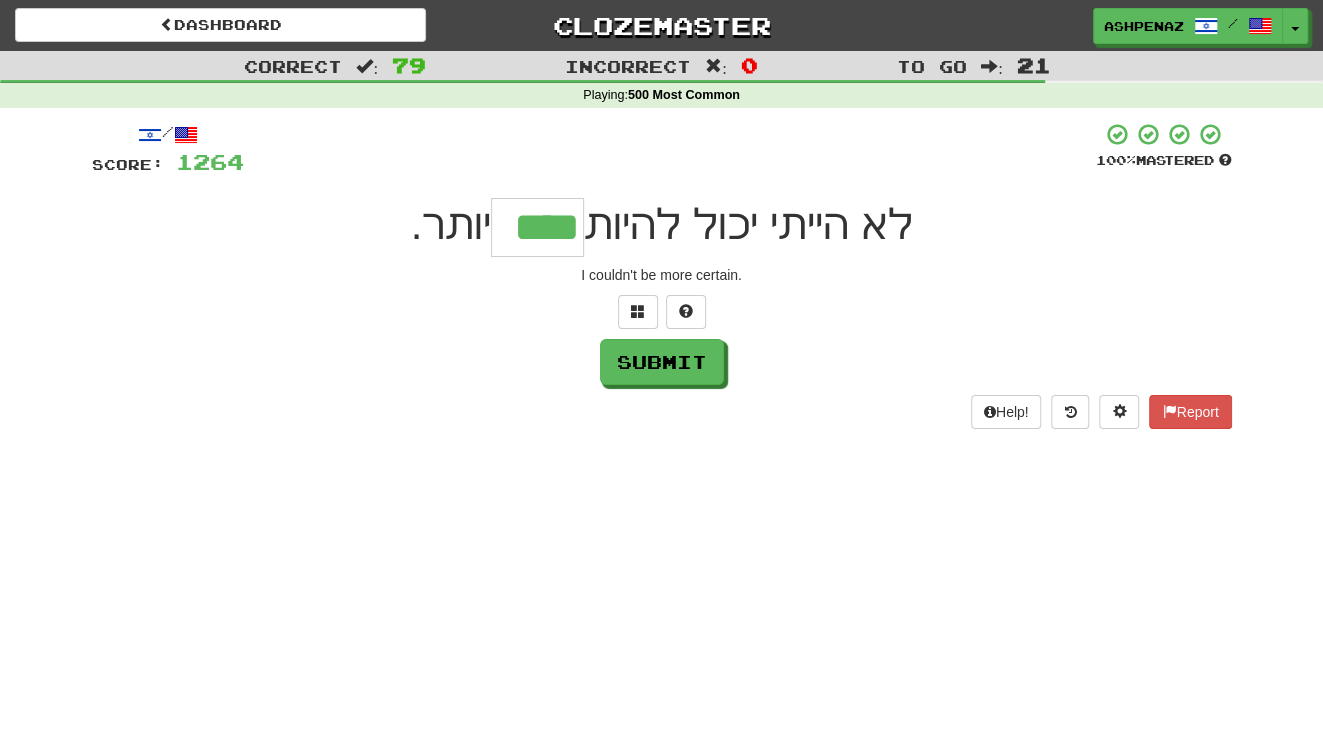 type on "****" 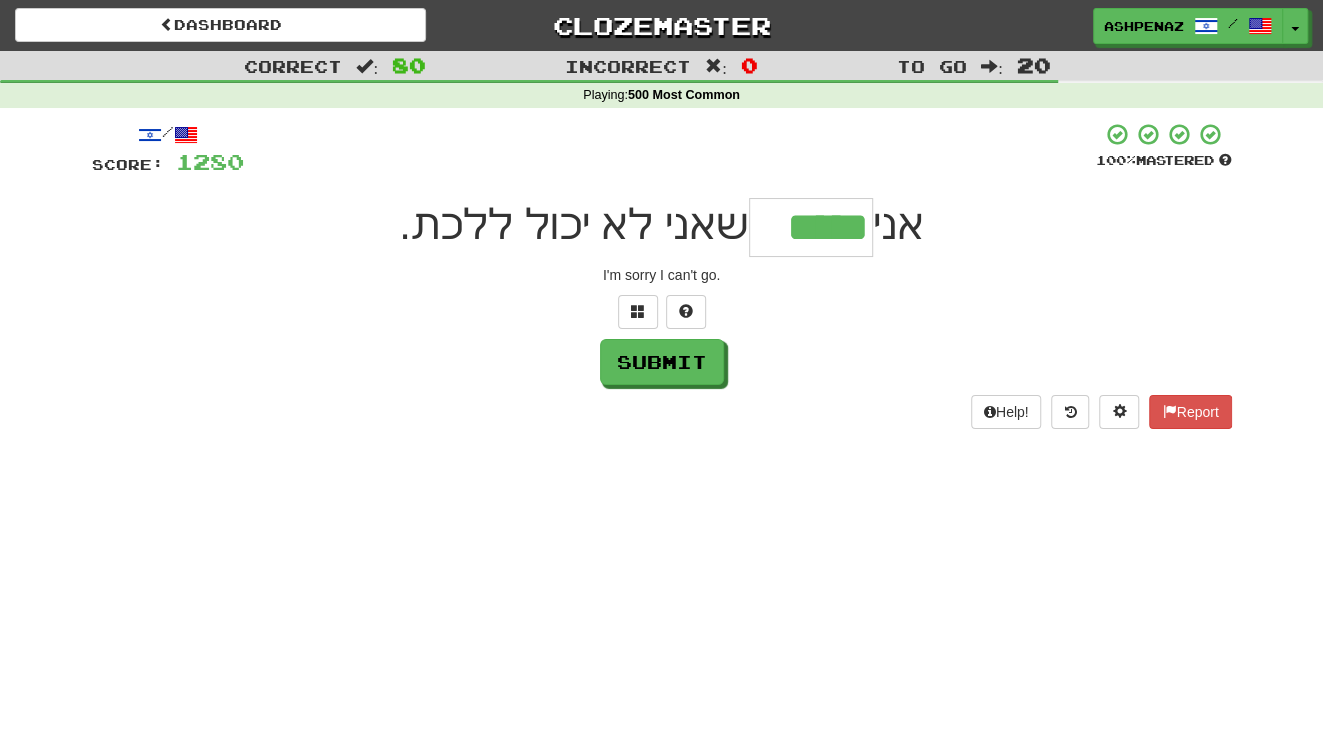 type on "*****" 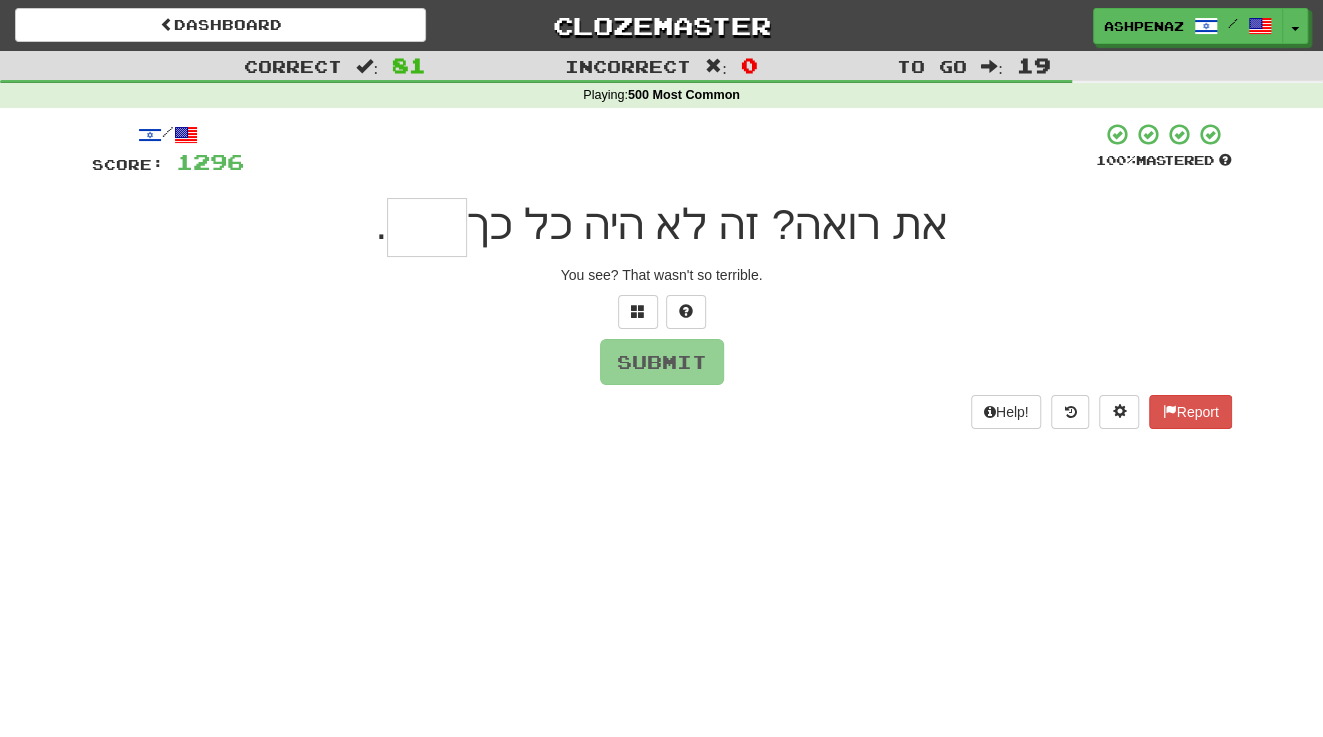 type on "*" 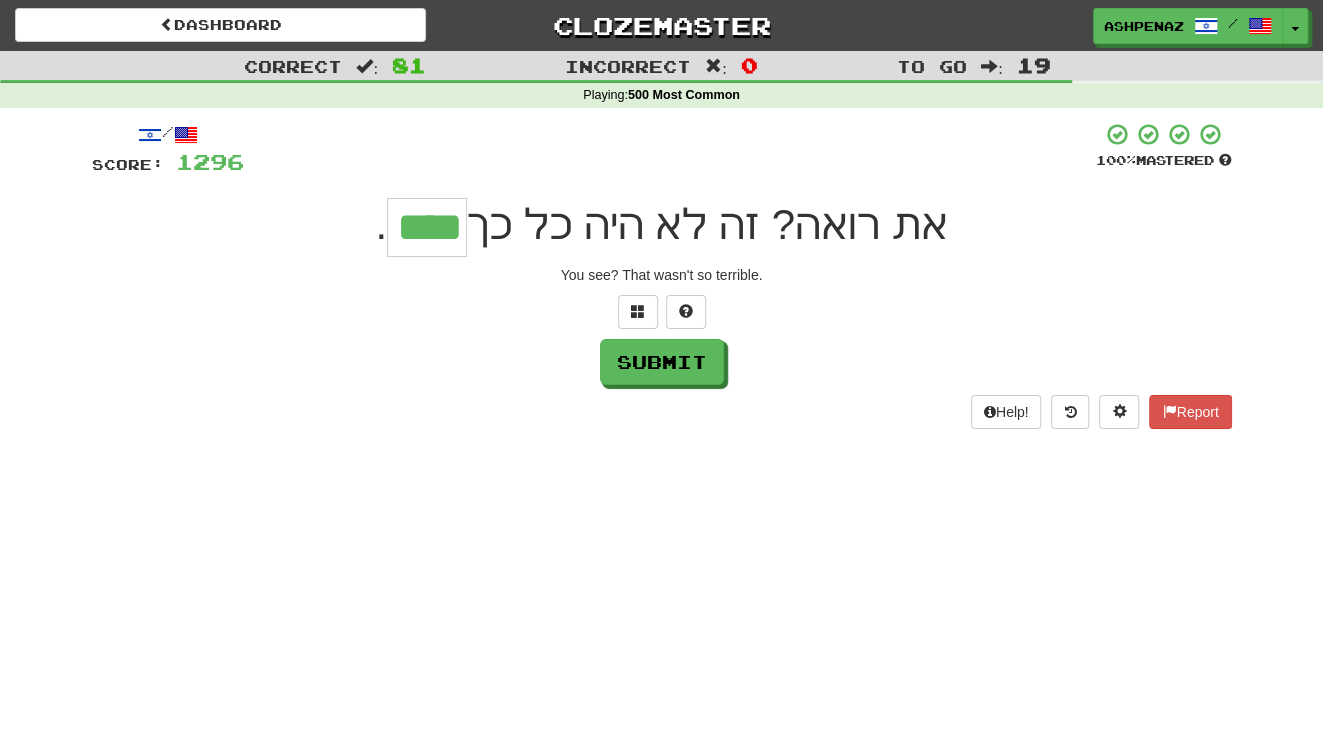 type on "****" 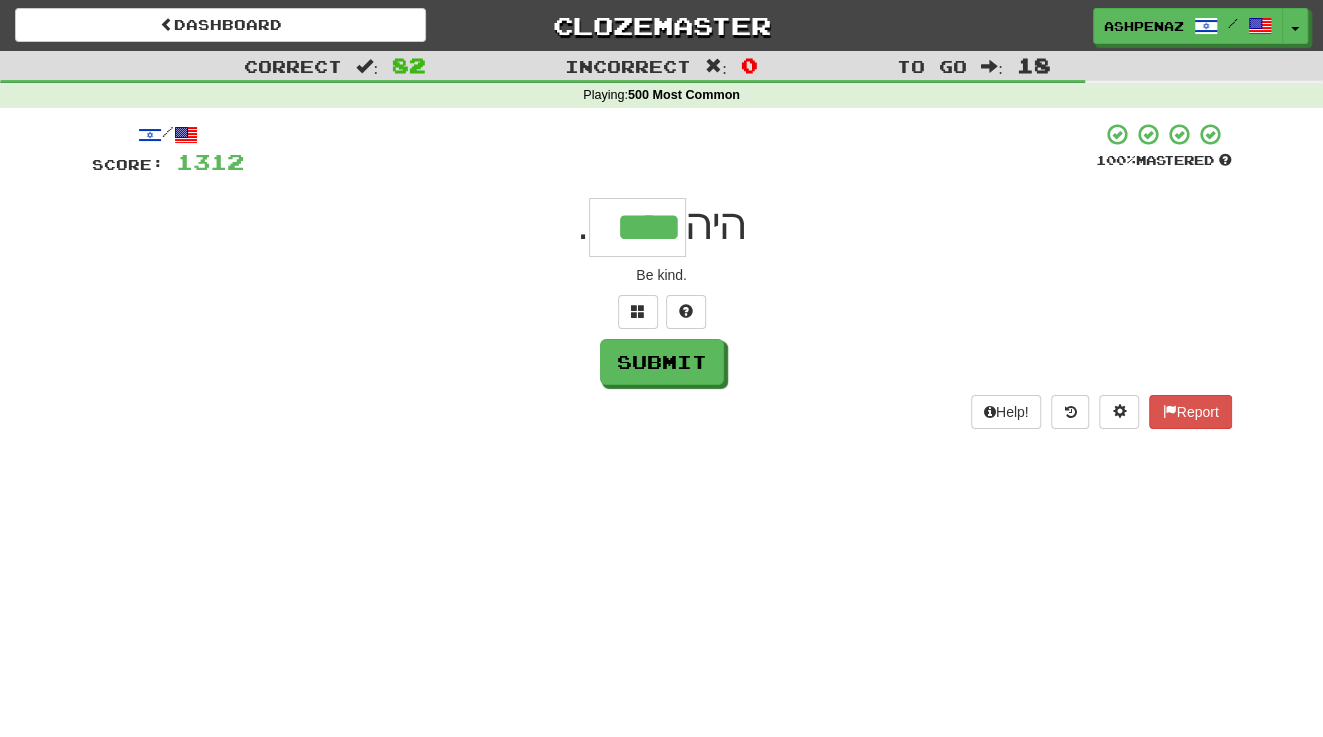 type on "****" 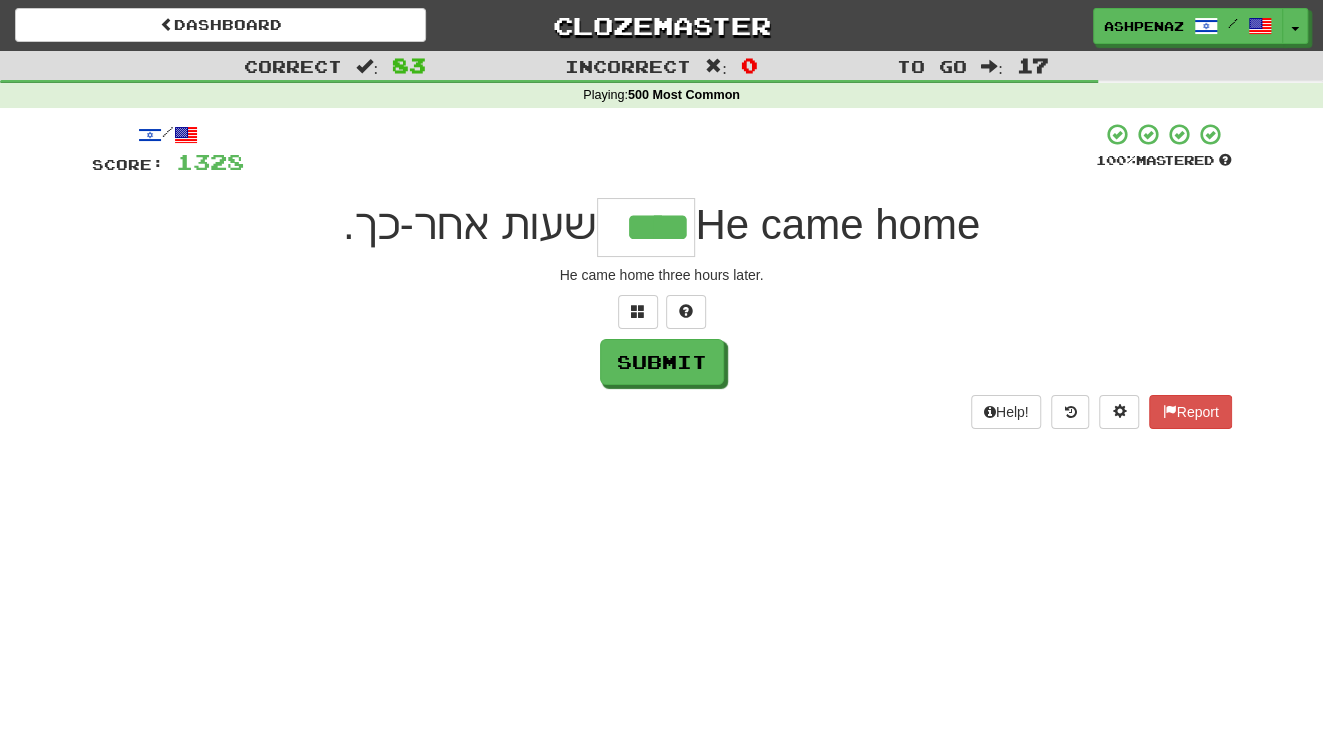type on "****" 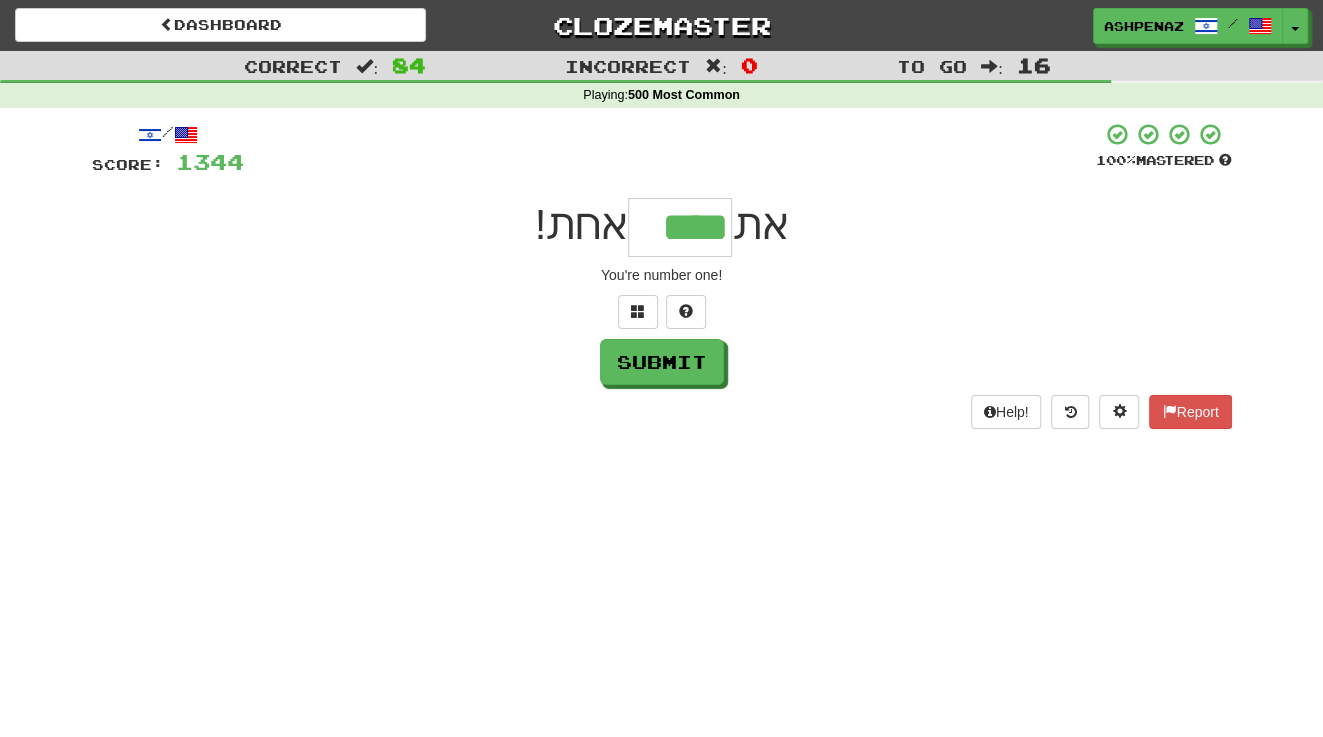 type on "****" 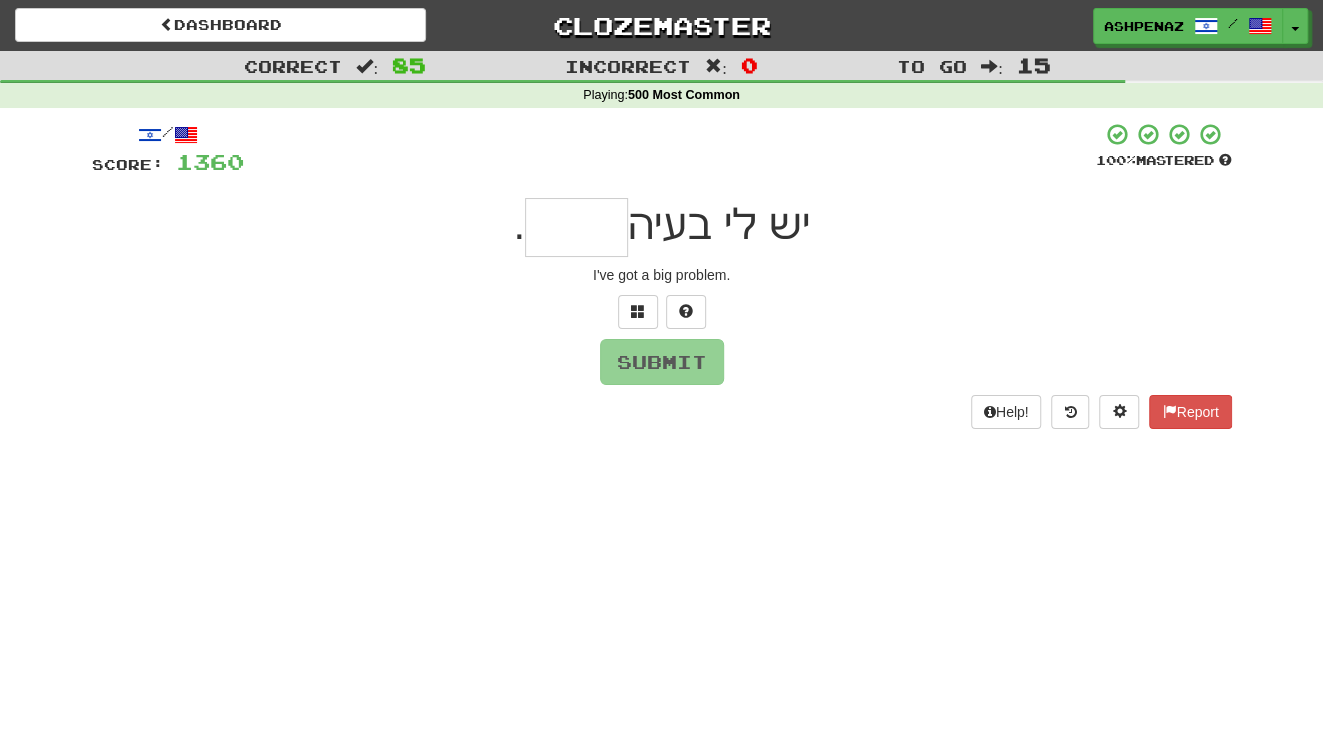 type on "*" 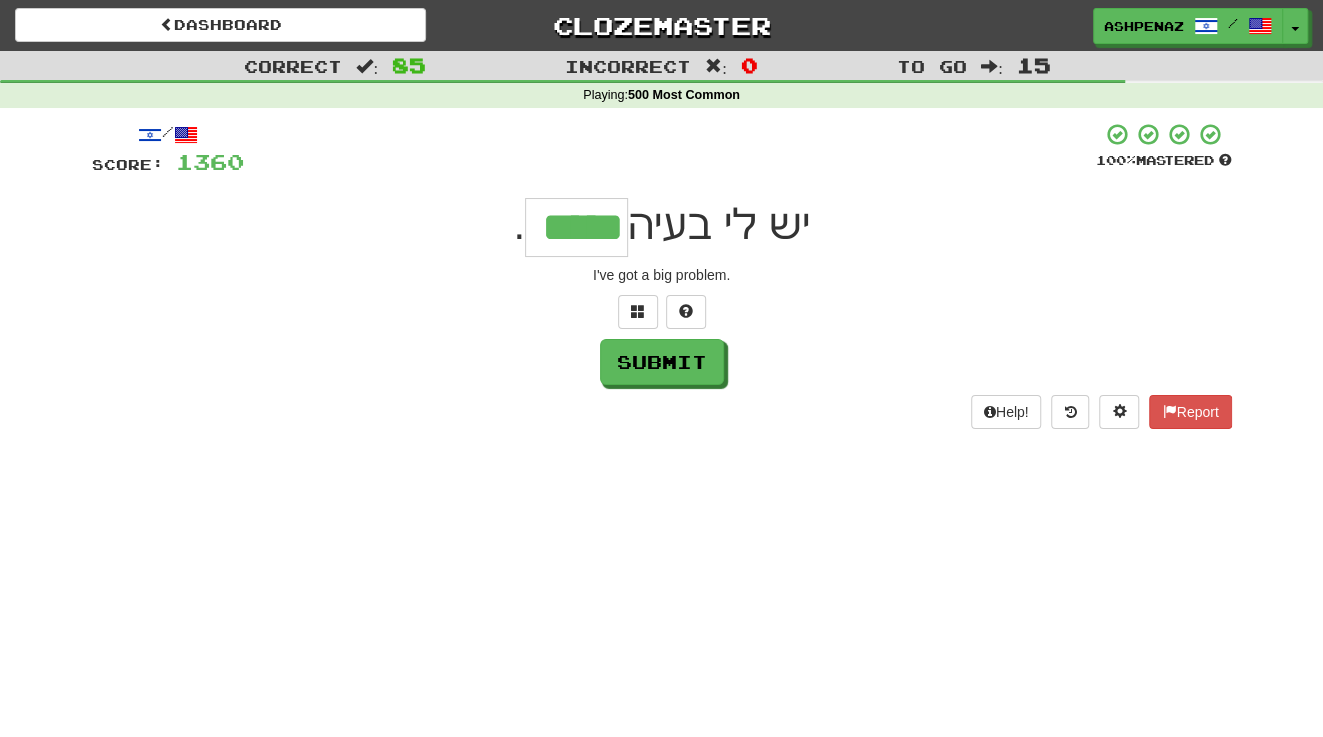 type on "*****" 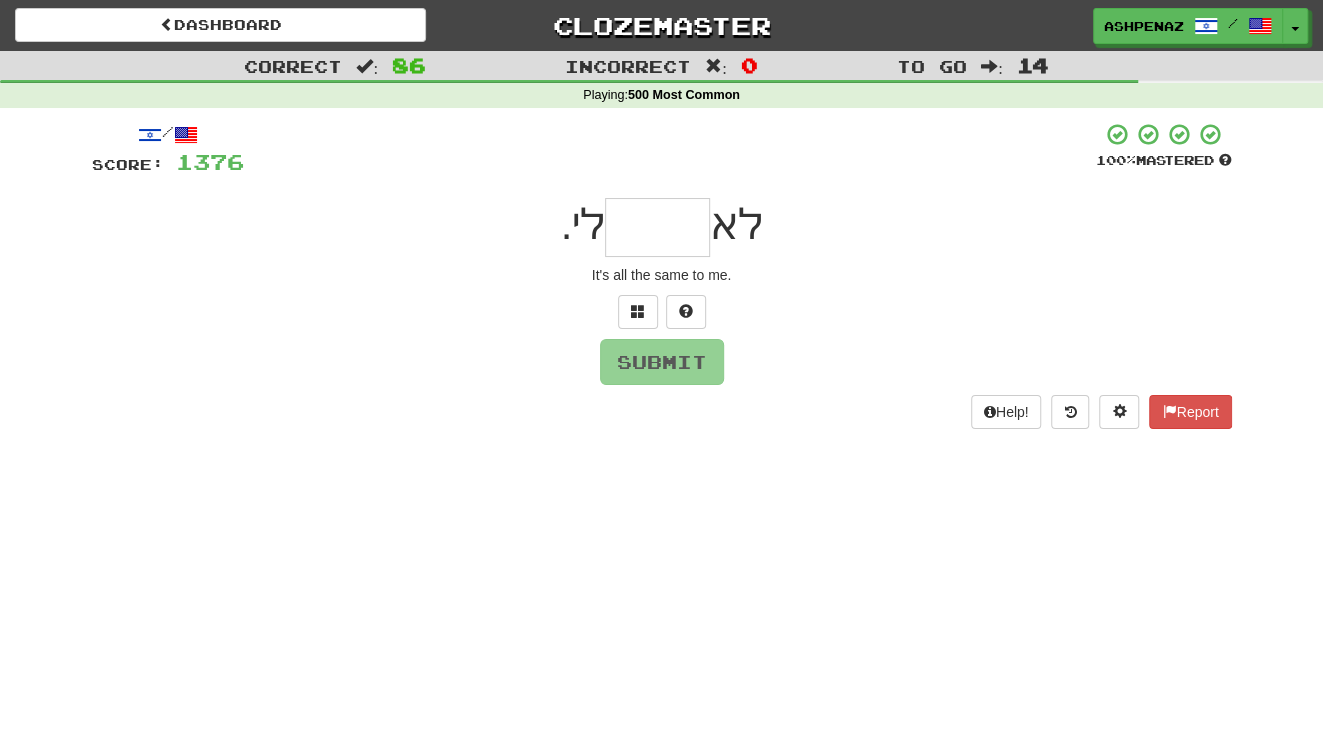 type on "*" 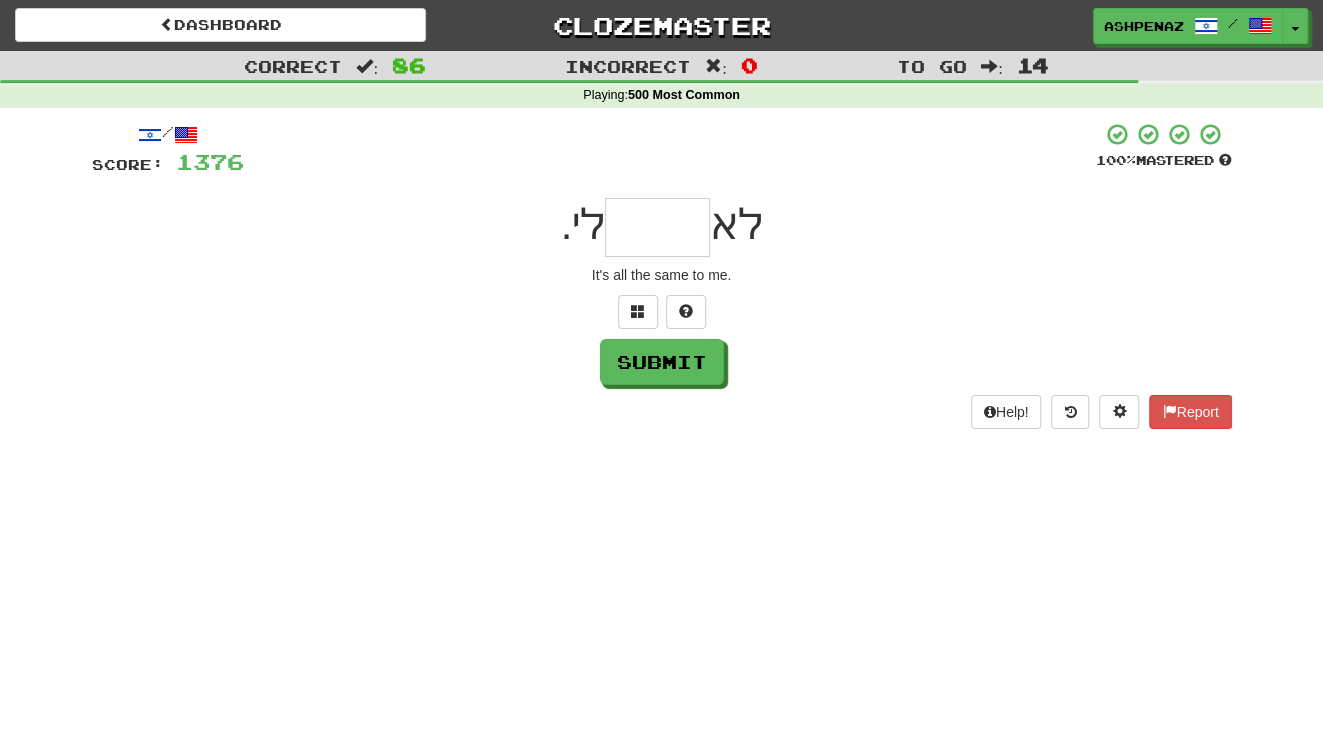 type on "*" 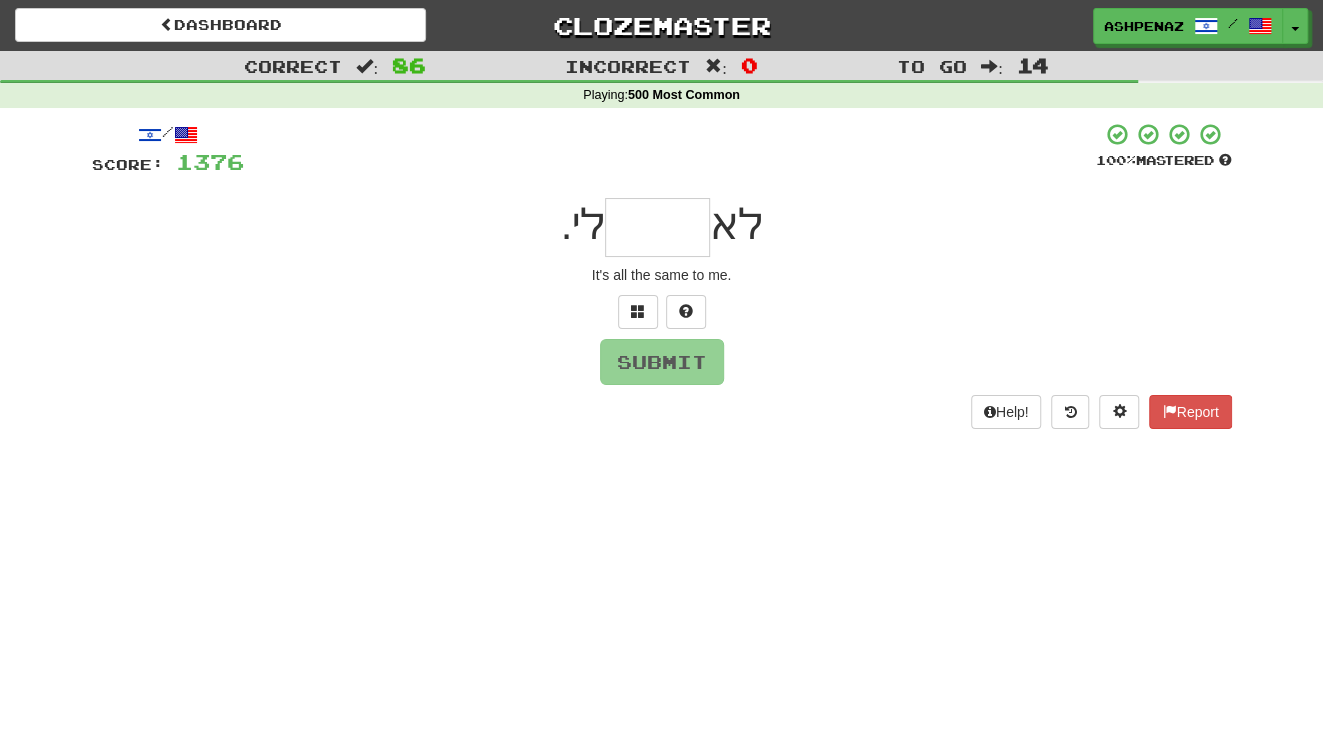type on "*" 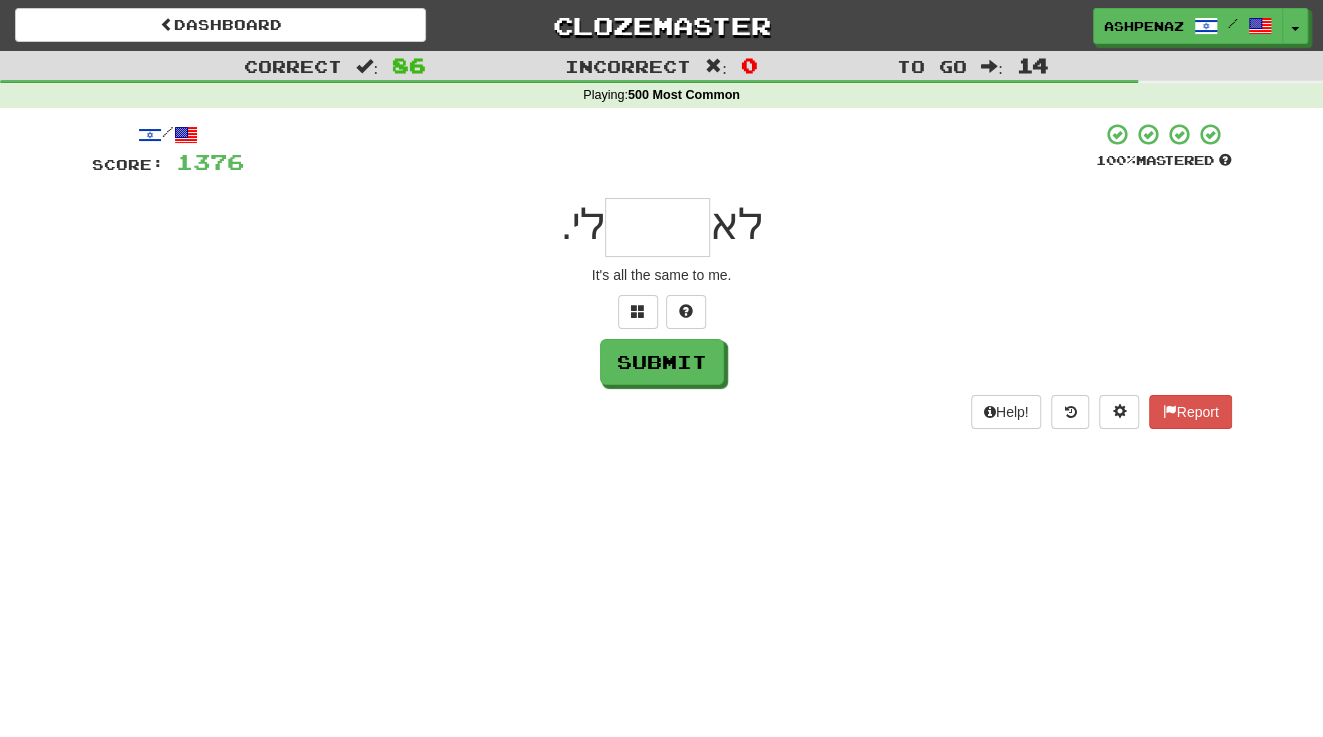 type on "*" 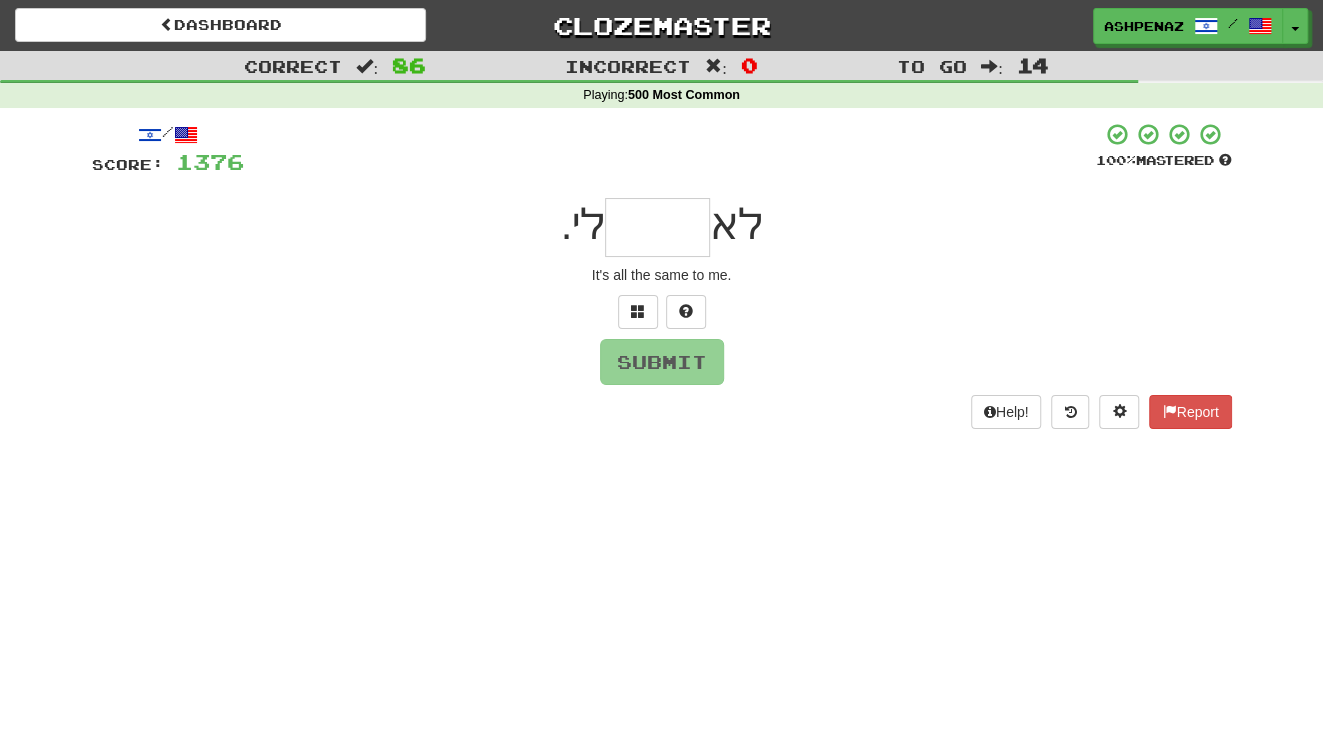 type on "*" 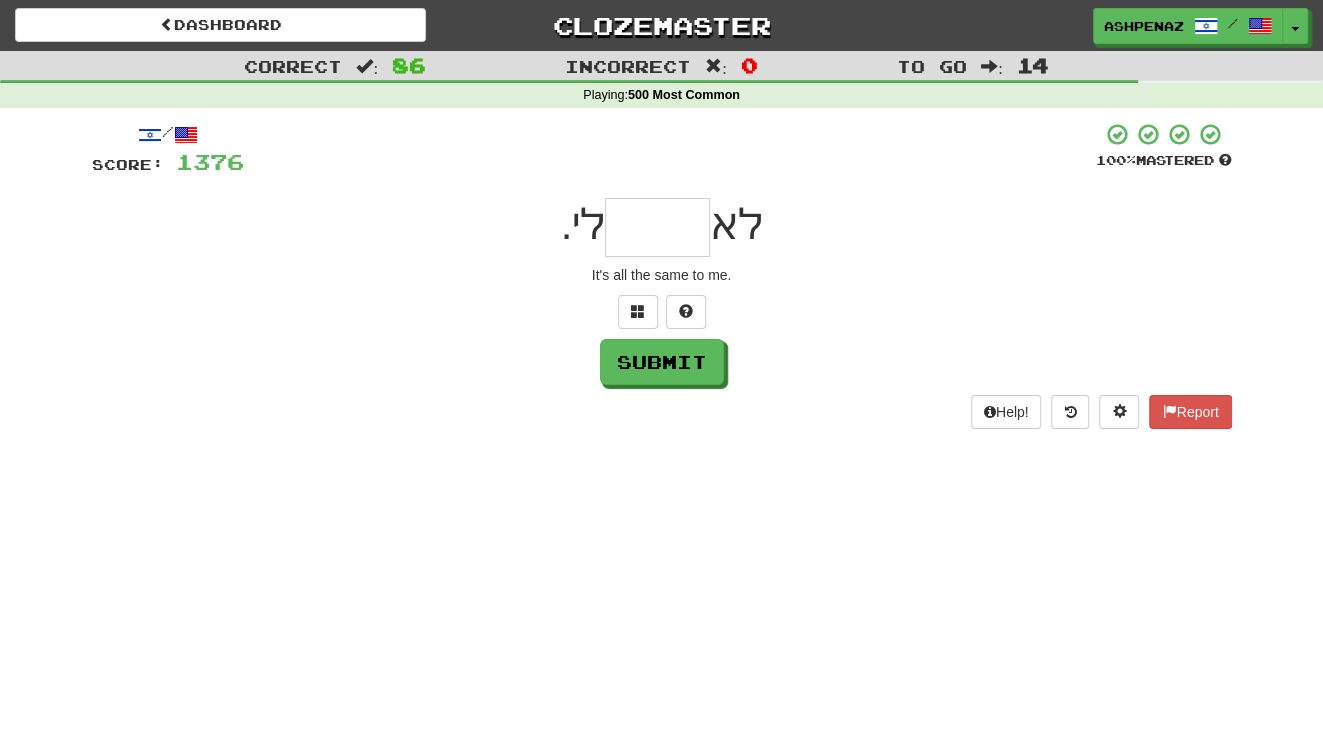 type on "*" 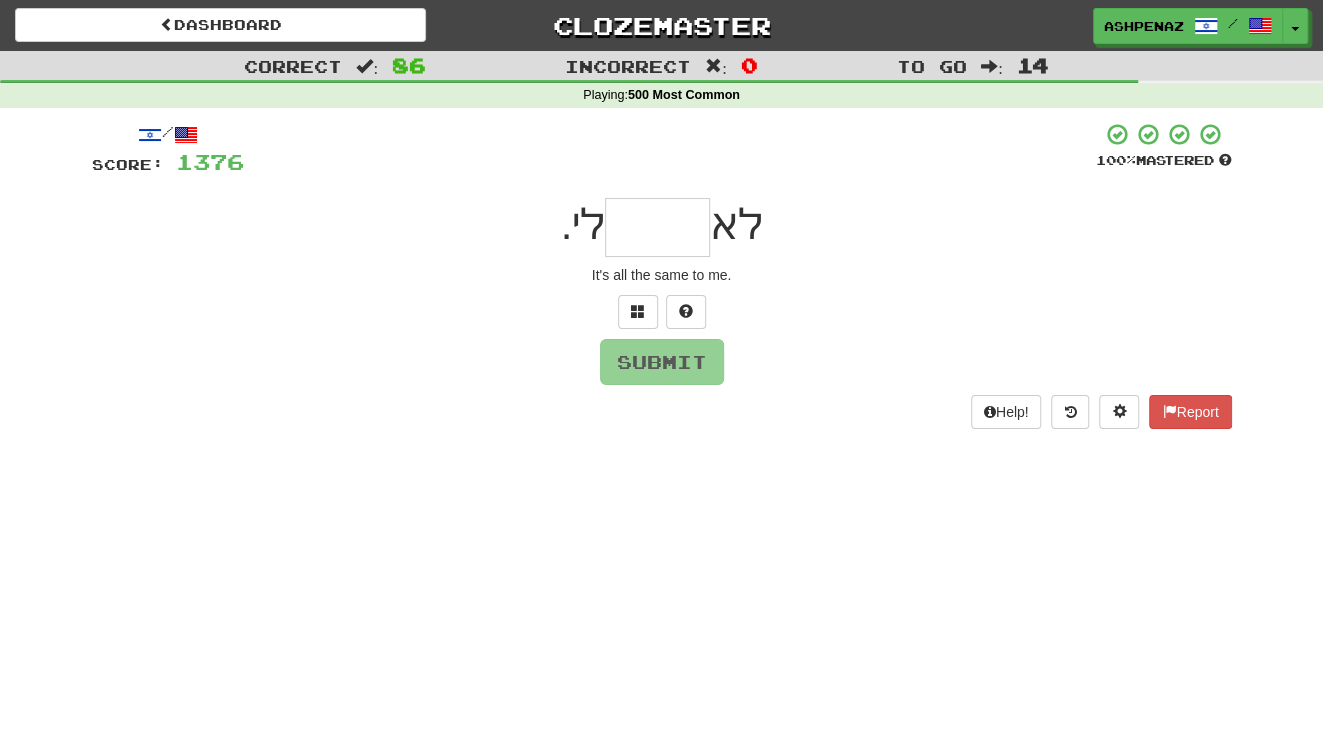 type on "*" 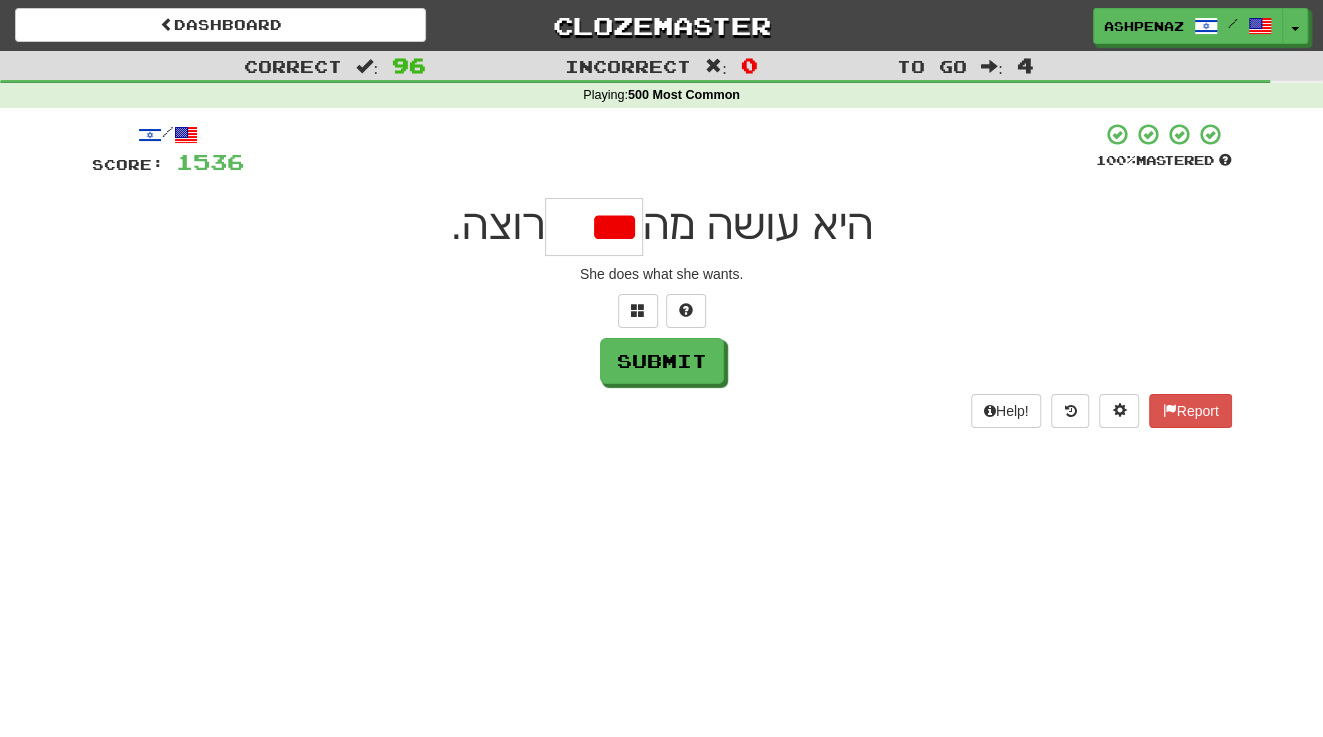 scroll, scrollTop: 0, scrollLeft: 0, axis: both 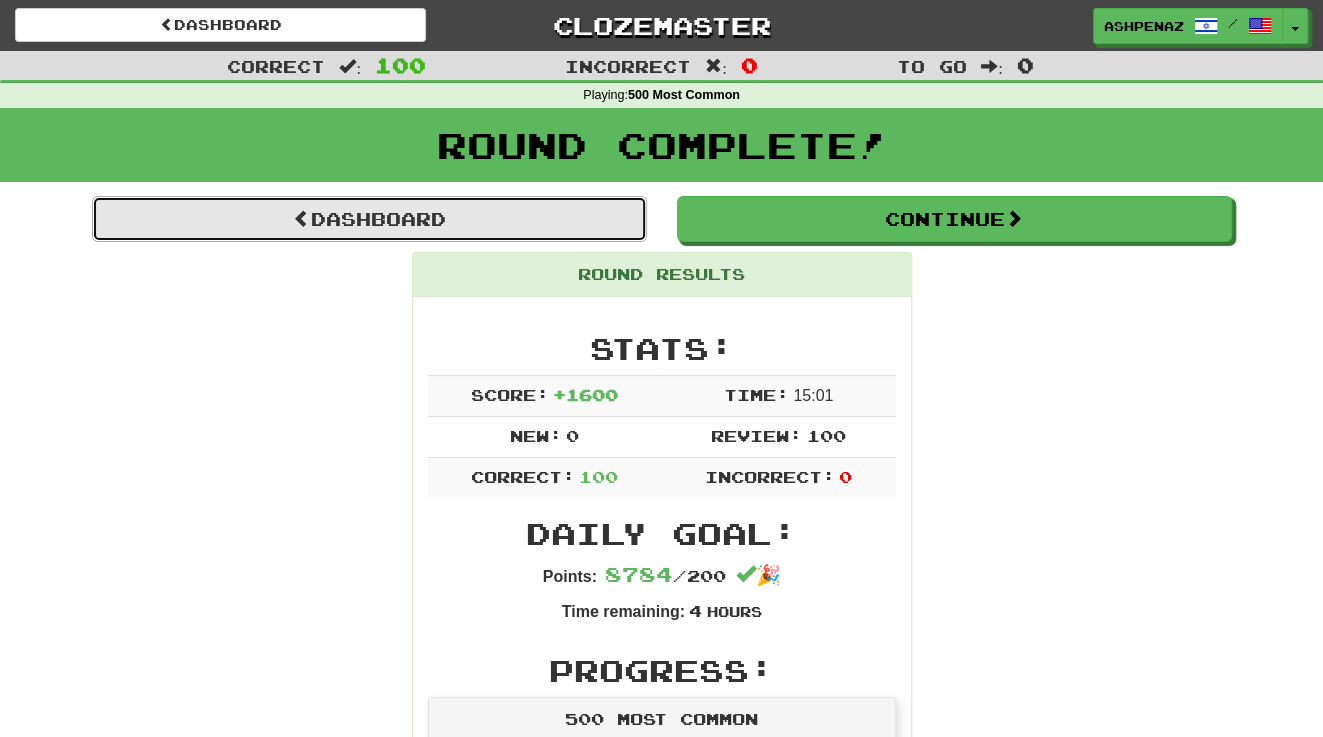 click on "Dashboard" at bounding box center (369, 219) 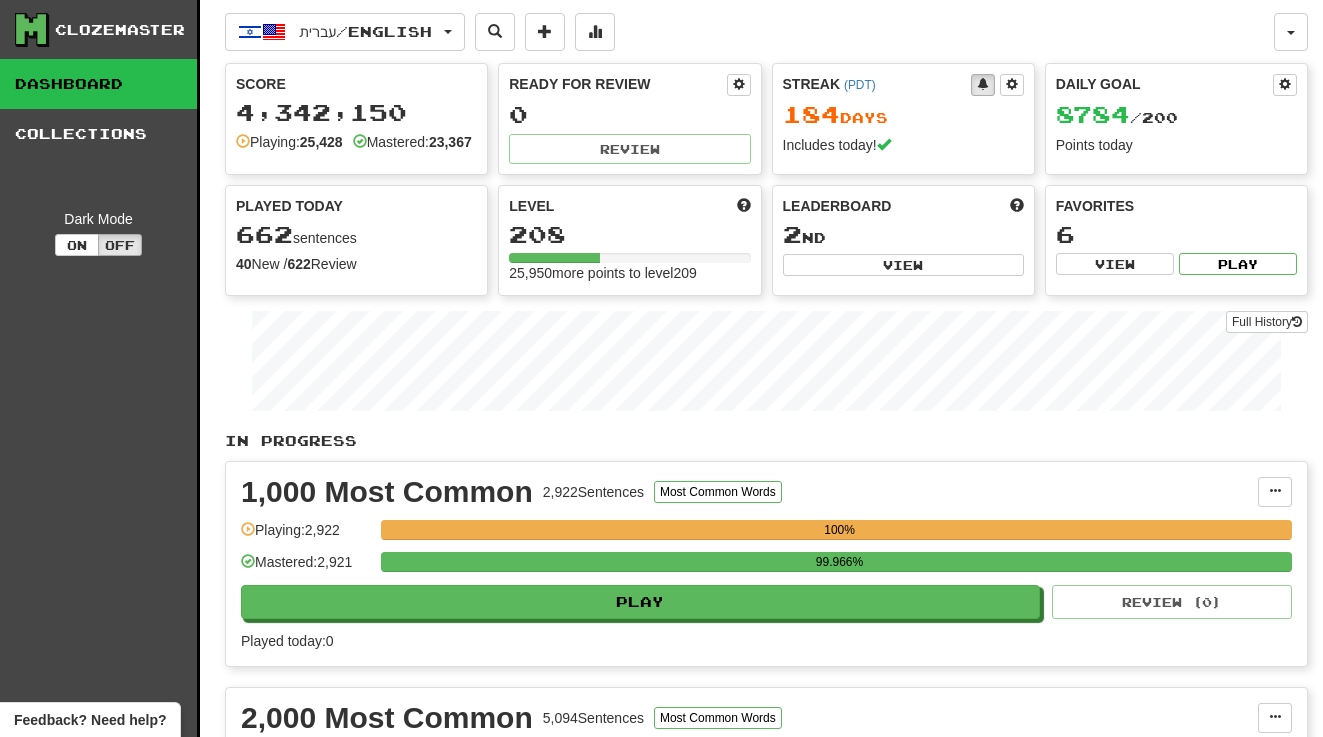 scroll, scrollTop: 0, scrollLeft: 0, axis: both 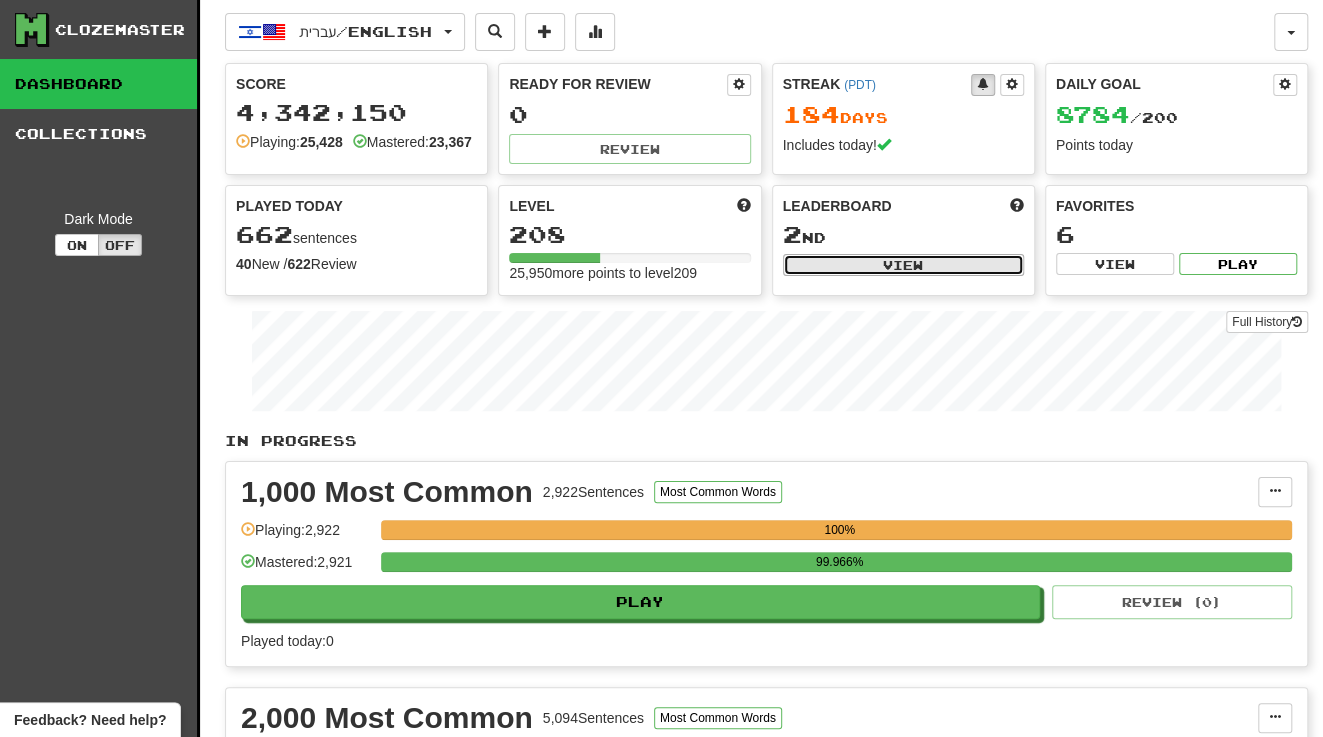 click on "View" at bounding box center (903, 265) 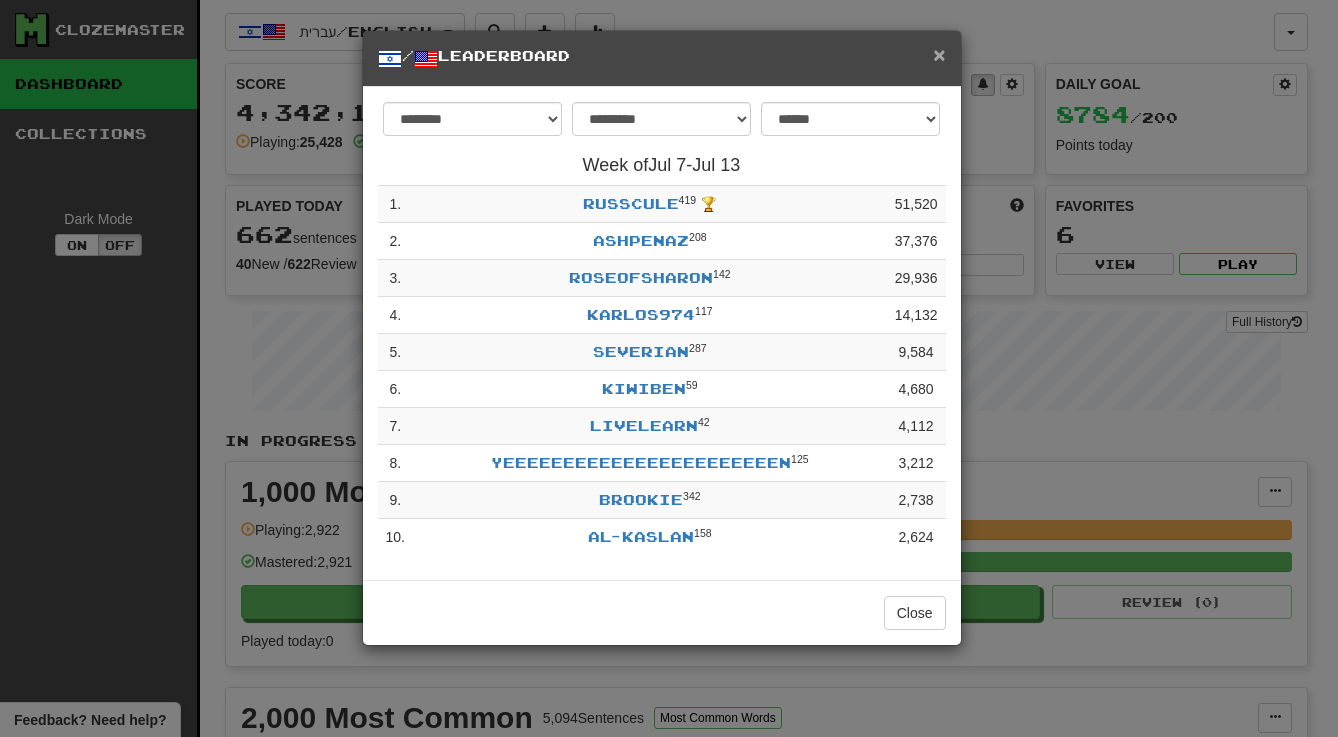 click on "×" at bounding box center (939, 54) 